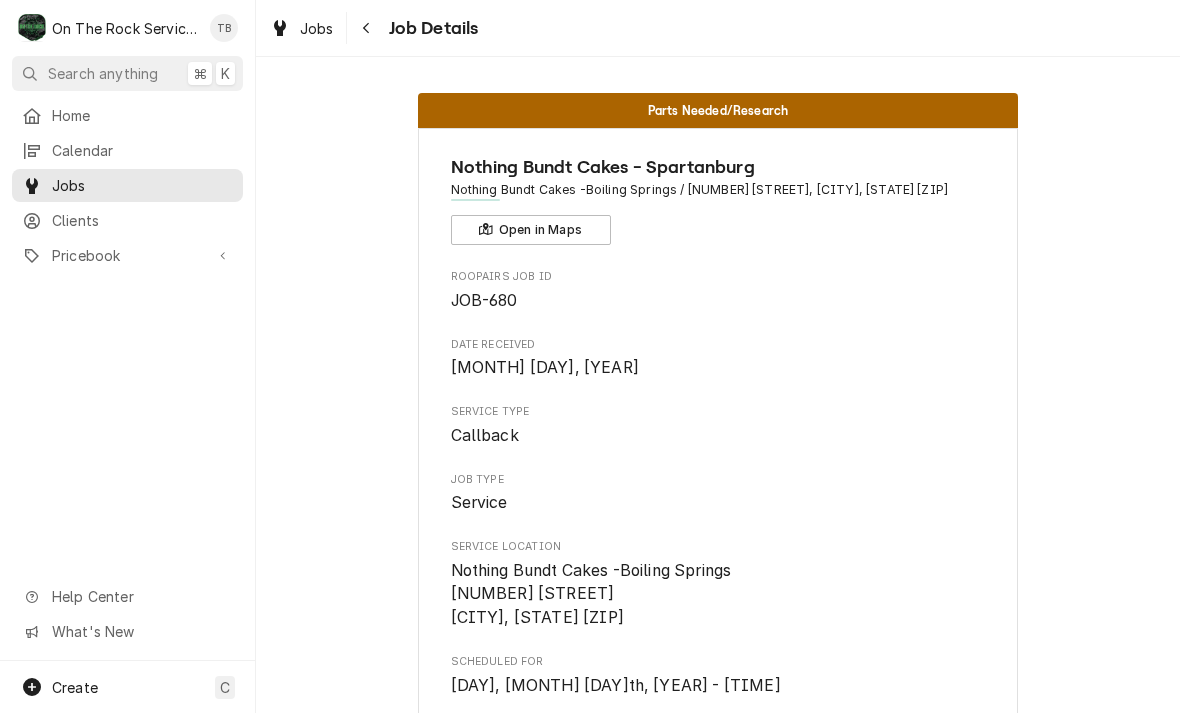 scroll, scrollTop: 0, scrollLeft: 0, axis: both 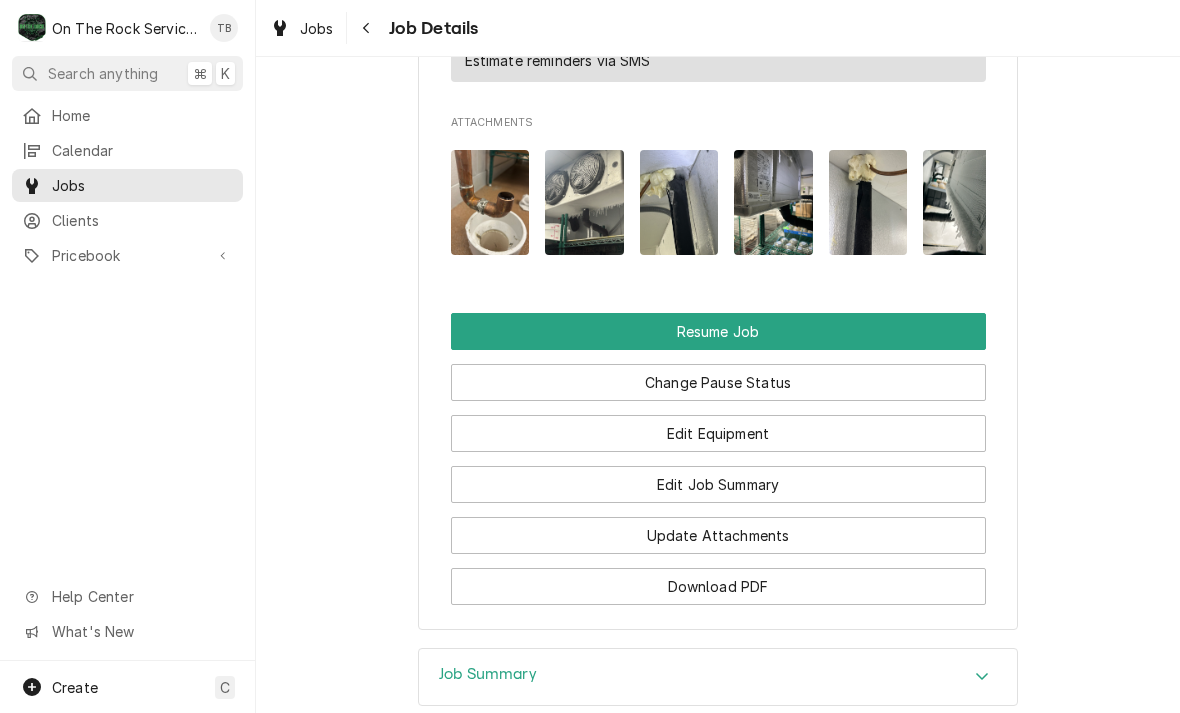 click on "Resume Job" at bounding box center [718, 331] 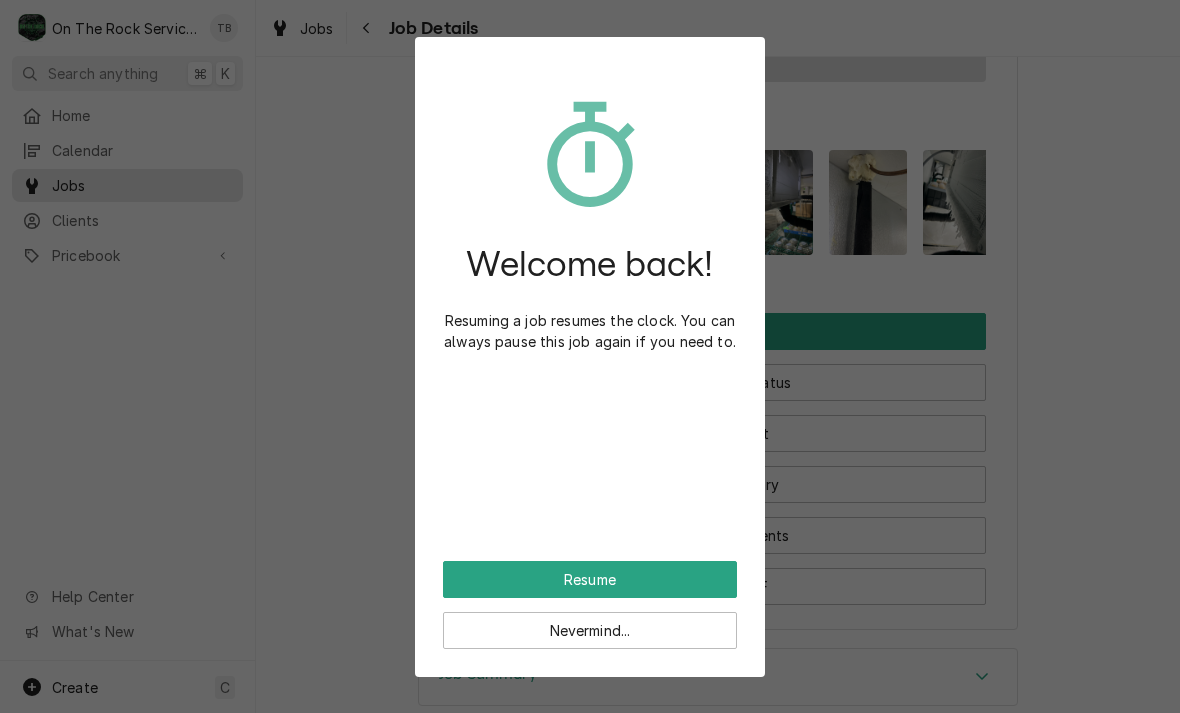 click on "Resume" at bounding box center [590, 579] 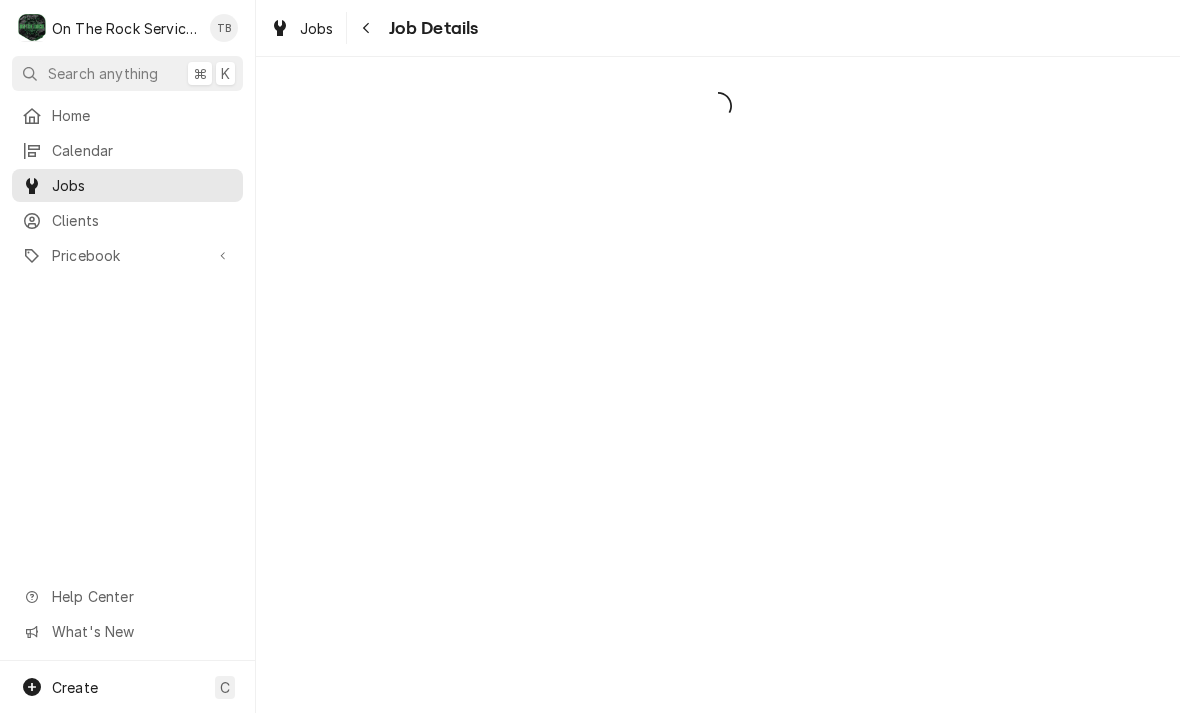 scroll, scrollTop: 0, scrollLeft: 0, axis: both 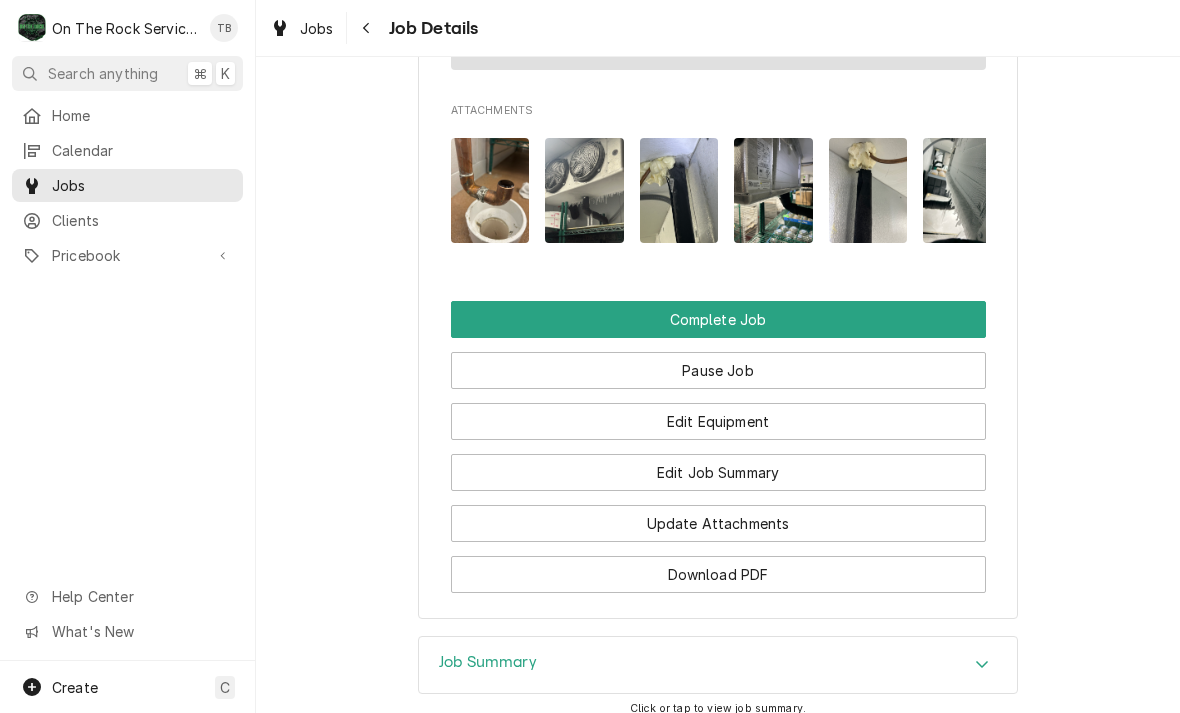 click on "Edit Job Summary" at bounding box center (718, 472) 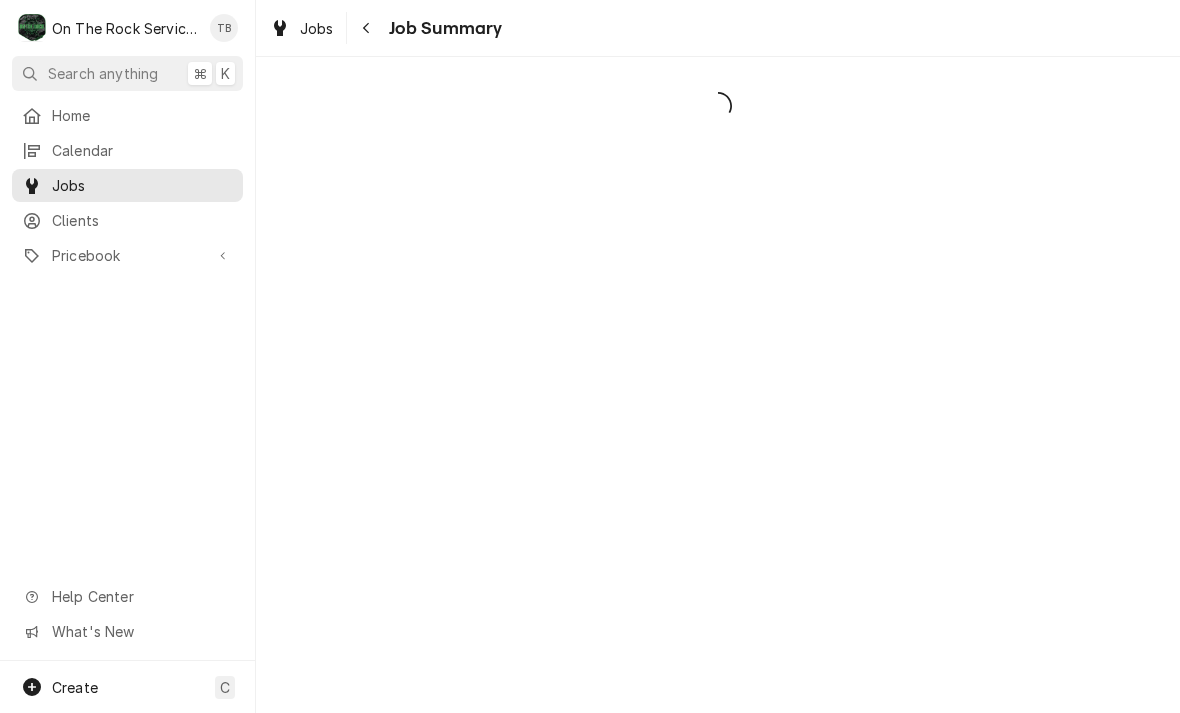 scroll, scrollTop: 0, scrollLeft: 0, axis: both 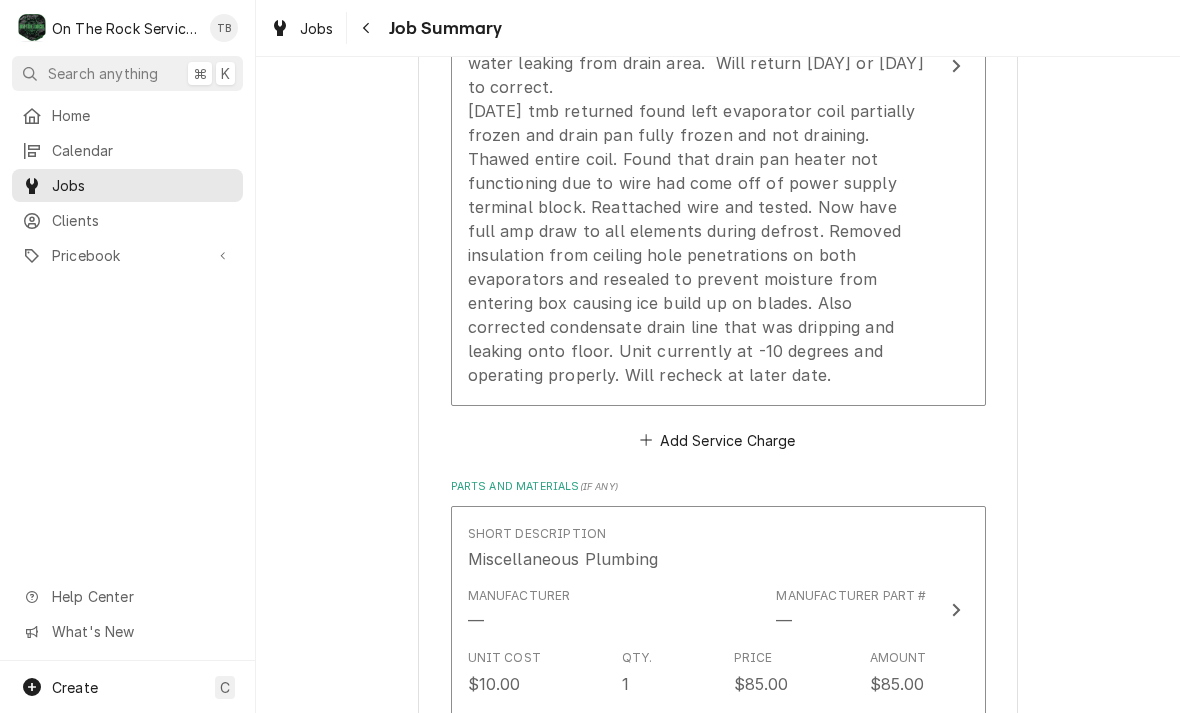 click on "Short Description Callback Service Date May 30, 2025 Hourly Cost $0.00/hr Qty. 6hrs Rate $0.00/hr Amount $0.00 Service  Summary" at bounding box center [718, 66] 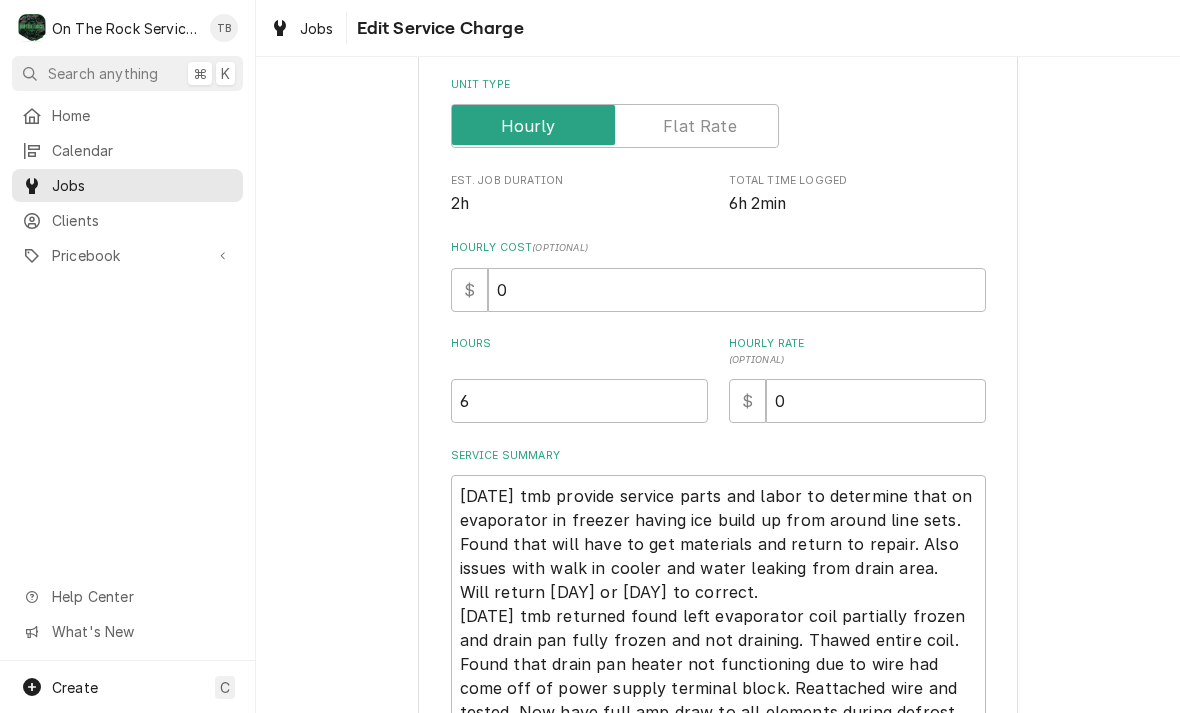 type on "x" 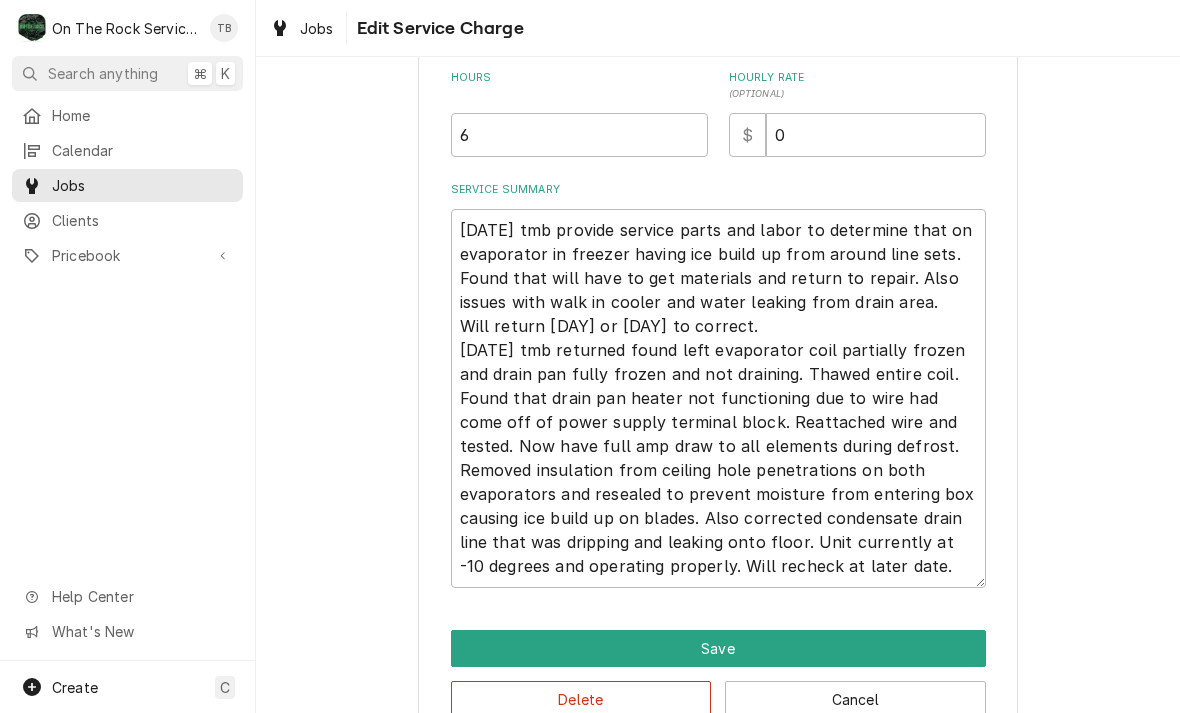 scroll, scrollTop: 564, scrollLeft: 0, axis: vertical 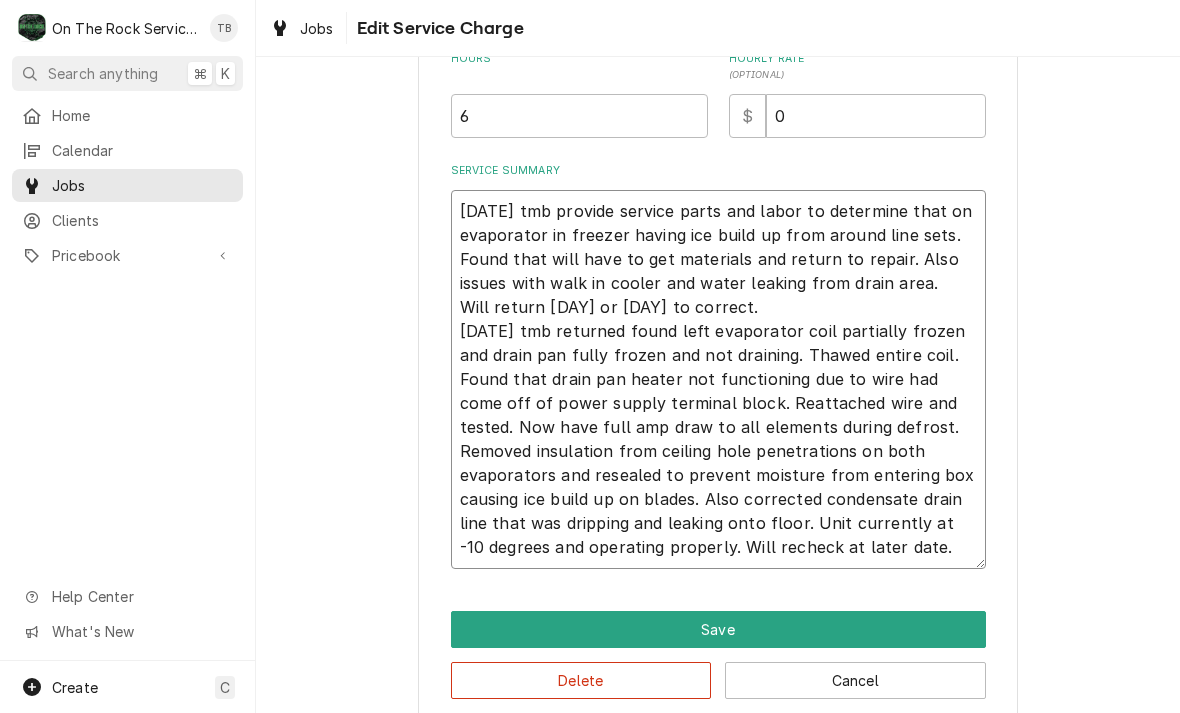 click on "5/30/25 tmb provide service parts and labor to determine that on evaporator in freezer having ice build up from around line sets. Found that will have to get materials and return to repair. Also issues with walk in cooler and water leaking from drain area.  Will return Mon or Tues to correct.
6/11/25 tmb returned found left evaporator coil partially frozen and drain pan fully frozen and not draining. Thawed entire coil. Found that drain pan heater not functioning due to wire had come off of power supply terminal block. Reattached wire and tested. Now have full amp draw to all elements during defrost. Removed insulation from ceiling hole penetrations on both evaporators and resealed to prevent moisture from entering box causing ice build up on blades. Also corrected condensate drain line that was dripping and leaking onto floor. Unit currently at -10 degrees and operating properly. Will recheck at later date." at bounding box center [718, 379] 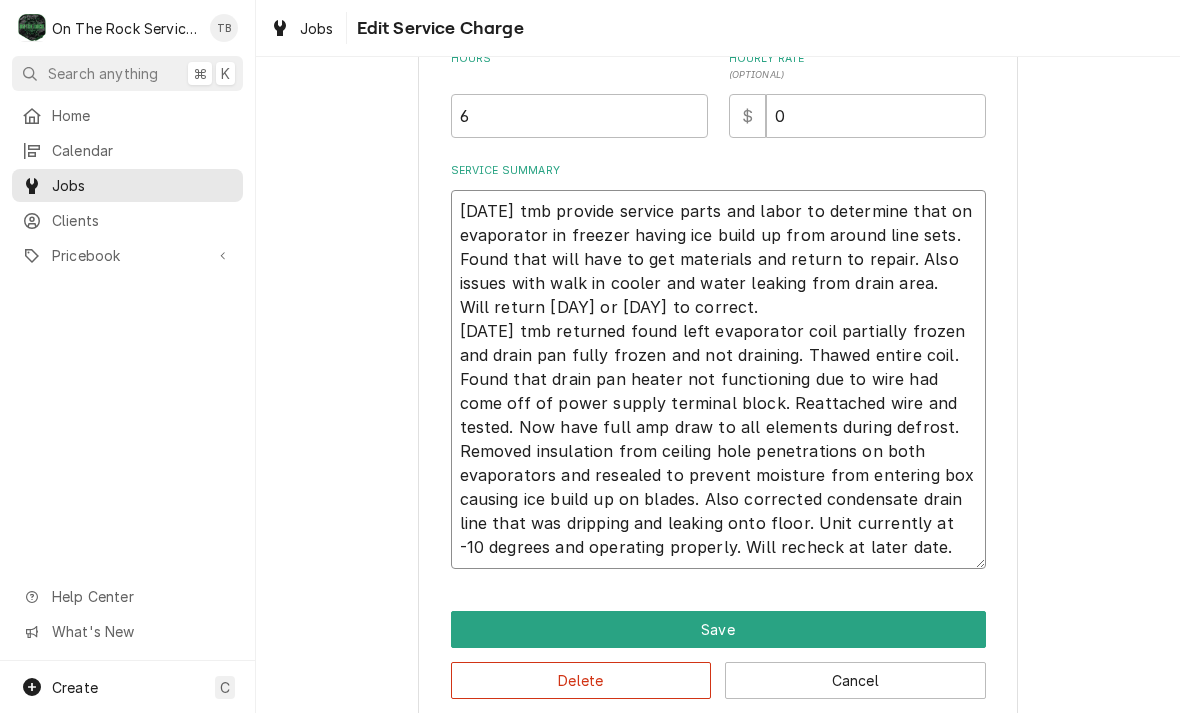 type on "5/30/25 tmb provide service parts and labor to determine that on evaporator in freezer having ice build up from around line sets. Found that will have to get materials and return to repair. Also issues with walk in cooler and water leaking from drain area.  Will return Mon or Tues to correct.
6/11/25 tmb returned found left evaporator coil partially frozen and drain pan fully frozen and not draining. Thawed entire coil. Found that drain pan heater not functioning due to wire had come off of power supply terminal block. Reattached wire and tested. Now have full amp draw to all elements during defrost. Removed insulation from ceiling hole penetrations on both evaporators and resealed to prevent moisture from entering box causing ice build up on blades. Also corrected condensate drain line that was dripping and leaking onto floor. Unit currently at -10 degrees and operating properly. Will recheck at later date." 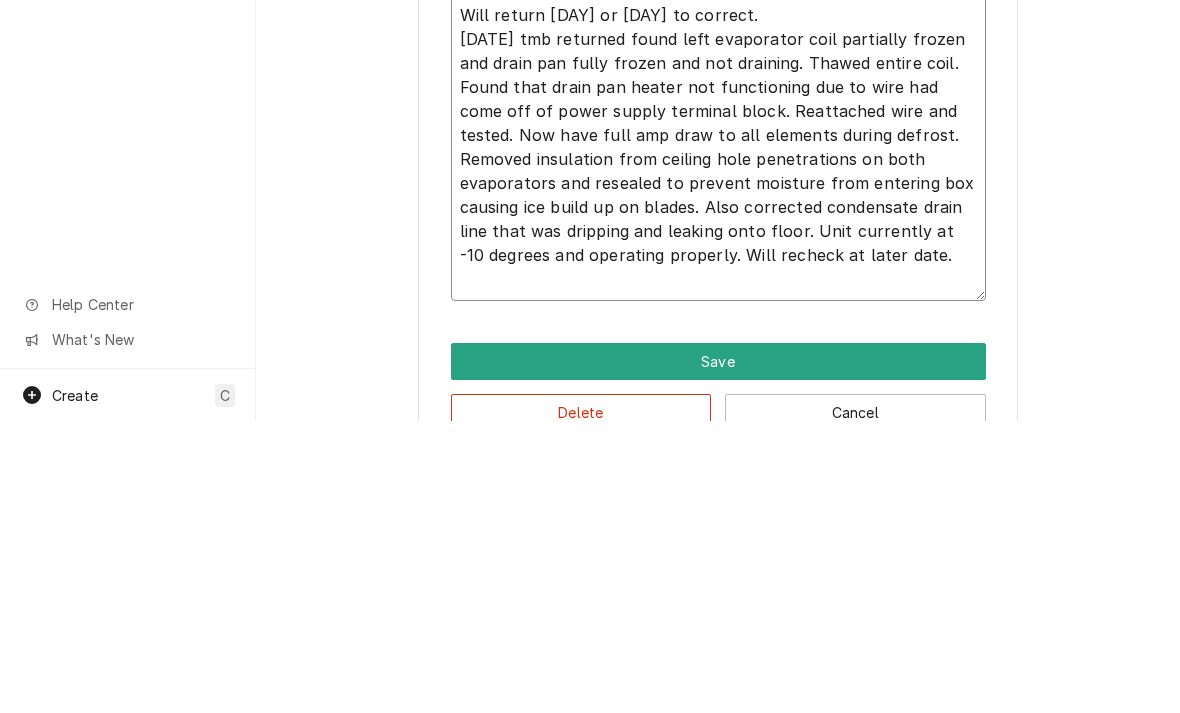 type on "5/30/25 tmb provide service parts and labor to determine that on evaporator in freezer having ice build up from around line sets. Found that will have to get materials and return to repair. Also issues with walk in cooler and water leaking from drain area.  Will return Mon or Tues to correct.
6/11/25 tmb returned found left evaporator coil partially frozen and drain pan fully frozen and not draining. Thawed entire coil. Found that drain pan heater not functioning due to wire had come off of power supply terminal block. Reattached wire and tested. Now have full amp draw to all elements during defrost. Removed insulation from ceiling hole penetrations on both evaporators and resealed to prevent moisture from entering box causing ice build up on blades. Also corrected condensate drain line that was dripping and leaking onto floor. Unit currently at -10 degrees and operating properly. Will recheck at later date.
8" 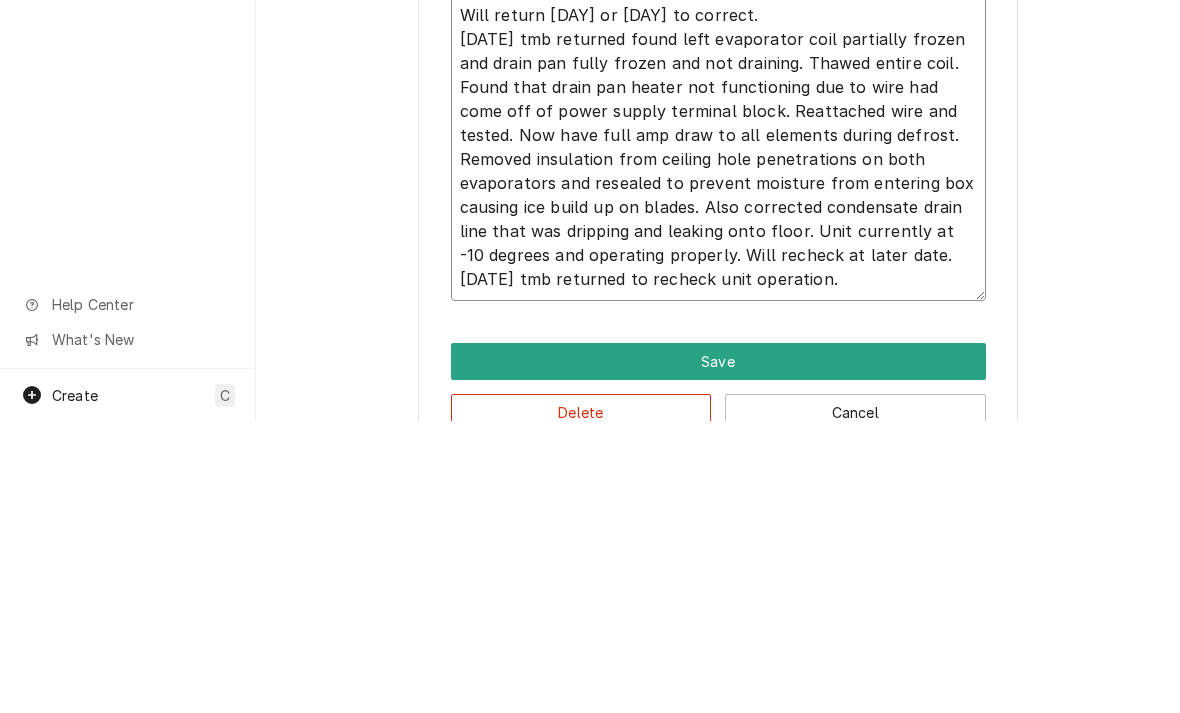 type on "x" 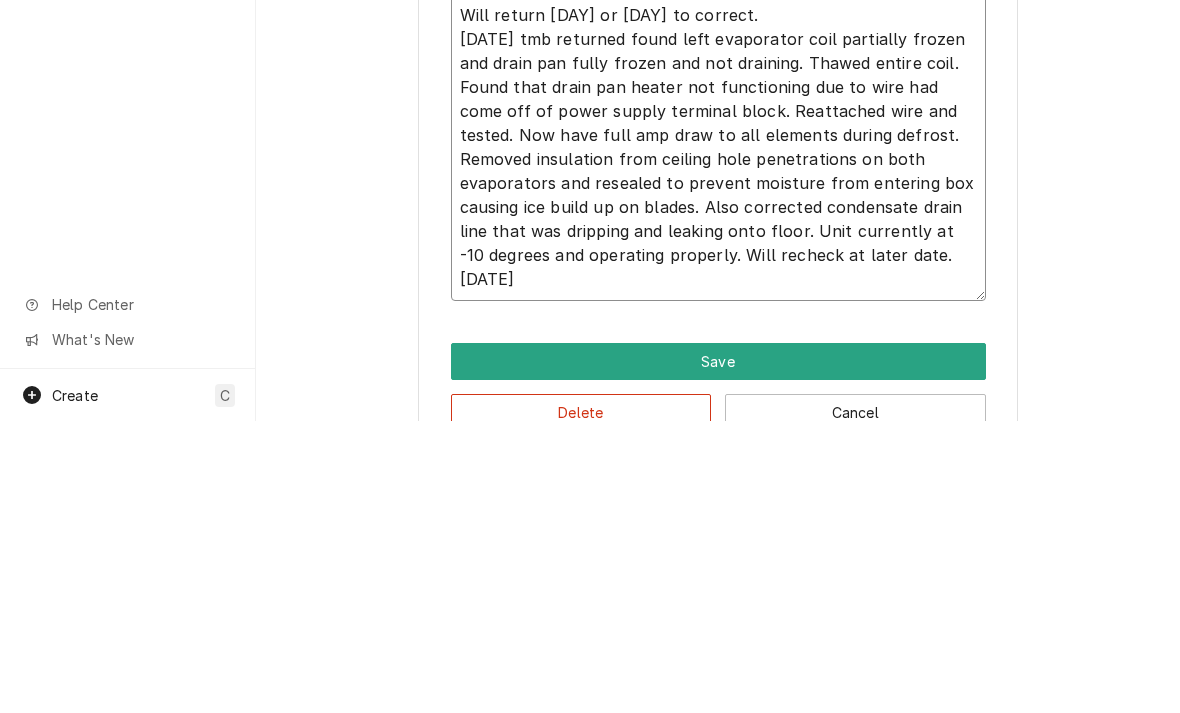 type on "x" 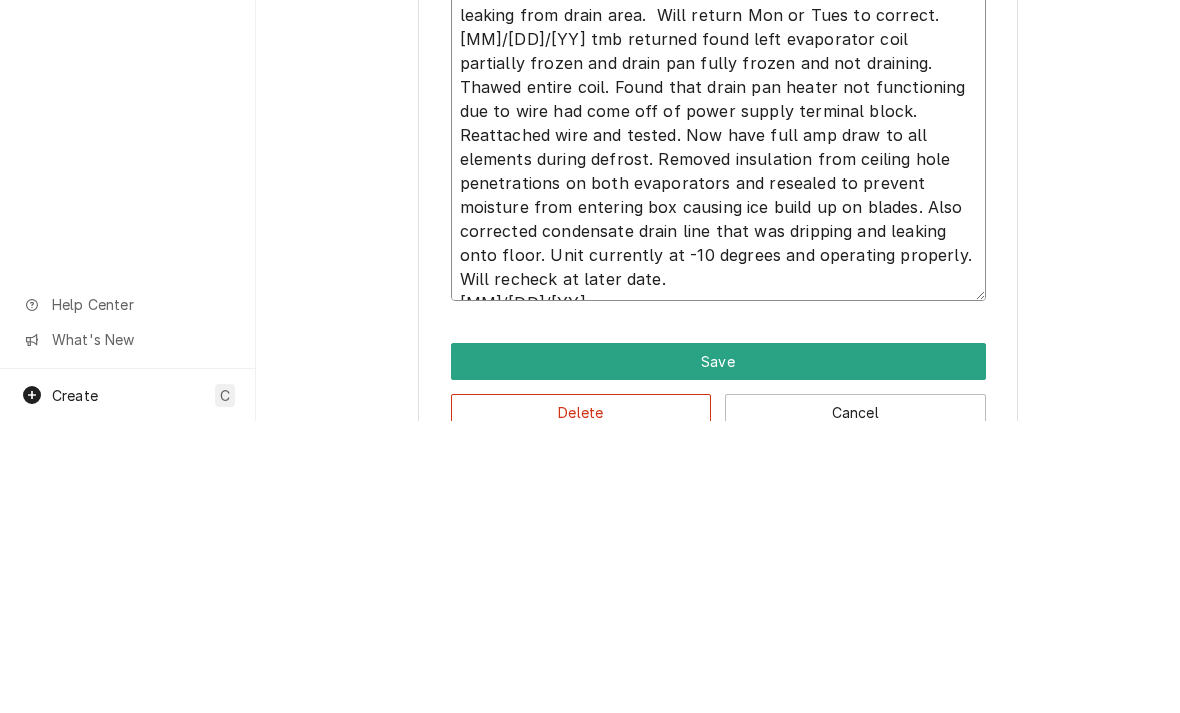 type on "x" 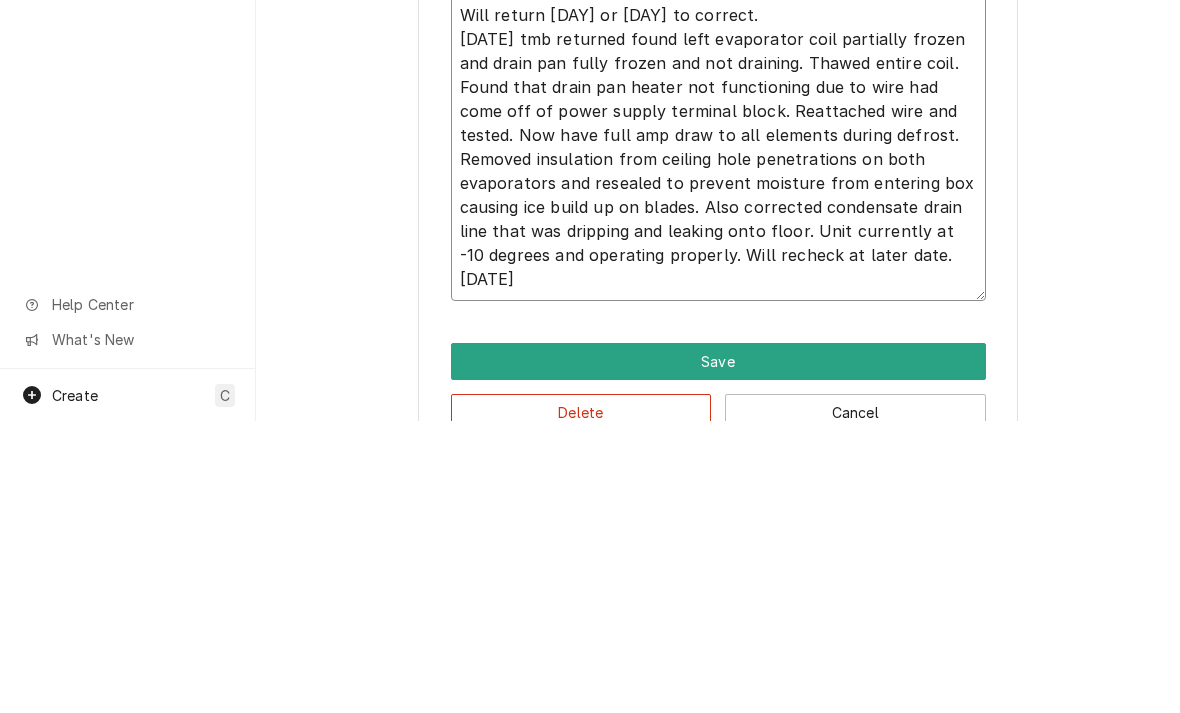 type on "5/30/25 tmb provide service parts and labor to determine that on evaporator in freezer having ice build up from around line sets. Found that will have to get materials and return to repair. Also issues with walk in cooler and water leaking from drain area.  Will return Mon or Tues to correct.
6/11/25 tmb returned found left evaporator coil partially frozen and drain pan fully frozen and not draining. Thawed entire coil. Found that drain pan heater not functioning due to wire had come off of power supply terminal block. Reattached wire and tested. Now have full amp draw to all elements during defrost. Removed insulation from ceiling hole penetrations on both evaporators and resealed to prevent moisture from entering box causing ice build up on blades. Also corrected condensate drain line that was dripping and leaking onto floor. Unit currently at -10 degrees and operating properly. Will recheck at later date.
8/7/2" 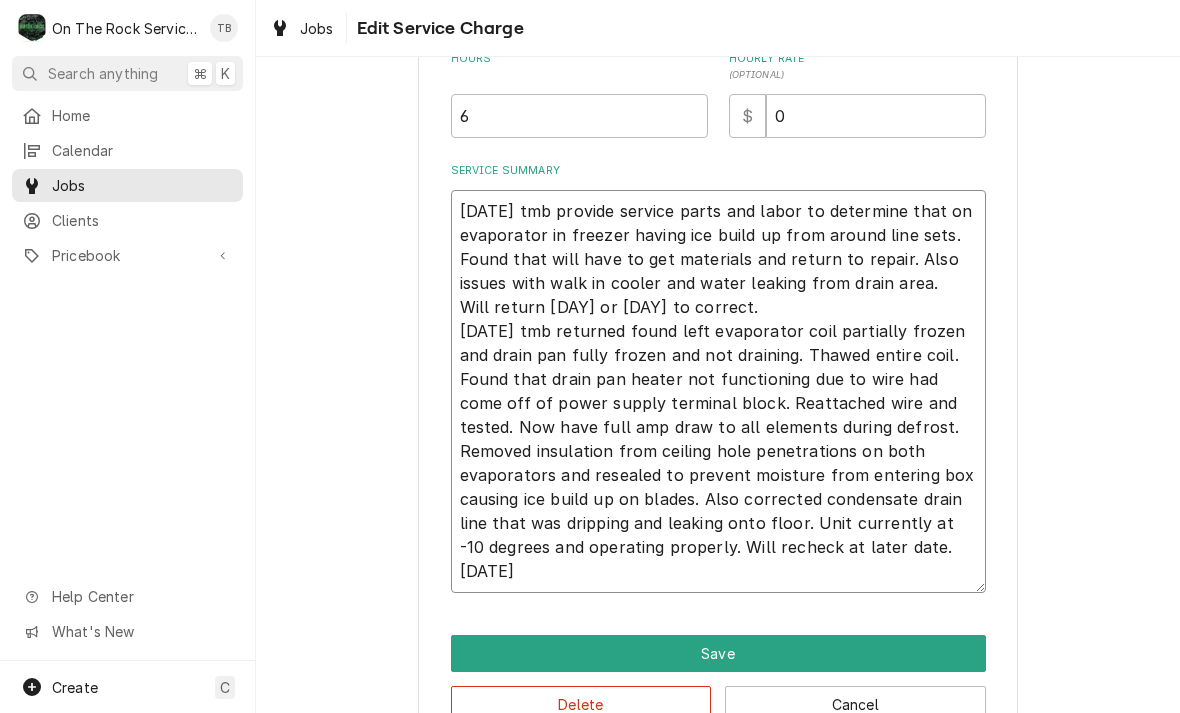 type on "x" 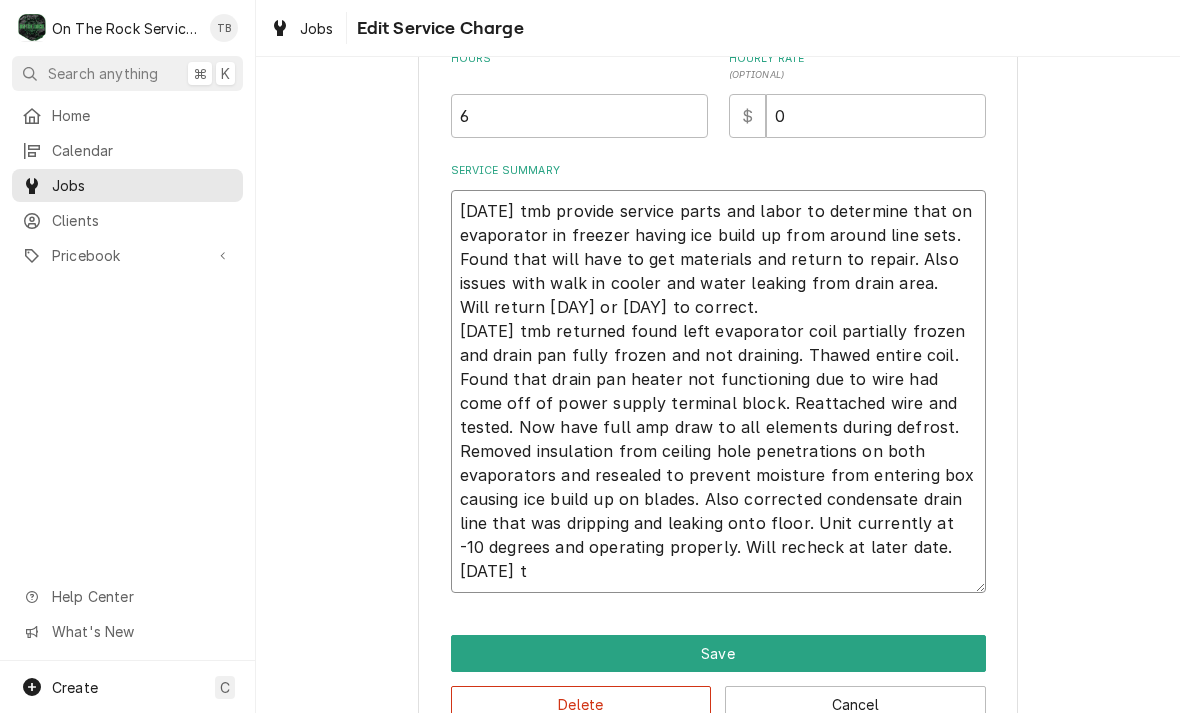 type on "x" 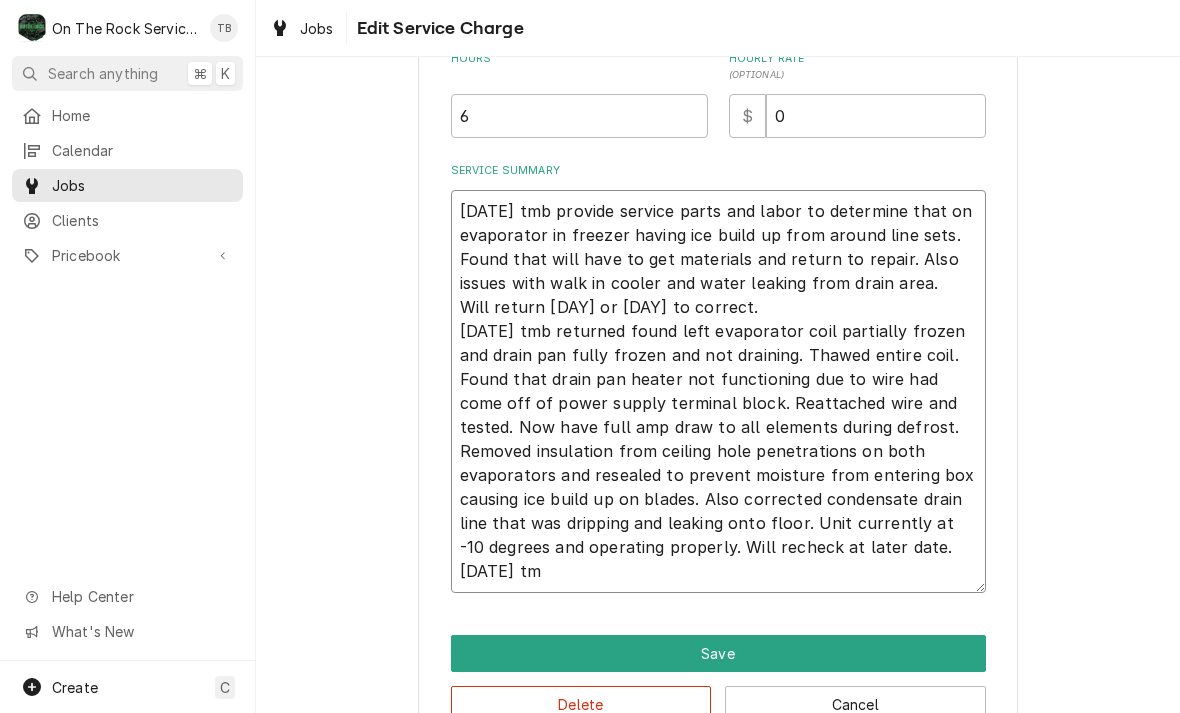 type on "x" 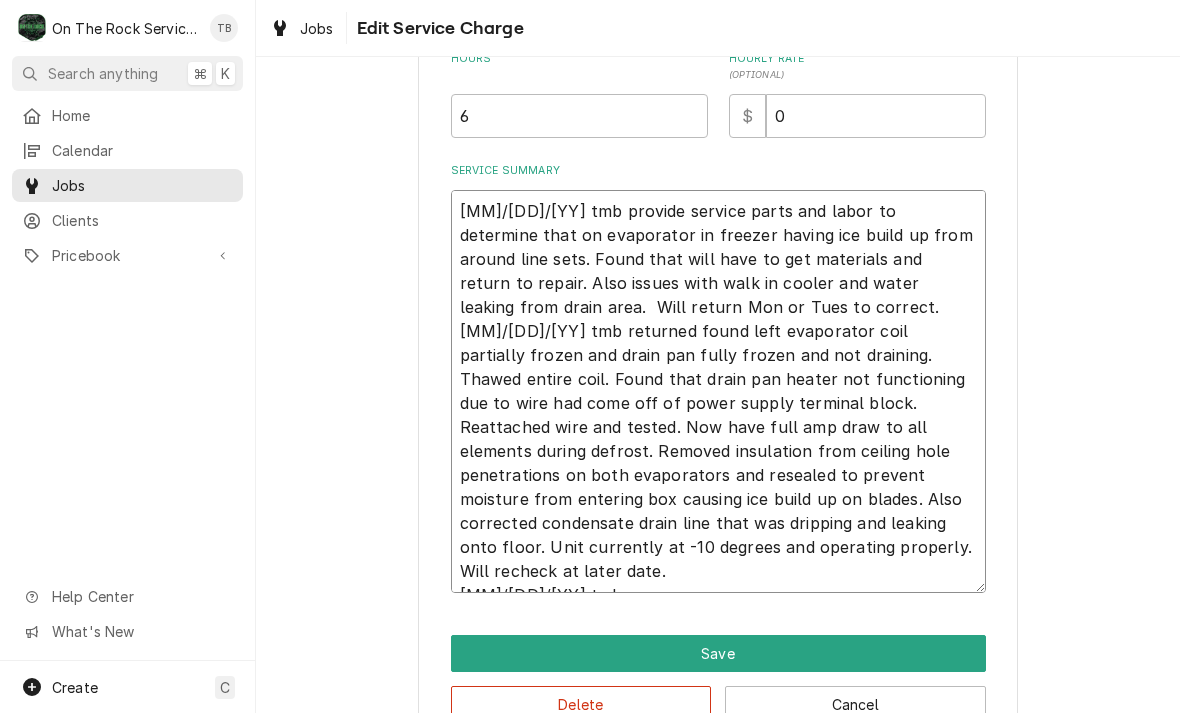 type on "x" 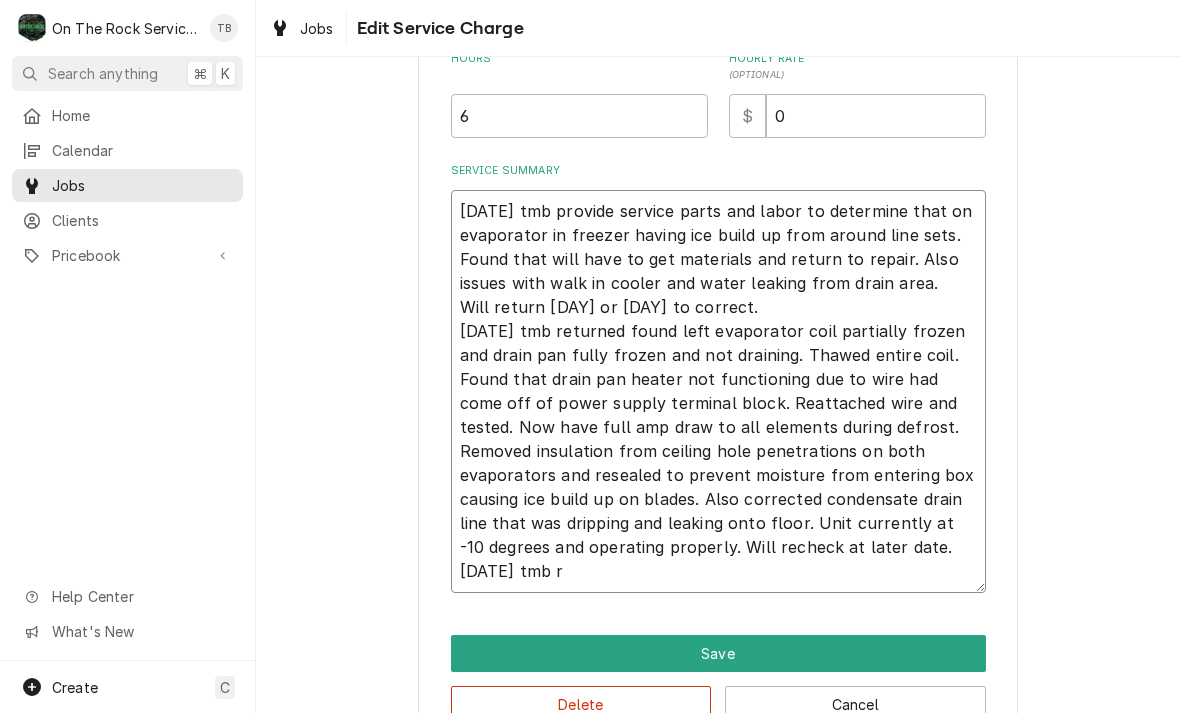 type on "x" 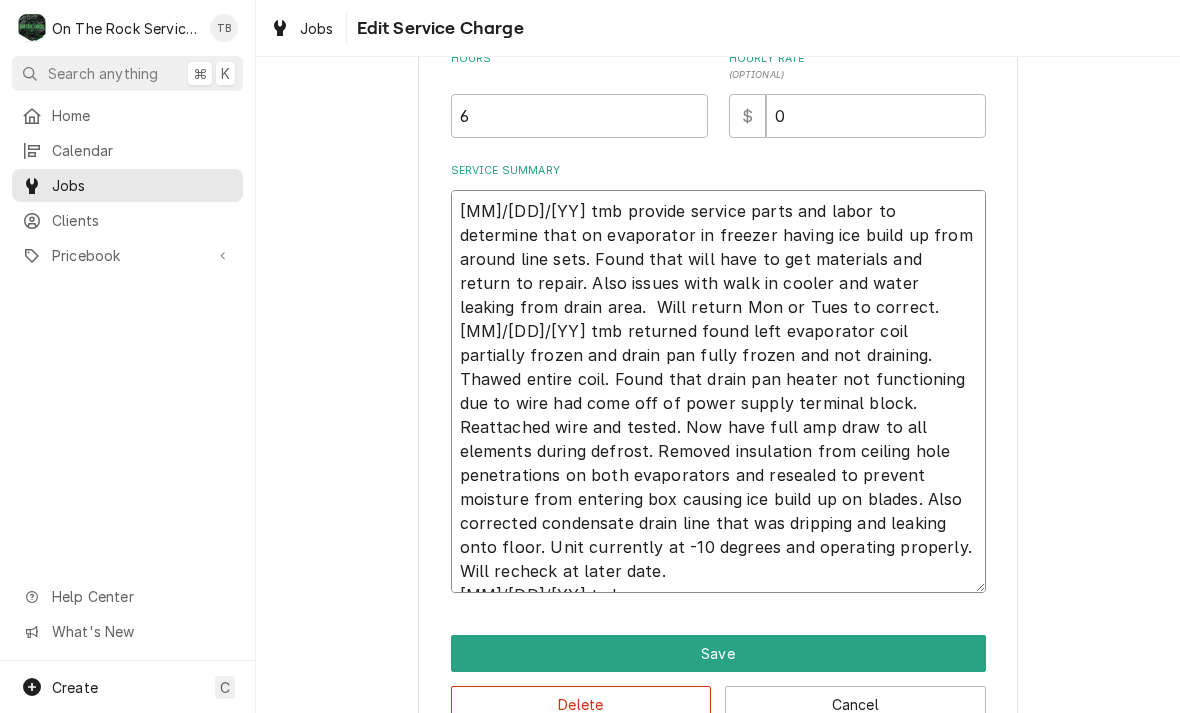 type on "x" 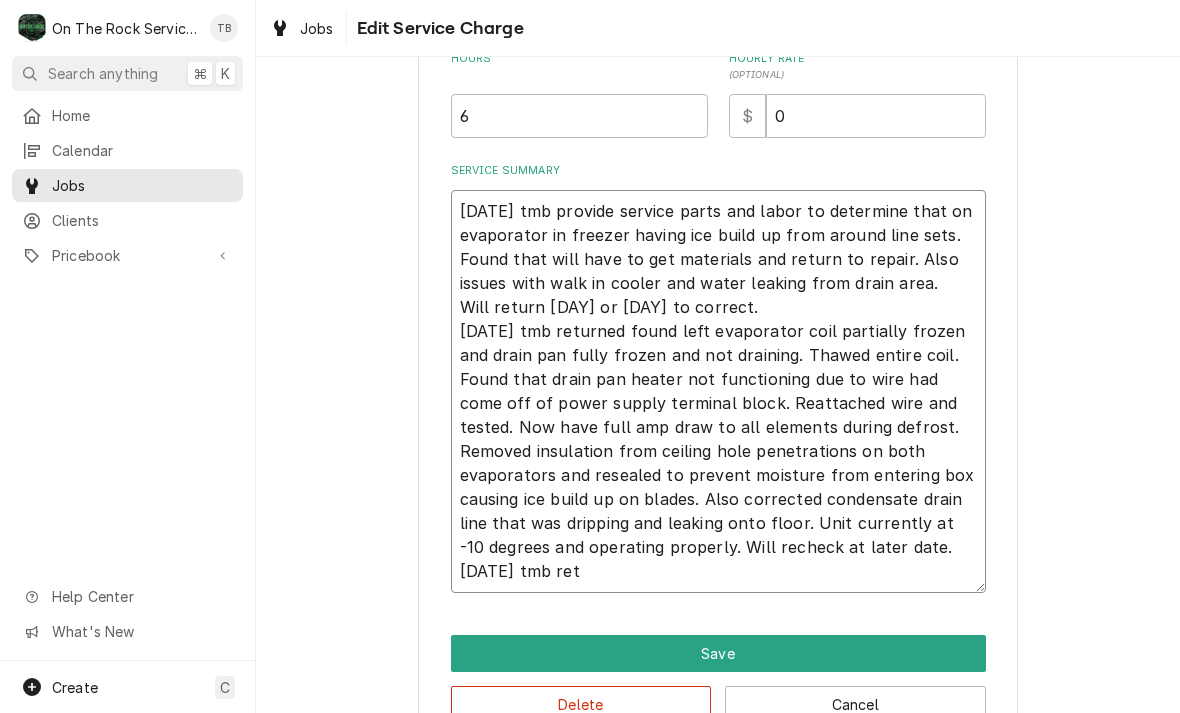 type on "x" 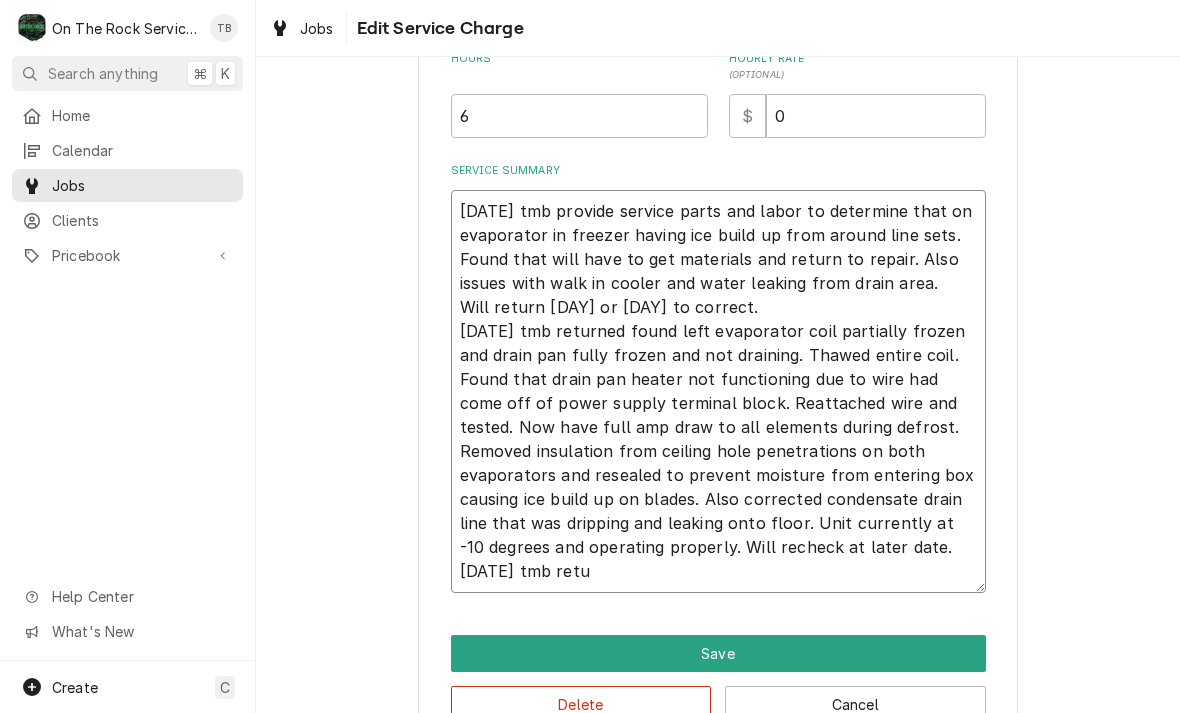 type on "x" 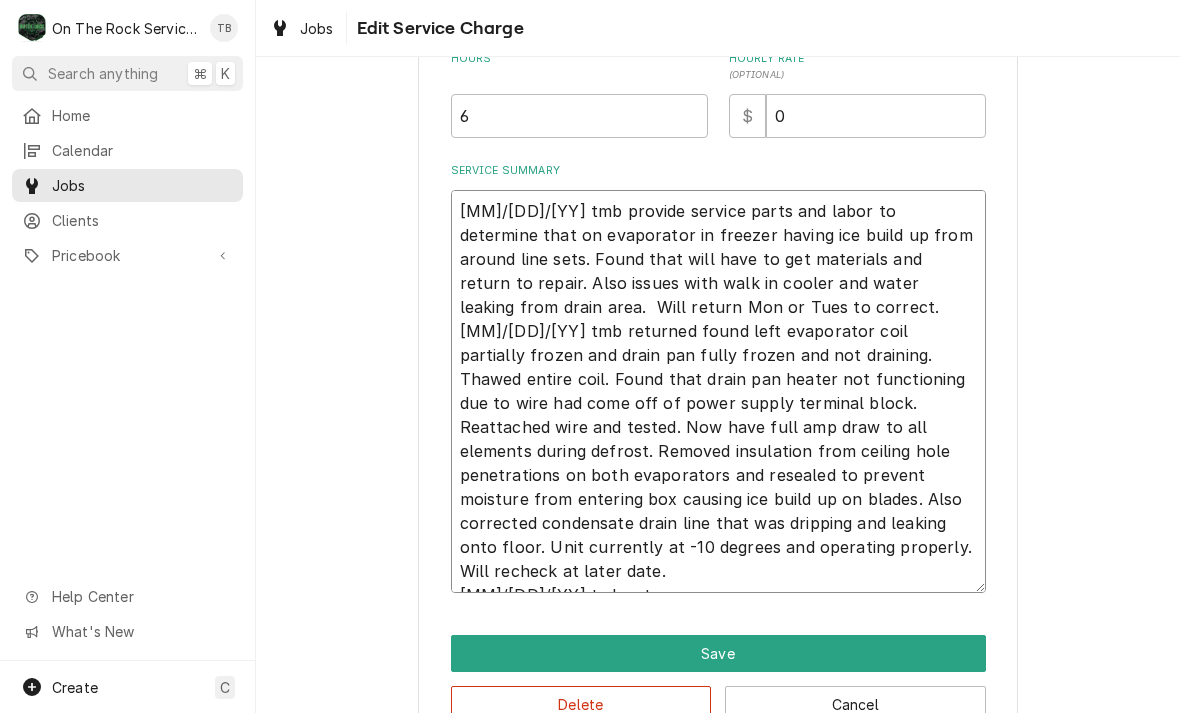 type on "x" 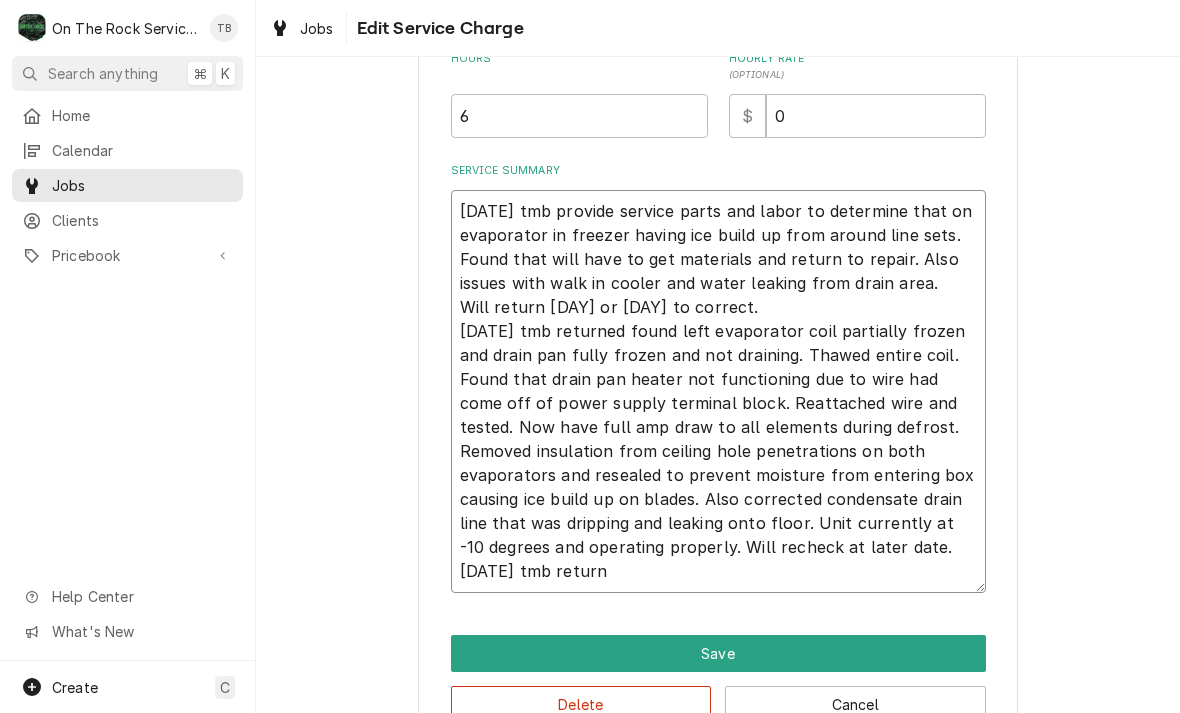 type on "x" 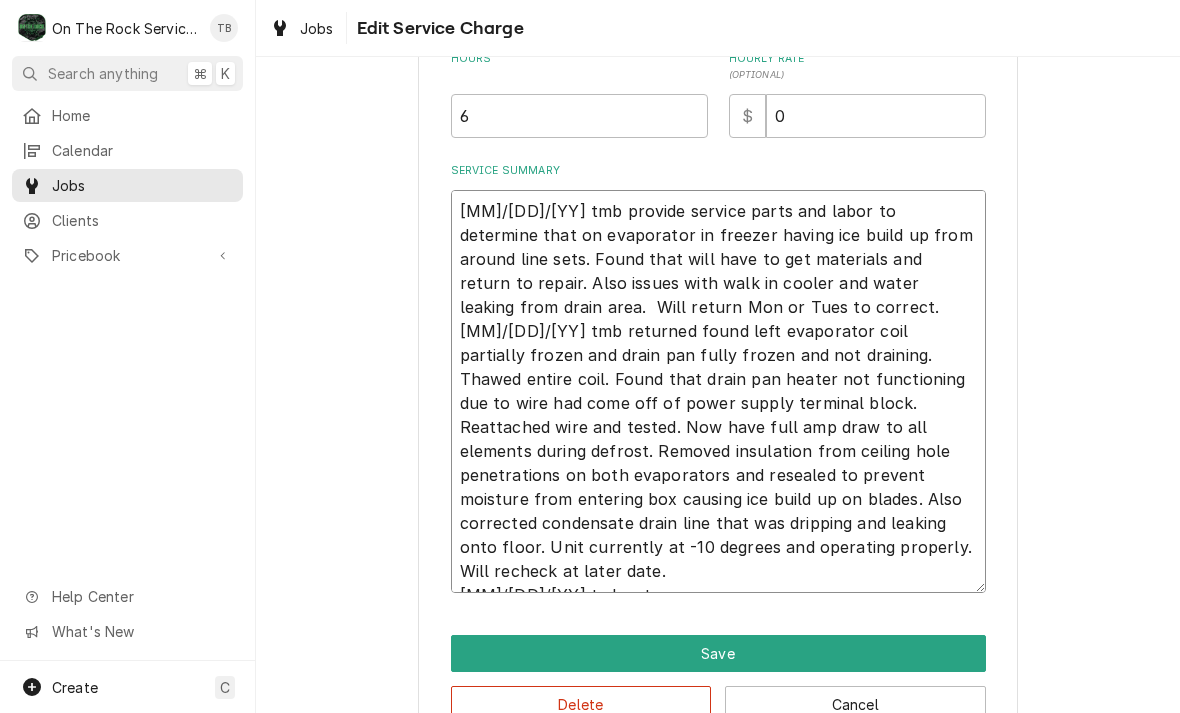 type on "x" 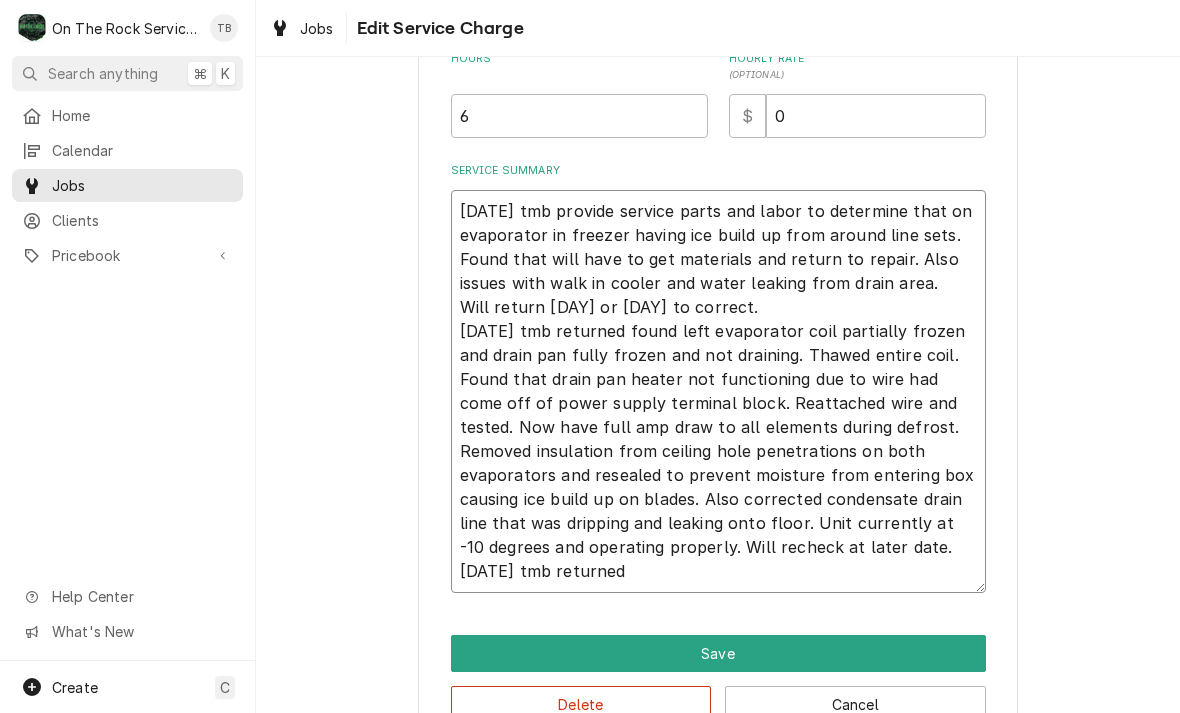 type on "x" 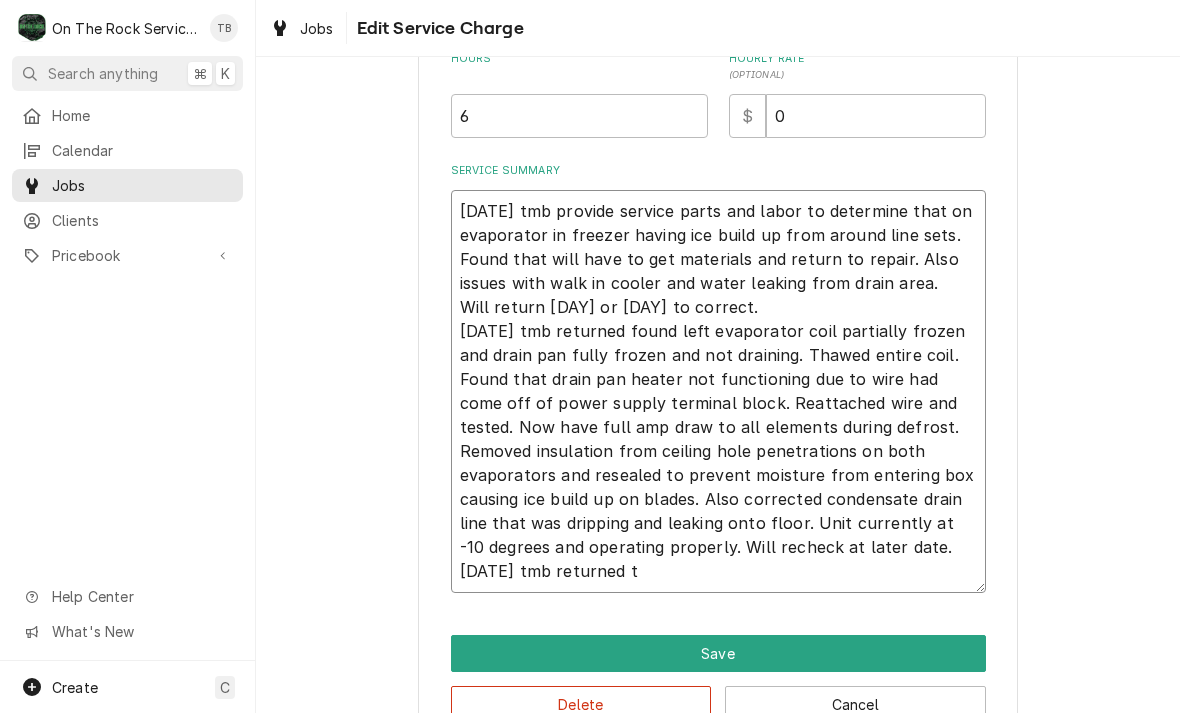type on "x" 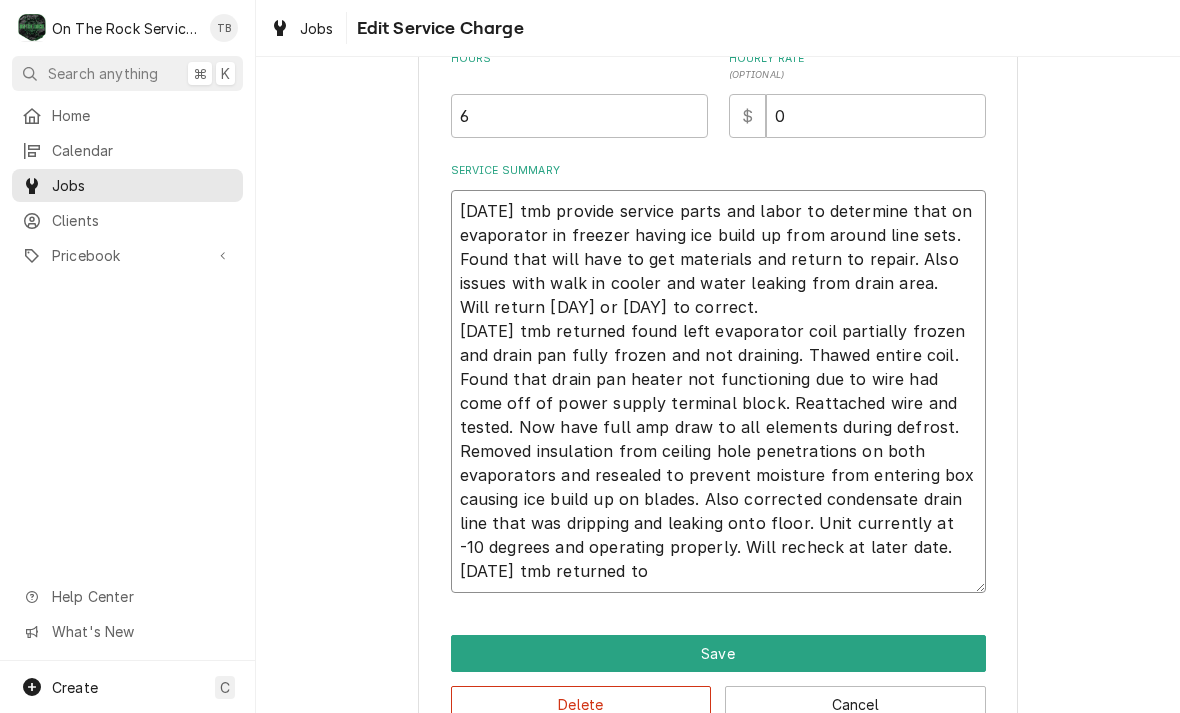 type on "5/30/25 tmb provide service parts and labor to determine that on evaporator in freezer having ice build up from around line sets. Found that will have to get materials and return to repair. Also issues with walk in cooler and water leaking from drain area.  Will return Mon or Tues to correct.
6/11/25 tmb returned found left evaporator coil partially frozen and drain pan fully frozen and not draining. Thawed entire coil. Found that drain pan heater not functioning due to wire had come off of power supply terminal block. Reattached wire and tested. Now have full amp draw to all elements during defrost. Removed insulation from ceiling hole penetrations on both evaporators and resealed to prevent moisture from entering box causing ice build up on blades. Also corrected condensate drain line that was dripping and leaking onto floor. Unit currently at -10 degrees and operating properly. Will recheck at later date.
8/7/25 tmb returned to" 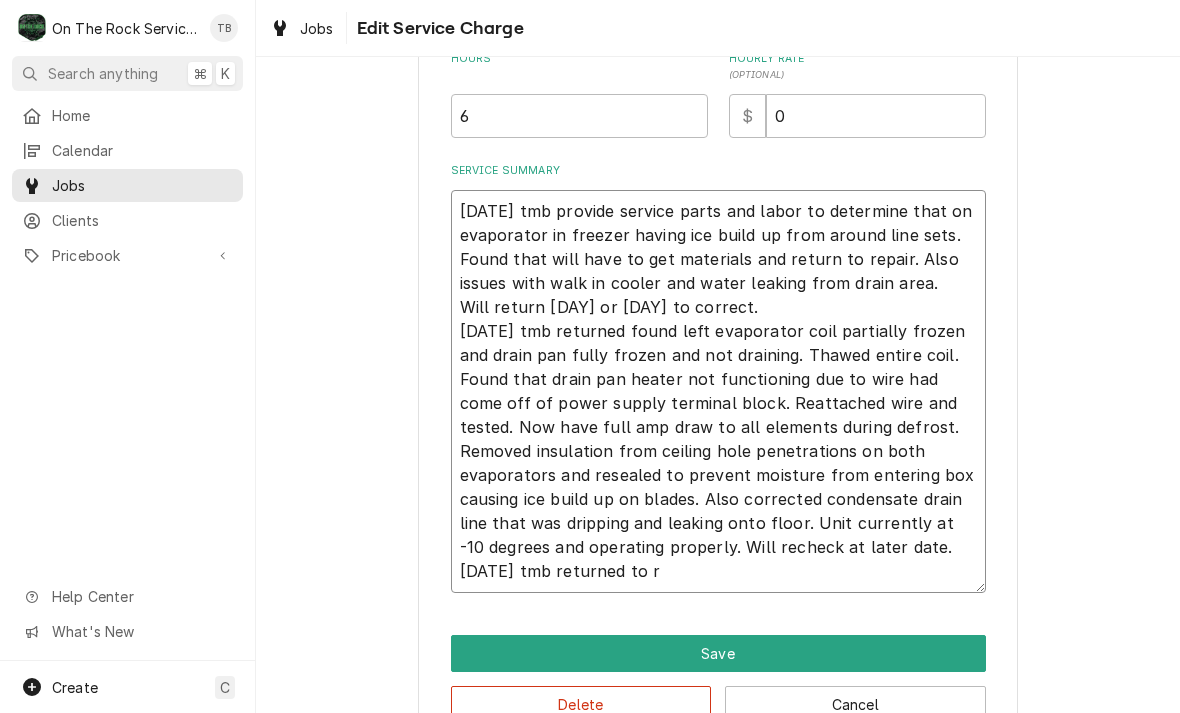 type on "x" 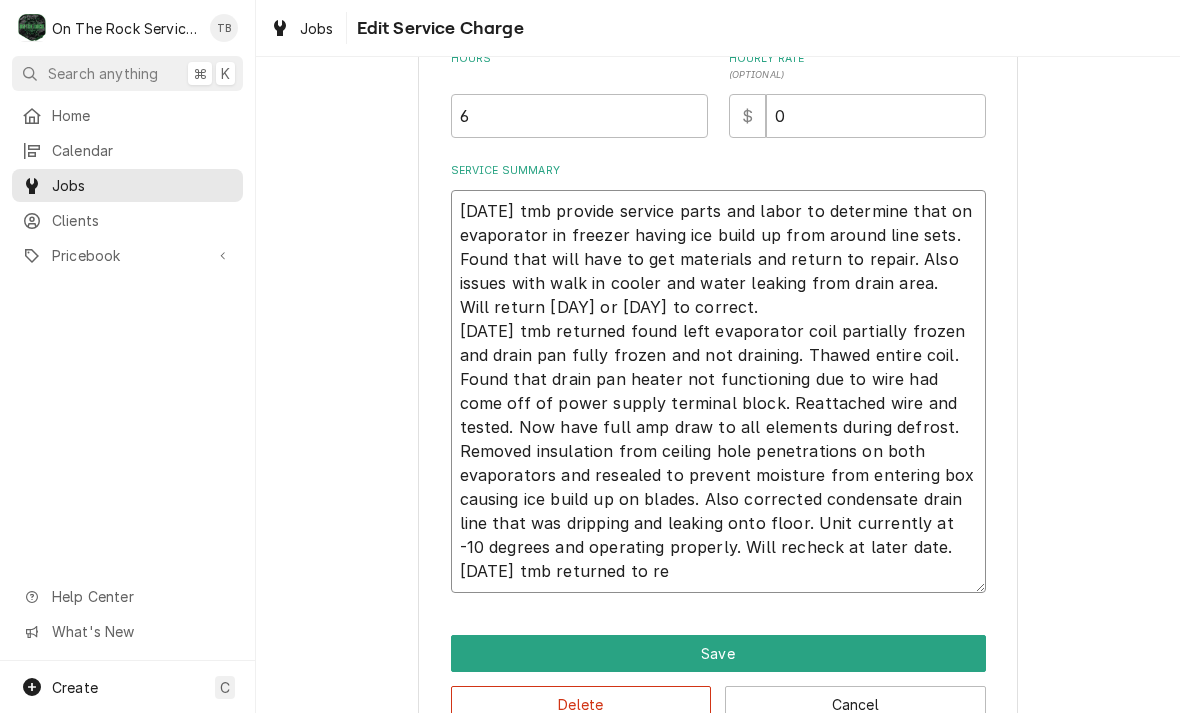 type on "x" 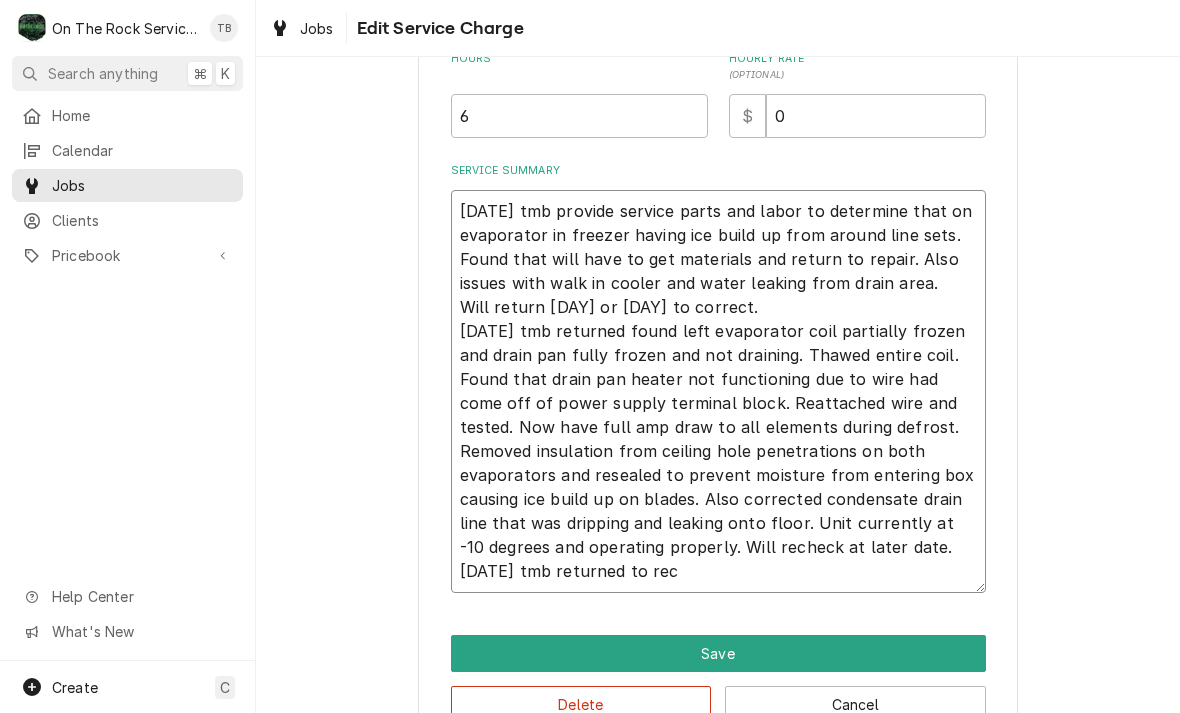 type on "x" 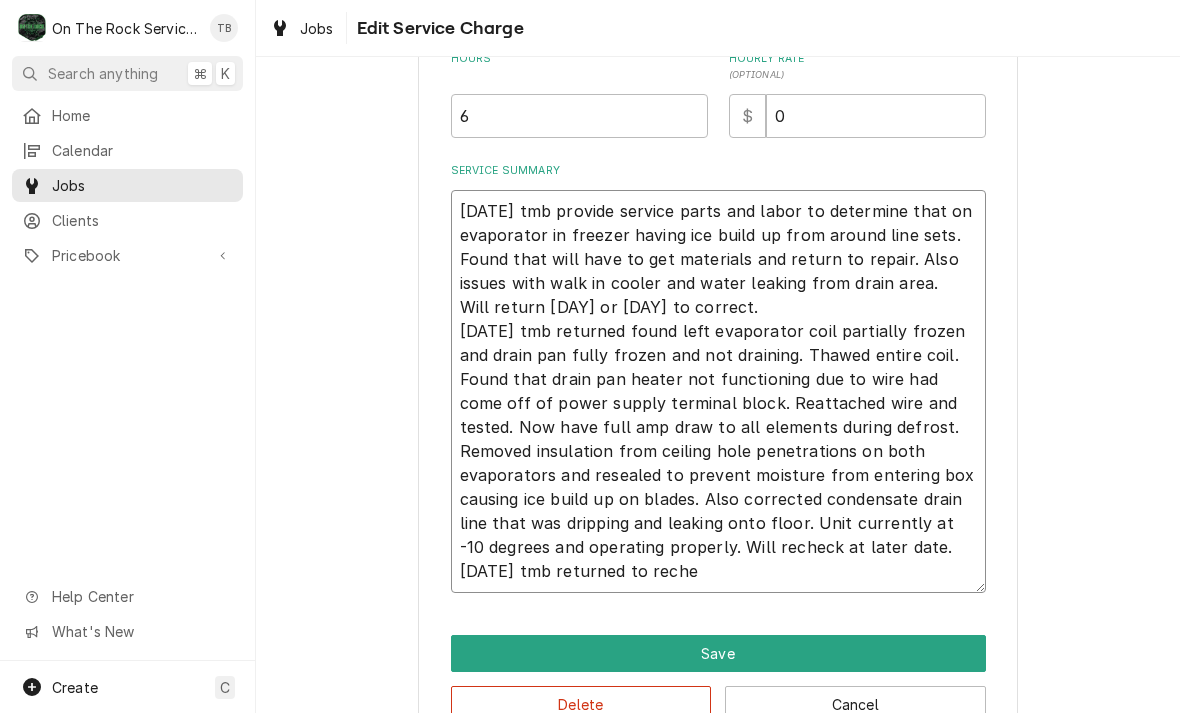 type on "5/30/25 tmb provide service parts and labor to determine that on evaporator in freezer having ice build up from around line sets. Found that will have to get materials and return to repair. Also issues with walk in cooler and water leaking from drain area.  Will return Mon or Tues to correct.
6/11/25 tmb returned found left evaporator coil partially frozen and drain pan fully frozen and not draining. Thawed entire coil. Found that drain pan heater not functioning due to wire had come off of power supply terminal block. Reattached wire and tested. Now have full amp draw to all elements during defrost. Removed insulation from ceiling hole penetrations on both evaporators and resealed to prevent moisture from entering box causing ice build up on blades. Also corrected condensate drain line that was dripping and leaking onto floor. Unit currently at -10 degrees and operating properly. Will recheck at later date.
8/7/25 tmb returned to reche" 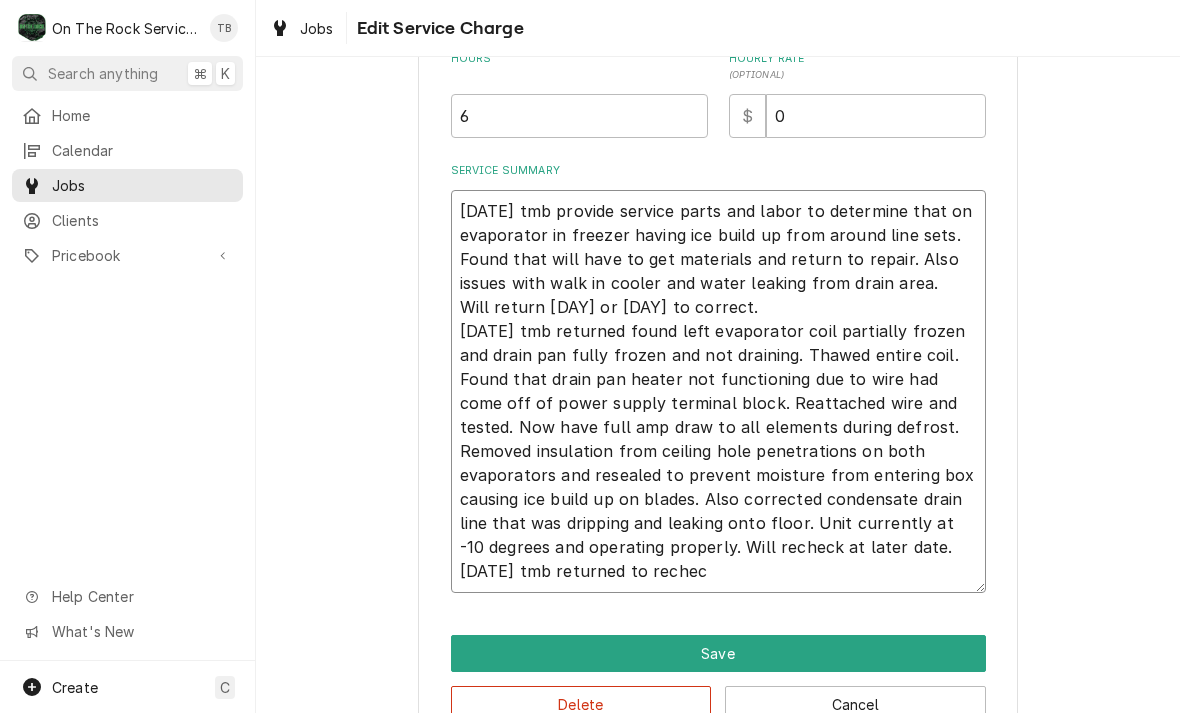 type on "5/30/25 tmb provide service parts and labor to determine that on evaporator in freezer having ice build up from around line sets. Found that will have to get materials and return to repair. Also issues with walk in cooler and water leaking from drain area.  Will return Mon or Tues to correct.
6/11/25 tmb returned found left evaporator coil partially frozen and drain pan fully frozen and not draining. Thawed entire coil. Found that drain pan heater not functioning due to wire had come off of power supply terminal block. Reattached wire and tested. Now have full amp draw to all elements during defrost. Removed insulation from ceiling hole penetrations on both evaporators and resealed to prevent moisture from entering box causing ice build up on blades. Also corrected condensate drain line that was dripping and leaking onto floor. Unit currently at -10 degrees and operating properly. Will recheck at later date.
8/7/25 tmb returned to recheck" 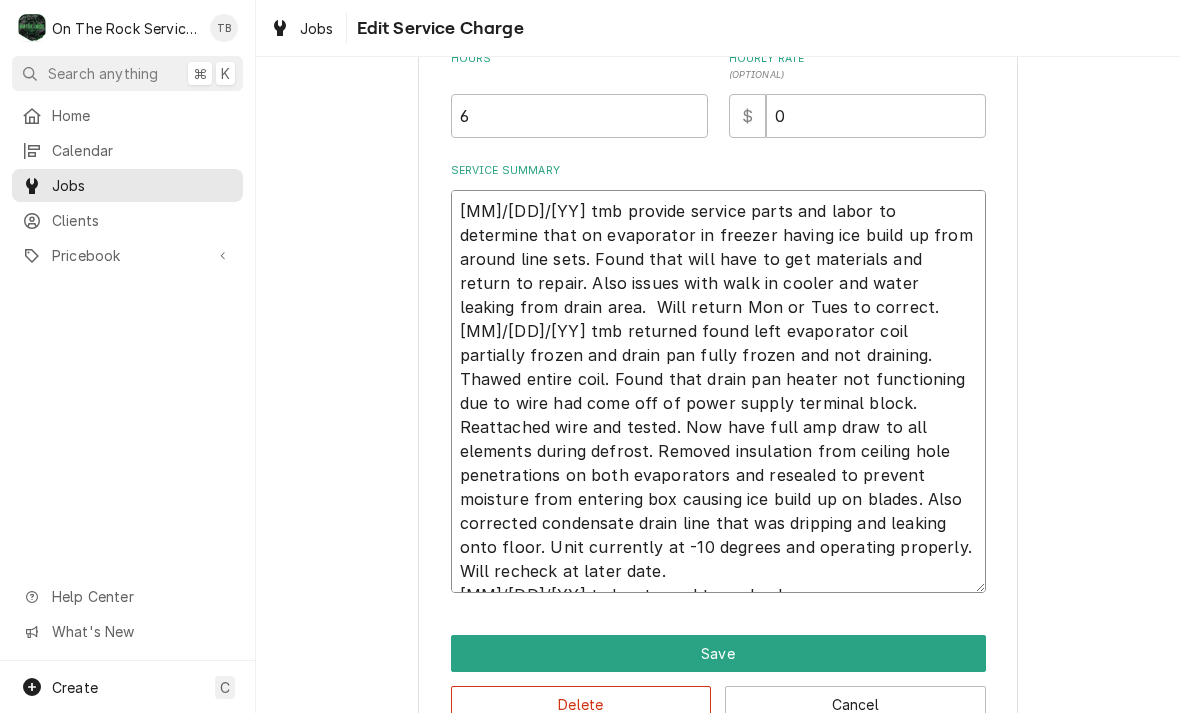 type on "x" 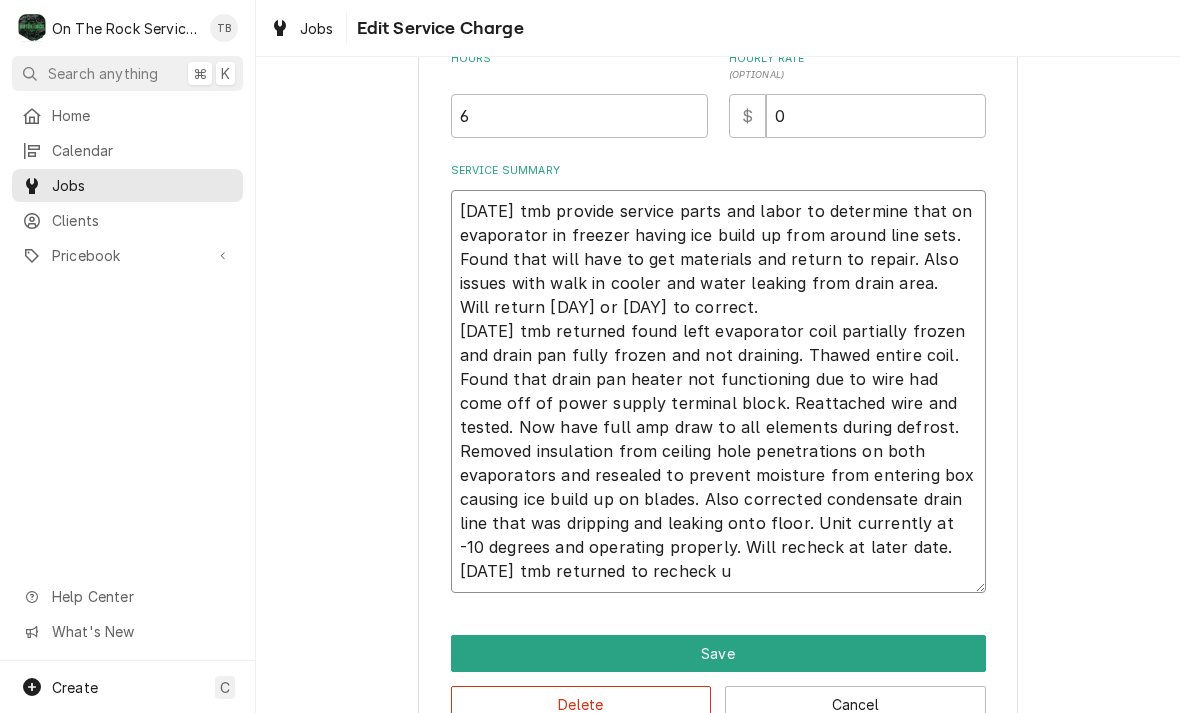 type on "x" 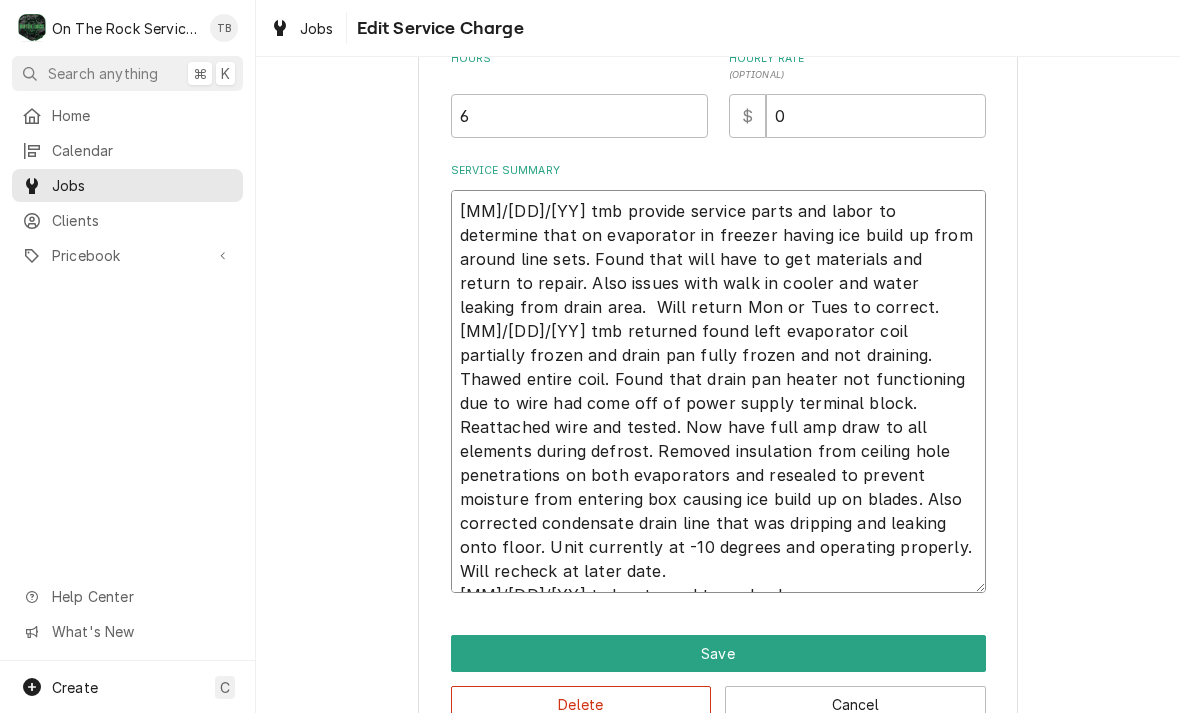 type on "x" 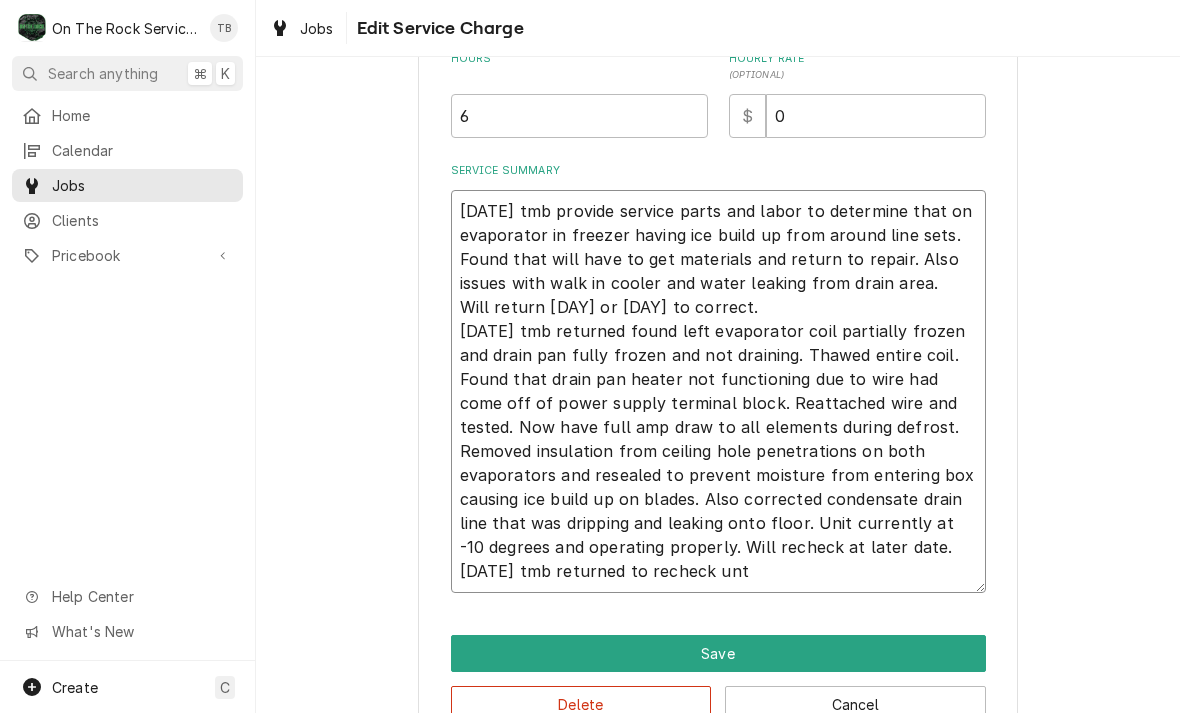 type on "x" 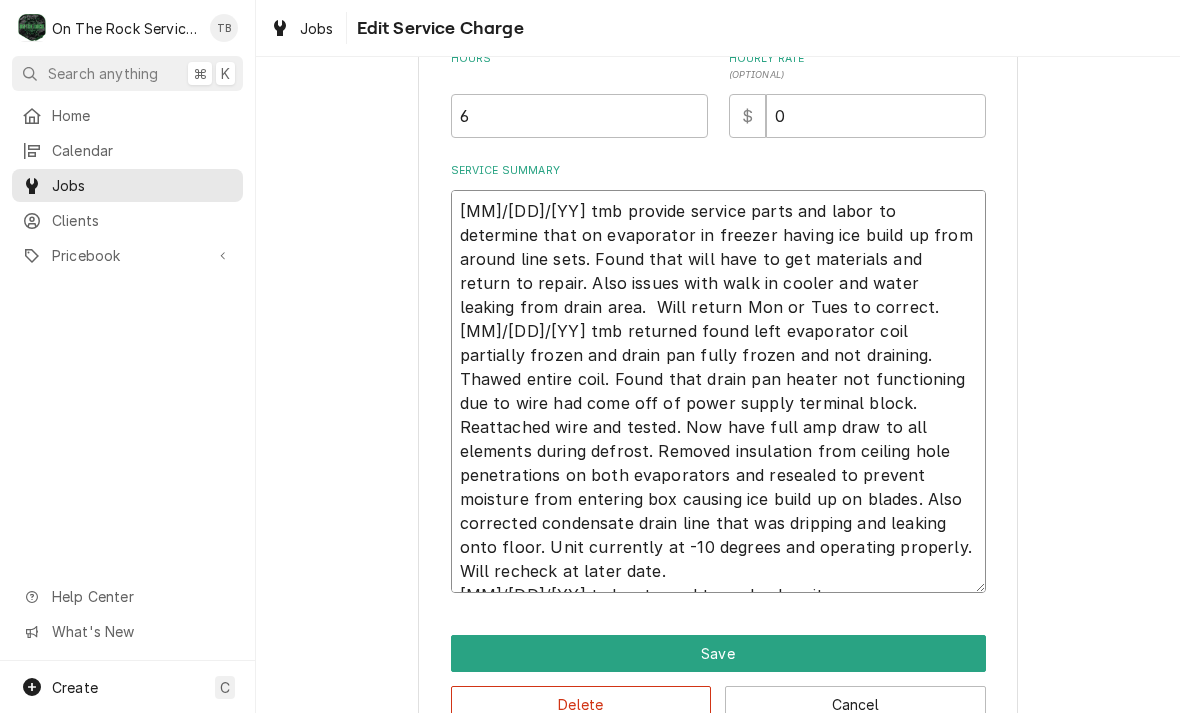 type on "x" 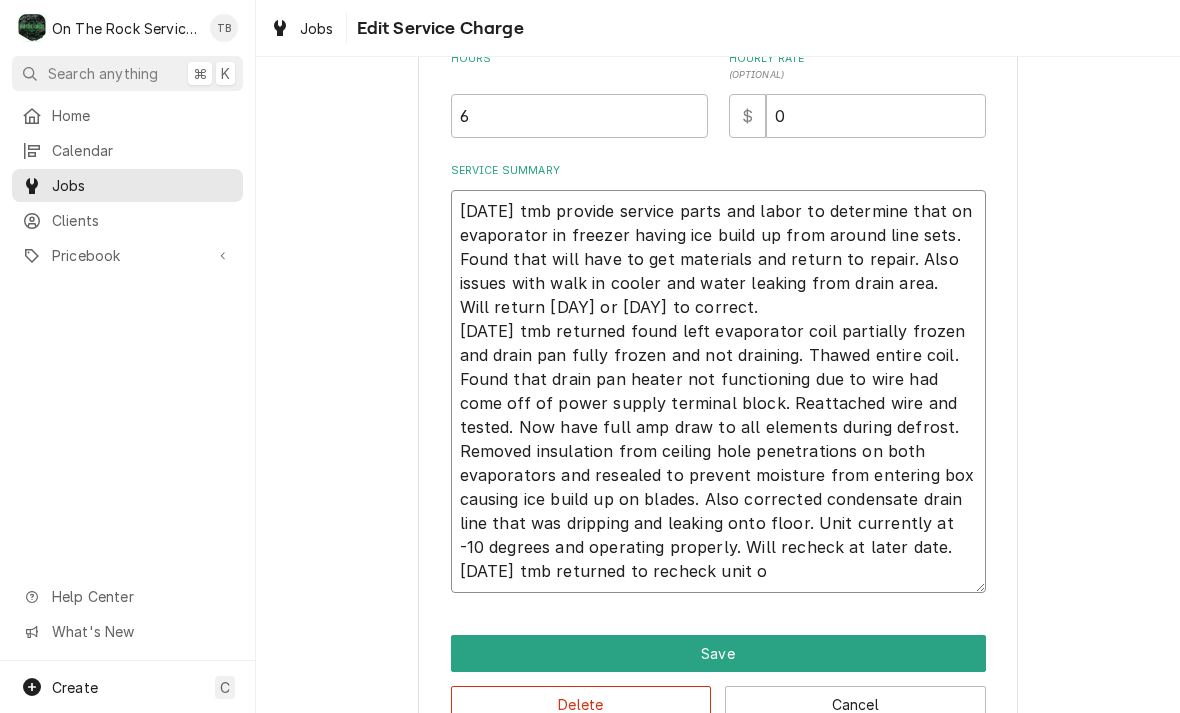 type on "x" 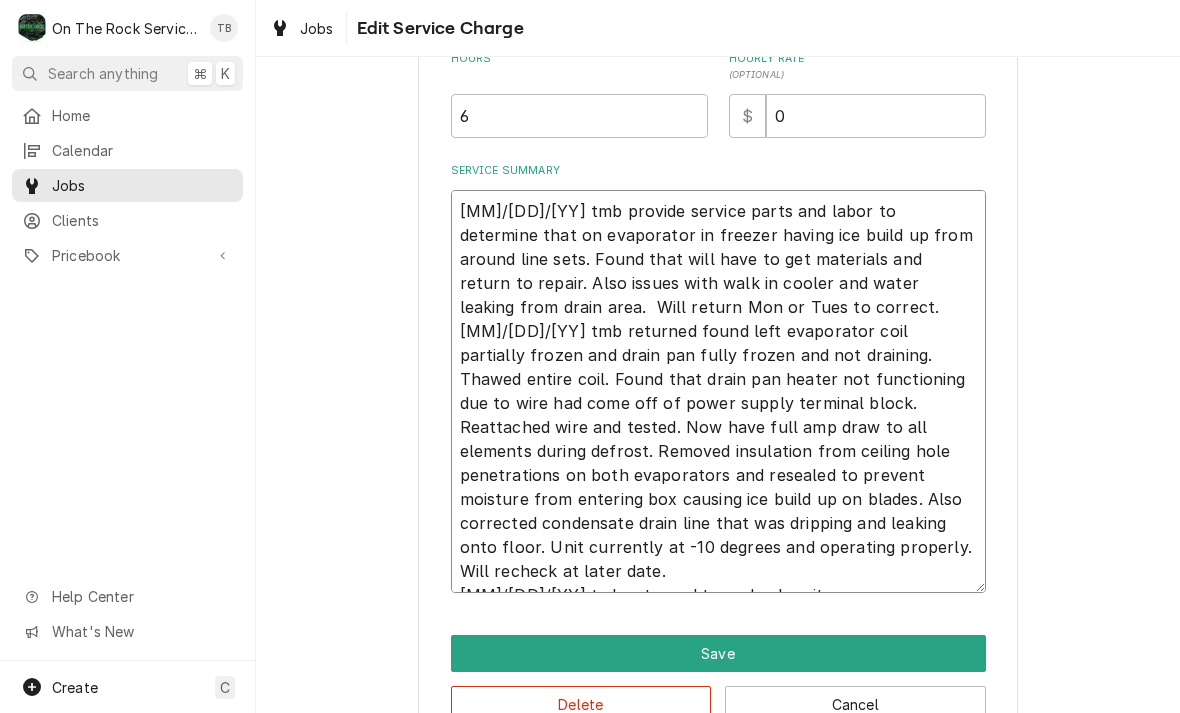 type on "x" 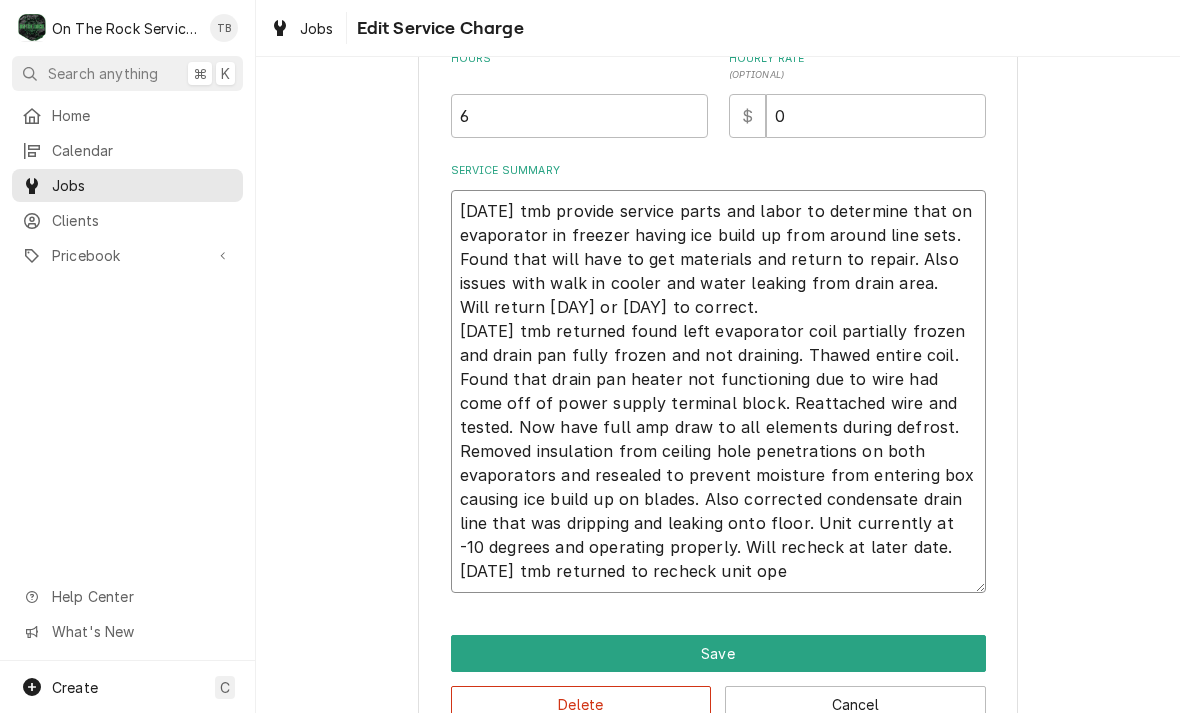 type on "x" 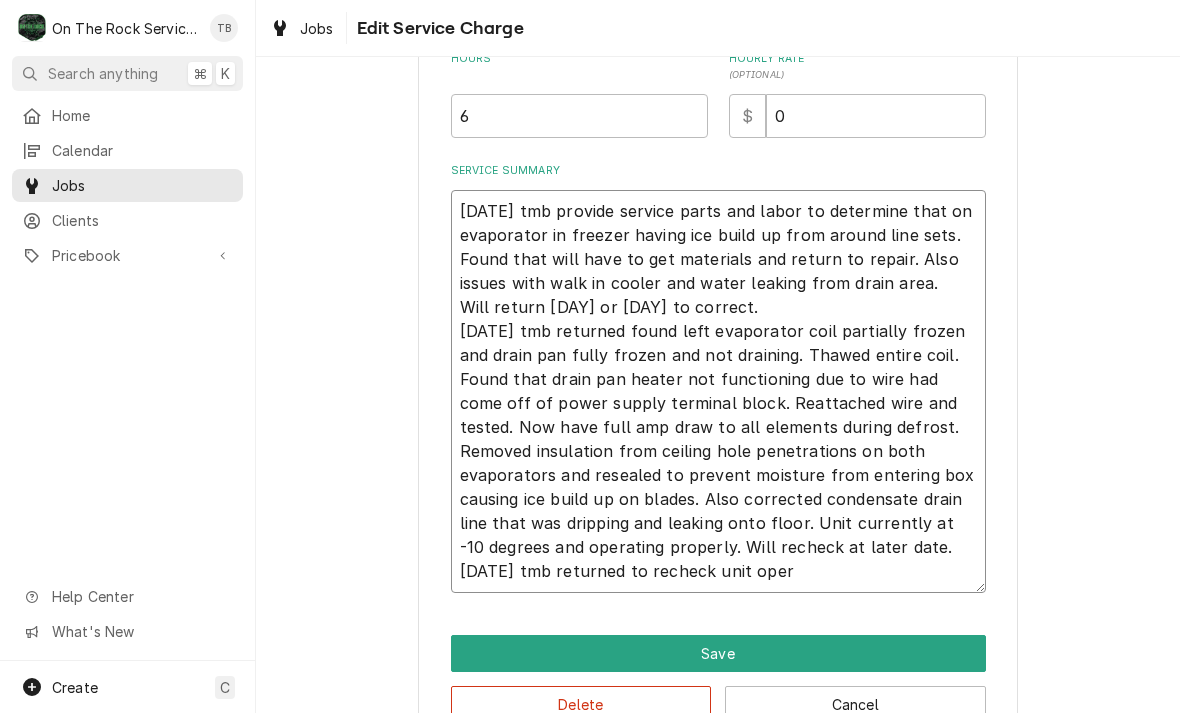 type on "x" 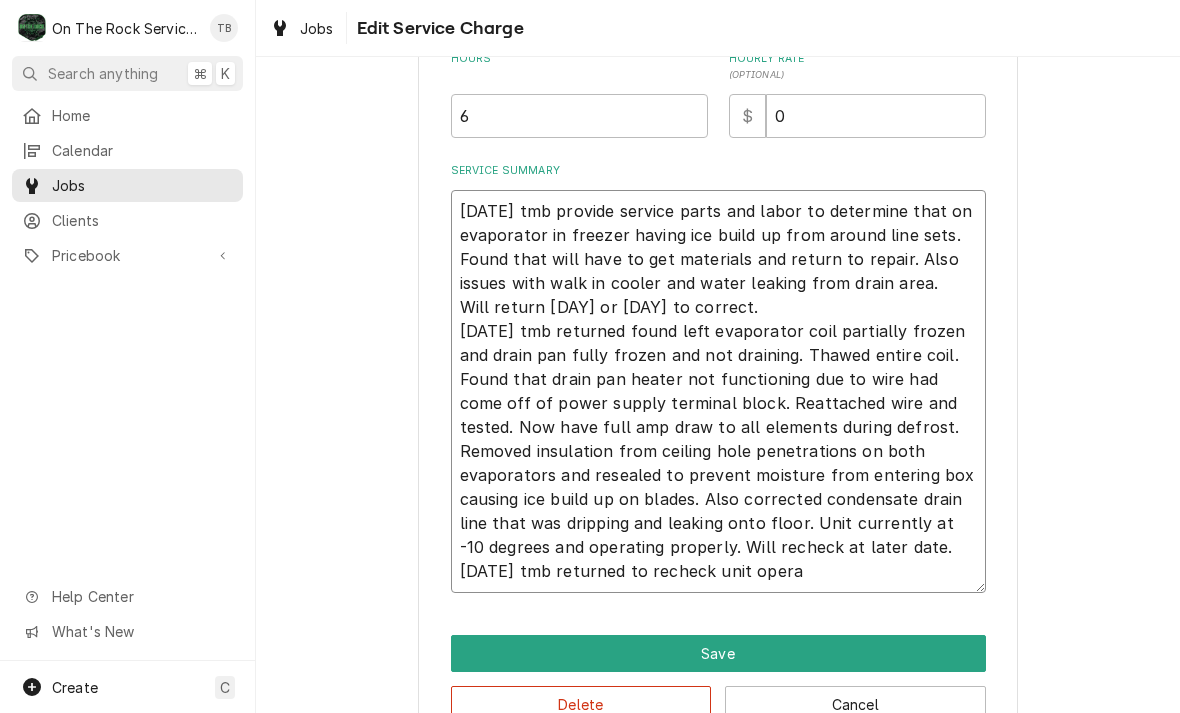 type on "5/30/25 tmb provide service parts and labor to determine that on evaporator in freezer having ice build up from around line sets. Found that will have to get materials and return to repair. Also issues with walk in cooler and water leaking from drain area.  Will return Mon or Tues to correct.
6/11/25 tmb returned found left evaporator coil partially frozen and drain pan fully frozen and not draining. Thawed entire coil. Found that drain pan heater not functioning due to wire had come off of power supply terminal block. Reattached wire and tested. Now have full amp draw to all elements during defrost. Removed insulation from ceiling hole penetrations on both evaporators and resealed to prevent moisture from entering box causing ice build up on blades. Also corrected condensate drain line that was dripping and leaking onto floor. Unit currently at -10 degrees and operating properly. Will recheck at later date.
8/7/25 tmb returned to recheck unit operat" 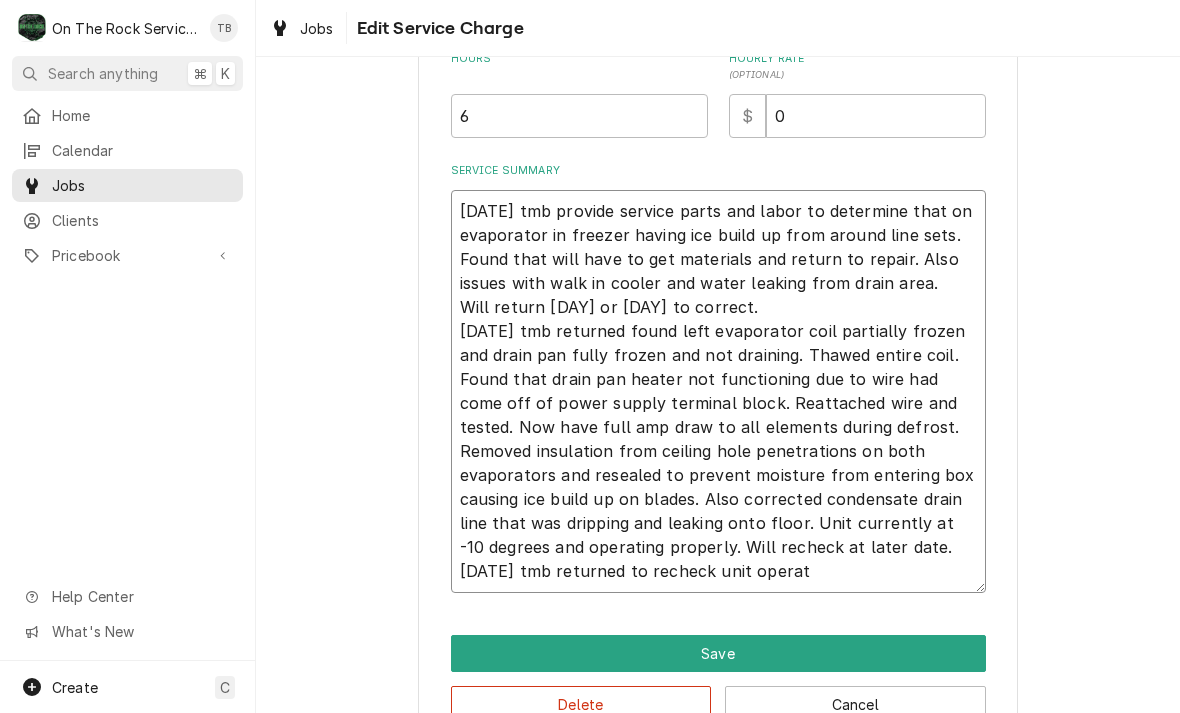 type on "x" 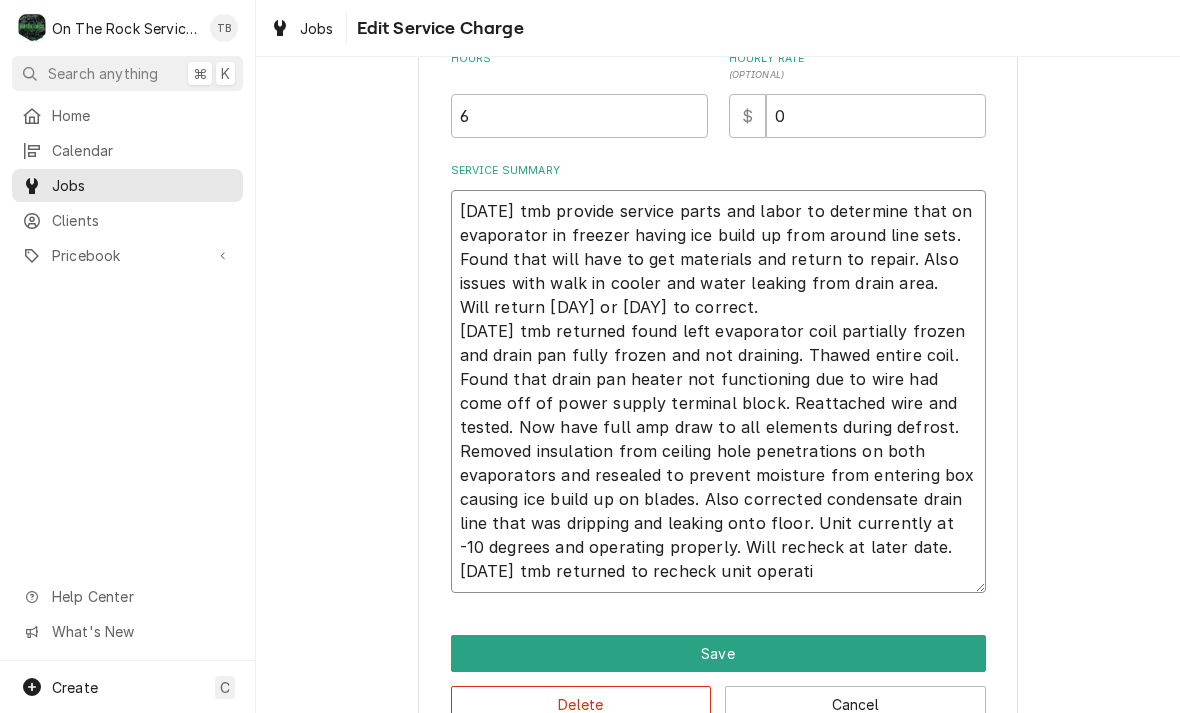 type on "x" 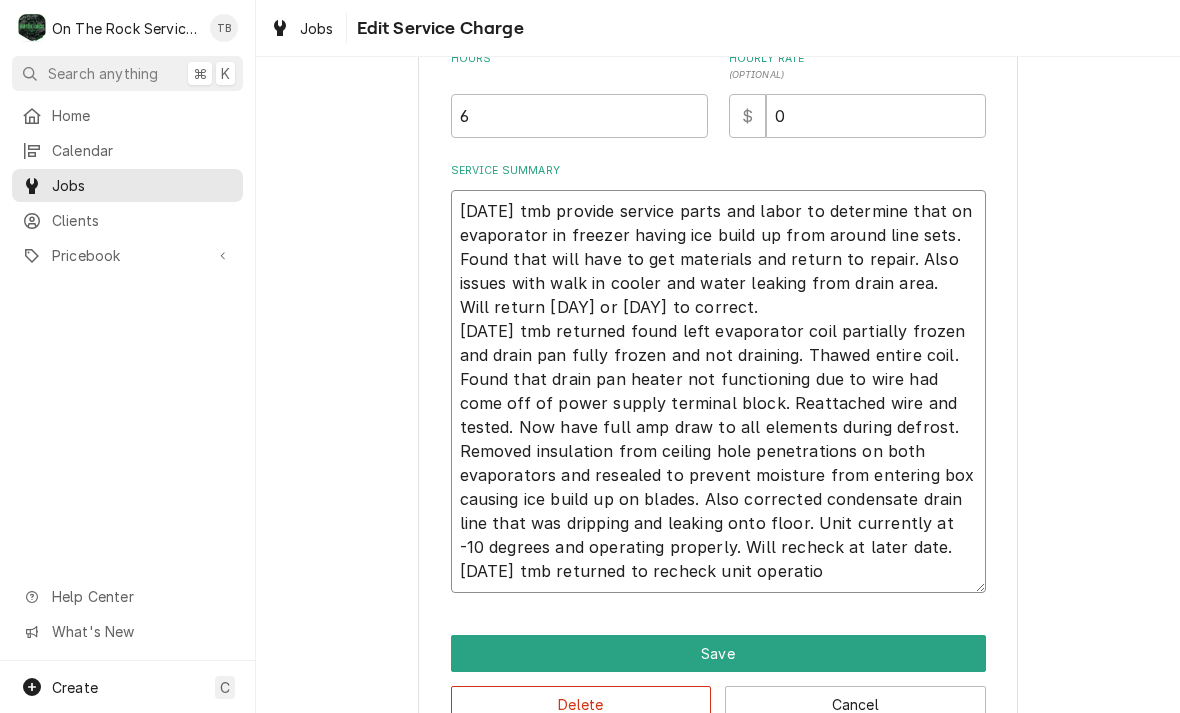 type on "x" 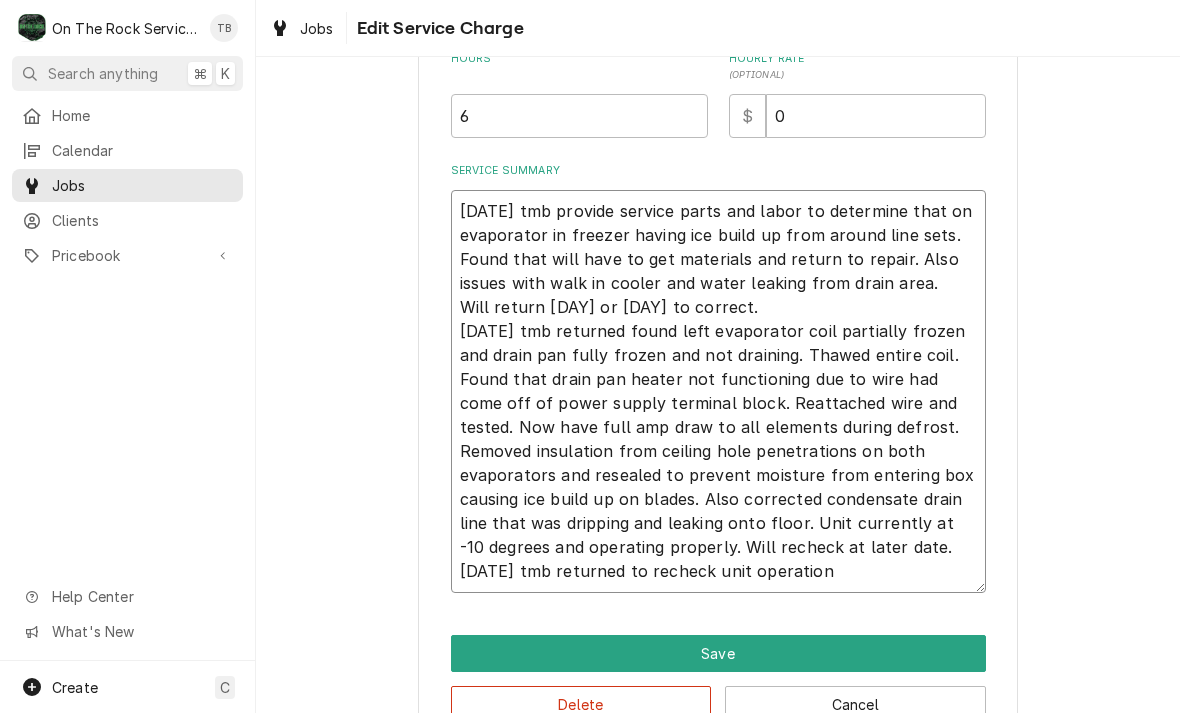 type on "x" 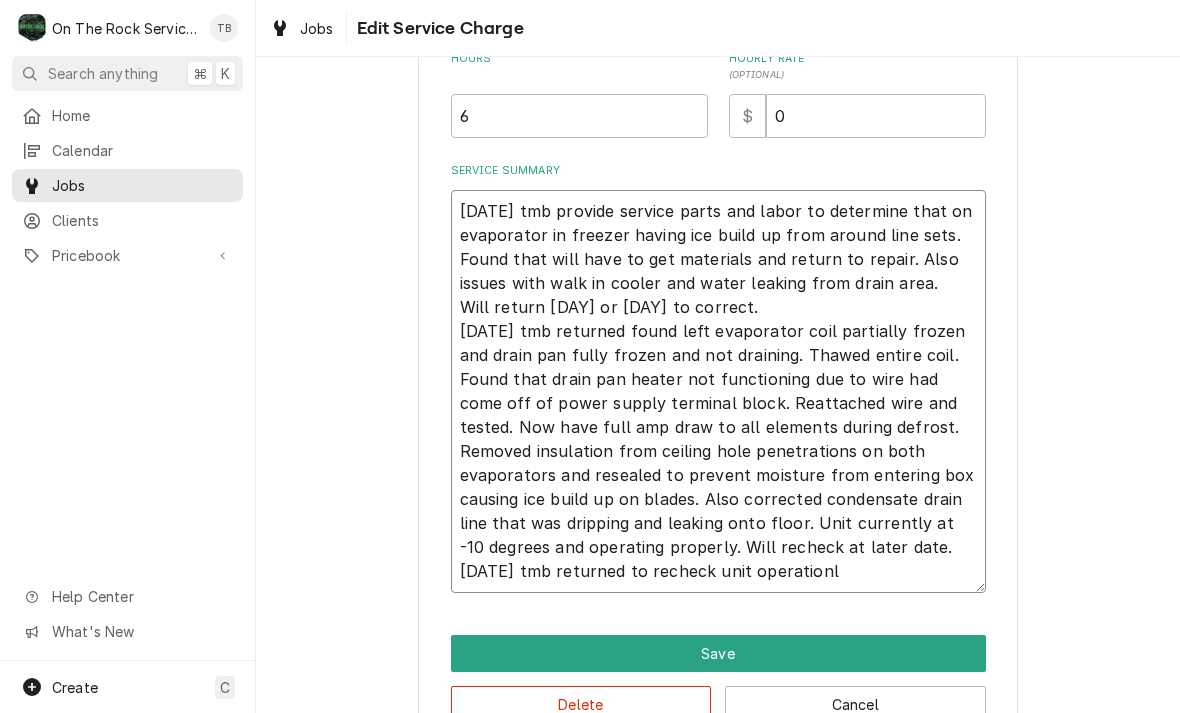 type on "x" 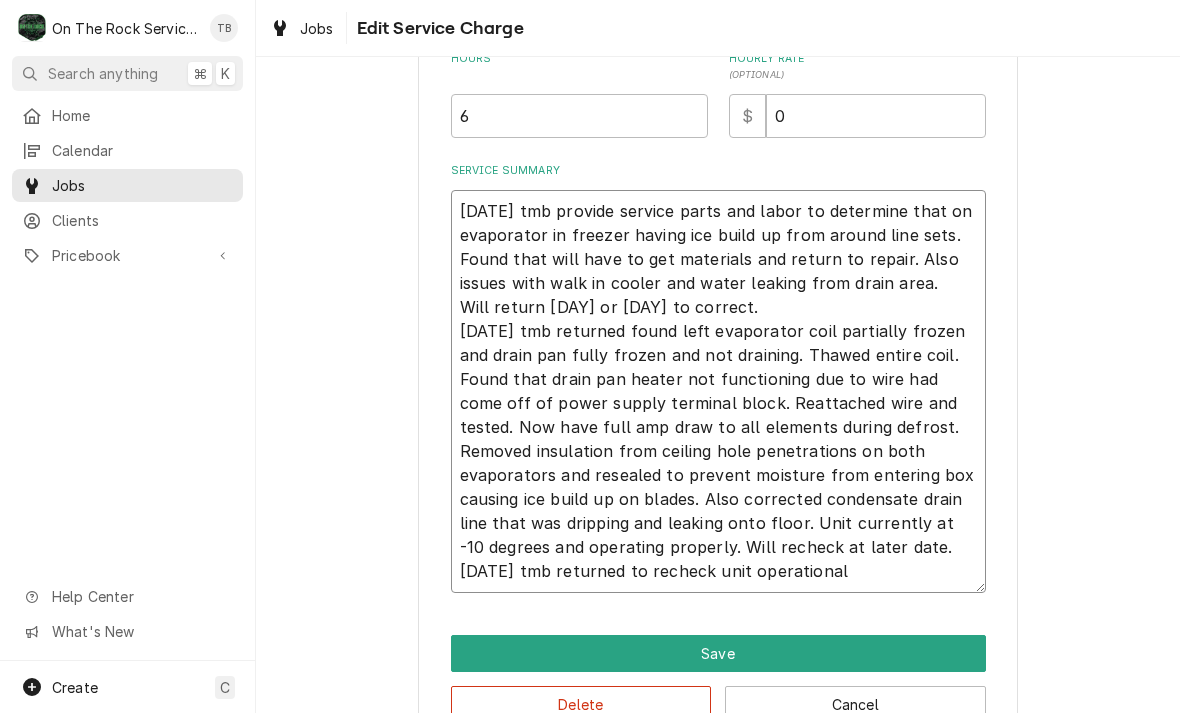 type on "x" 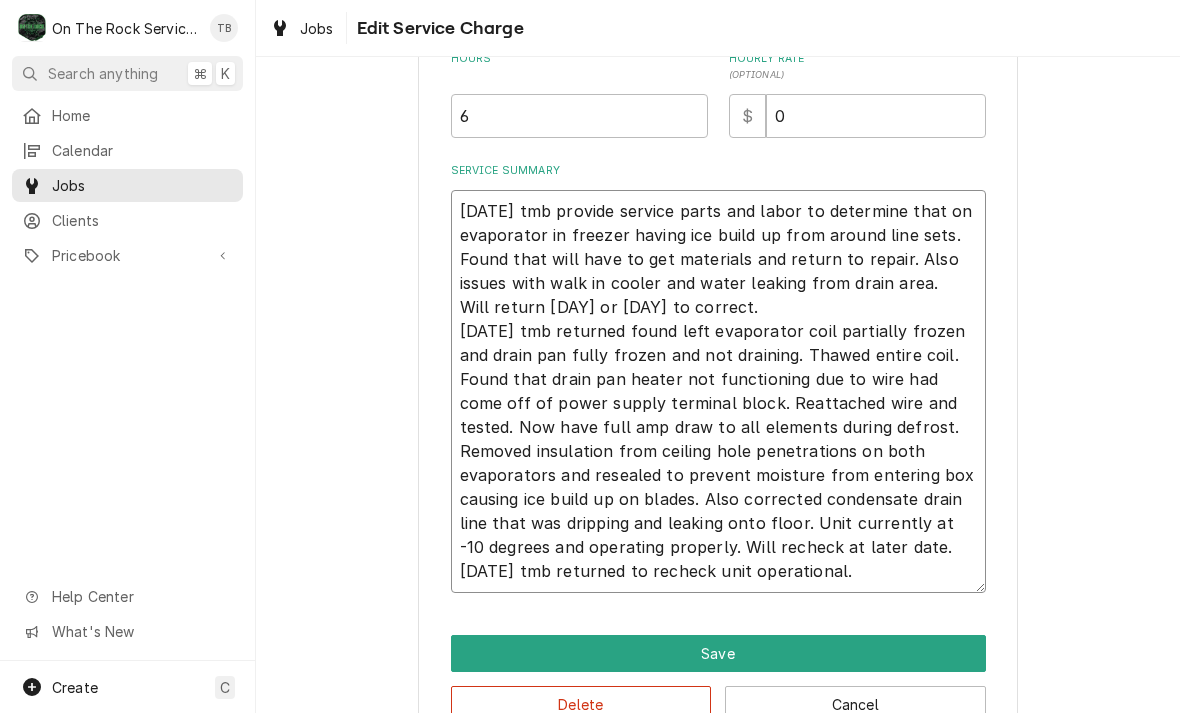 type on "x" 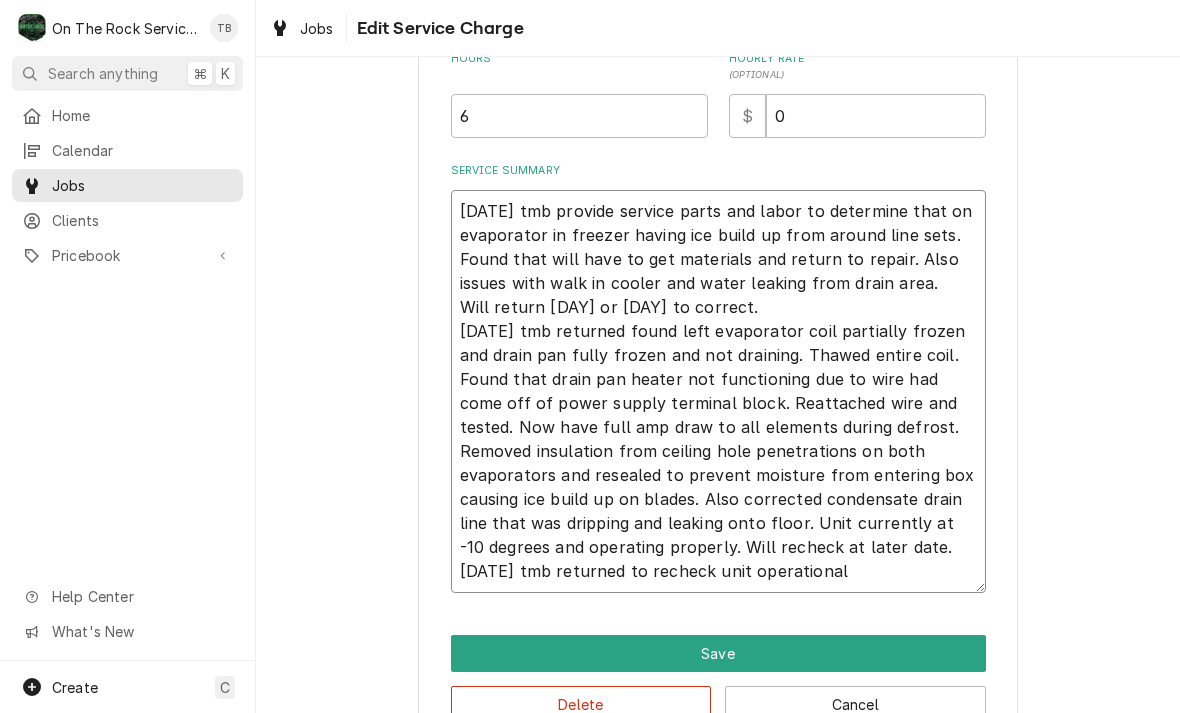 type on "x" 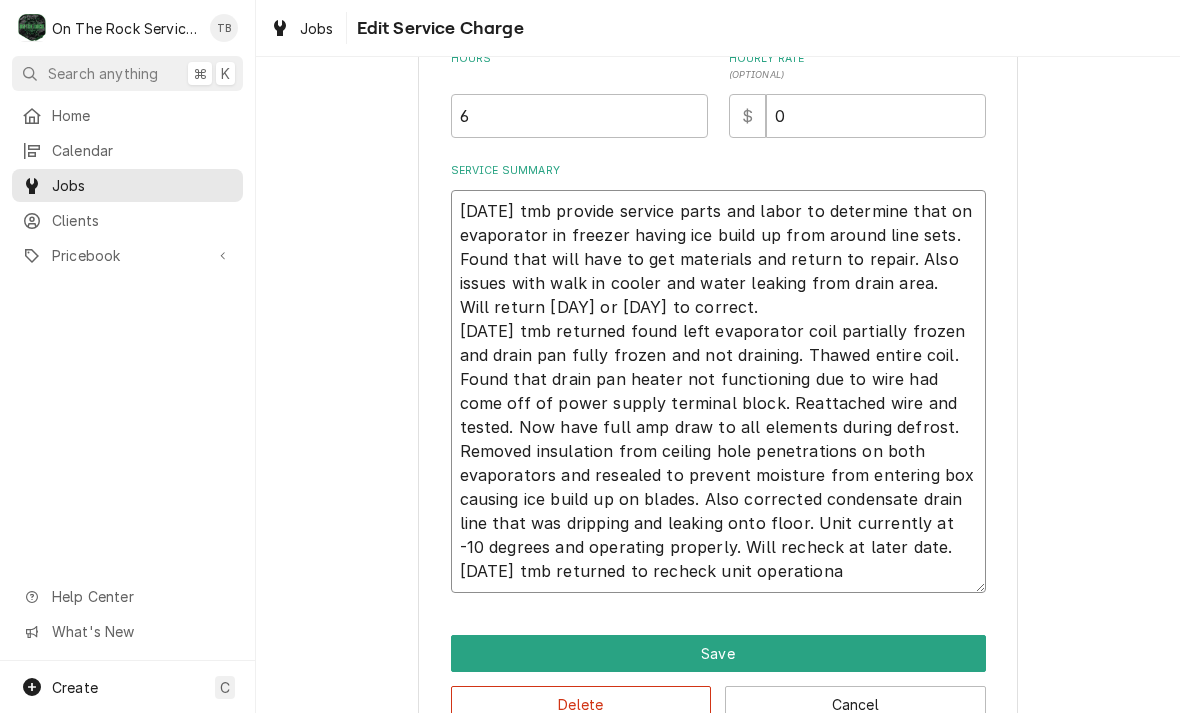 type on "x" 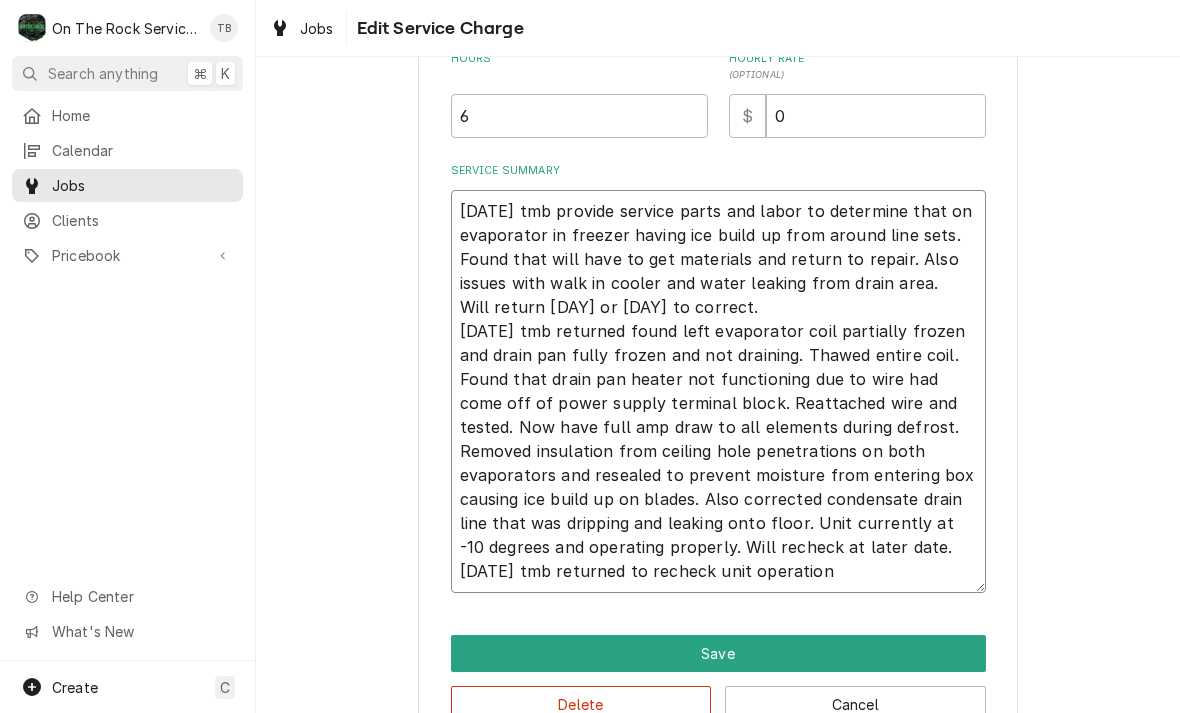 type on "x" 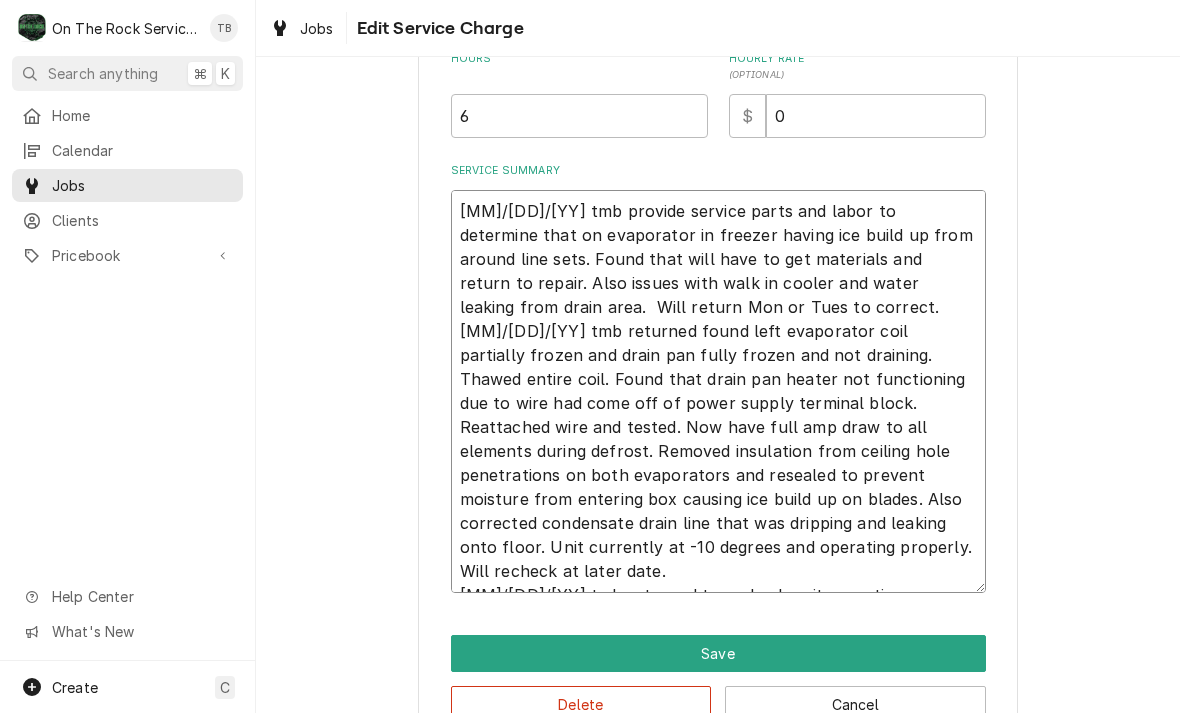 type on "x" 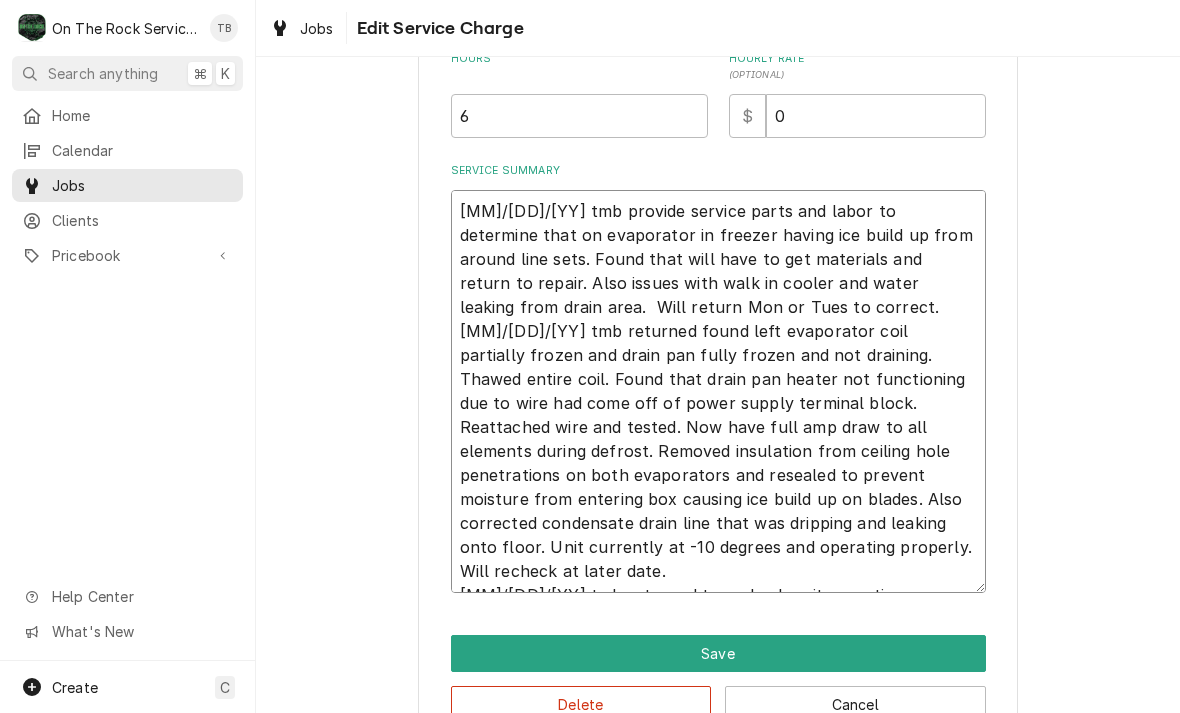 type on "x" 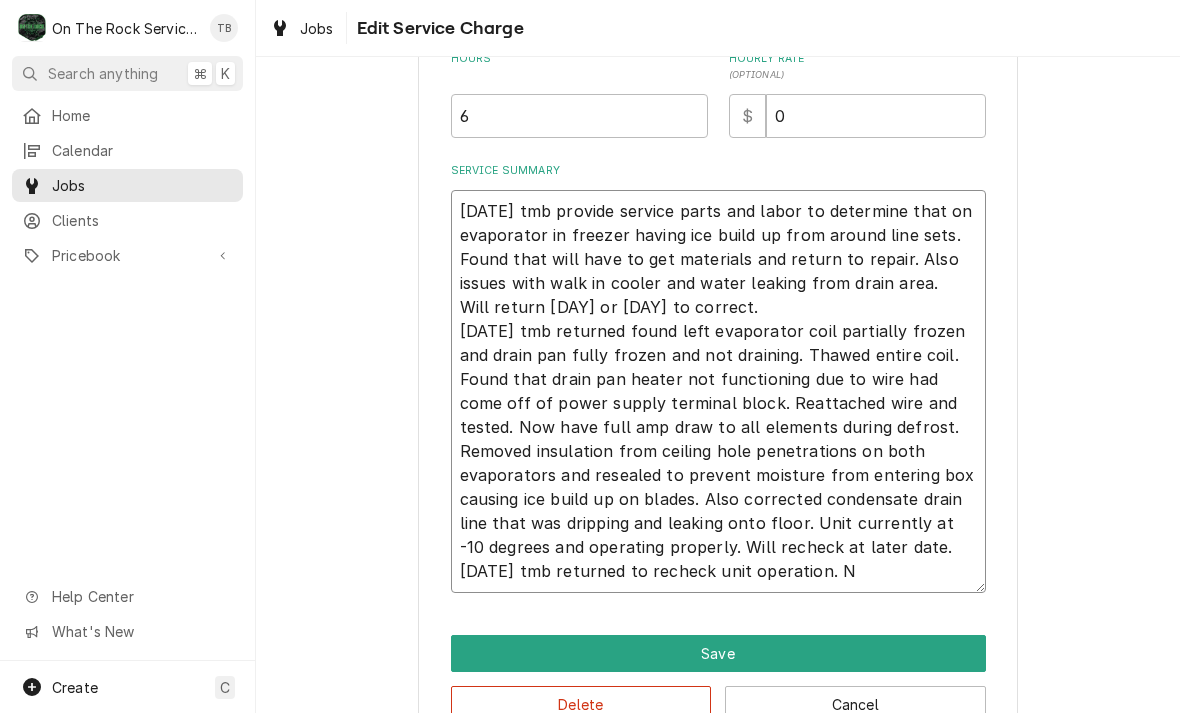 type on "x" 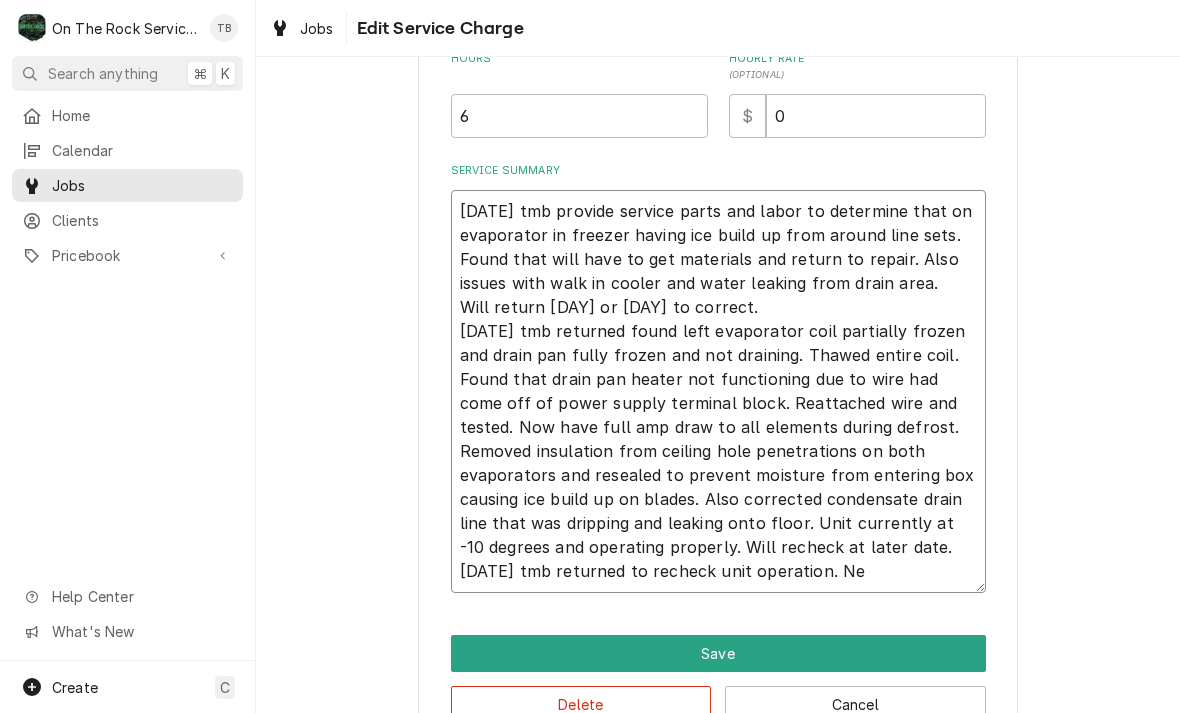 type on "x" 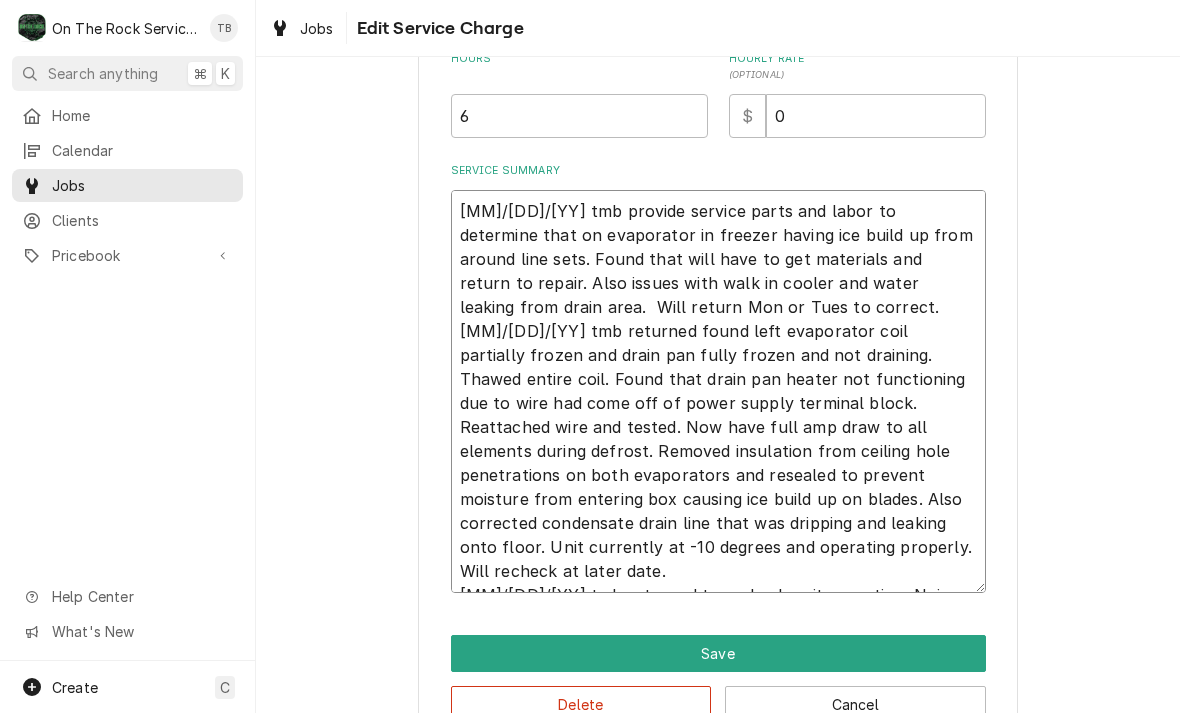 type on "x" 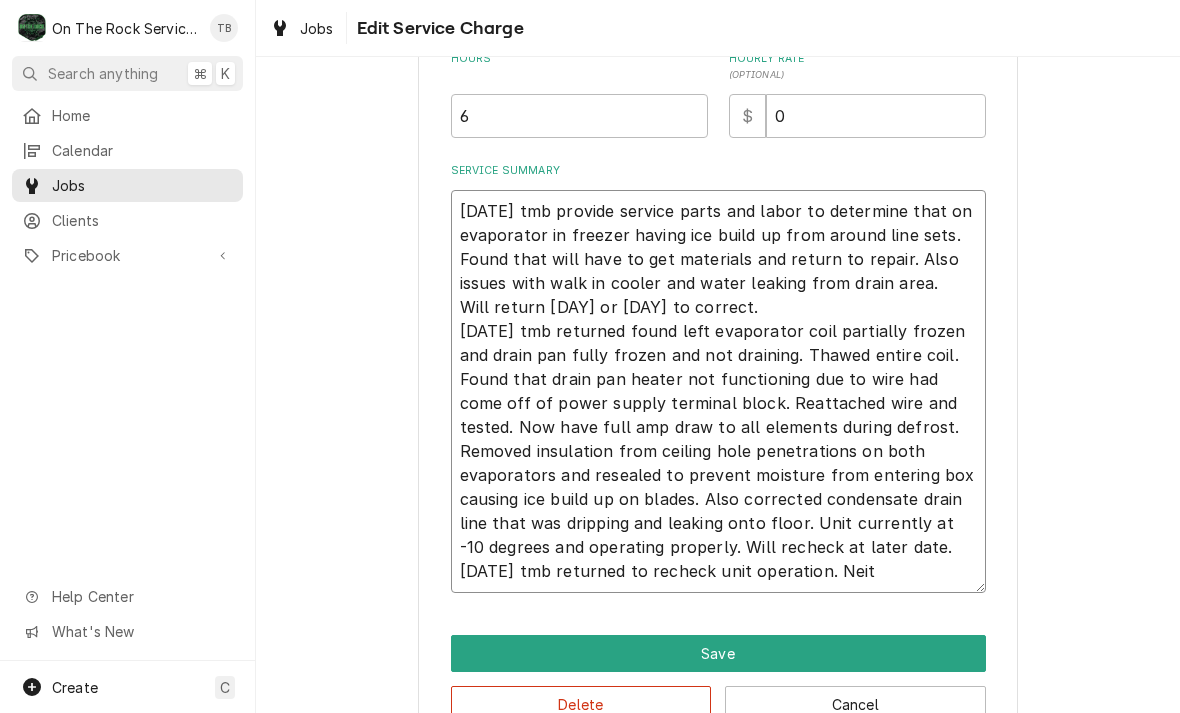 type on "x" 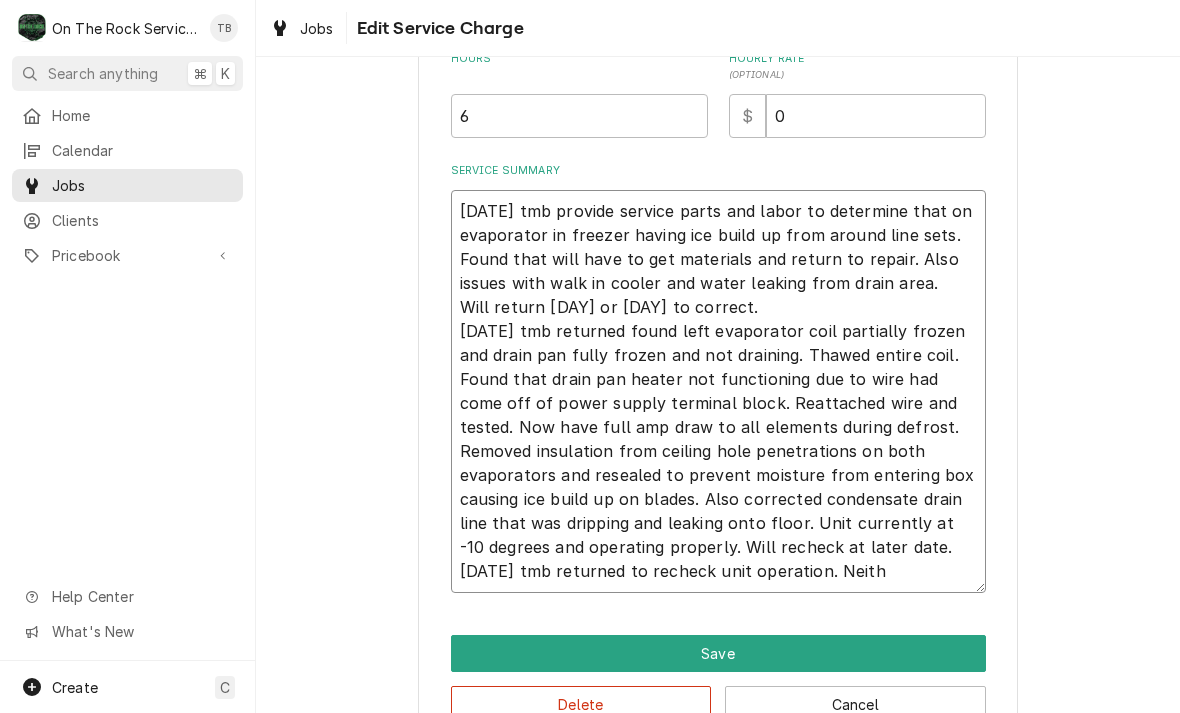 type on "5/30/25 tmb provide service parts and labor to determine that on evaporator in freezer having ice build up from around line sets. Found that will have to get materials and return to repair. Also issues with walk in cooler and water leaking from drain area.  Will return Mon or Tues to correct.
6/11/25 tmb returned found left evaporator coil partially frozen and drain pan fully frozen and not draining. Thawed entire coil. Found that drain pan heater not functioning due to wire had come off of power supply terminal block. Reattached wire and tested. Now have full amp draw to all elements during defrost. Removed insulation from ceiling hole penetrations on both evaporators and resealed to prevent moisture from entering box causing ice build up on blades. Also corrected condensate drain line that was dripping and leaking onto floor. Unit currently at -10 degrees and operating properly. Will recheck at later date.
8/7/25 tmb returned to recheck unit operation. Neithe" 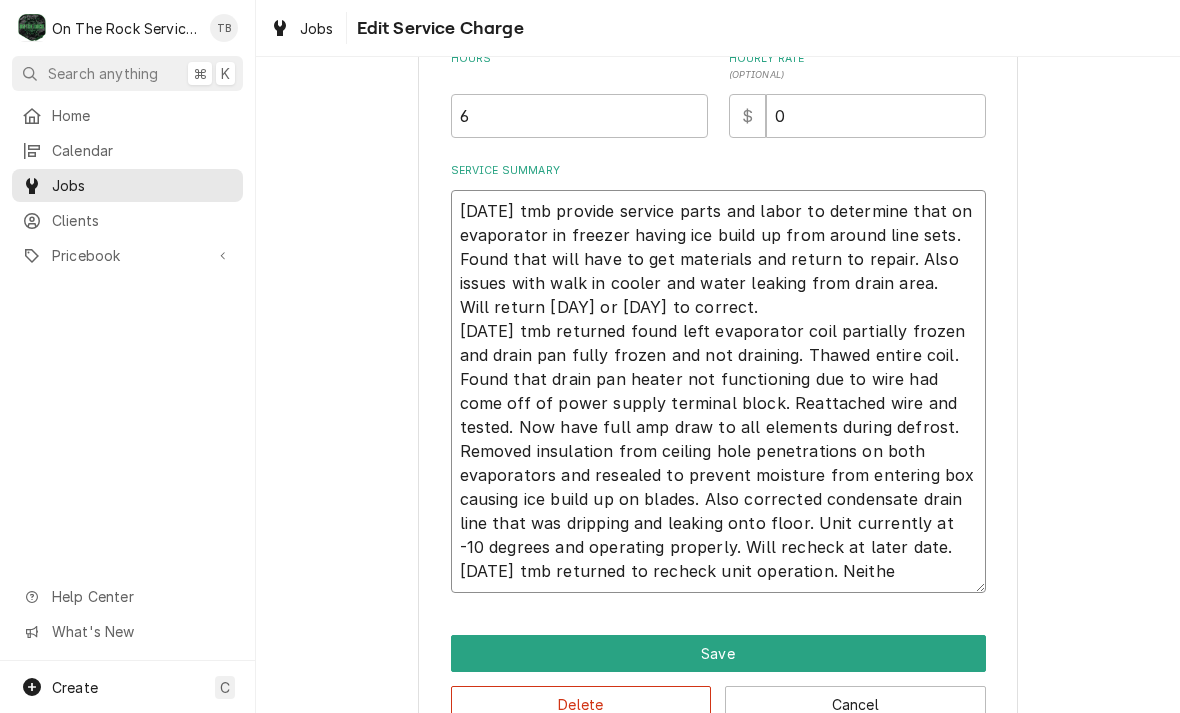 type on "x" 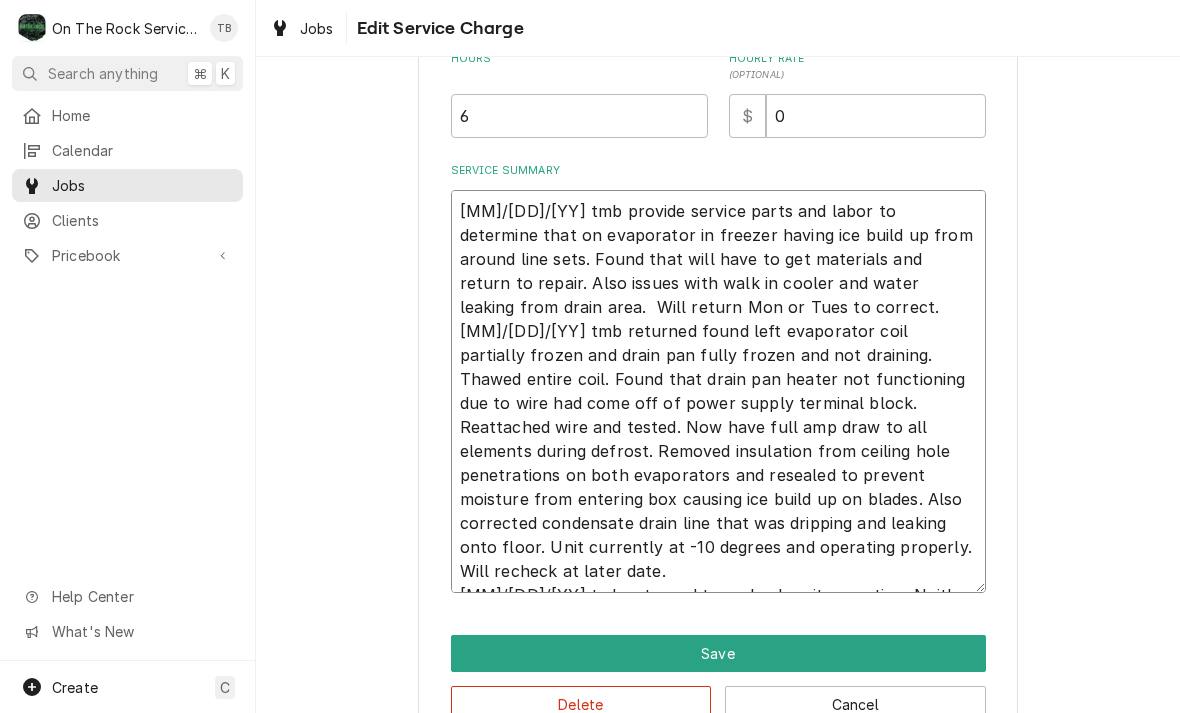 type on "5/30/25 tmb provide service parts and labor to determine that on evaporator in freezer having ice build up from around line sets. Found that will have to get materials and return to repair. Also issues with walk in cooler and water leaking from drain area.  Will return Mon or Tues to correct.
6/11/25 tmb returned found left evaporator coil partially frozen and drain pan fully frozen and not draining. Thawed entire coil. Found that drain pan heater not functioning due to wire had come off of power supply terminal block. Reattached wire and tested. Now have full amp draw to all elements during defrost. Removed insulation from ceiling hole penetrations on both evaporators and resealed to prevent moisture from entering box causing ice build up on blades. Also corrected condensate drain line that was dripping and leaking onto floor. Unit currently at -10 degrees and operating properly. Will recheck at later date.
8/7/25 tmb returned to recheck unit operation. Neither" 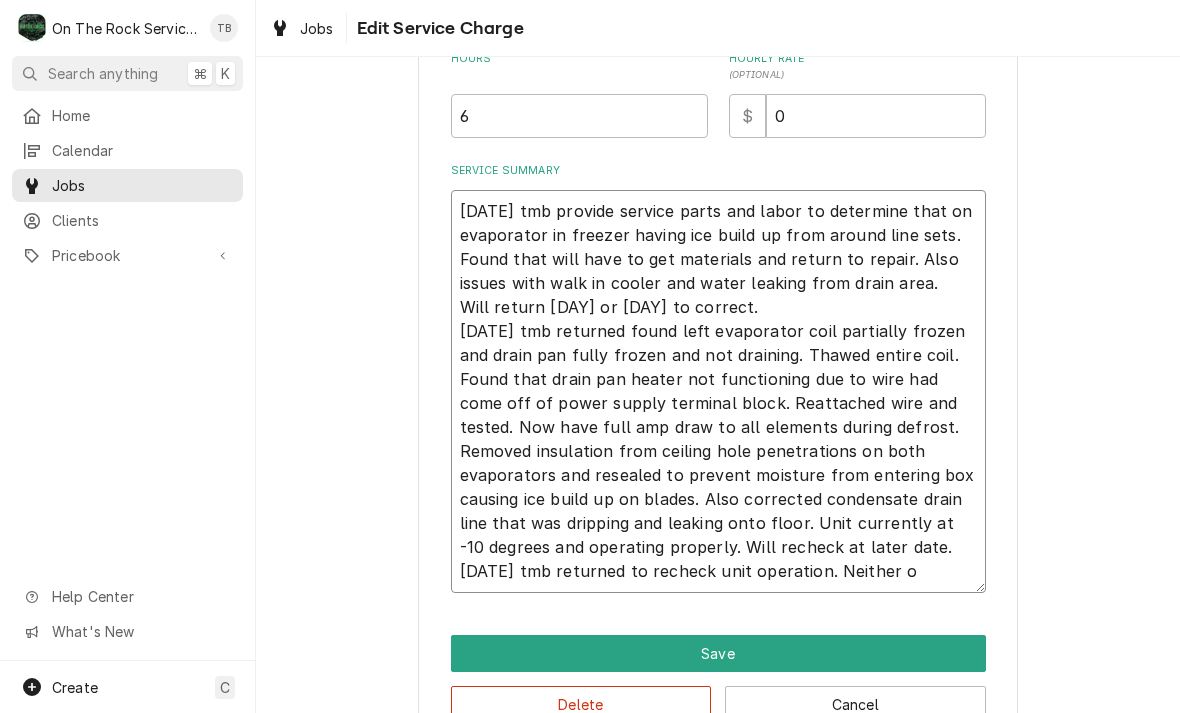type on "x" 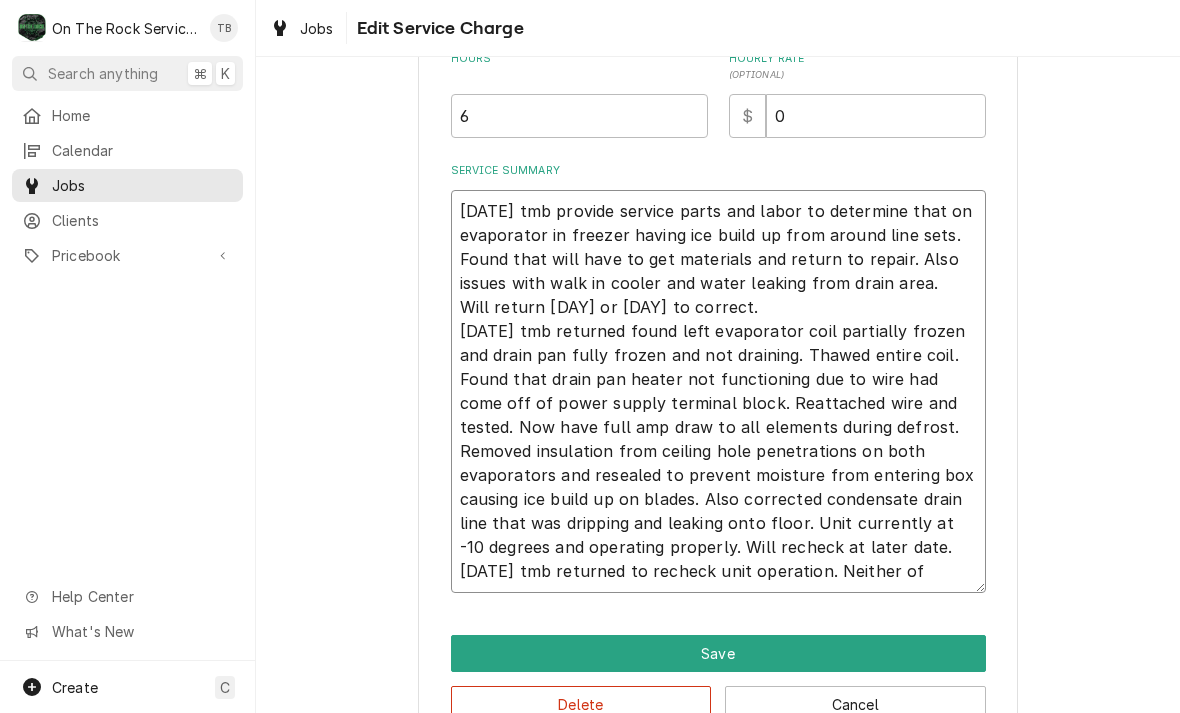 type on "x" 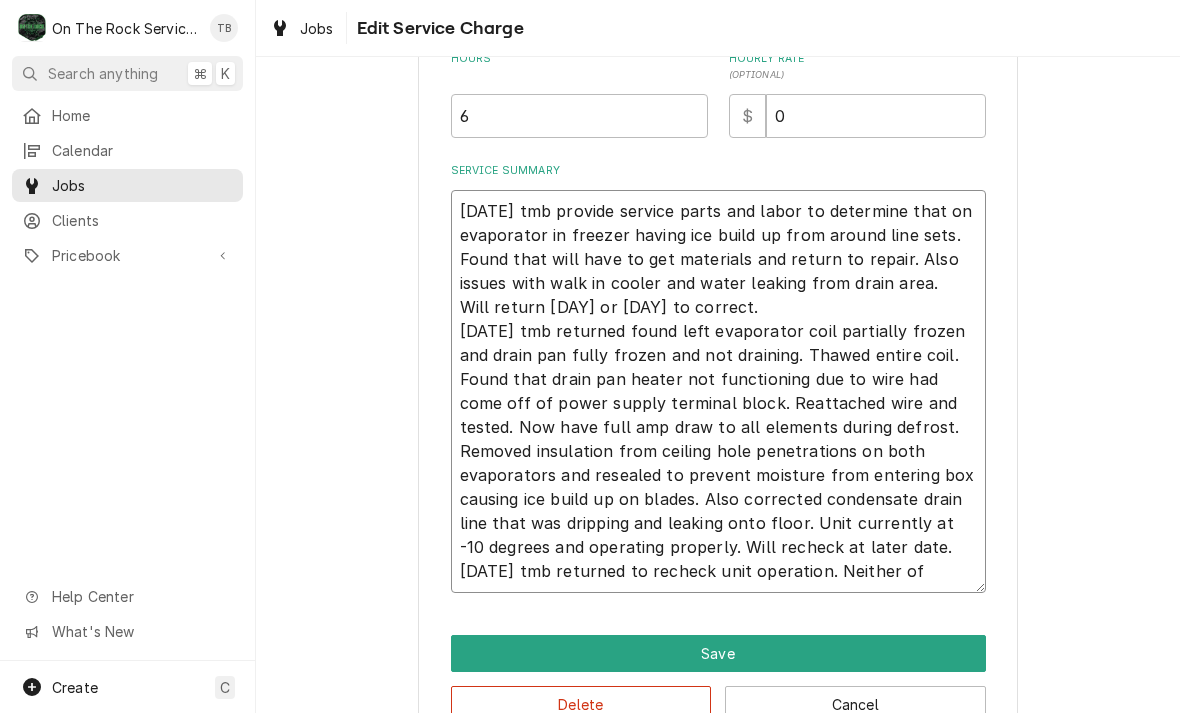 type on "x" 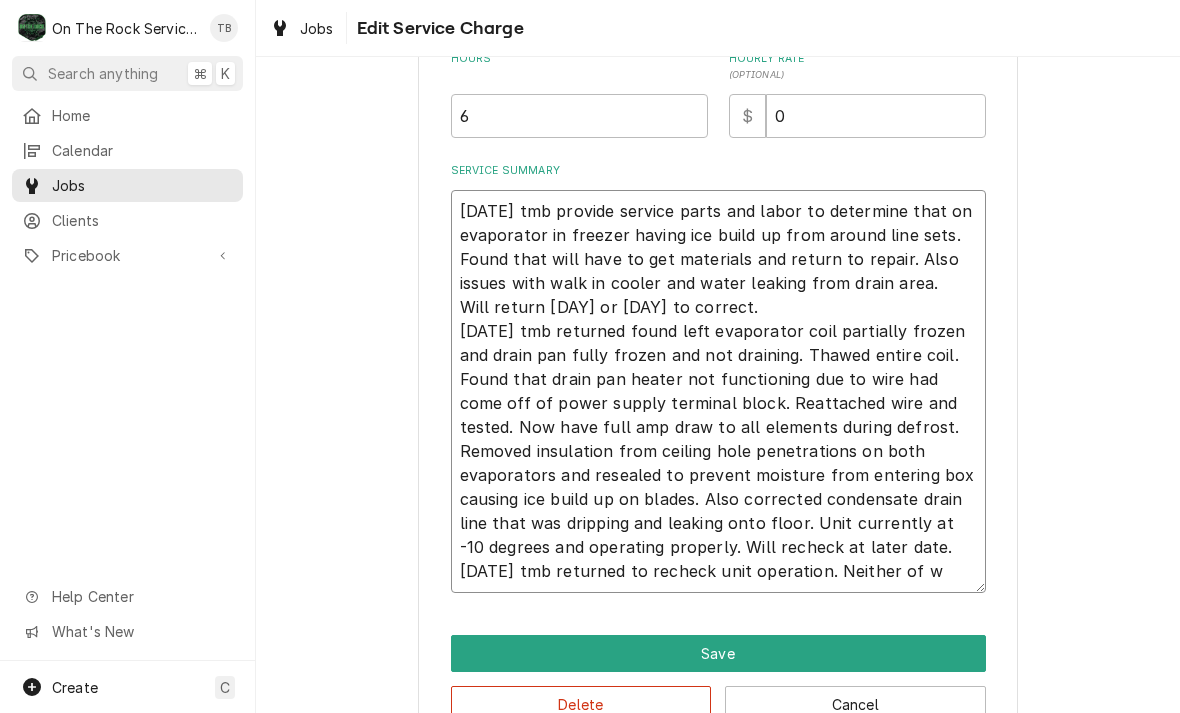 type on "x" 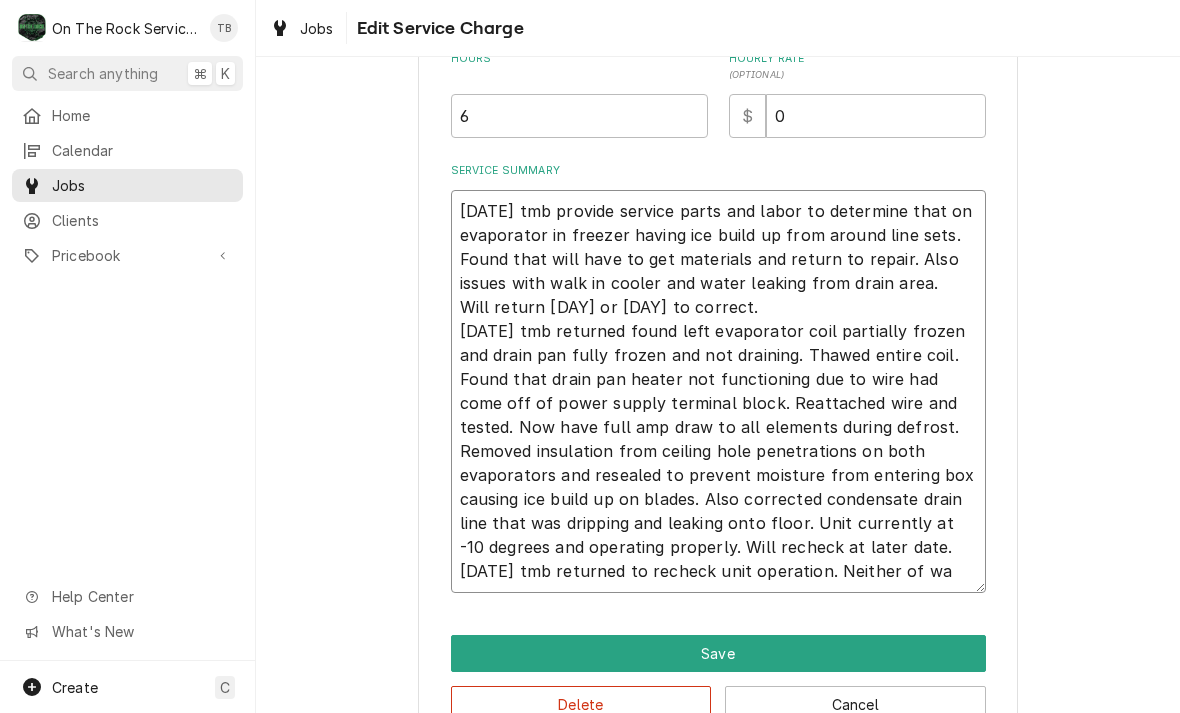 type on "x" 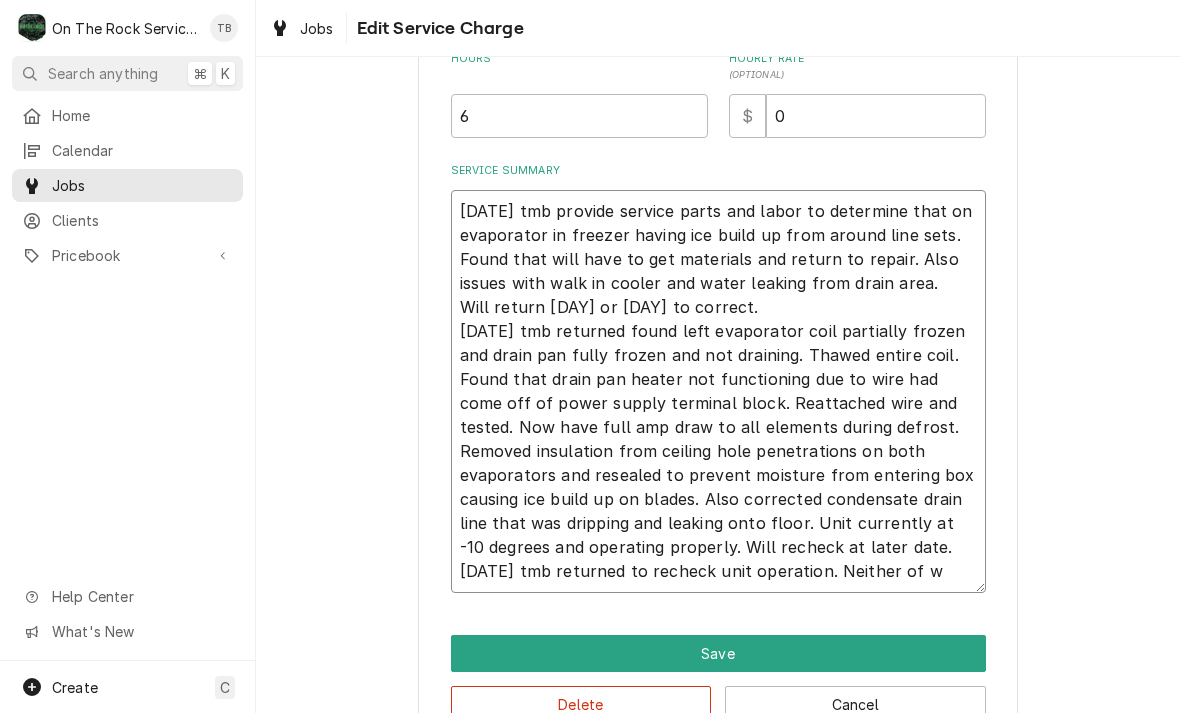 type on "x" 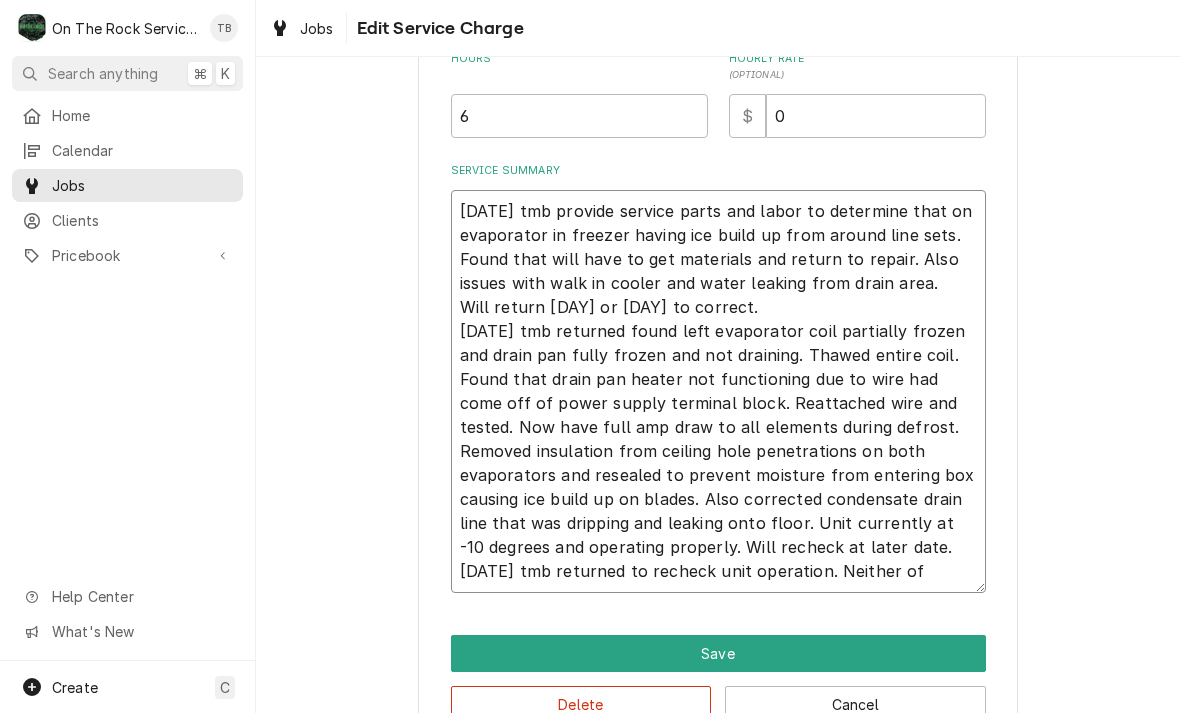 type on "x" 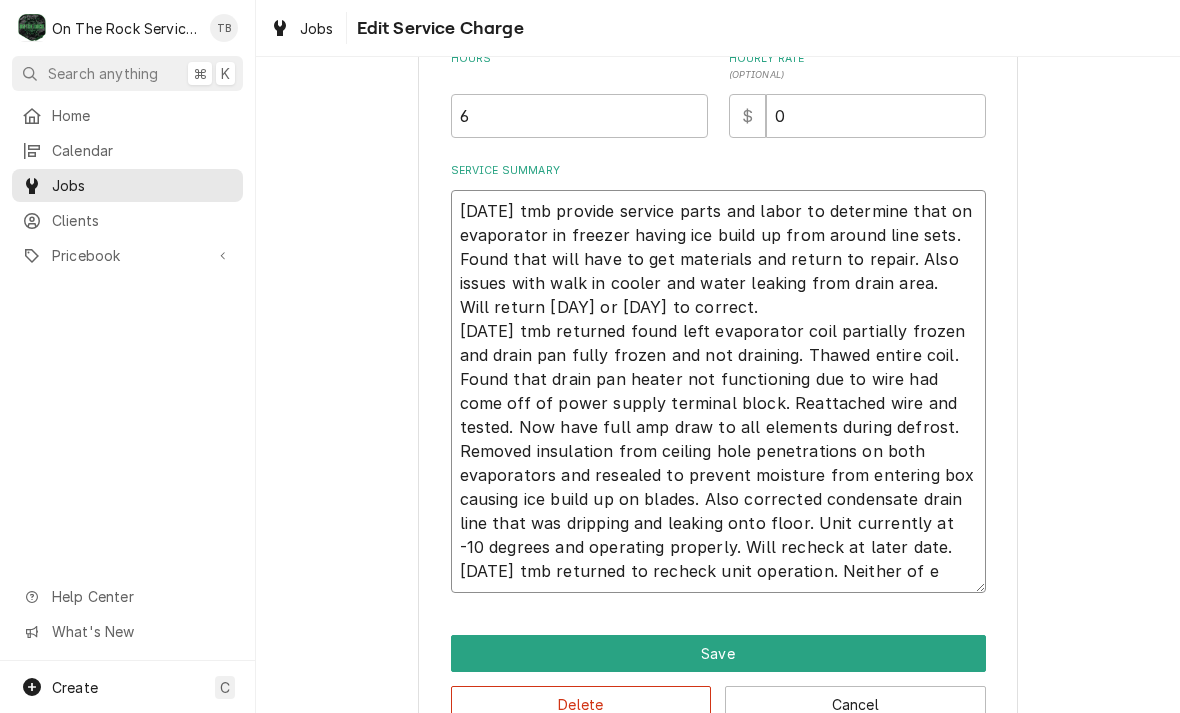 type on "x" 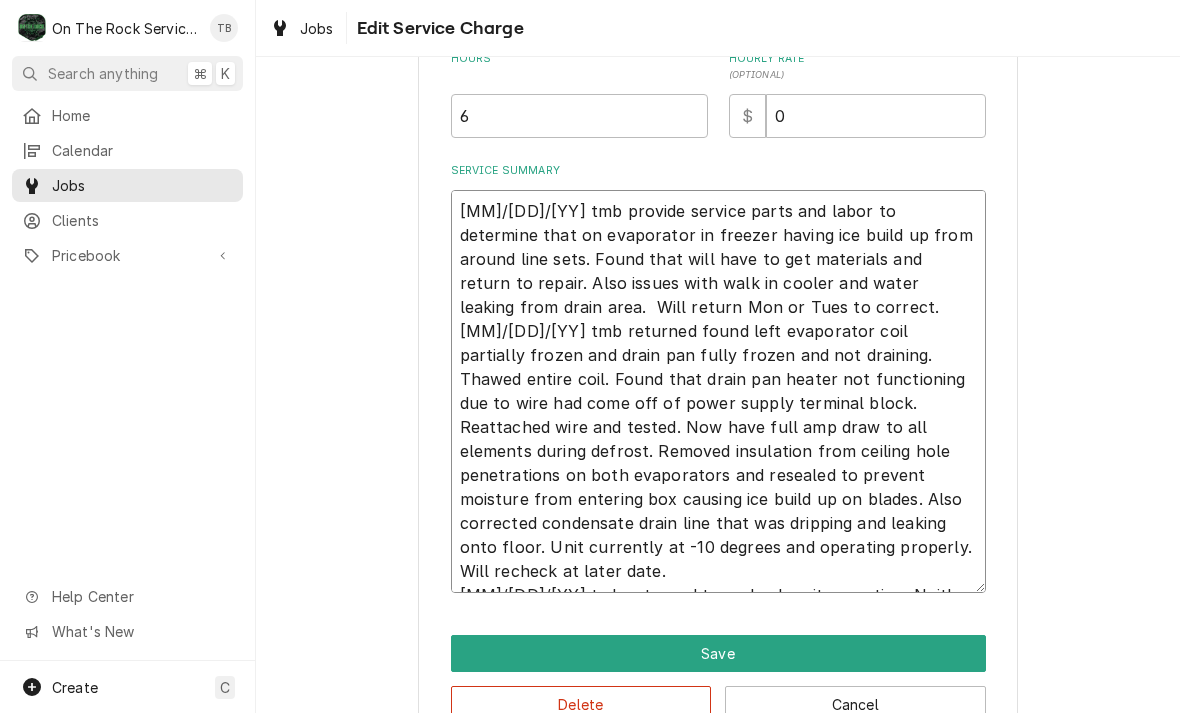 type on "x" 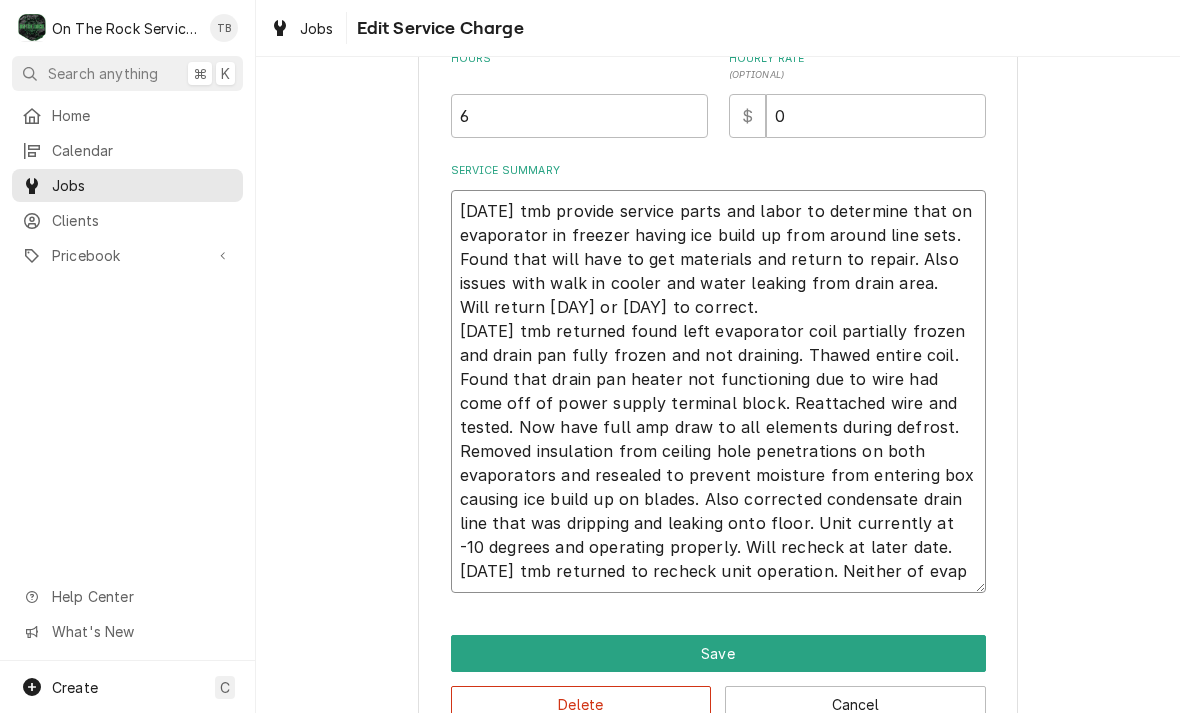 type on "x" 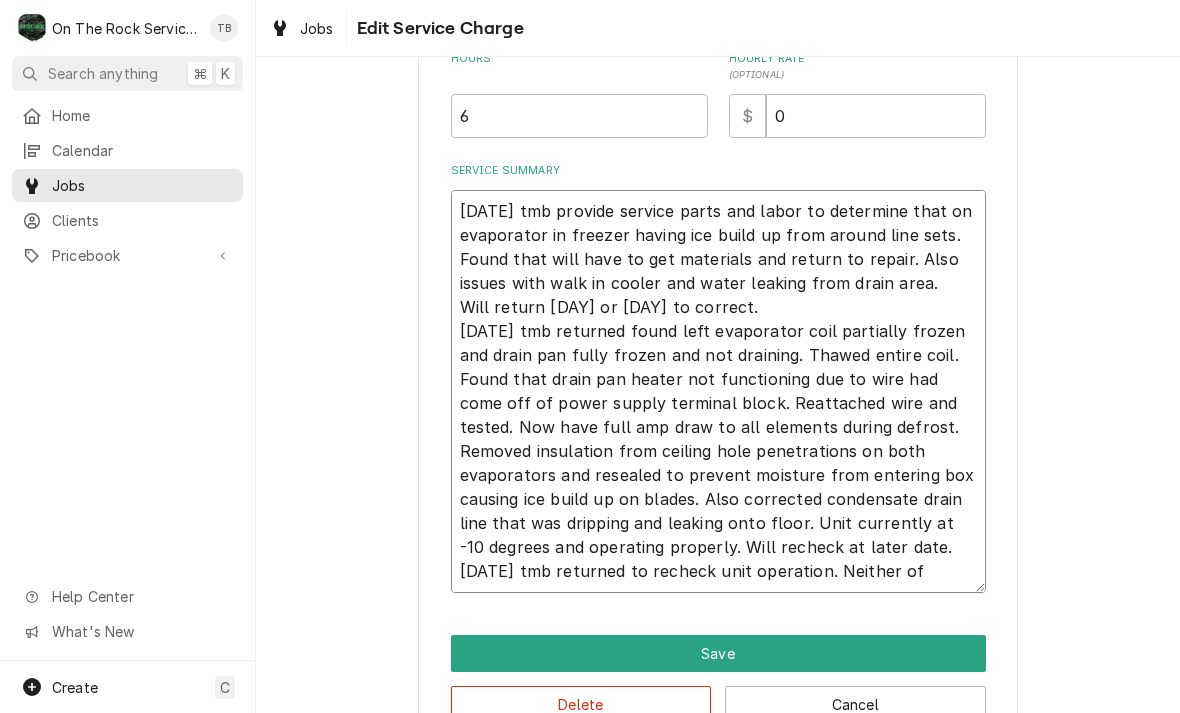 type on "x" 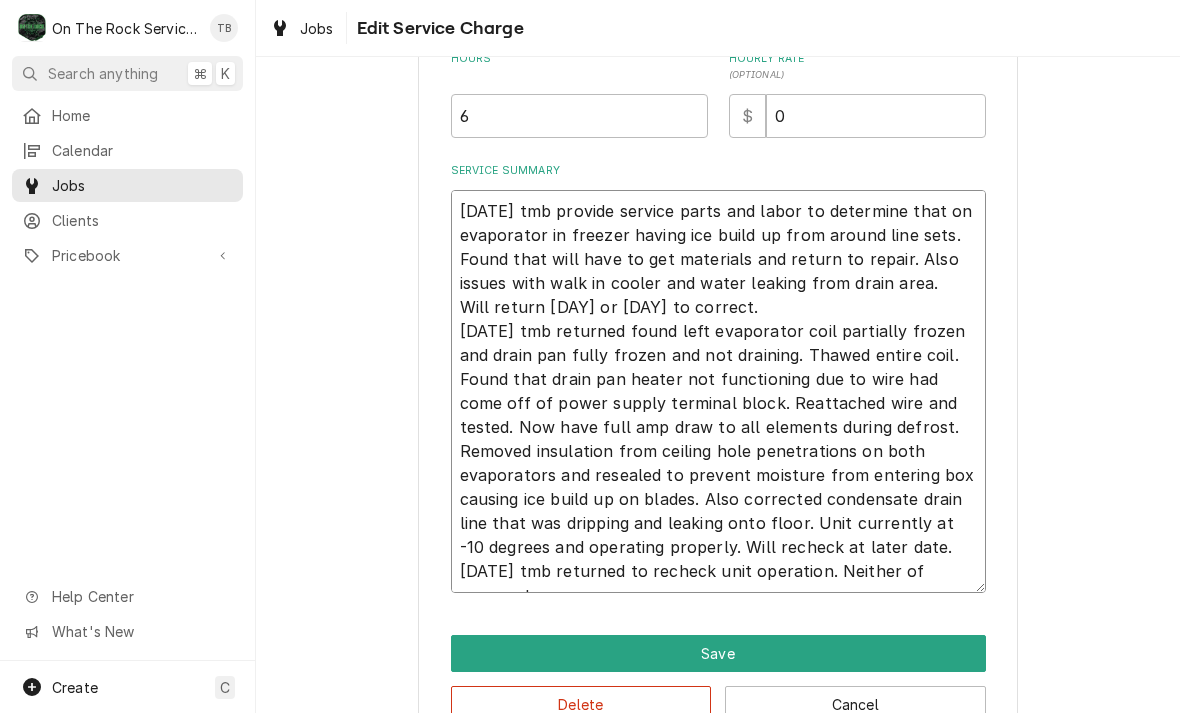 type on "x" 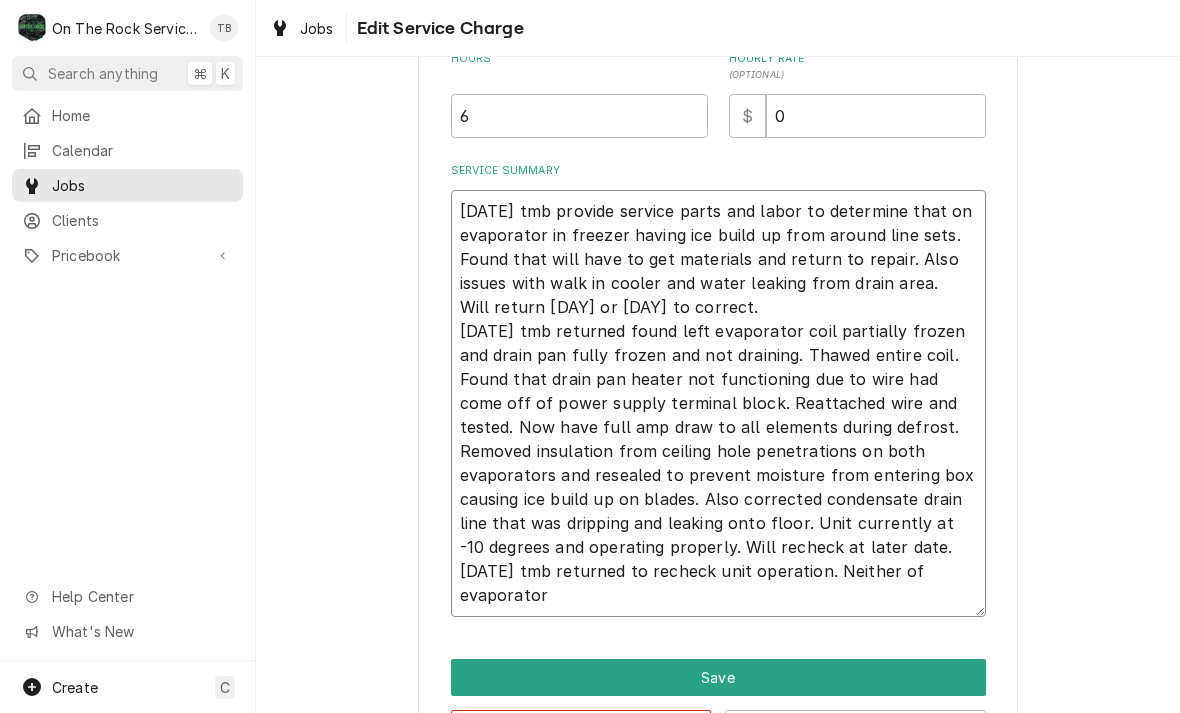 type on "x" 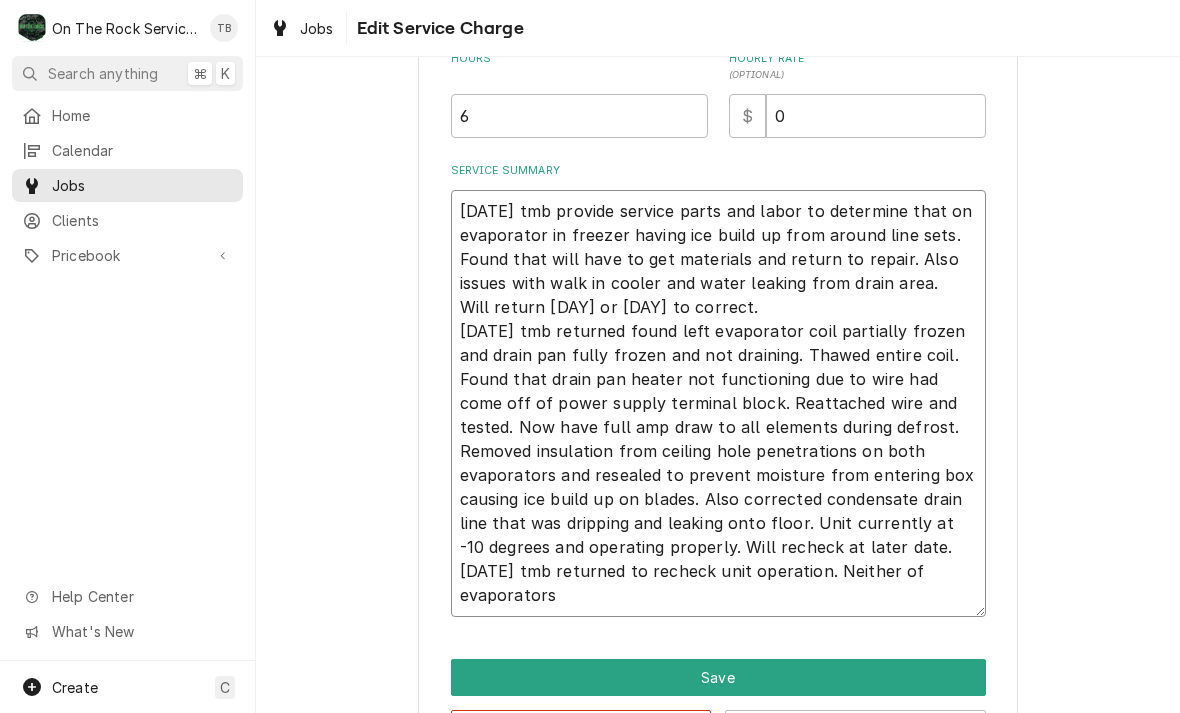 type on "x" 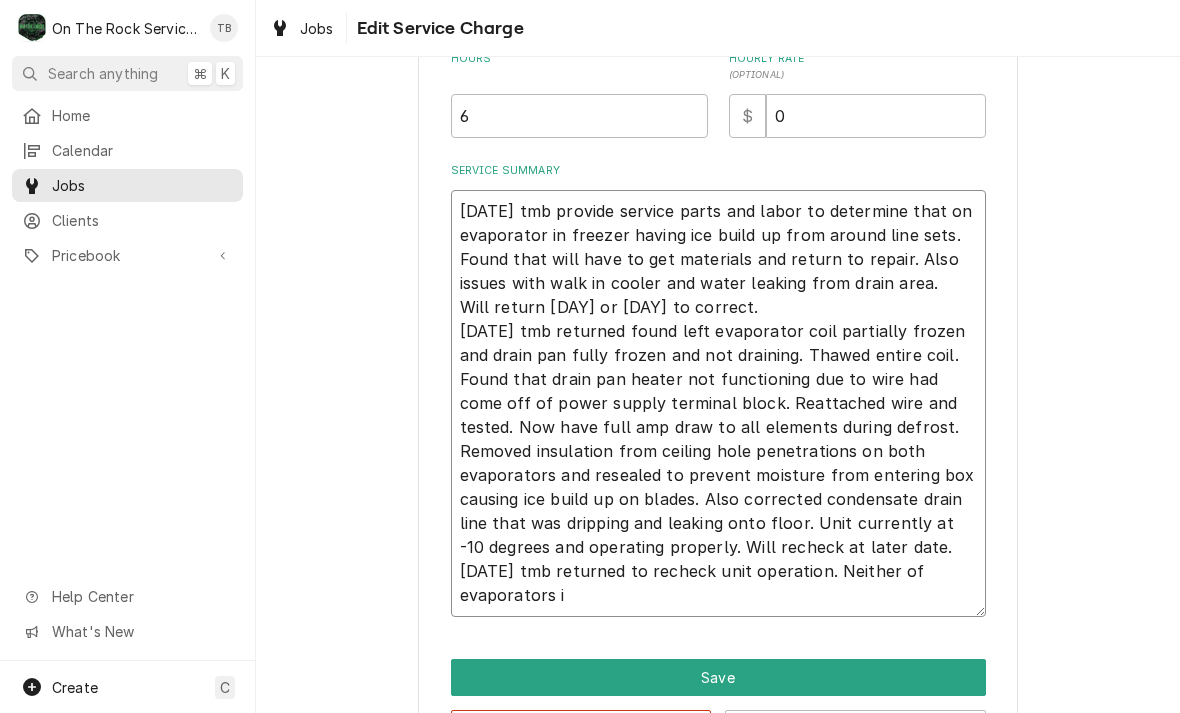 type on "5/30/25 tmb provide service parts and labor to determine that on evaporator in freezer having ice build up from around line sets. Found that will have to get materials and return to repair. Also issues with walk in cooler and water leaking from drain area.  Will return Mon or Tues to correct.
6/11/25 tmb returned found left evaporator coil partially frozen and drain pan fully frozen and not draining. Thawed entire coil. Found that drain pan heater not functioning due to wire had come off of power supply terminal block. Reattached wire and tested. Now have full amp draw to all elements during defrost. Removed insulation from ceiling hole penetrations on both evaporators and resealed to prevent moisture from entering box causing ice build up on blades. Also corrected condensate drain line that was dripping and leaking onto floor. Unit currently at -10 degrees and operating properly. Will recheck at later date.
8/7/25 tmb returned to recheck unit operation. Neither of evaporators in" 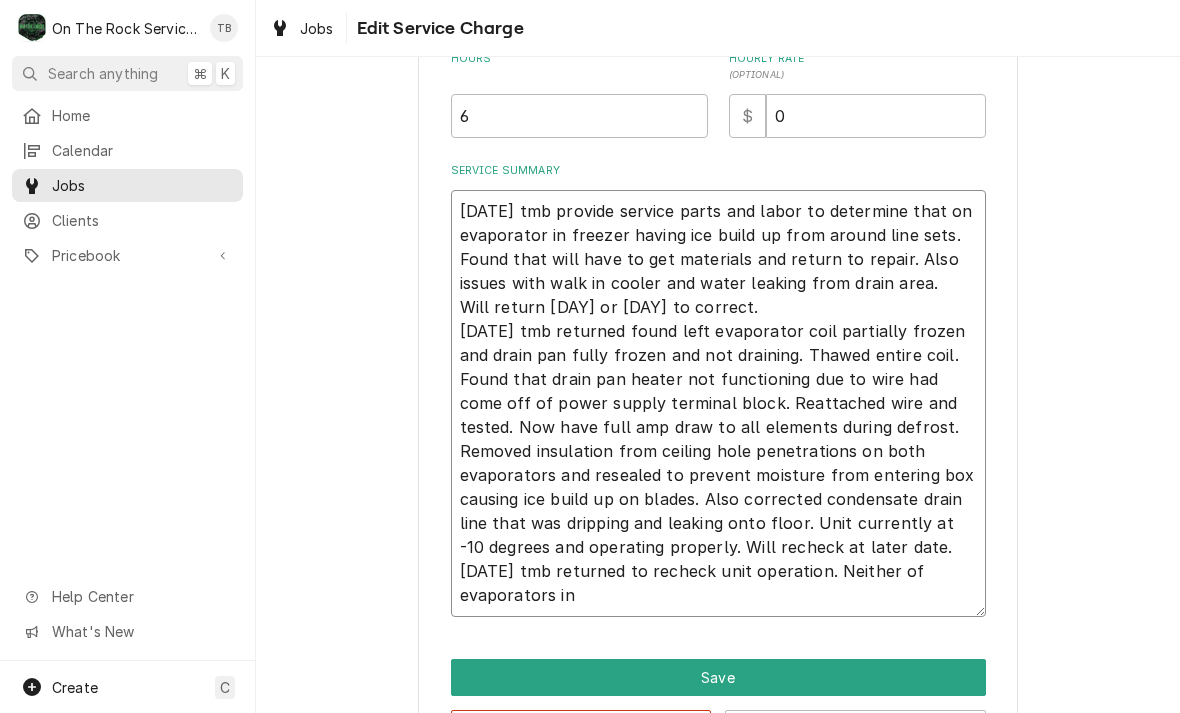 type on "x" 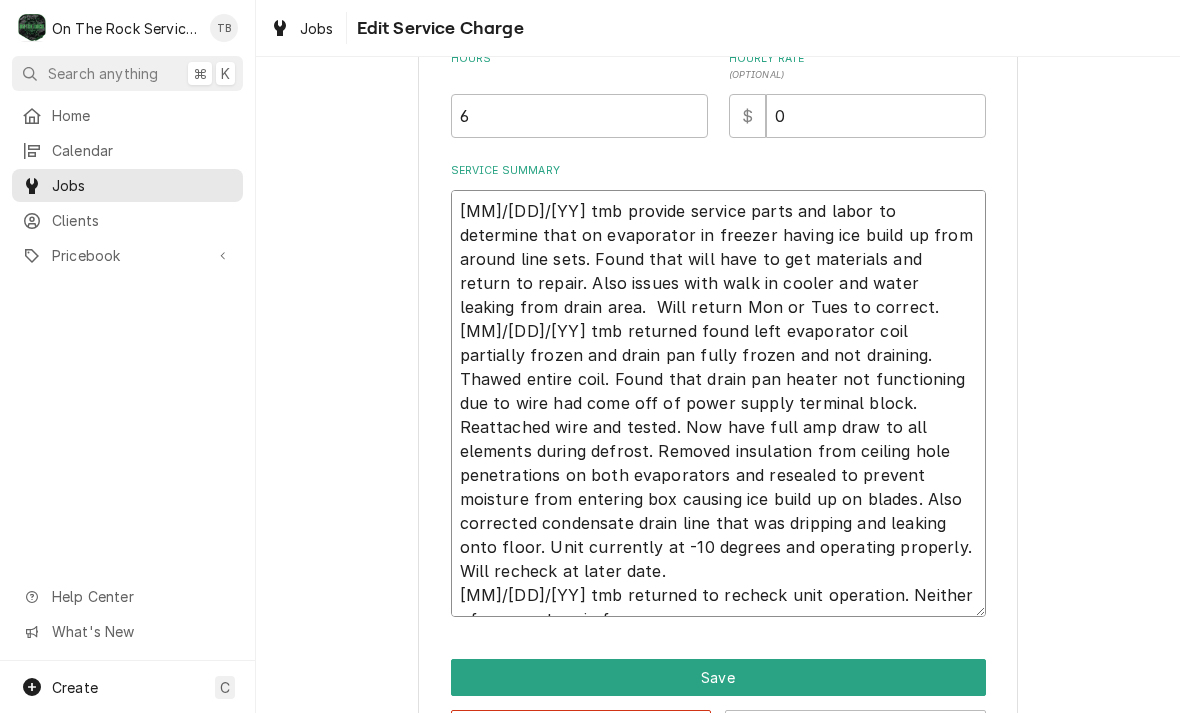 type on "x" 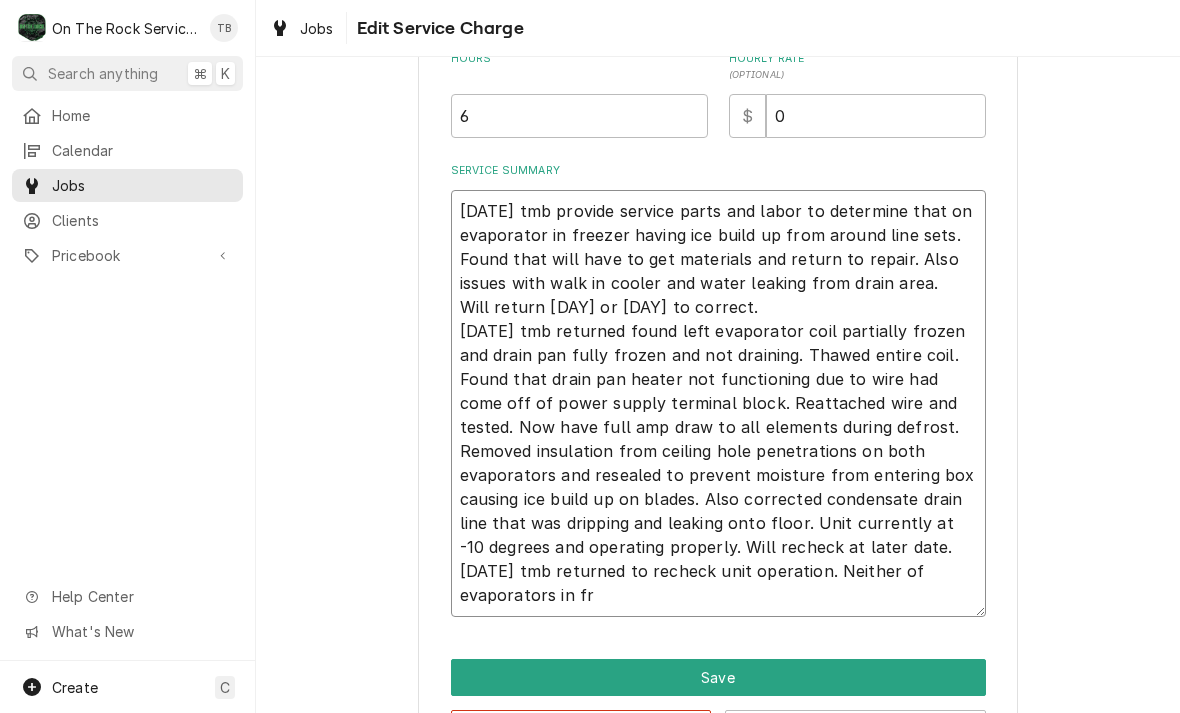 type on "x" 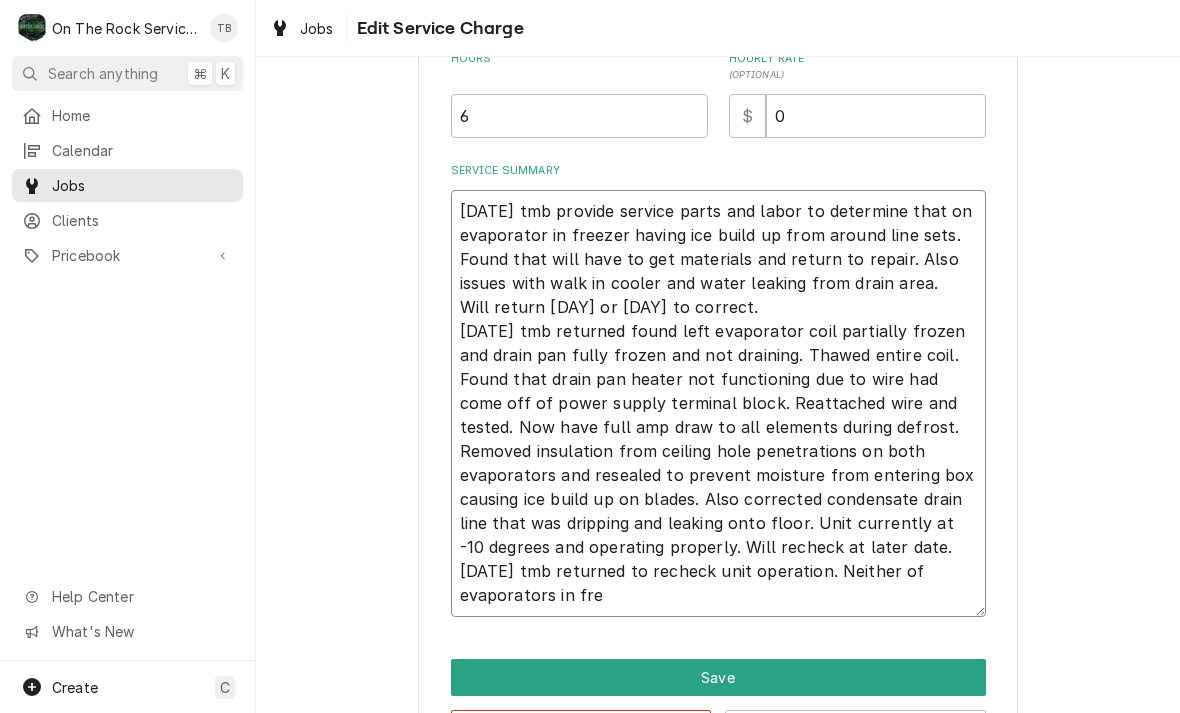 type on "x" 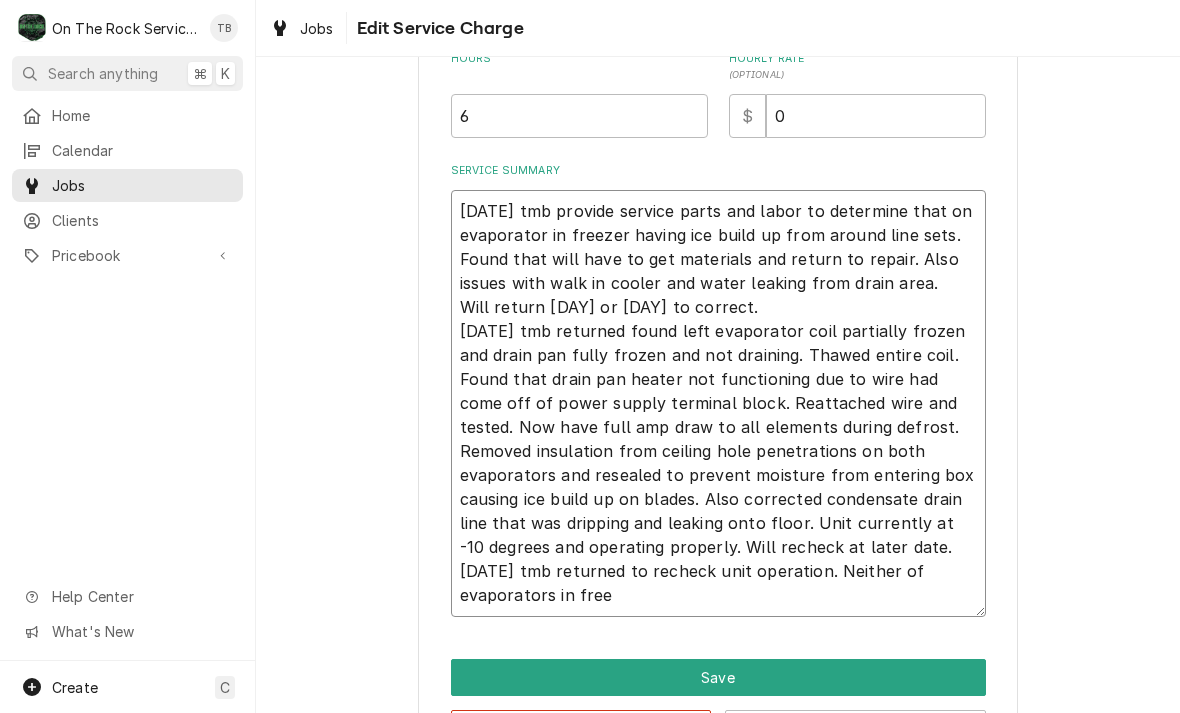 type on "x" 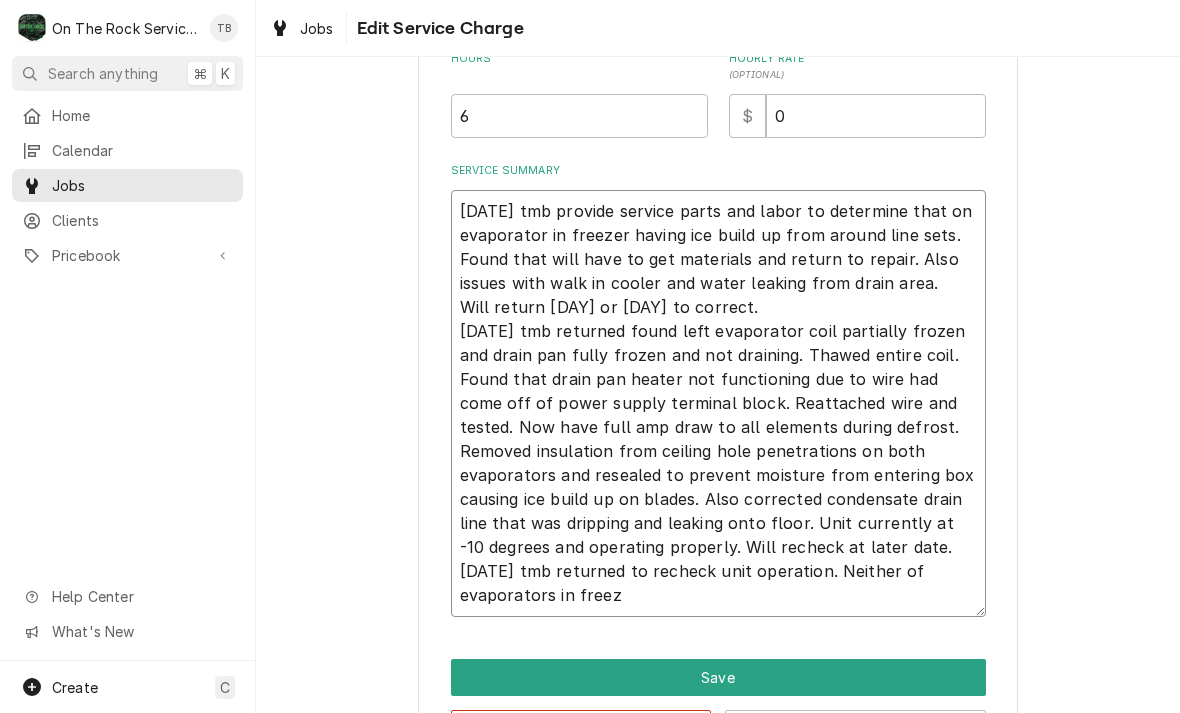type on "x" 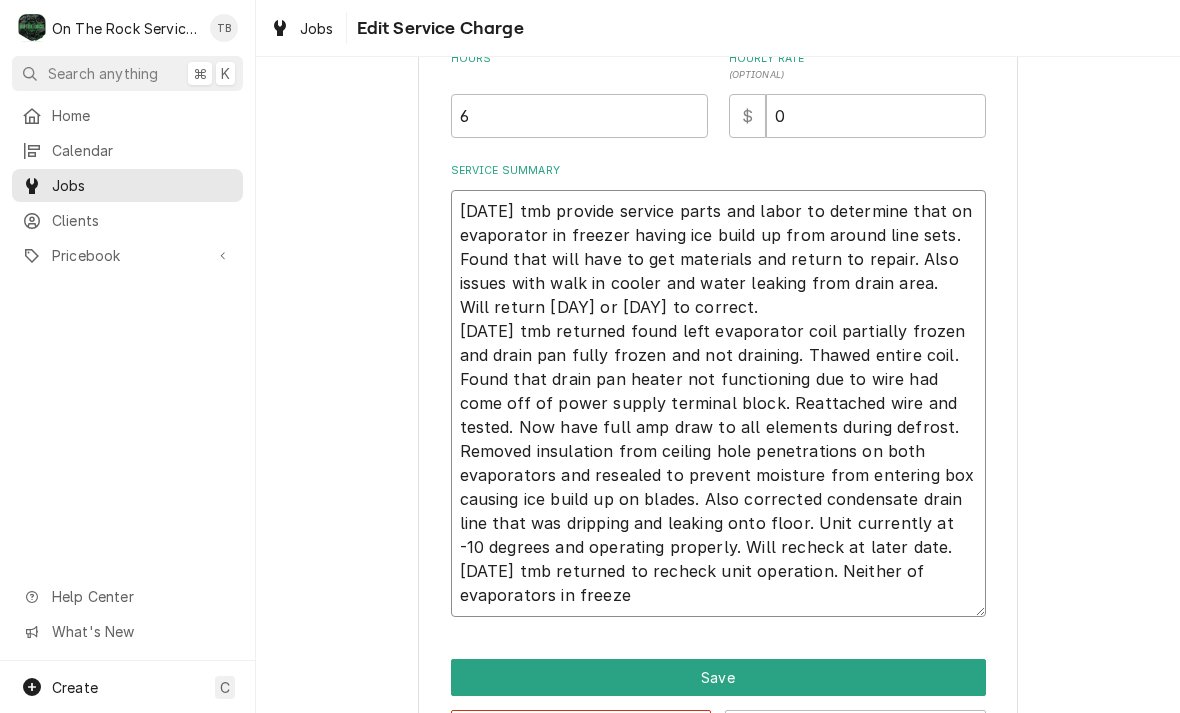 type on "x" 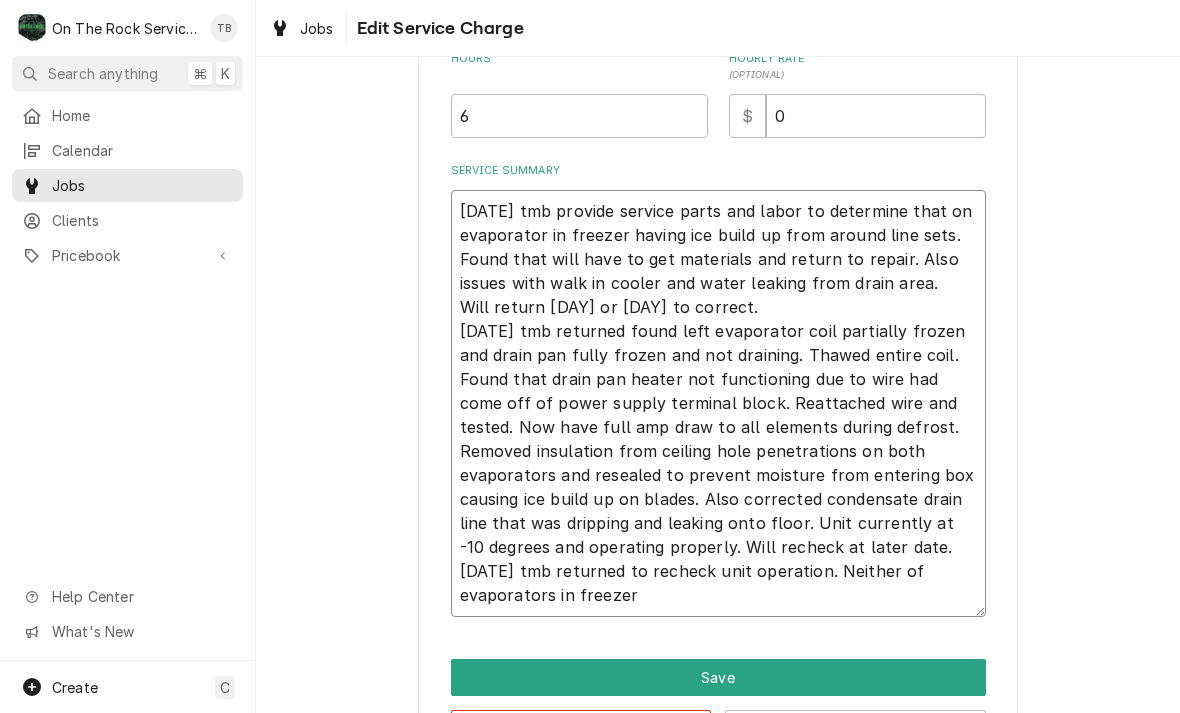 type on "x" 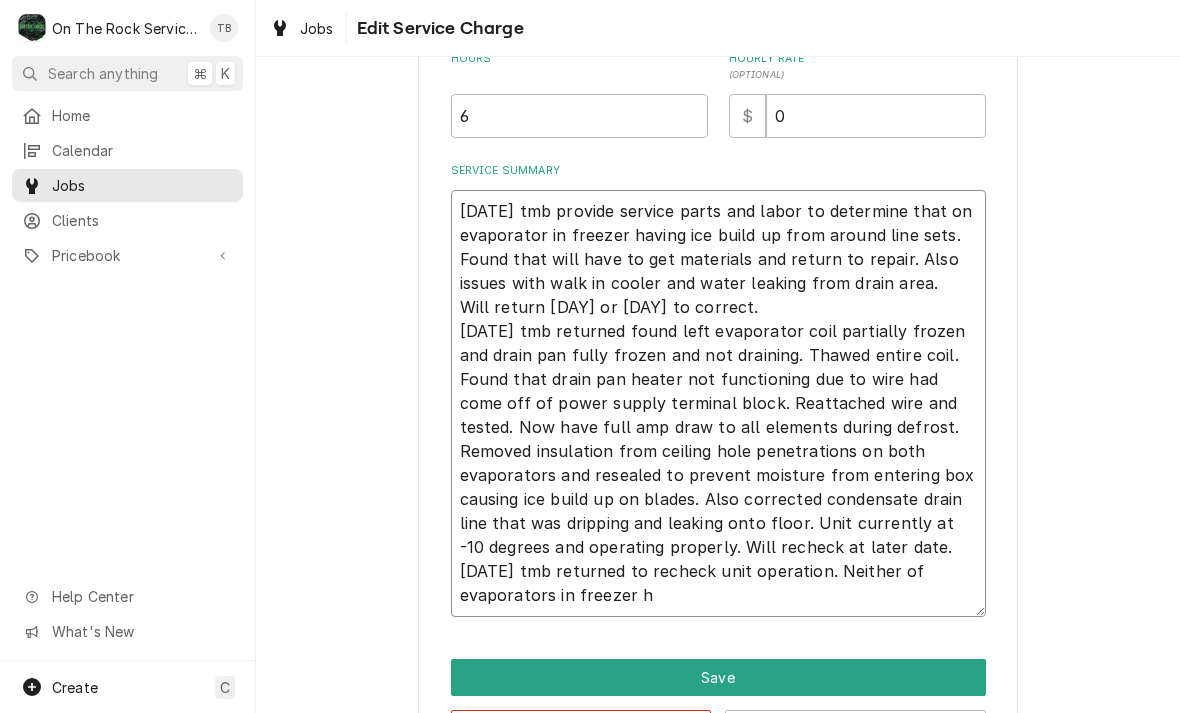 type on "x" 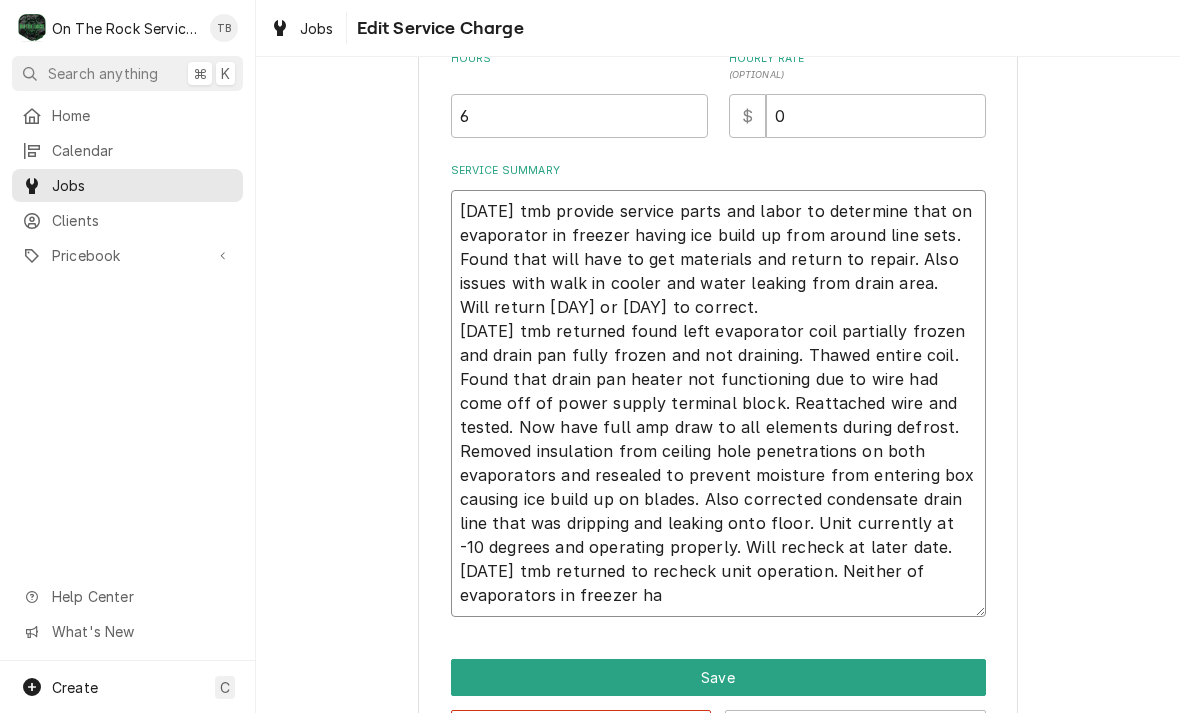 type on "x" 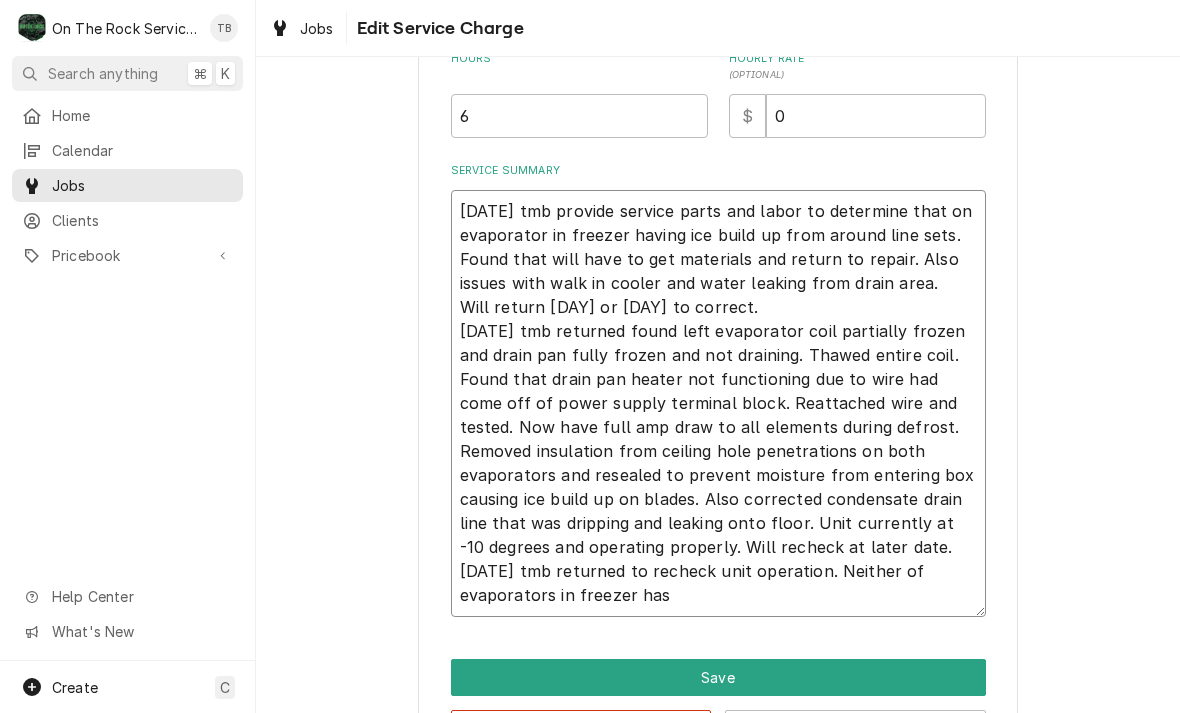 type on "x" 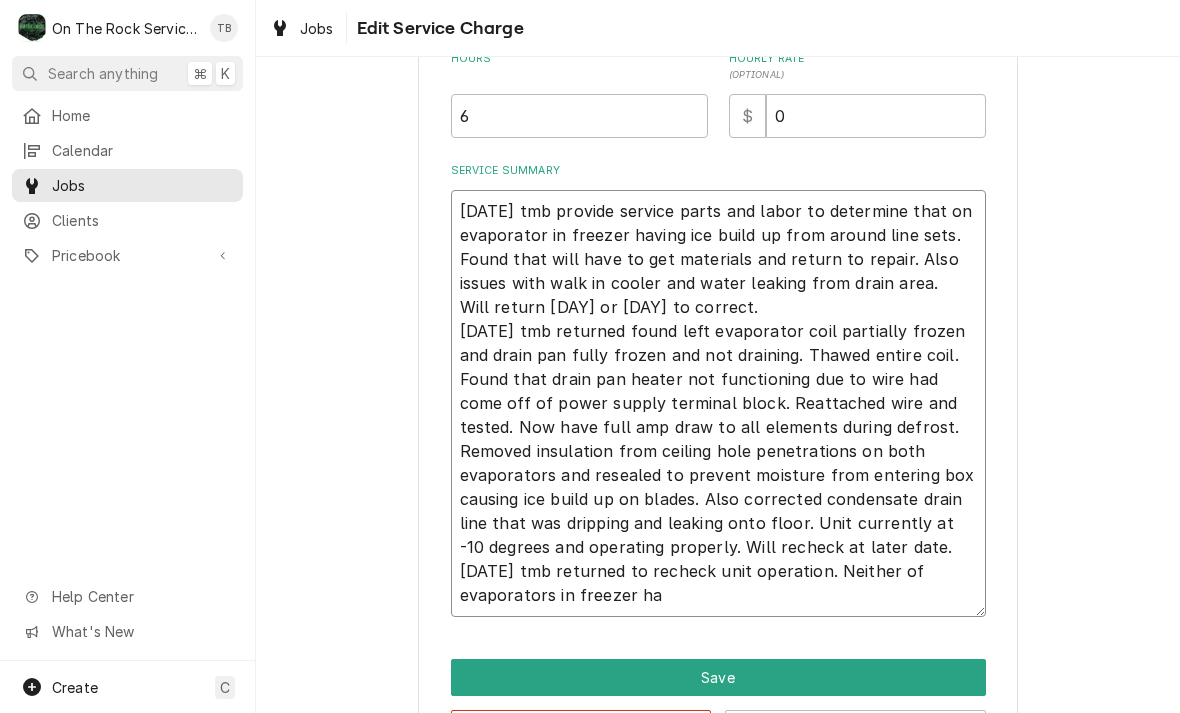 type on "x" 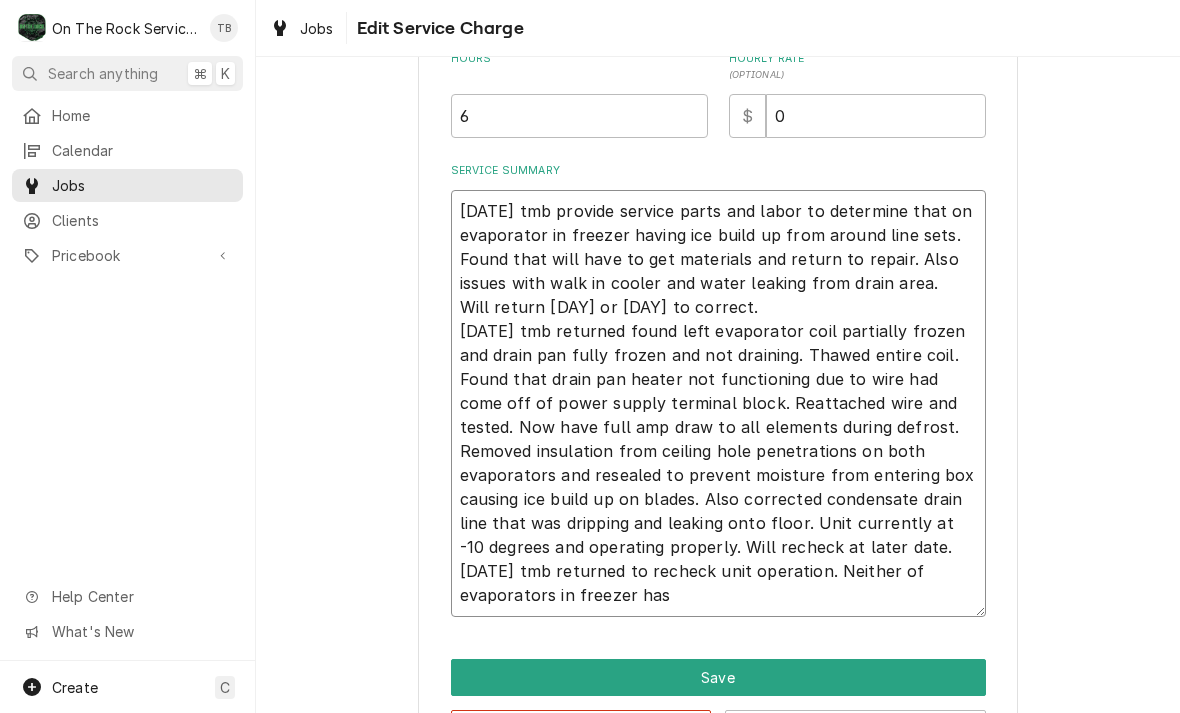 type on "x" 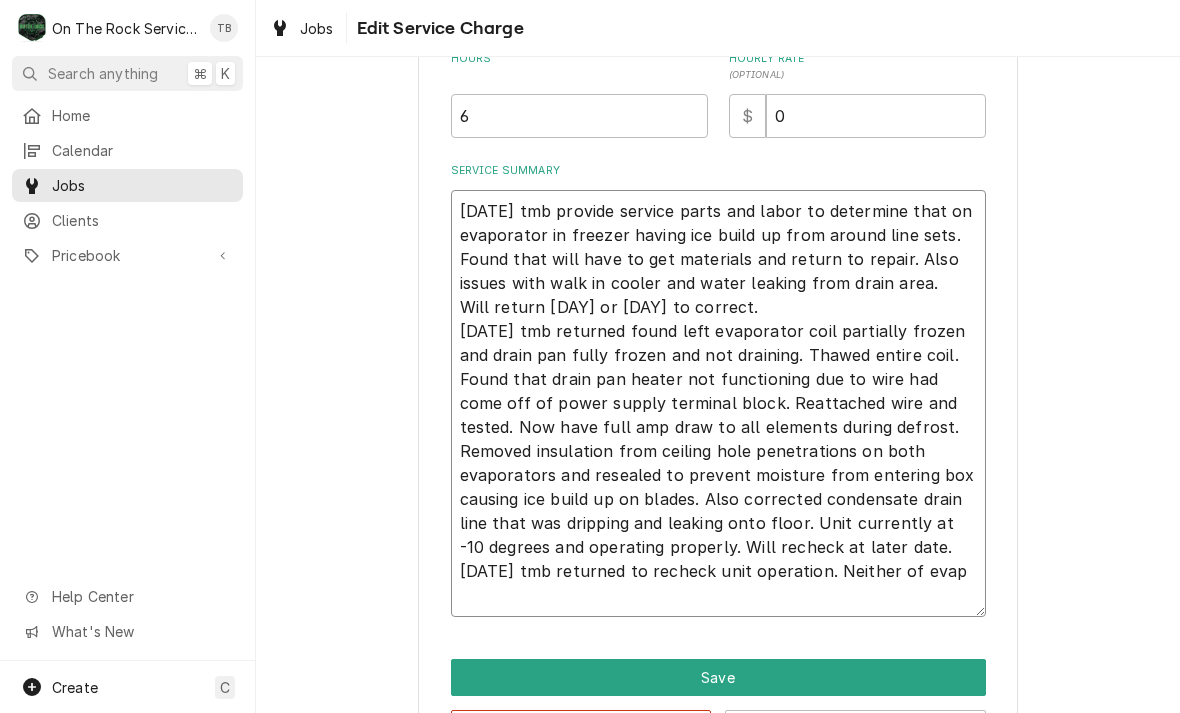 type on "x" 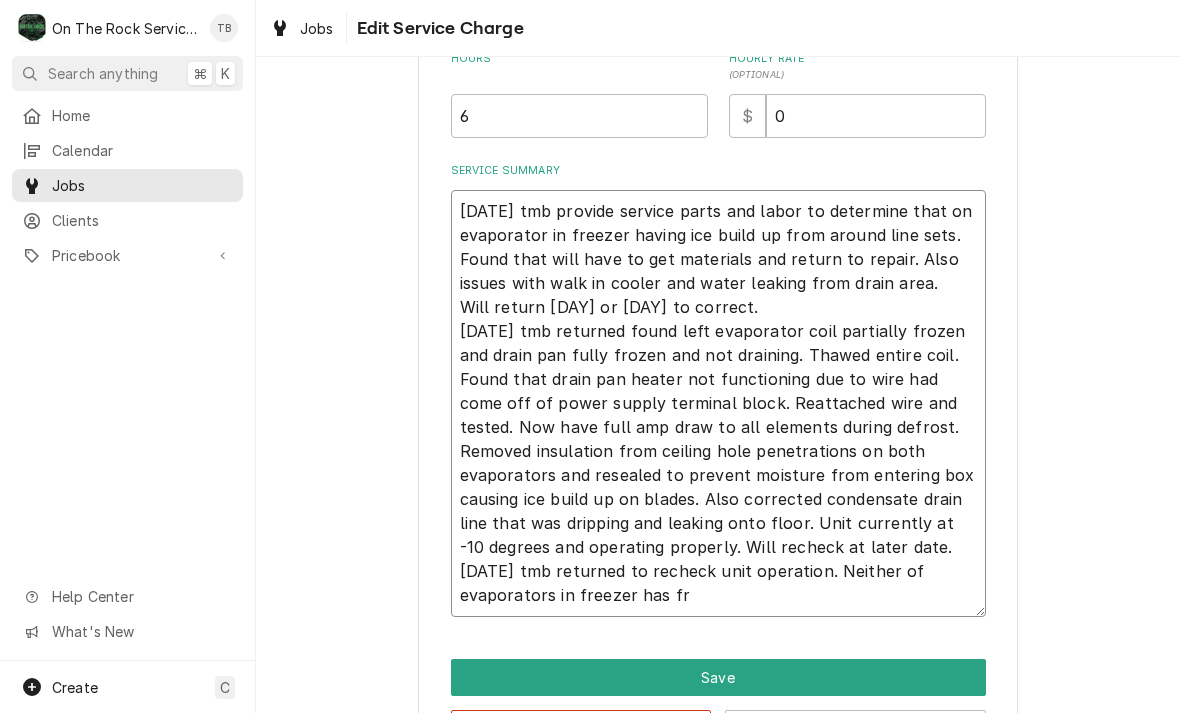 type on "x" 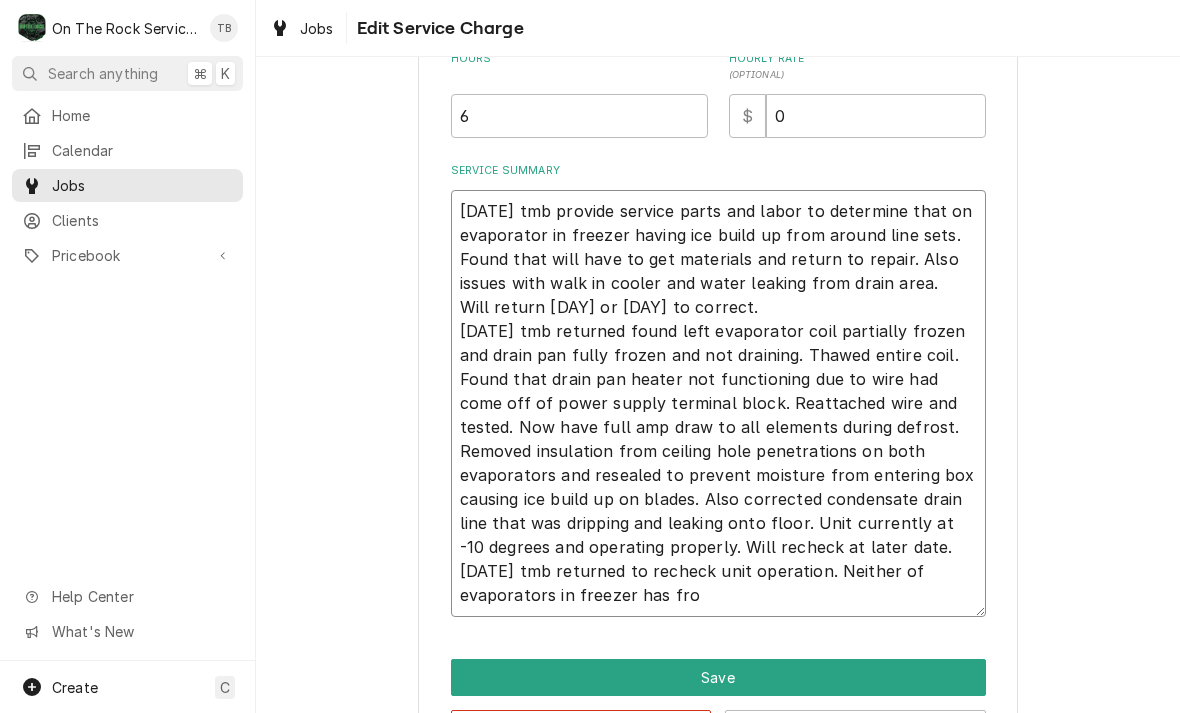 type on "x" 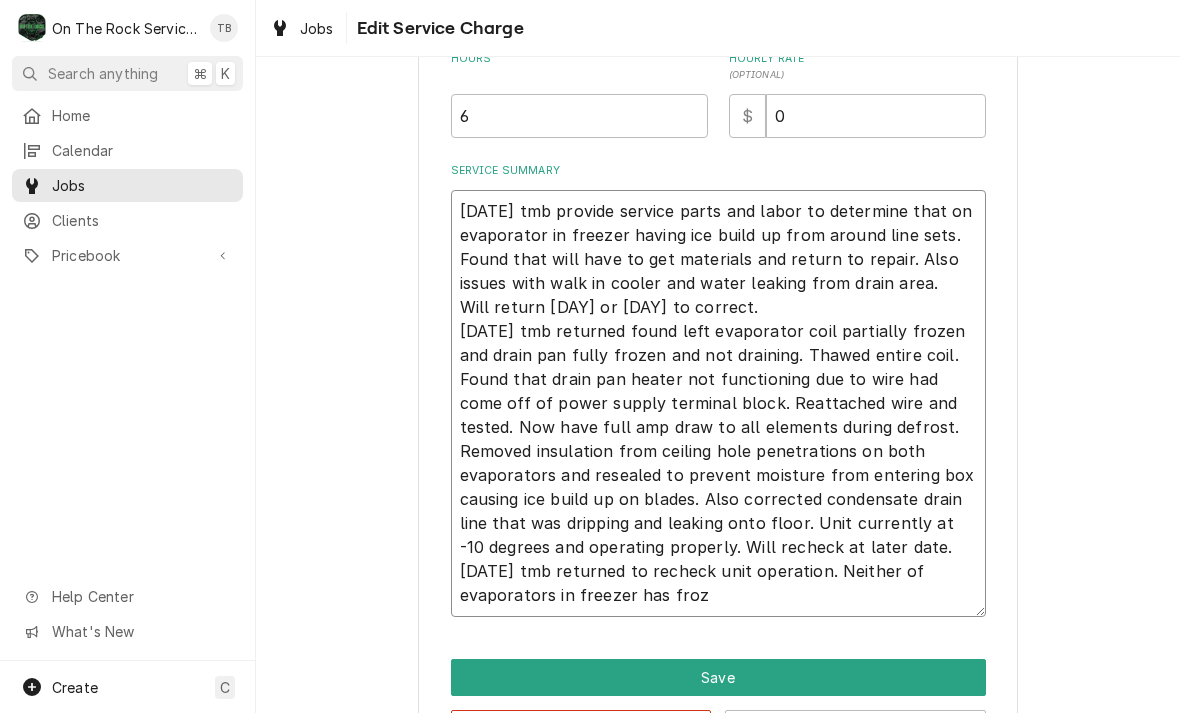 type on "x" 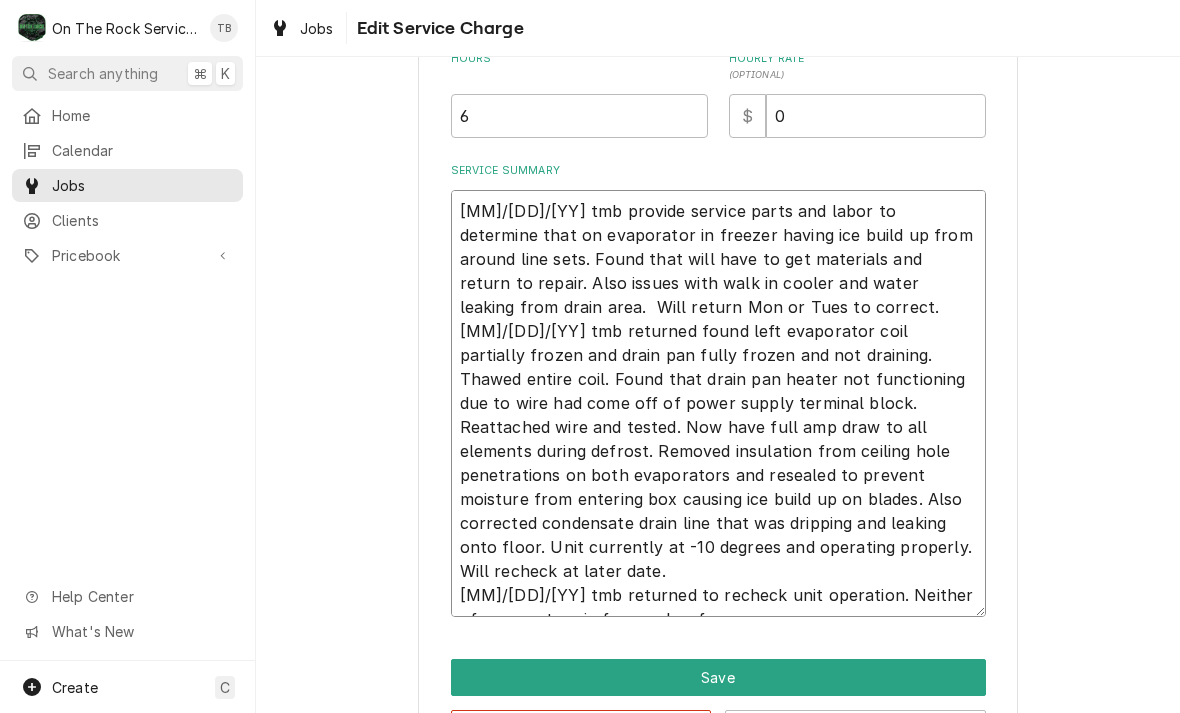 type on "x" 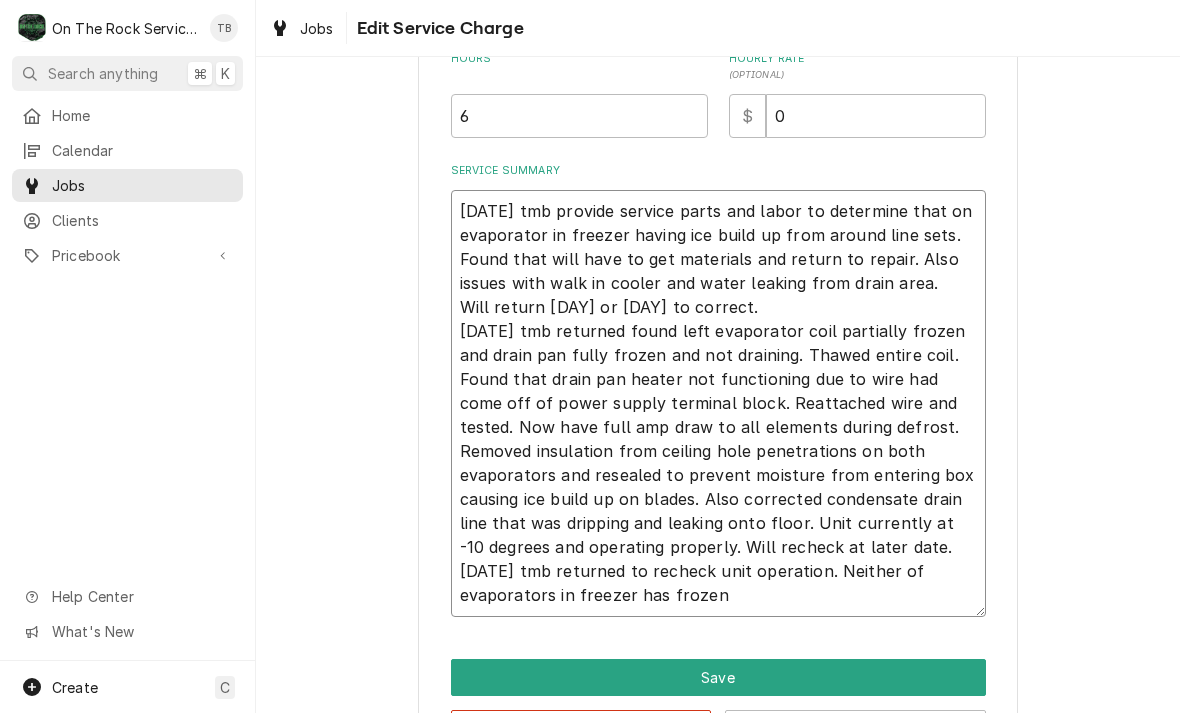 type on "x" 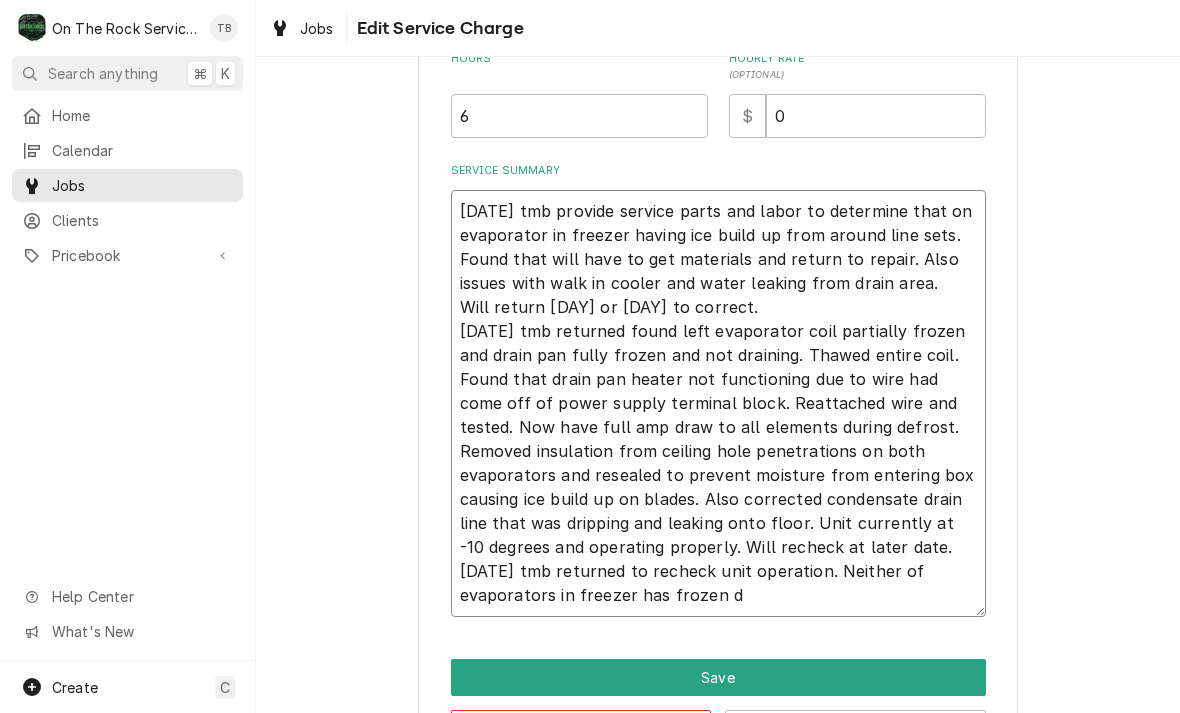 type on "x" 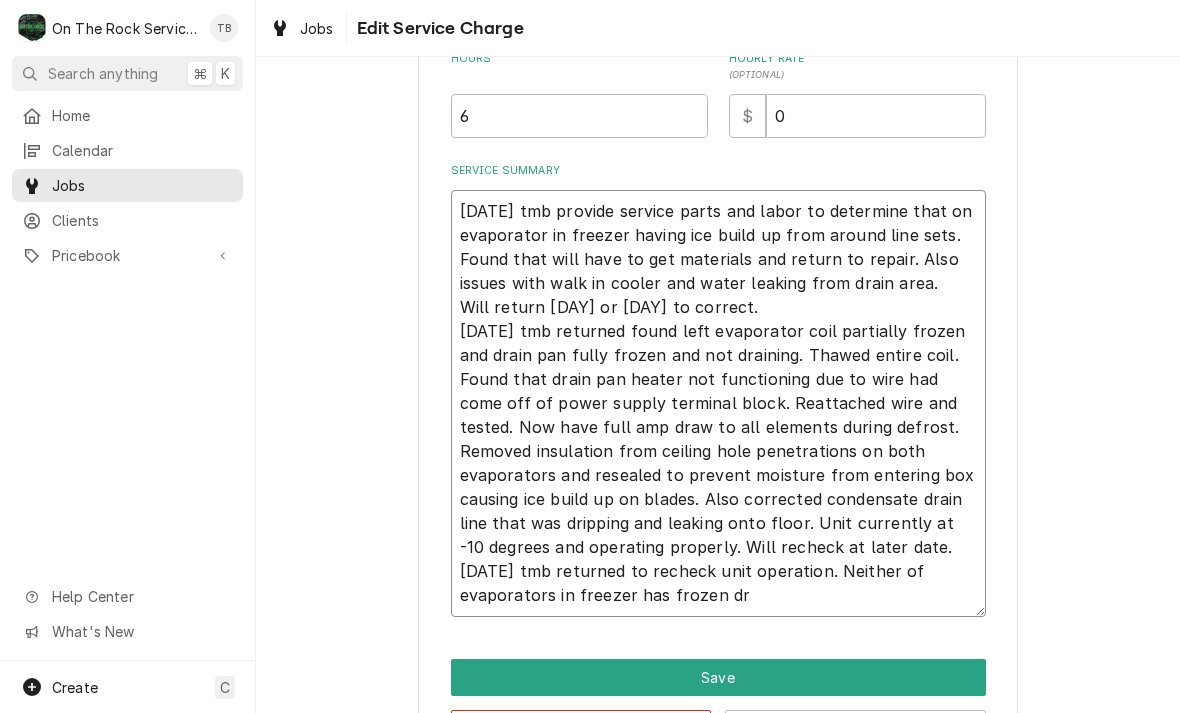 type 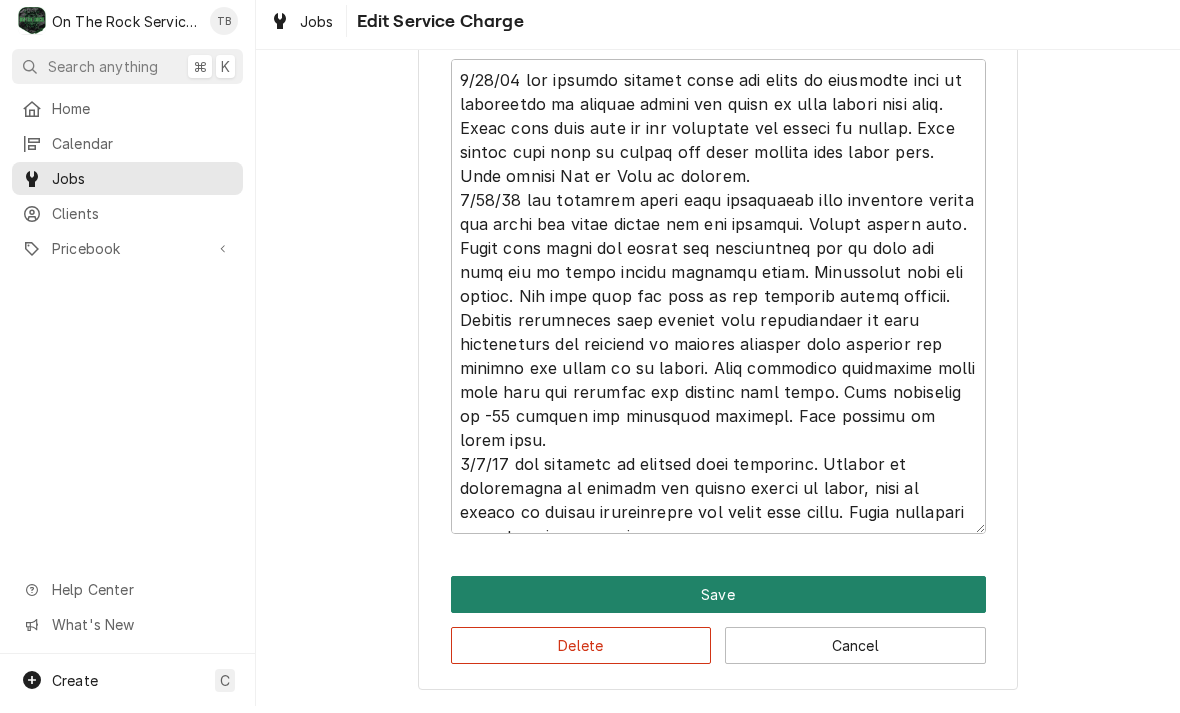 click on "Save" at bounding box center [718, 601] 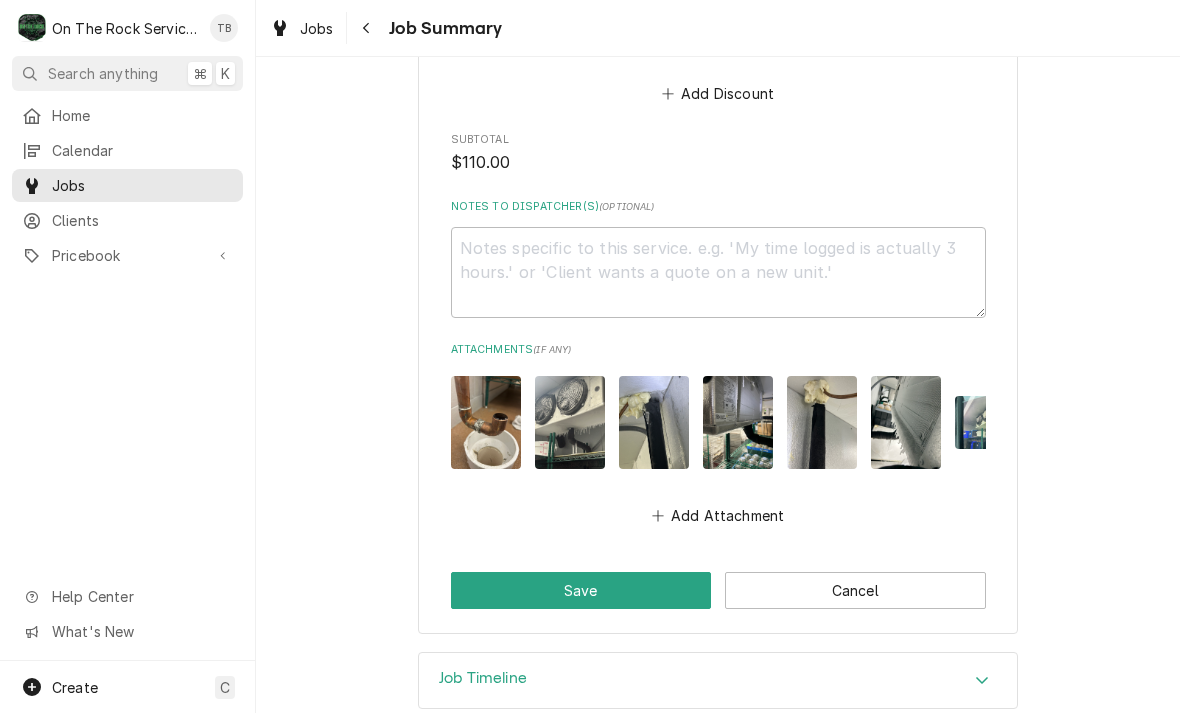 scroll, scrollTop: 1933, scrollLeft: 0, axis: vertical 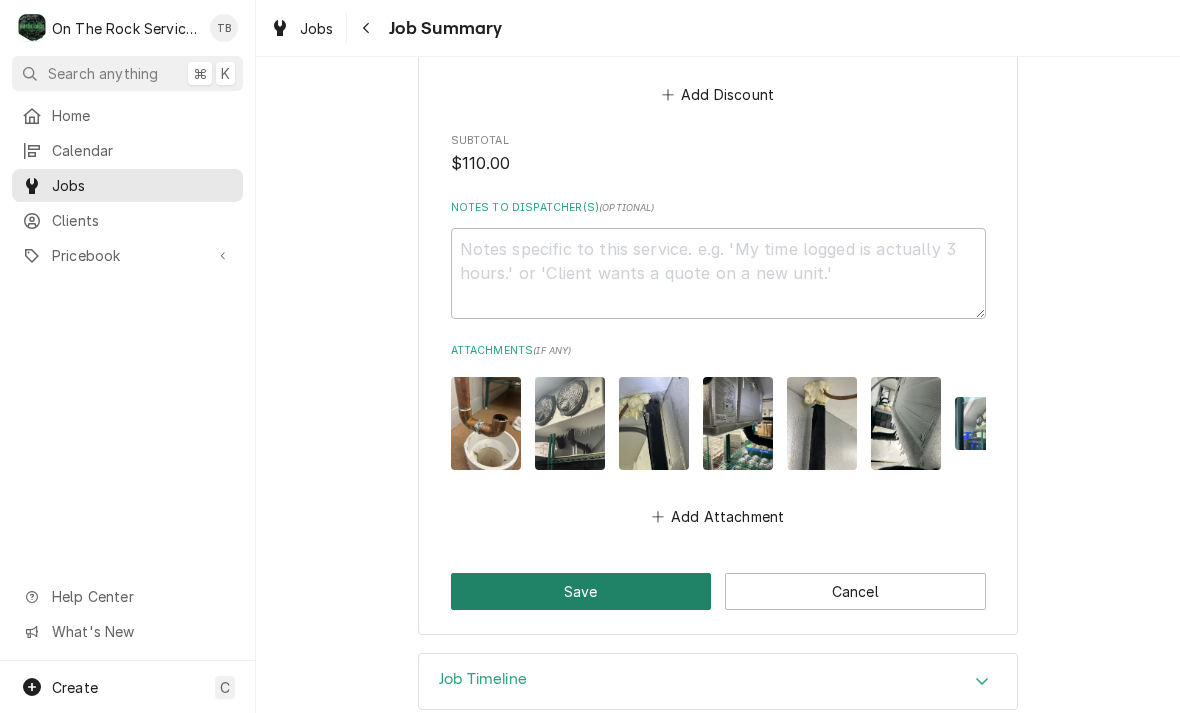 click on "Save" at bounding box center (581, 591) 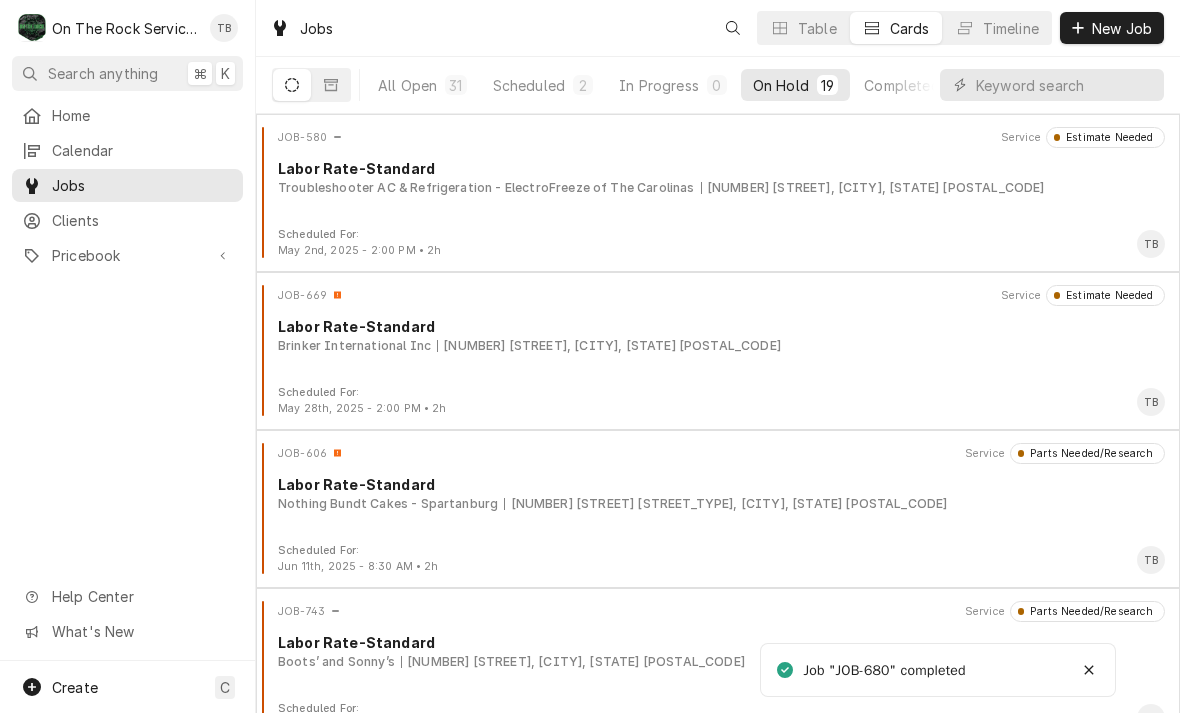 scroll, scrollTop: 0, scrollLeft: 0, axis: both 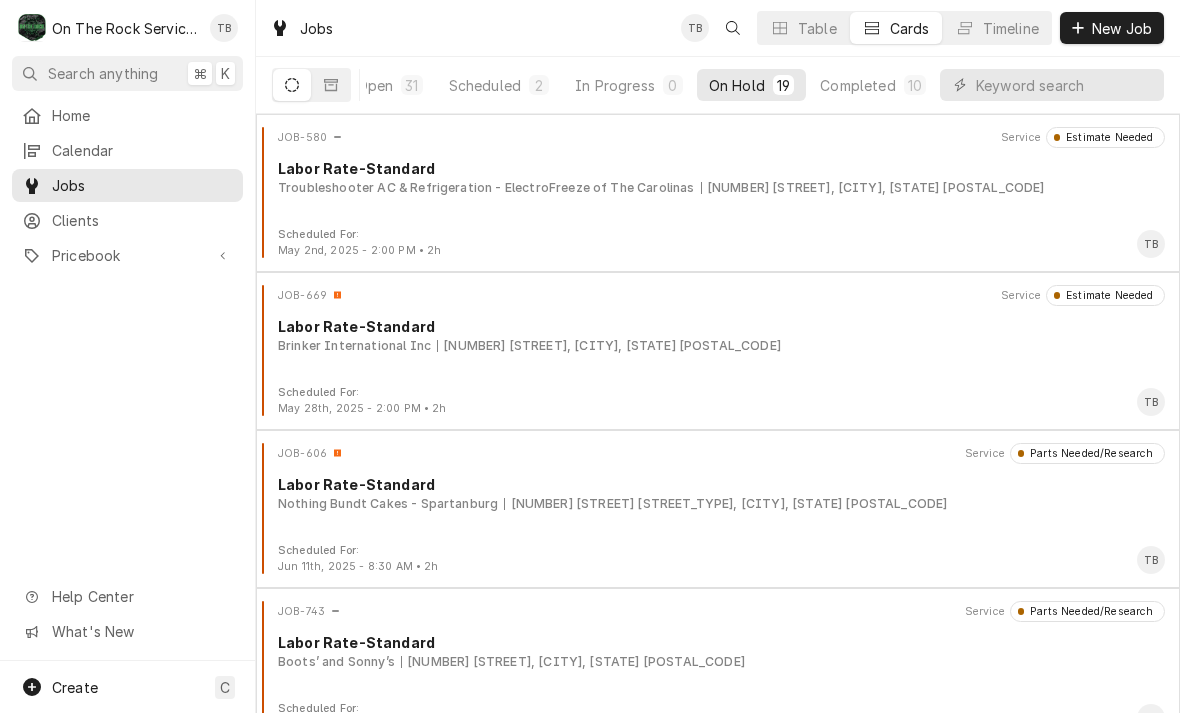 click on "On Hold" at bounding box center (737, 85) 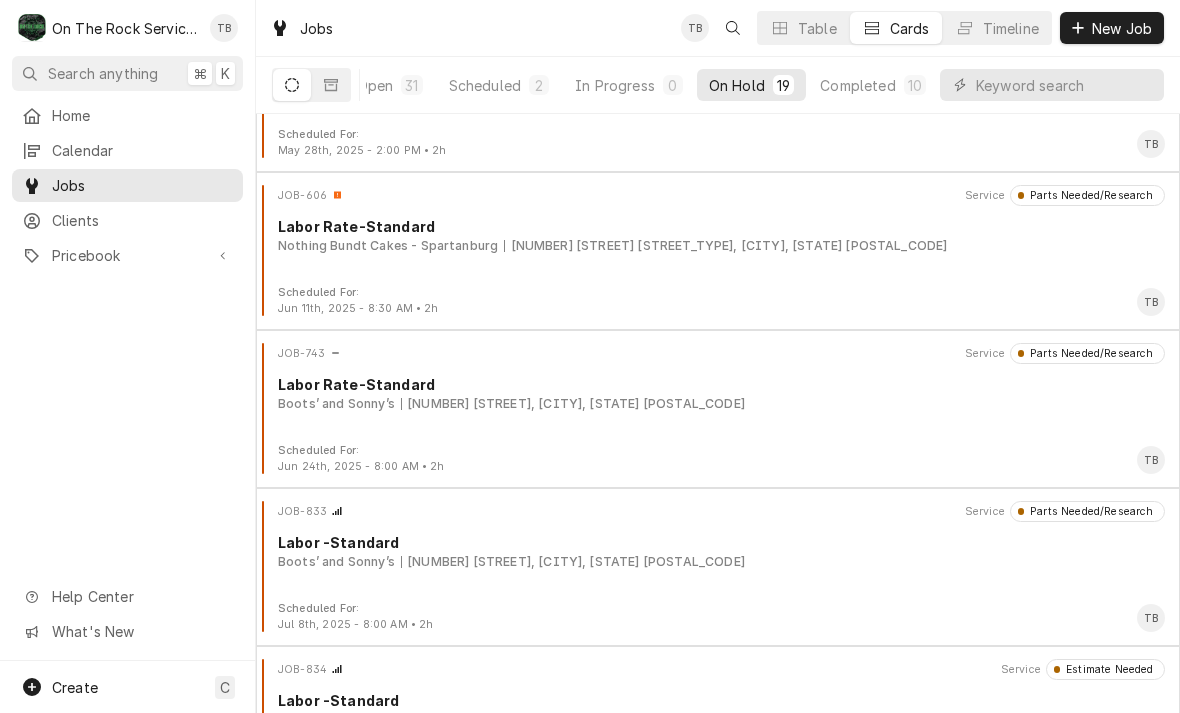 scroll, scrollTop: 254, scrollLeft: 0, axis: vertical 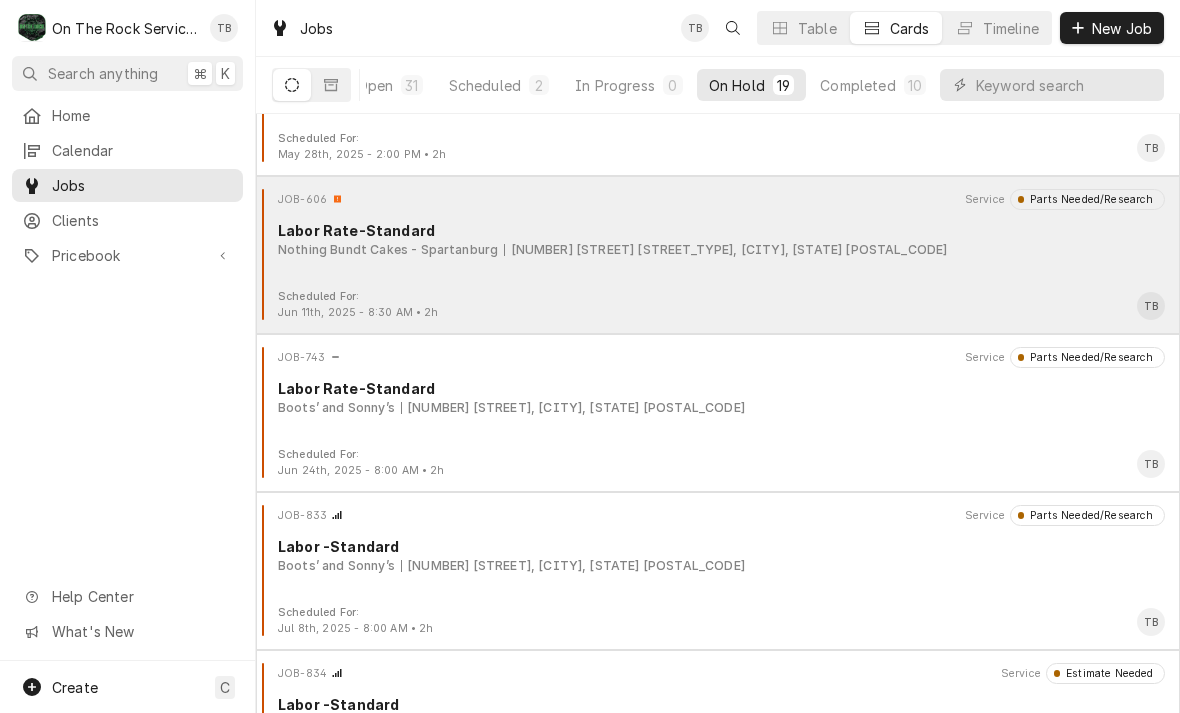 click on "Nothing Bundt Cakes - Spartanburg 1915 E Main St St 1, Spartanburg, SC 29307" at bounding box center (721, 250) 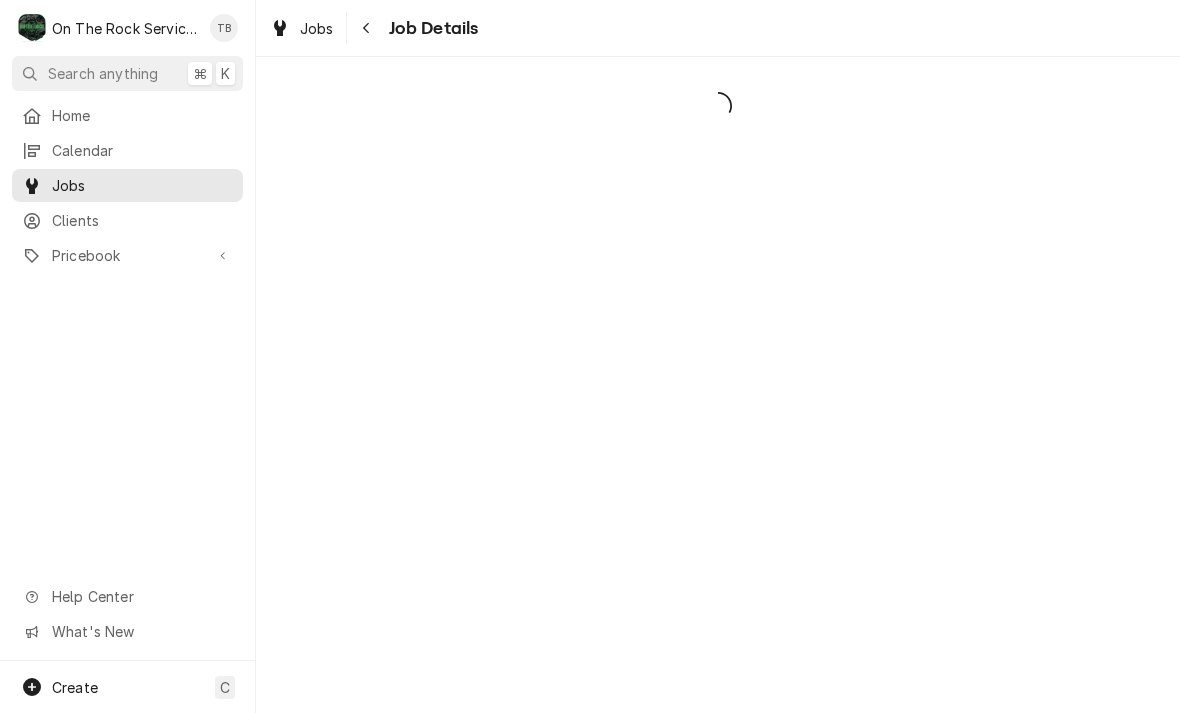 scroll, scrollTop: 0, scrollLeft: 0, axis: both 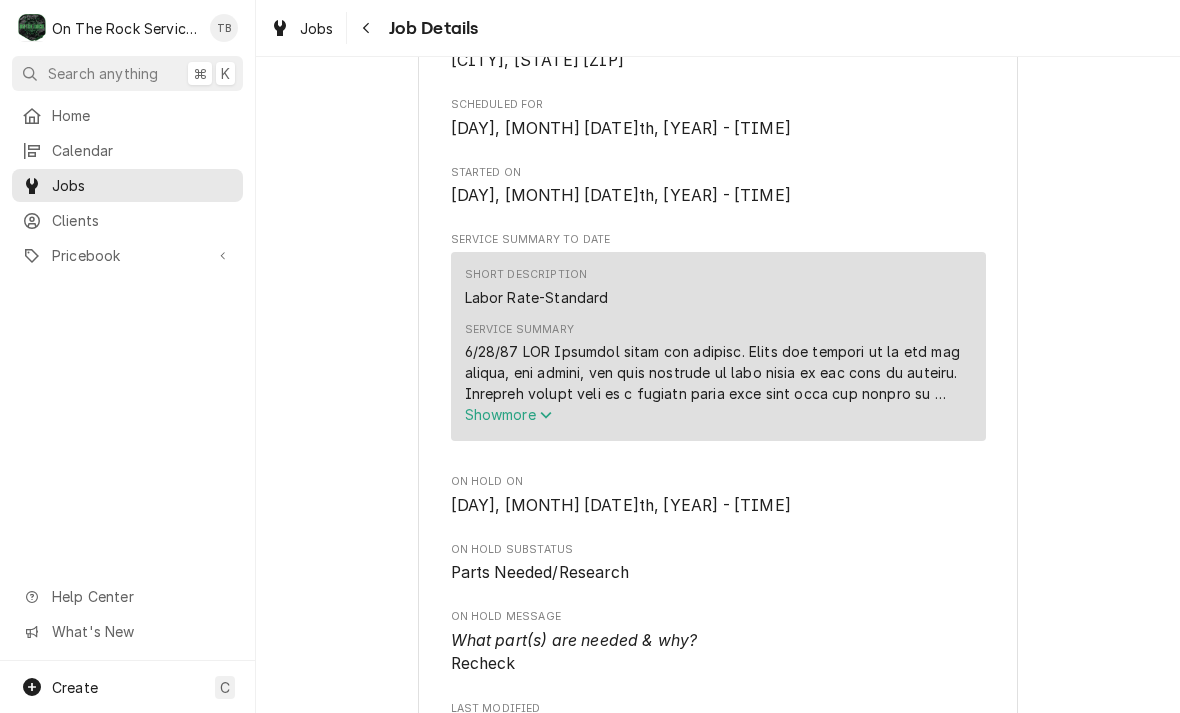 click 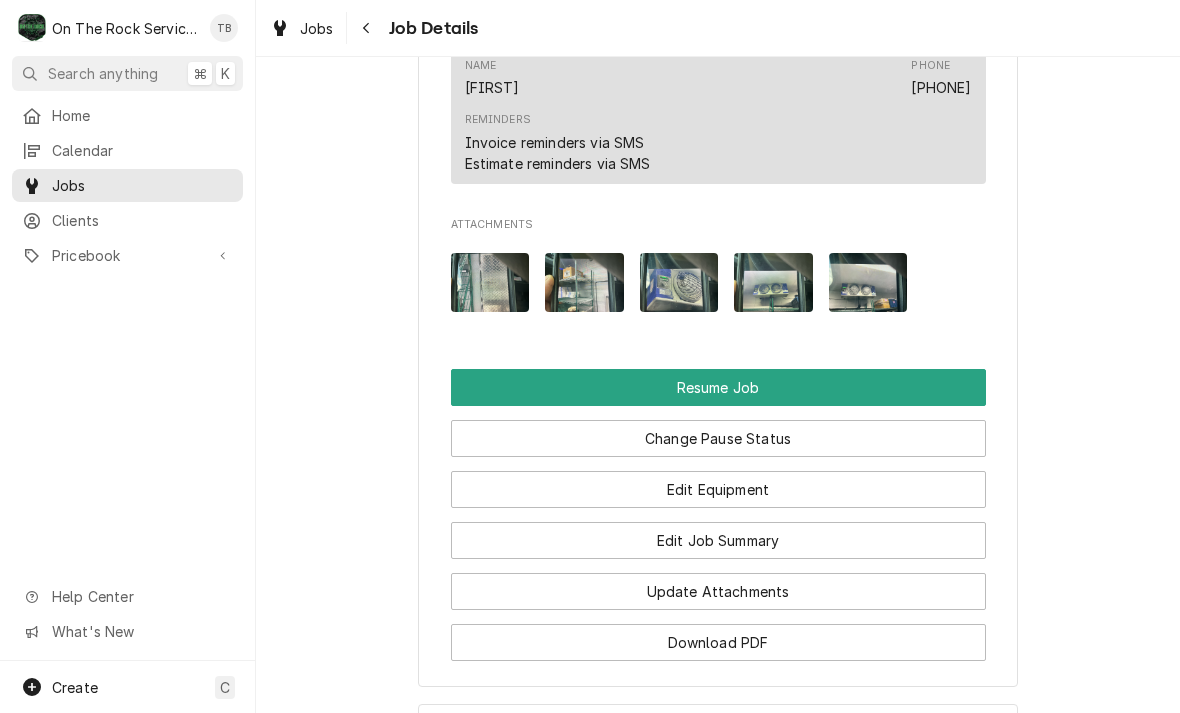 scroll, scrollTop: 3017, scrollLeft: 0, axis: vertical 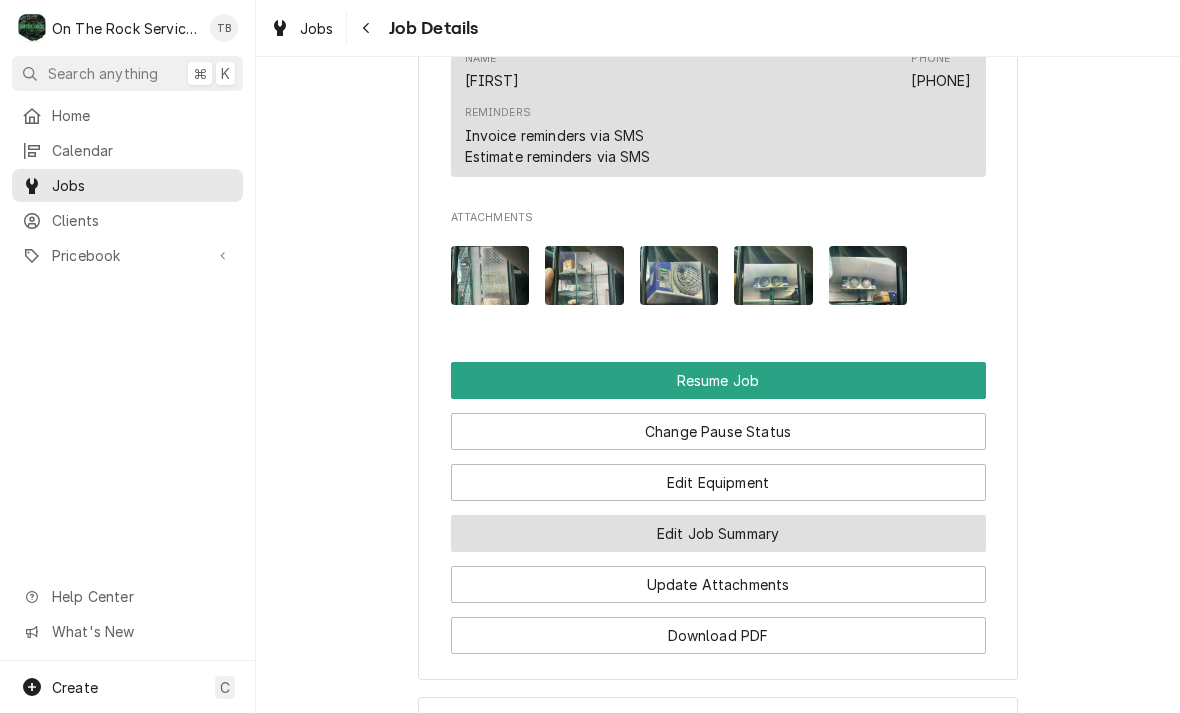 click on "Edit Job Summary" at bounding box center (718, 533) 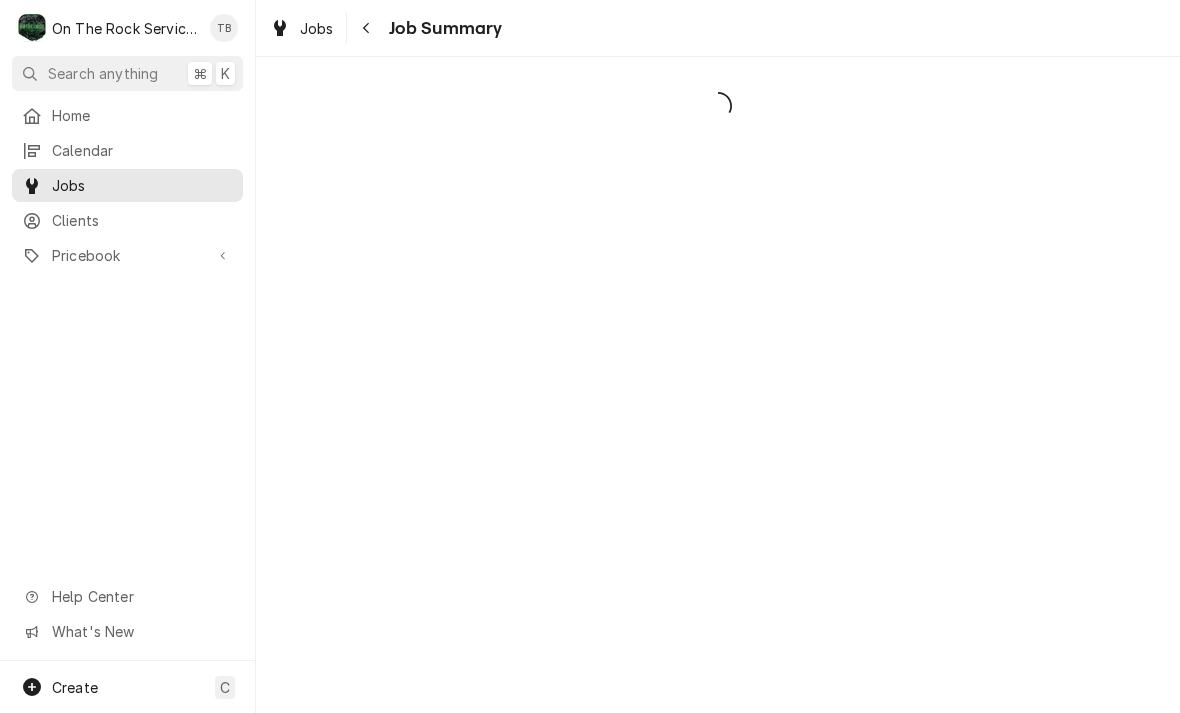 scroll, scrollTop: 0, scrollLeft: 0, axis: both 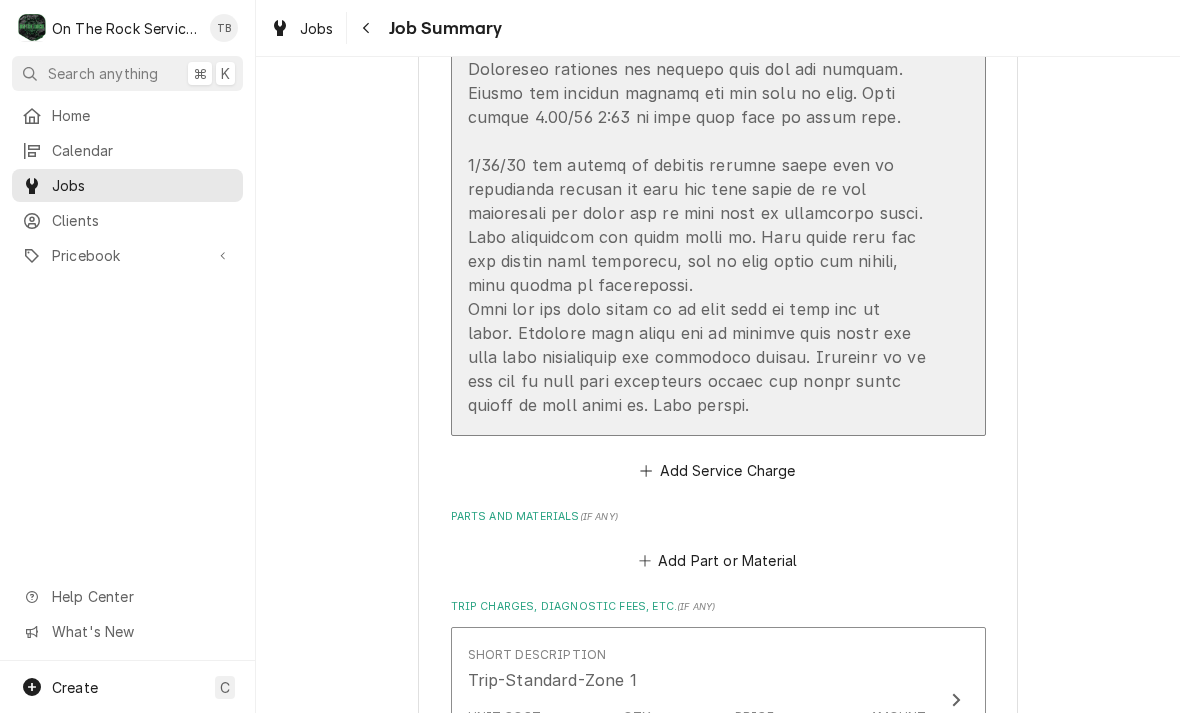 click on "Service  Summary" at bounding box center [697, -86] 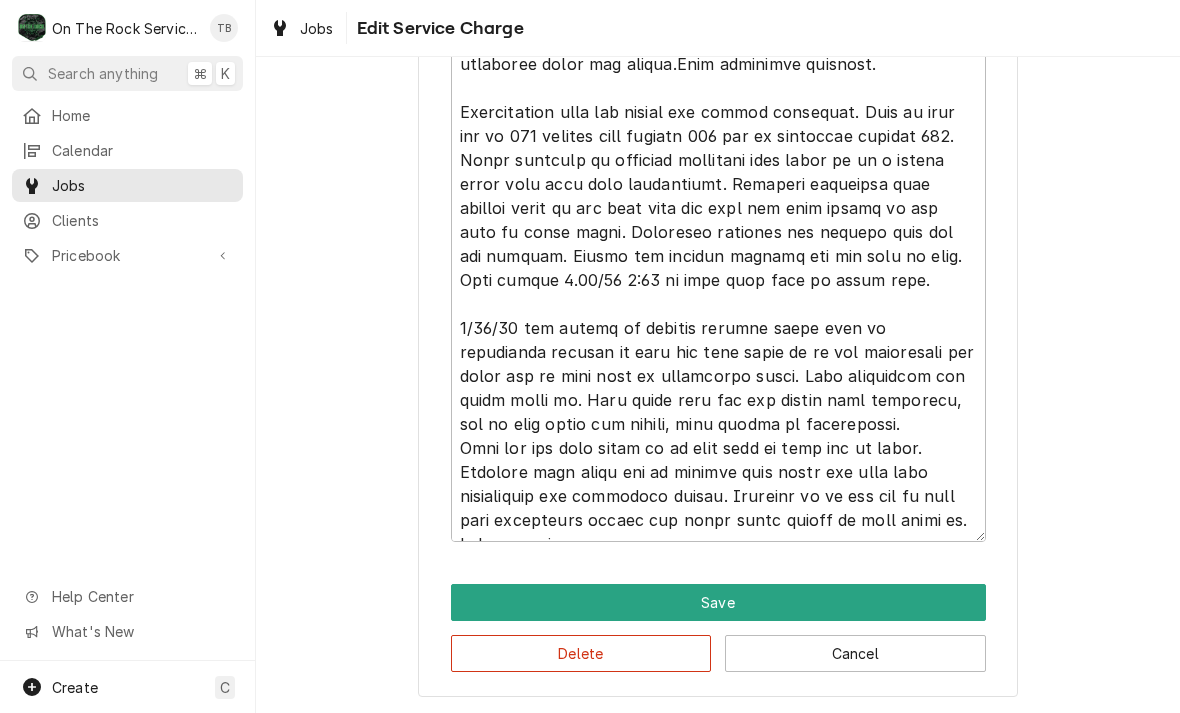 scroll, scrollTop: 1181, scrollLeft: 0, axis: vertical 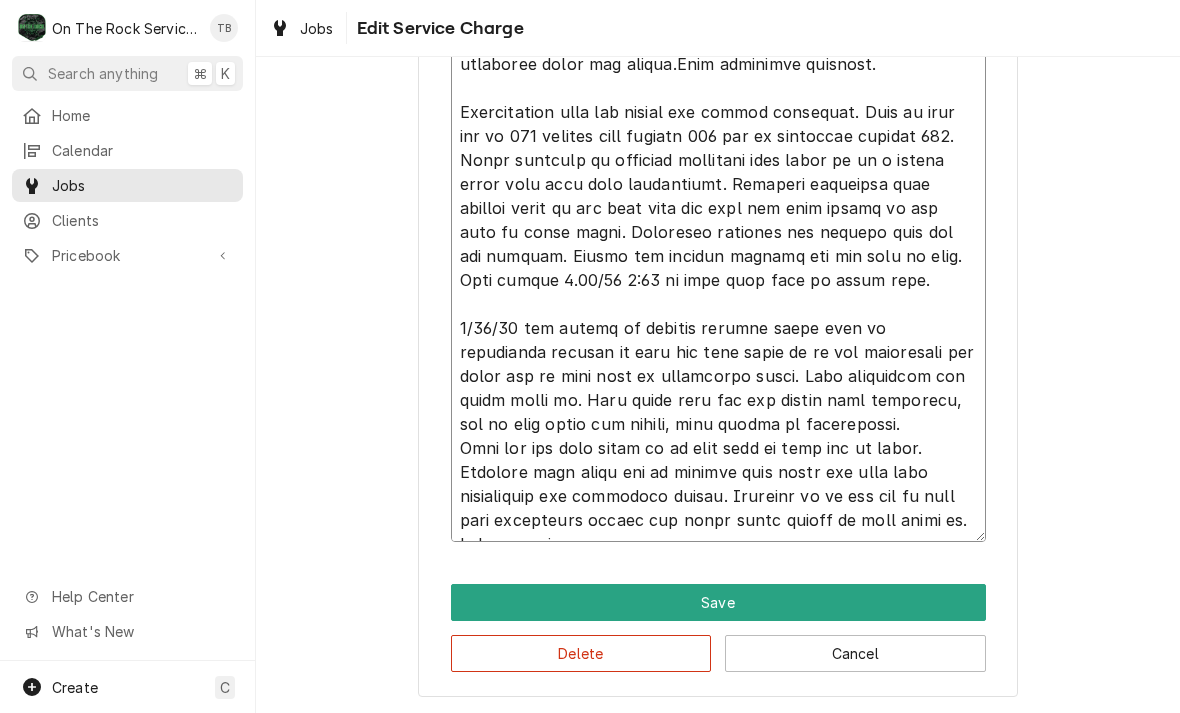 click on "Service Summary" at bounding box center (718, 100) 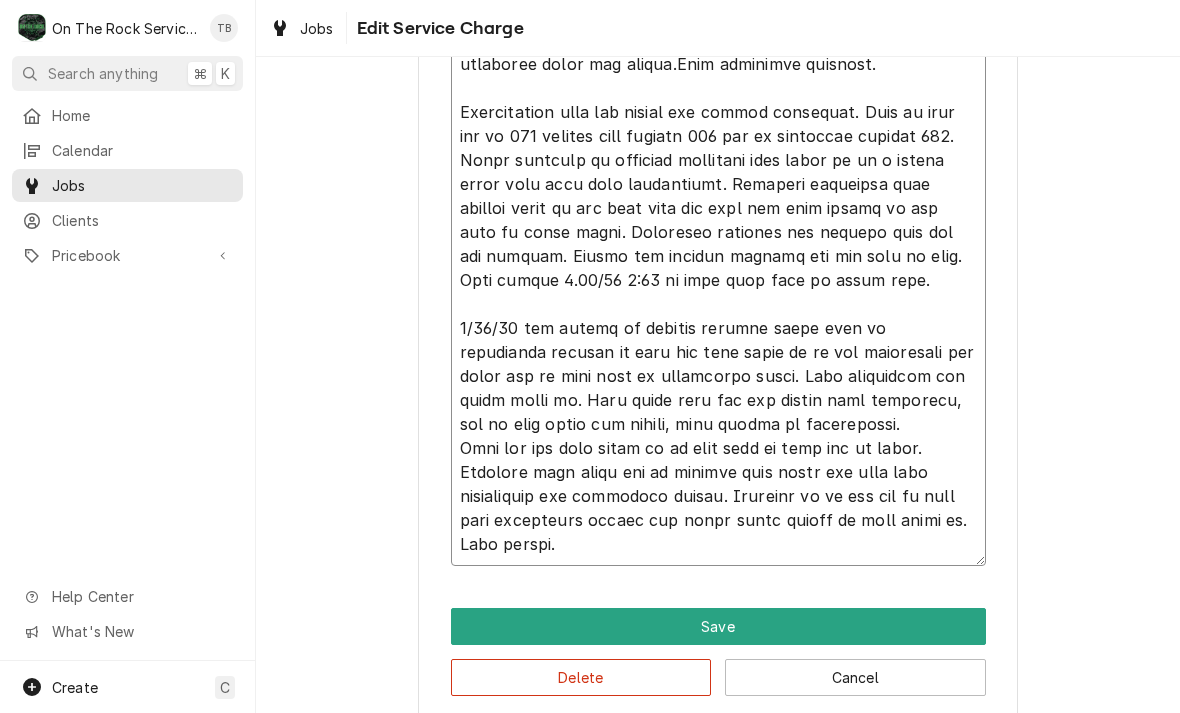 type on "x" 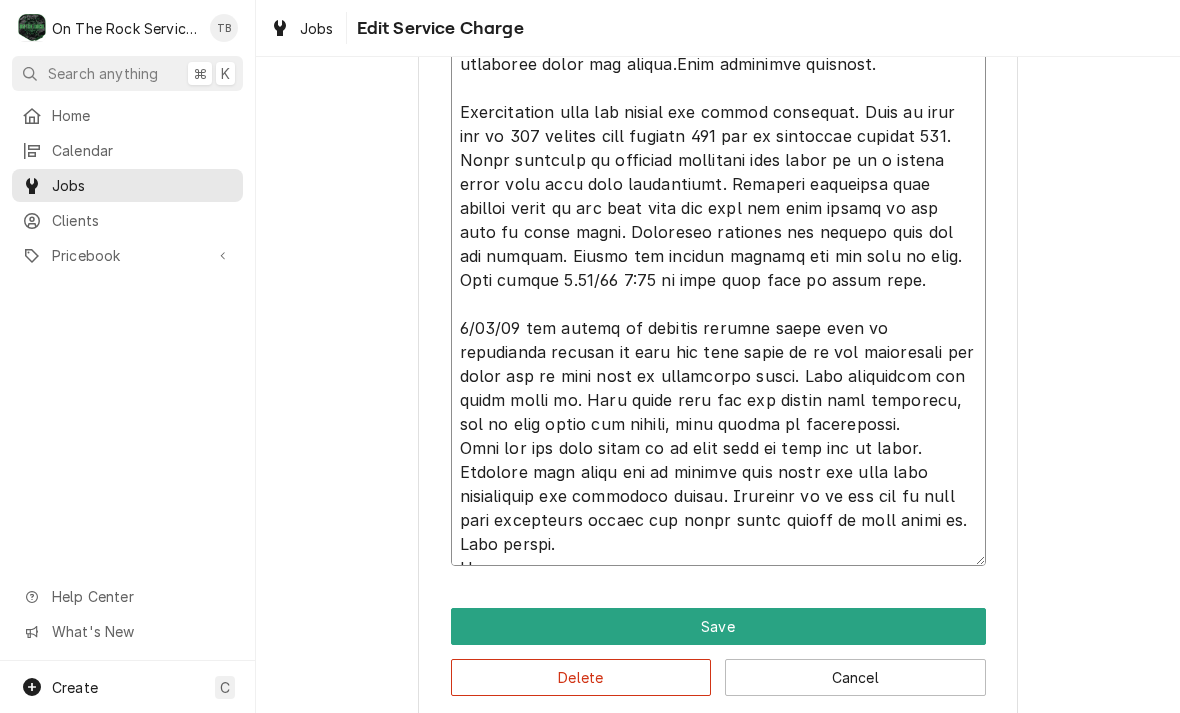 type on "x" 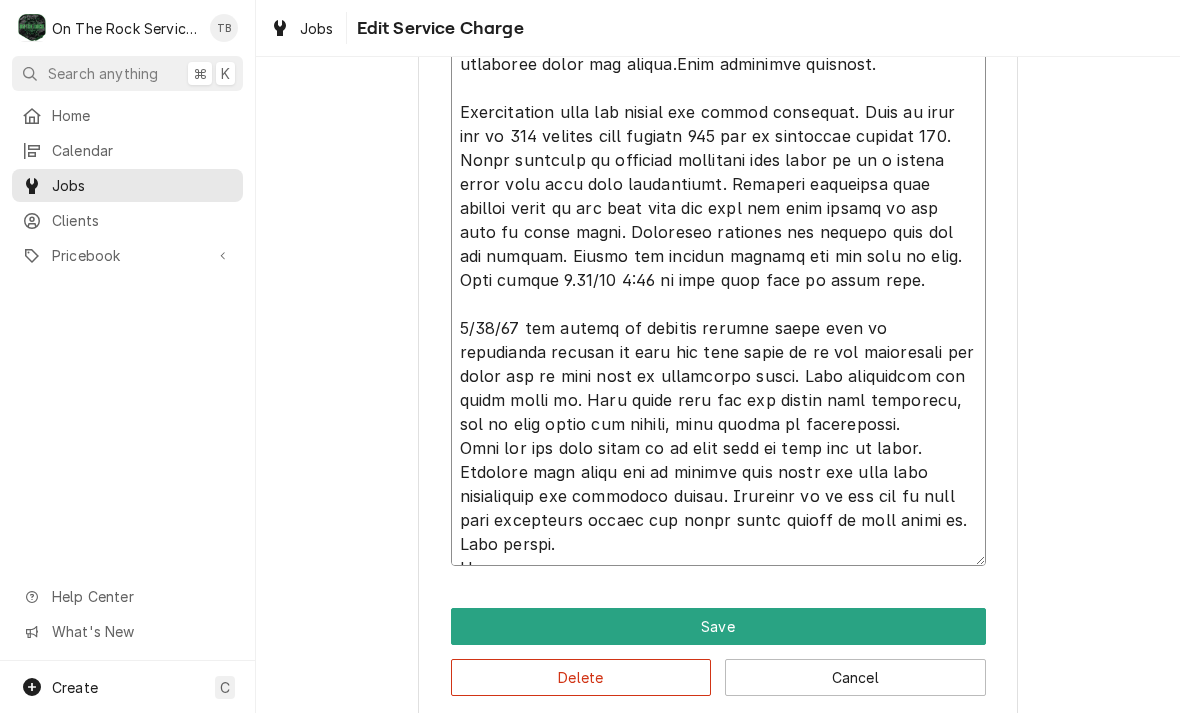 type on "x" 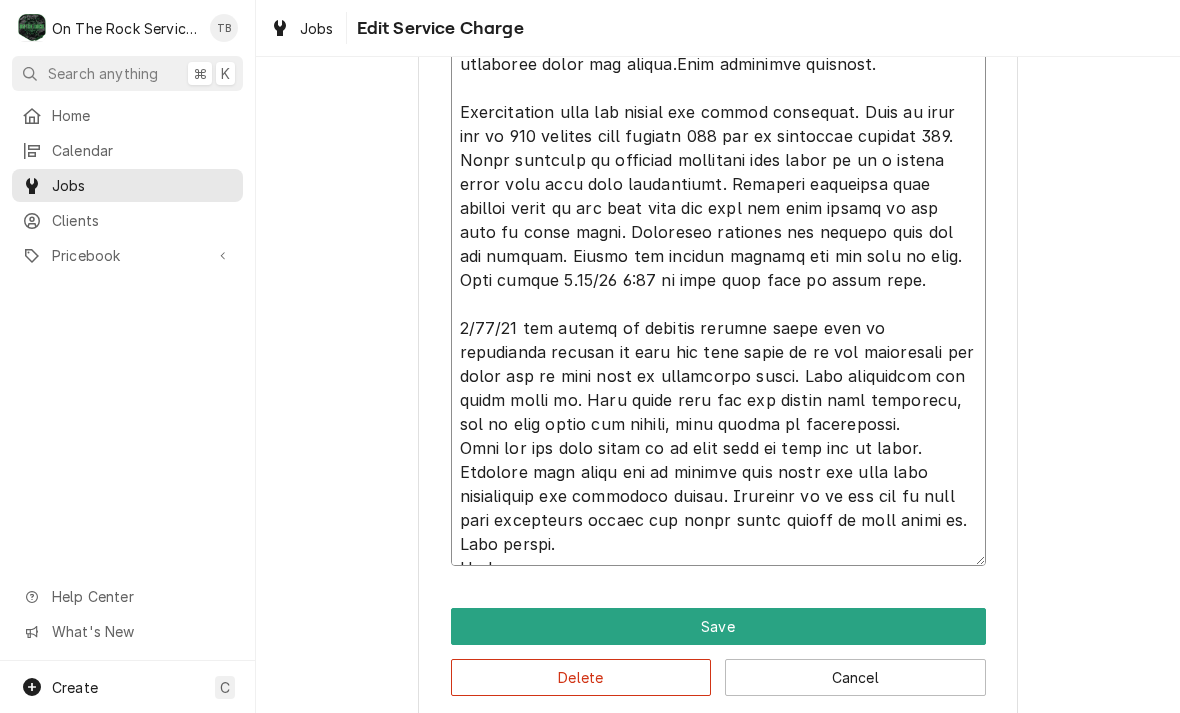 type on "x" 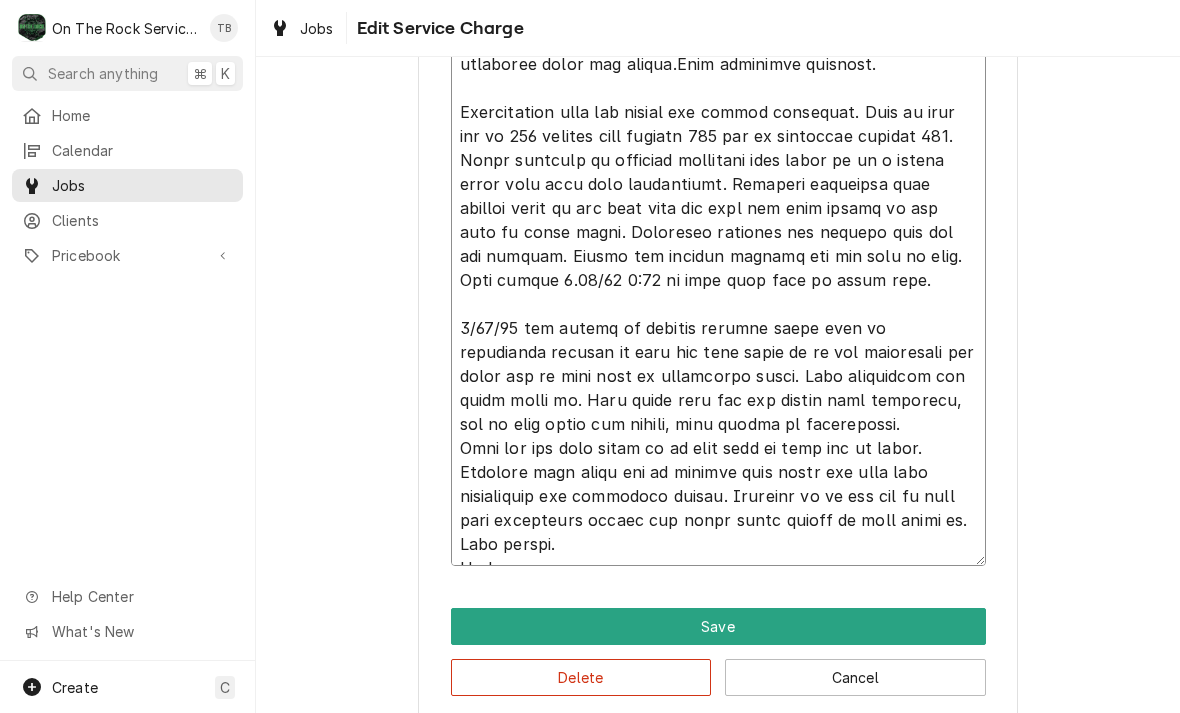 type on "x" 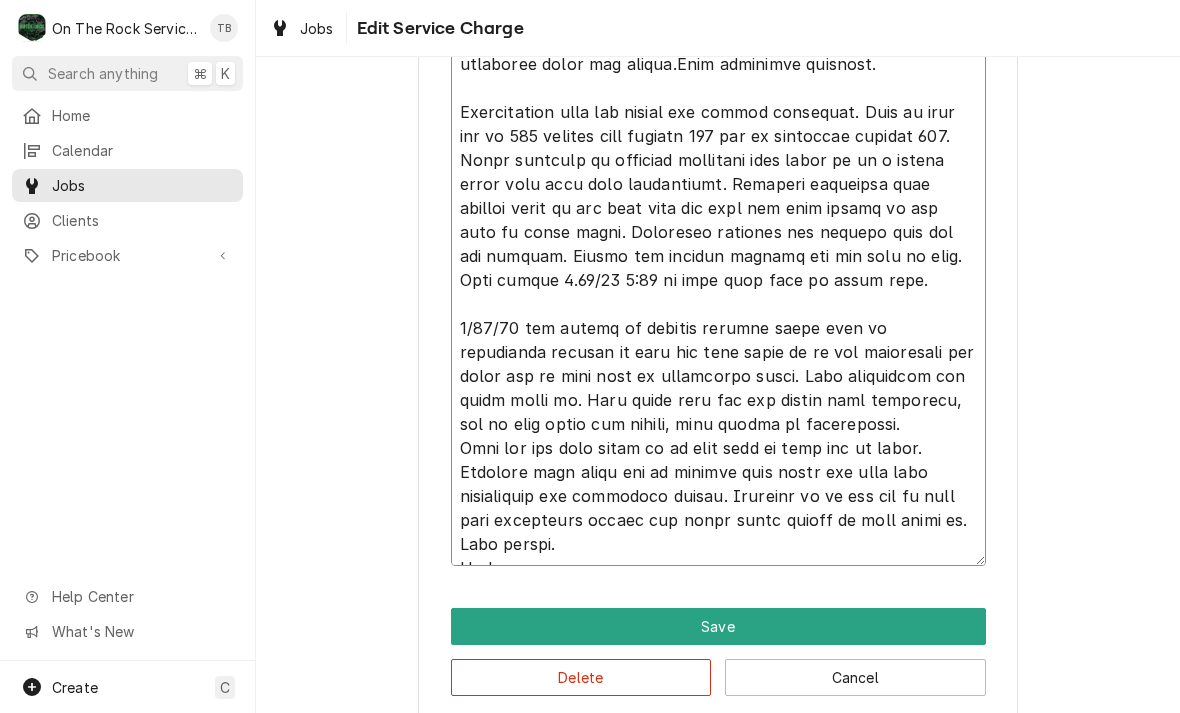 type on "x" 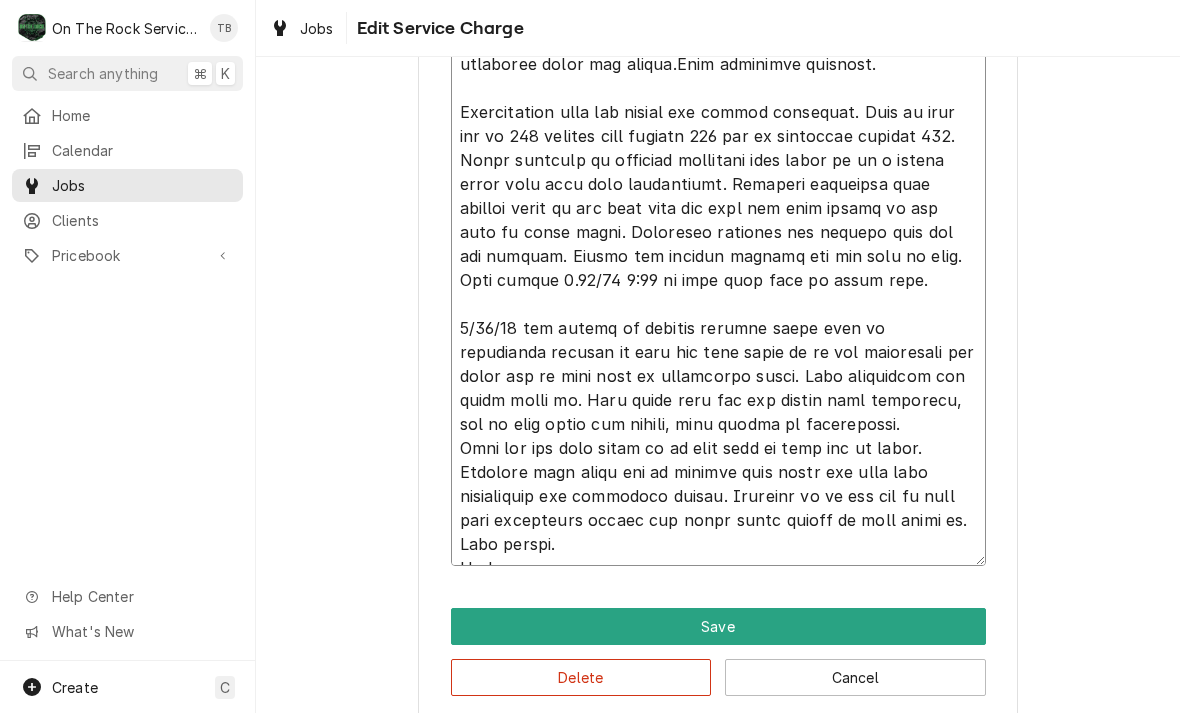 type on "x" 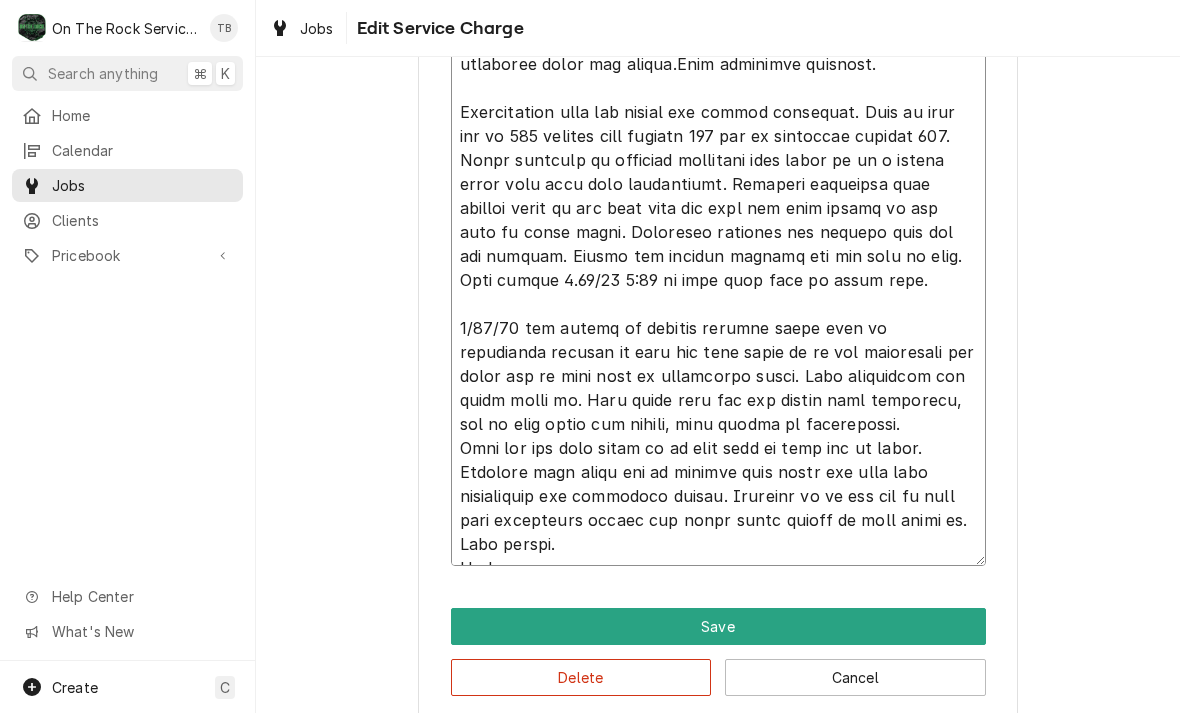 type on "x" 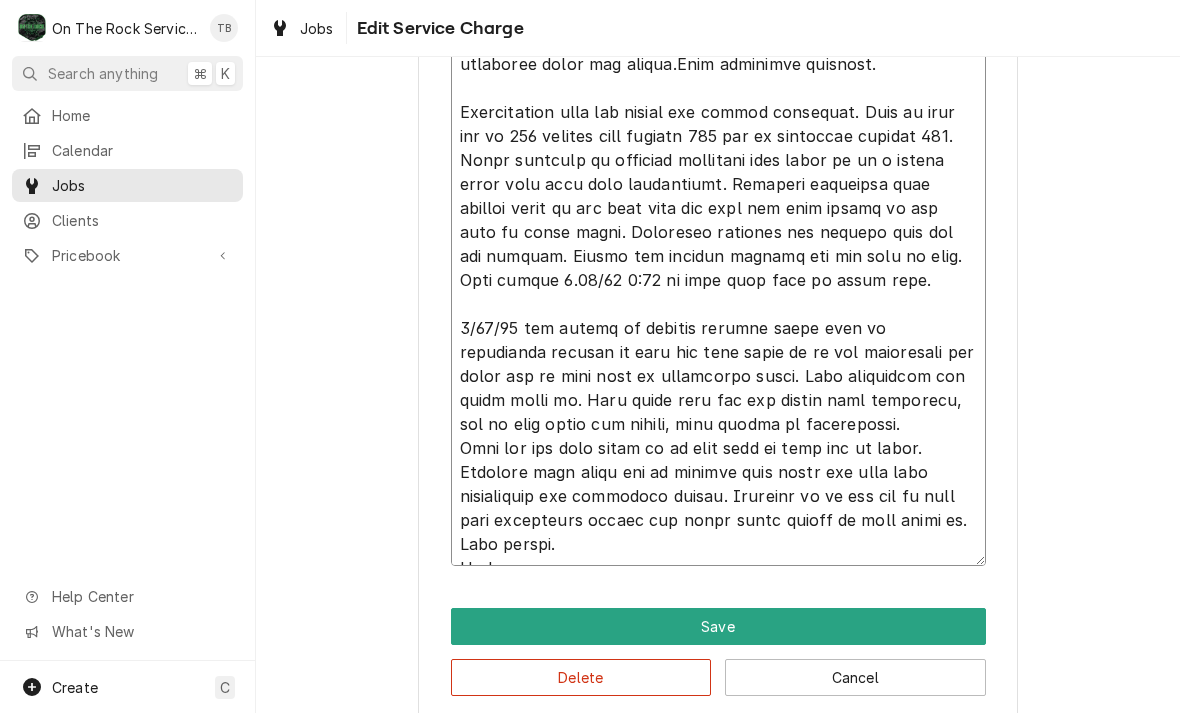 type on "x" 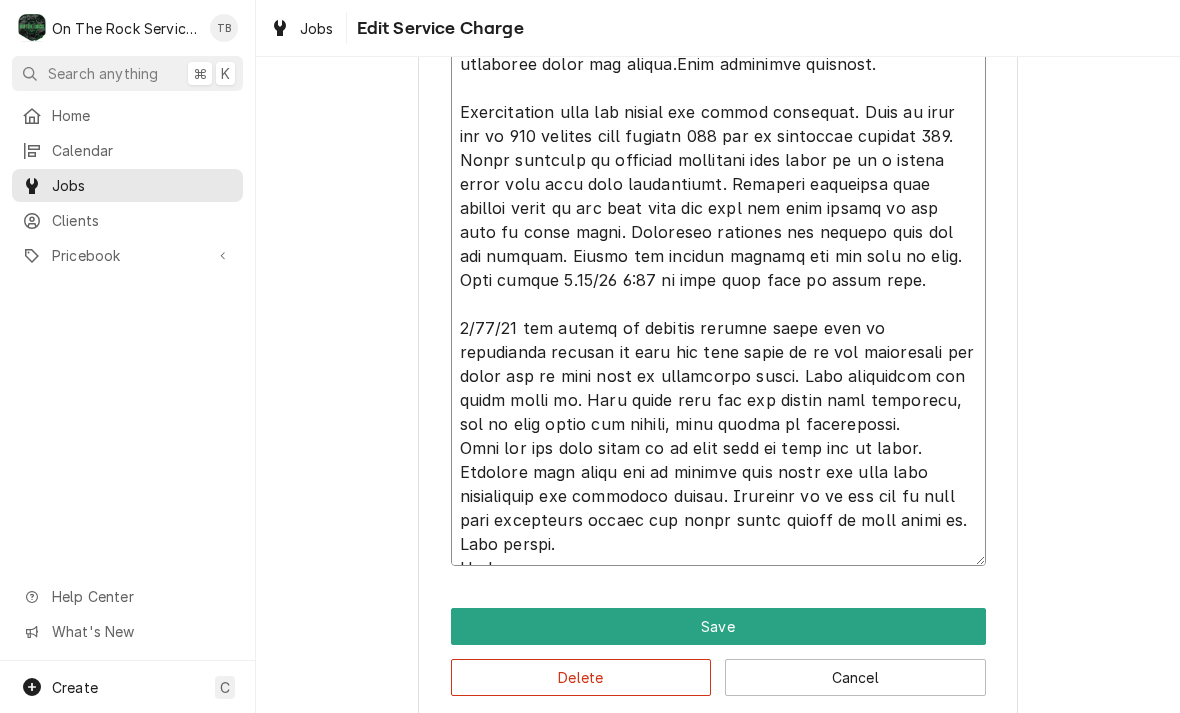 type on "x" 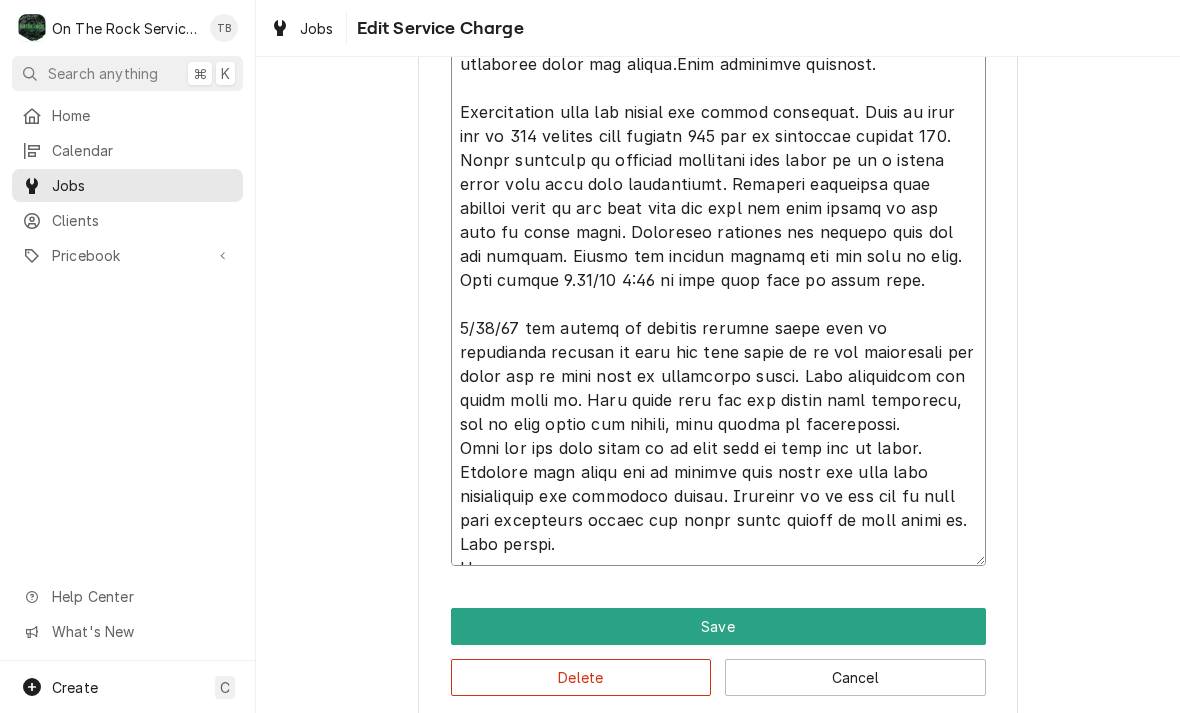 type on "5/10/25 RAO Provided labor and service. Found ice buildup up on the fan blades, fan guards, and evap housings of both evaps in the walk in freezer. Customer states this is a regular issue that they have had looked at several times. Looked into the cause and found it is most likely moisture intrusion caused by the suction line insulation running through the top of the box allowing outside air to enter the box and condense. Melted the ice build up from the fan guards, blades and frames to allow proper airflow and stop the excessive vibration. Advised customer of findings and that we will need to return with supplies that are not on the truck to repair this issue. Will get needed supplies and return ASAP.
5/14/25 TMB, returned removed existing spray fill foam from ceiling chase and removed insulation that was encased in foam. After removal, cut back insulation inside hole and resealed with foam sealant on both left and right evaporators. Re-insulated lines and tested.Unit operating properly.
Disassembled ove..." 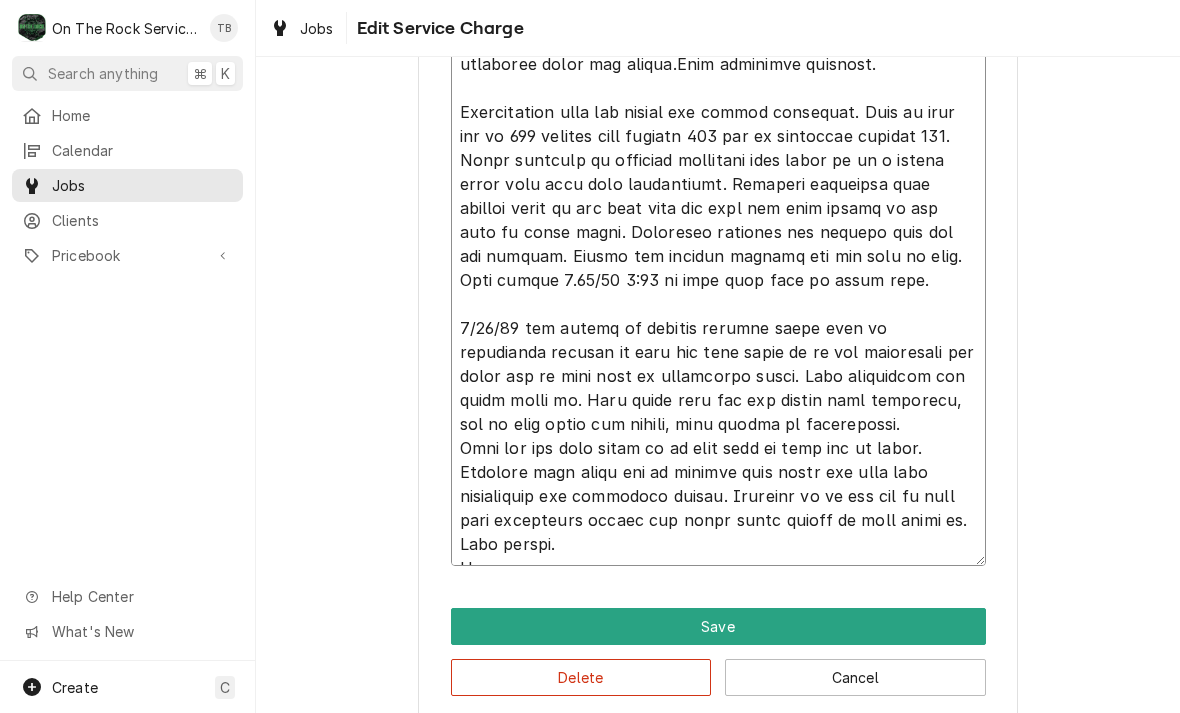 type on "x" 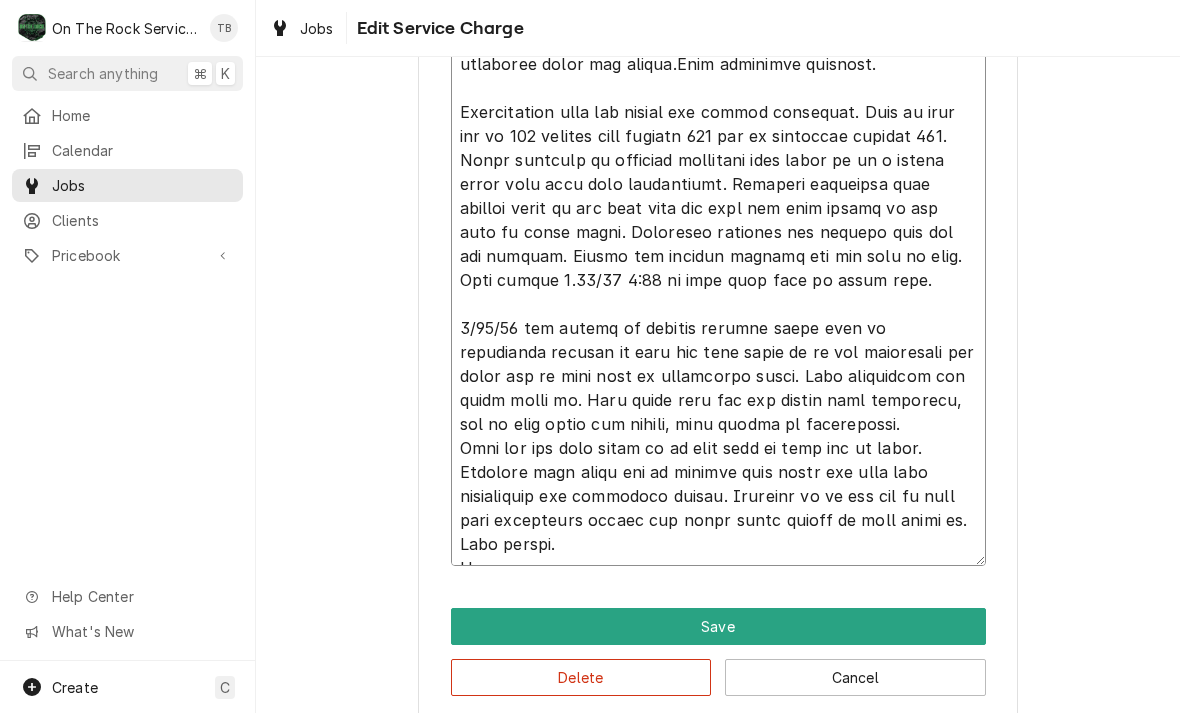 type on "x" 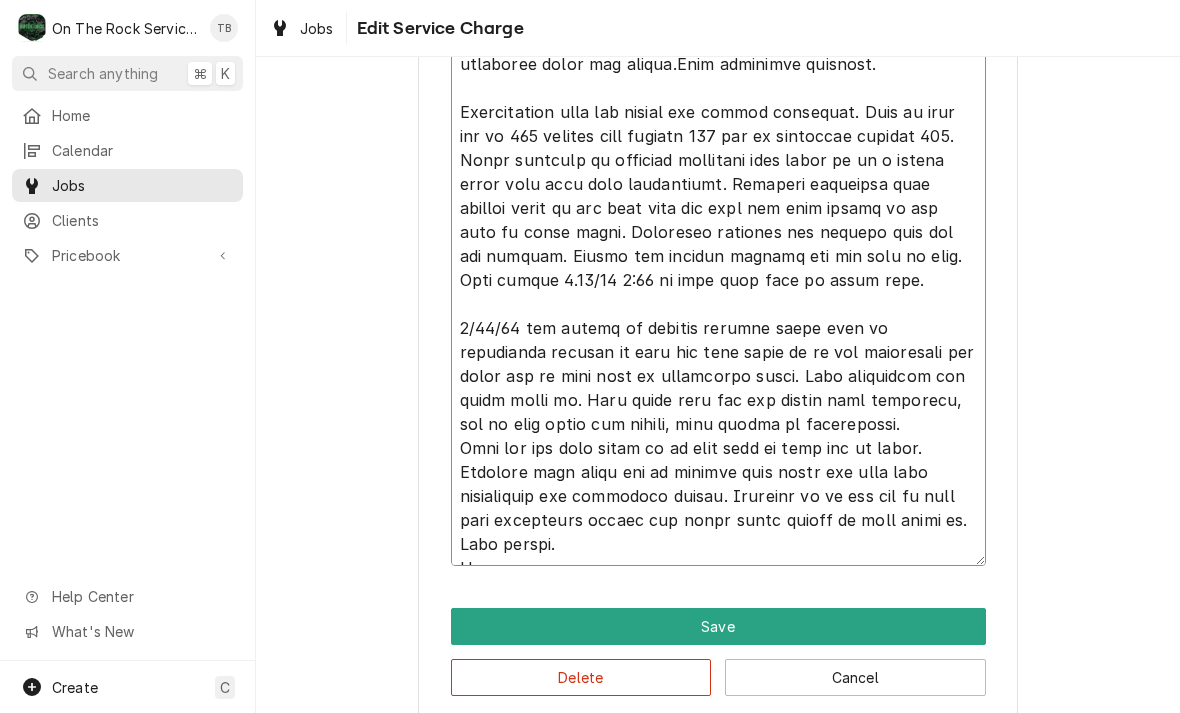 type on "x" 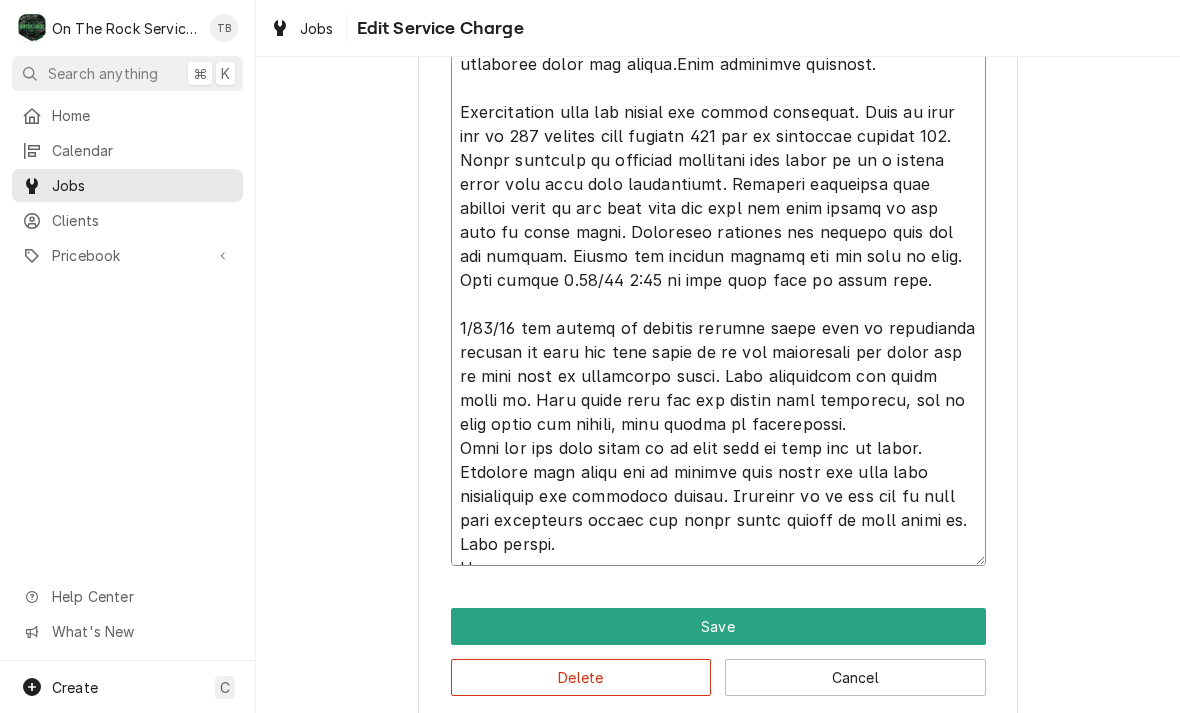 type on "x" 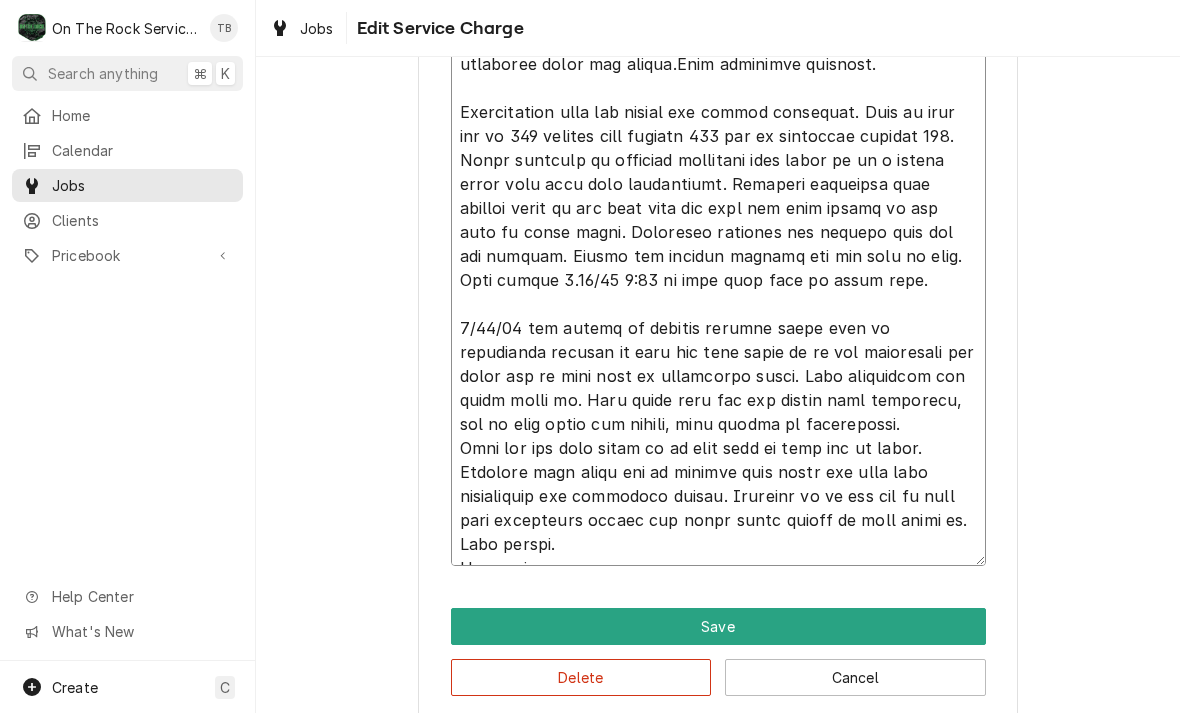 type on "x" 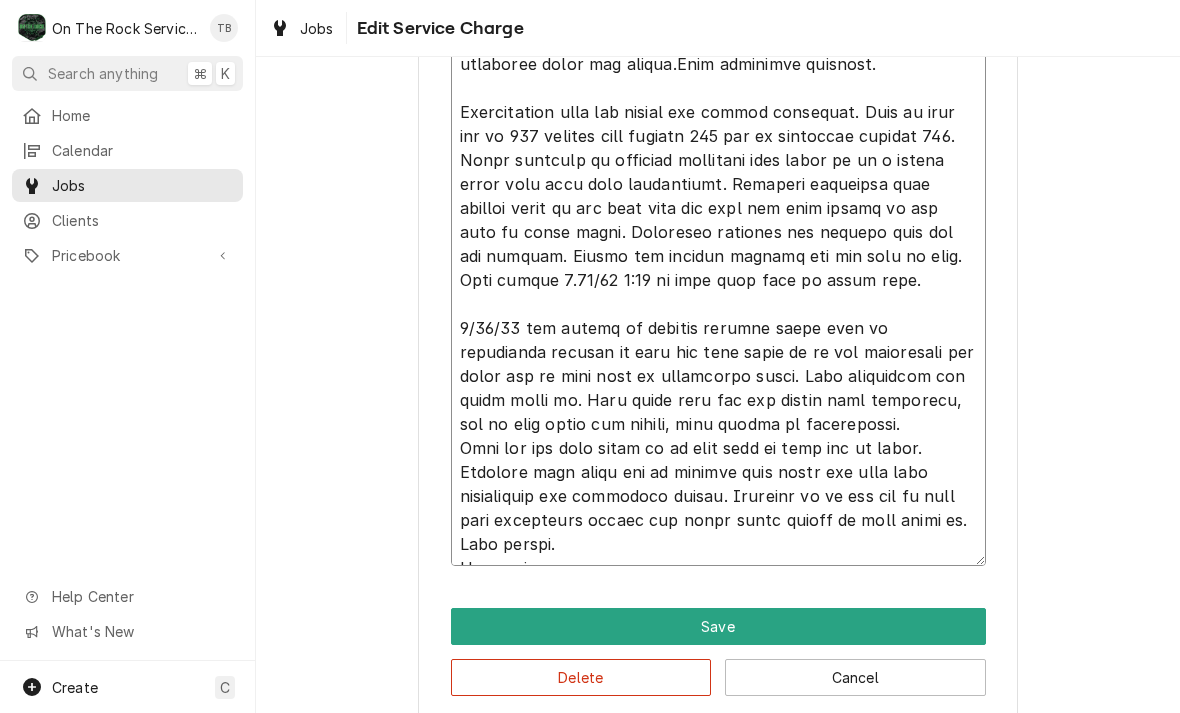 type on "x" 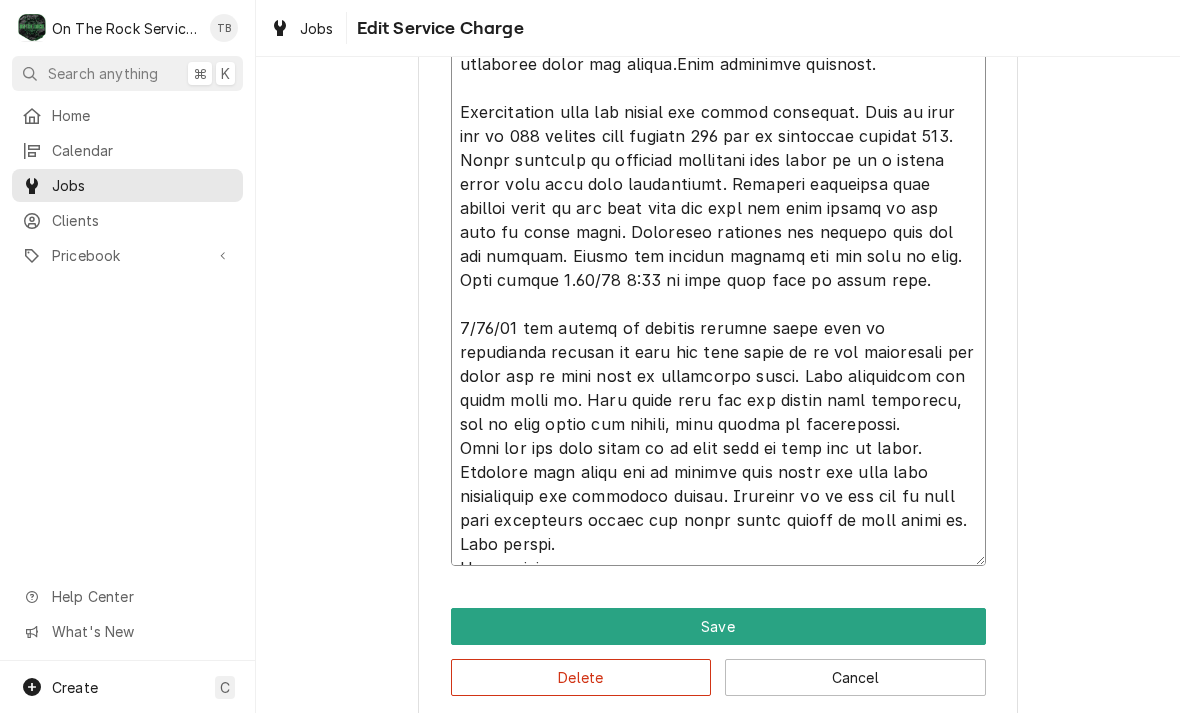 type on "x" 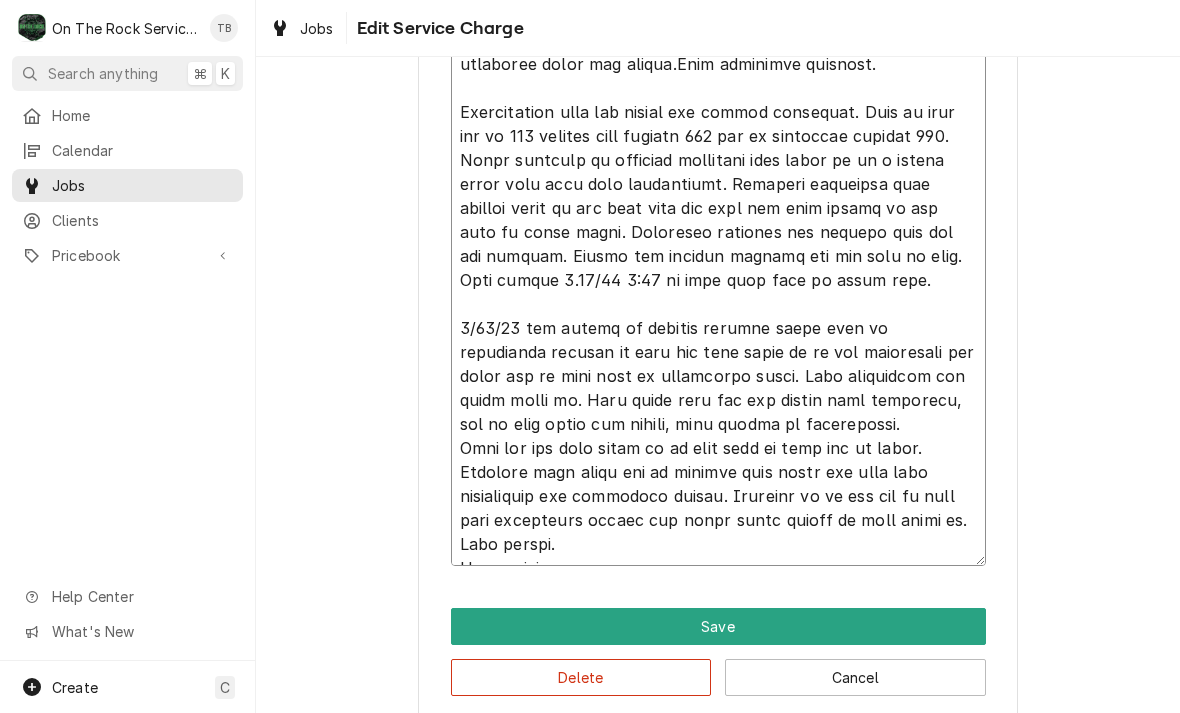 type on "x" 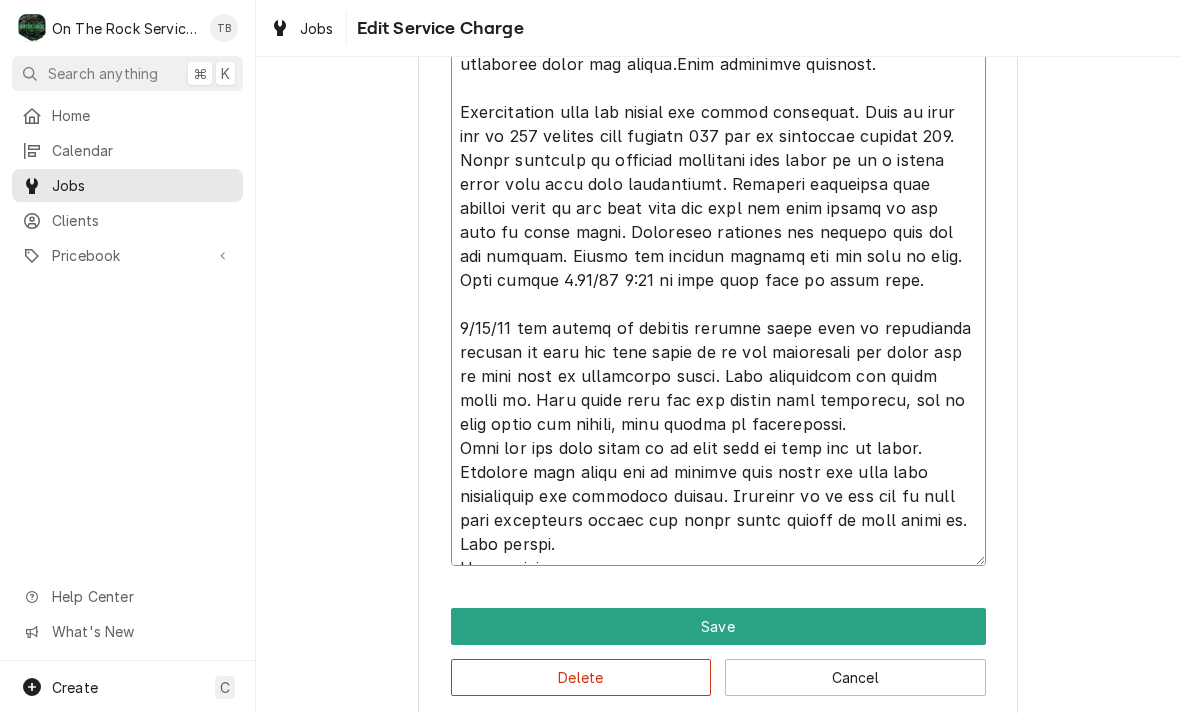 type on "x" 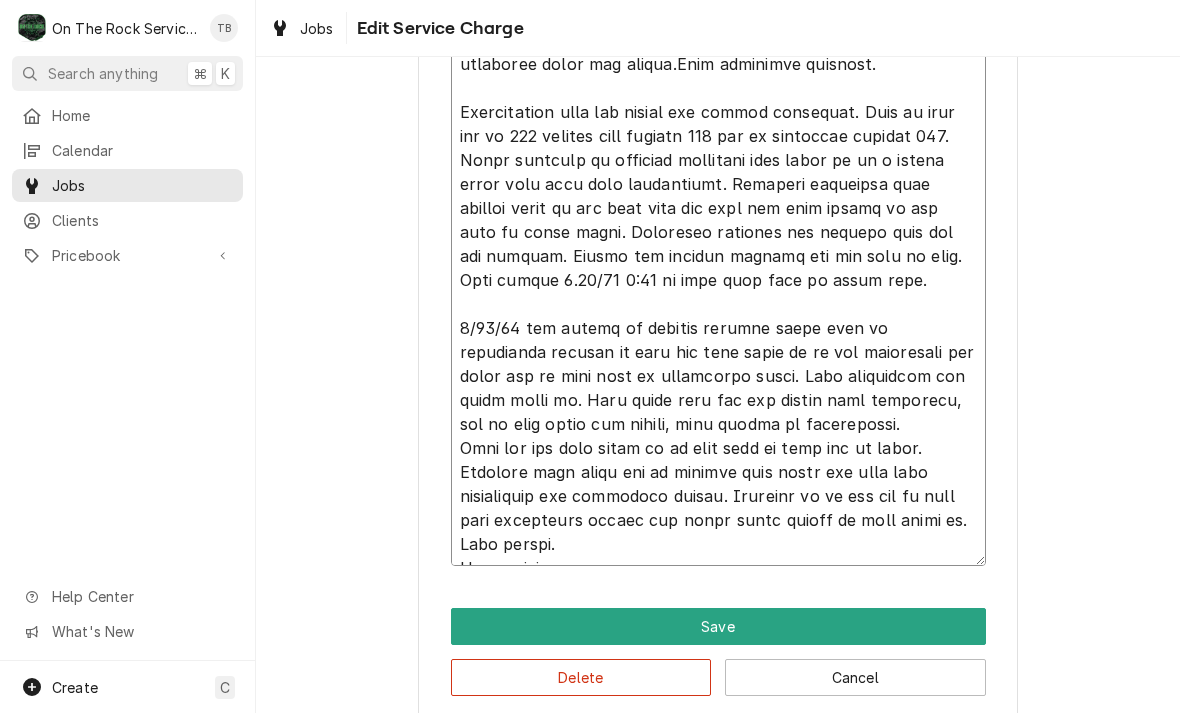 type on "x" 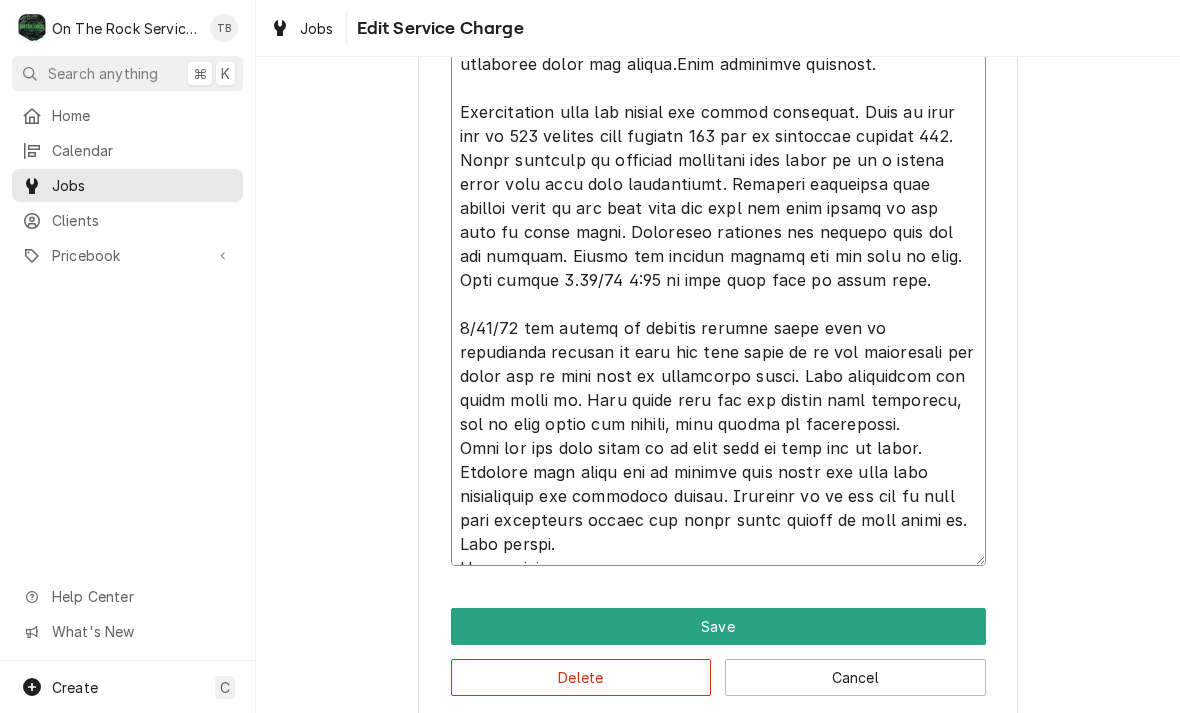 type on "x" 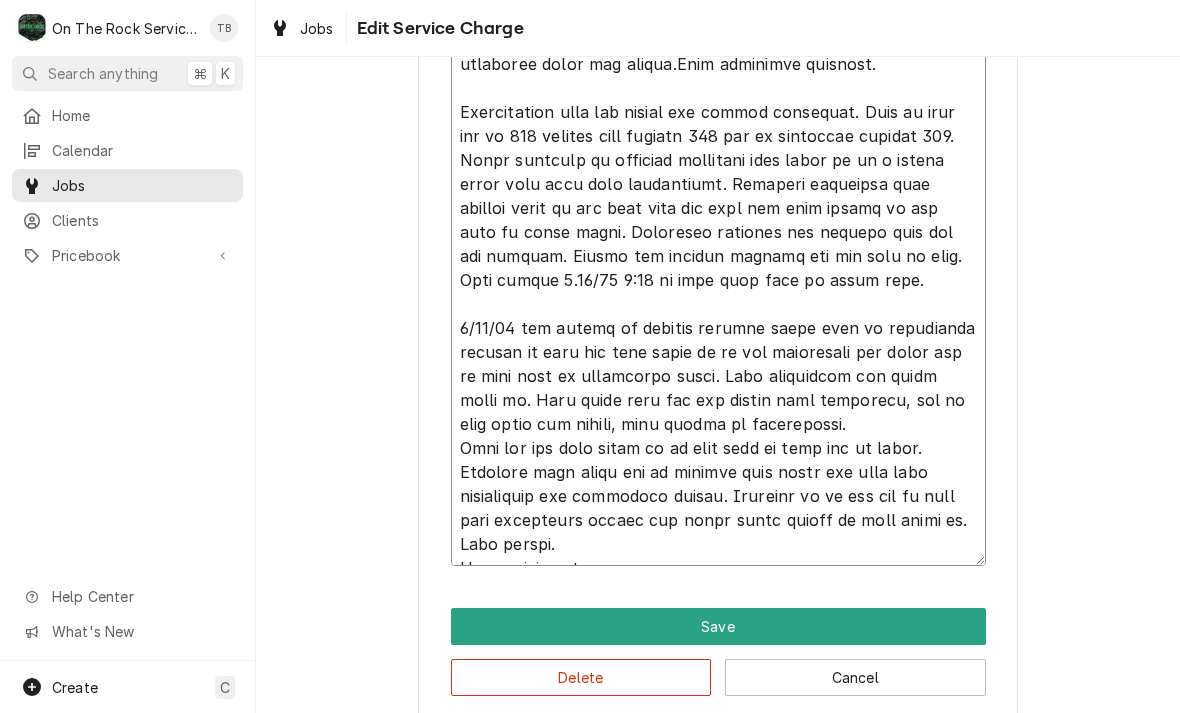 type on "x" 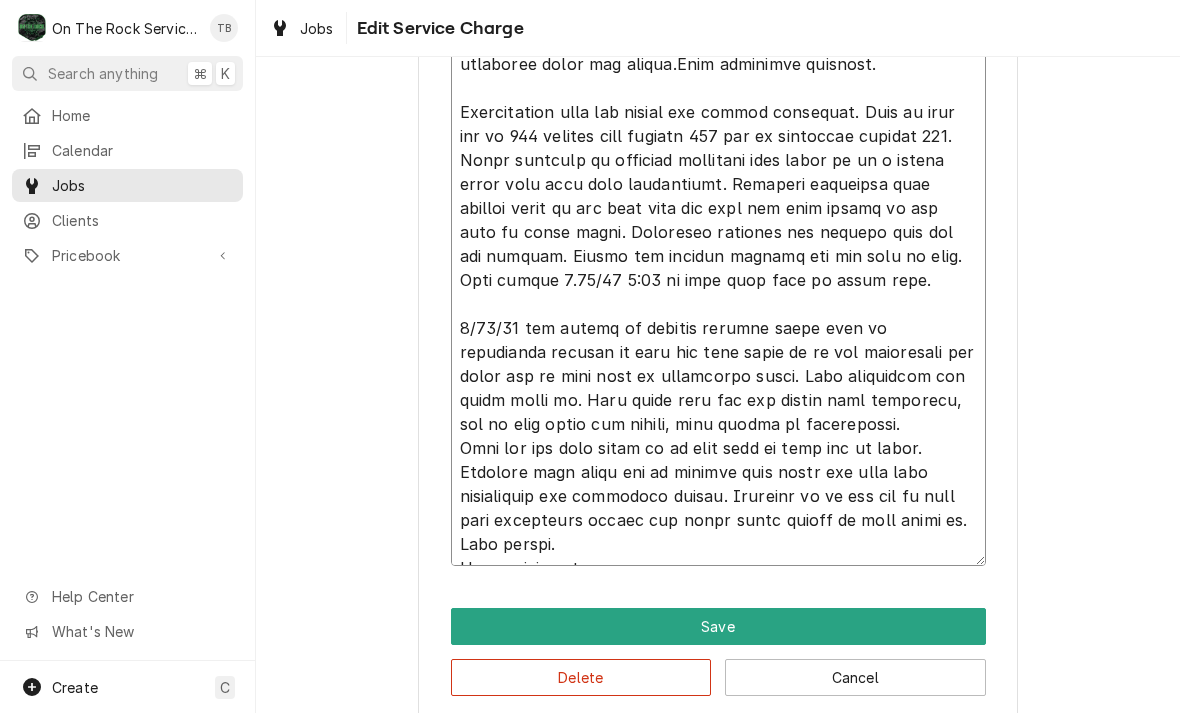 type on "x" 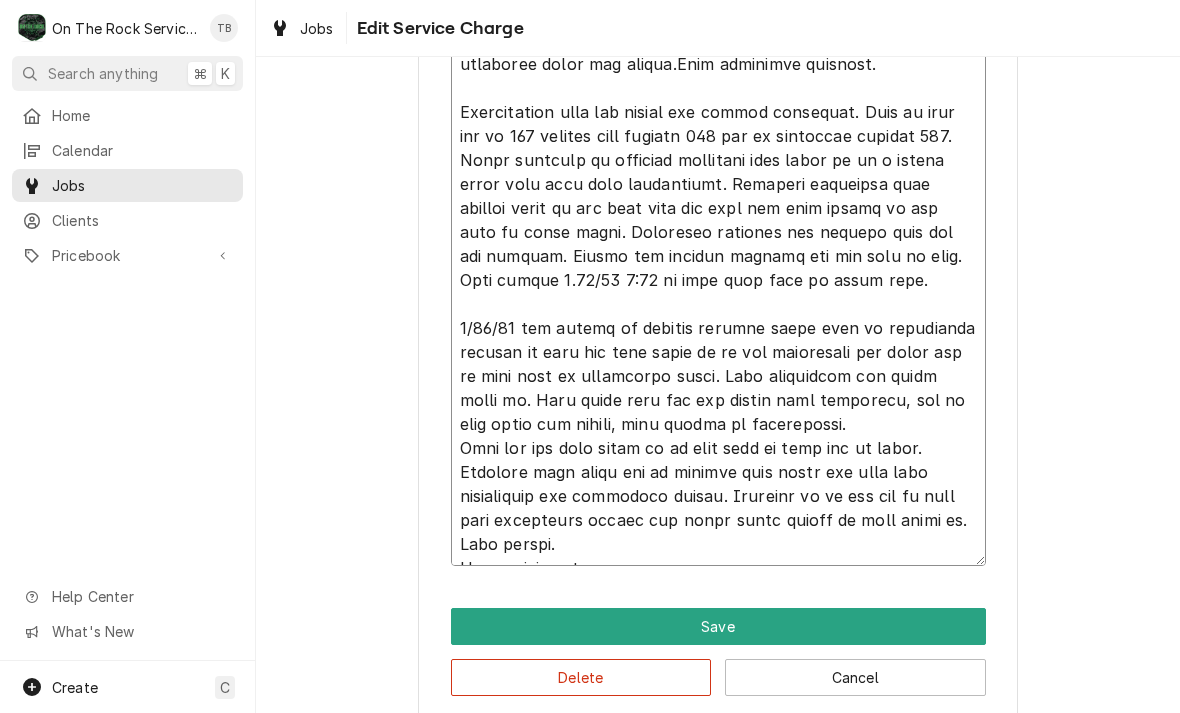 type on "x" 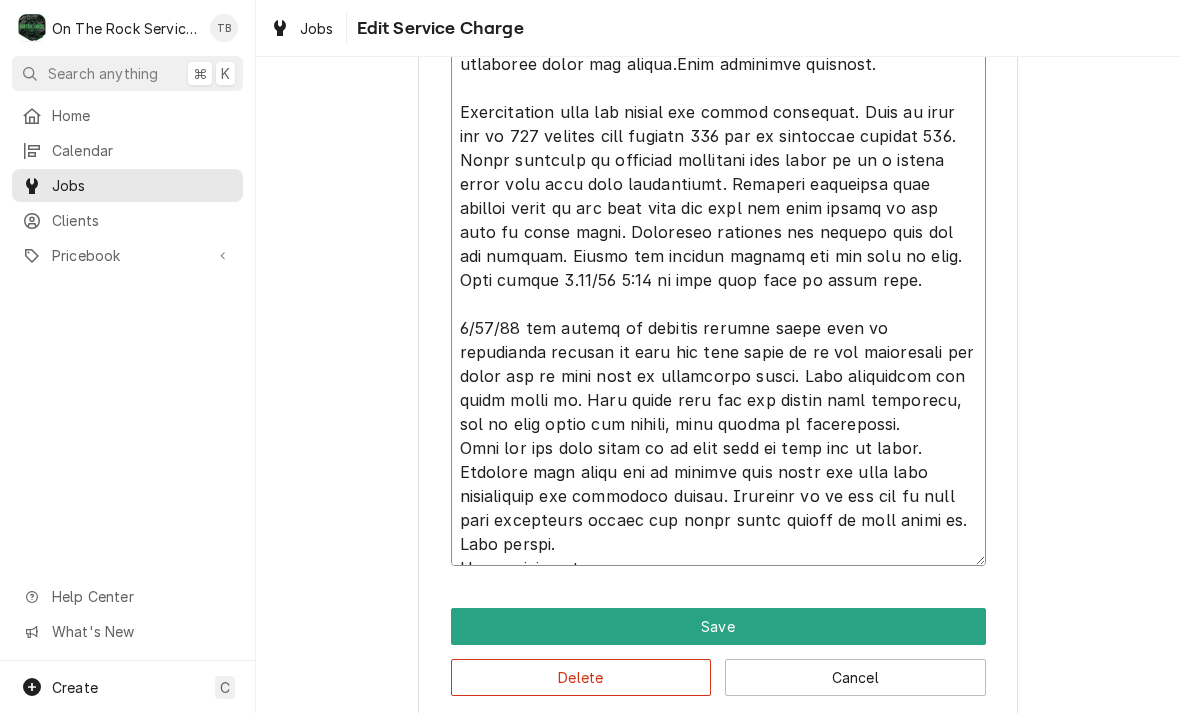 type on "x" 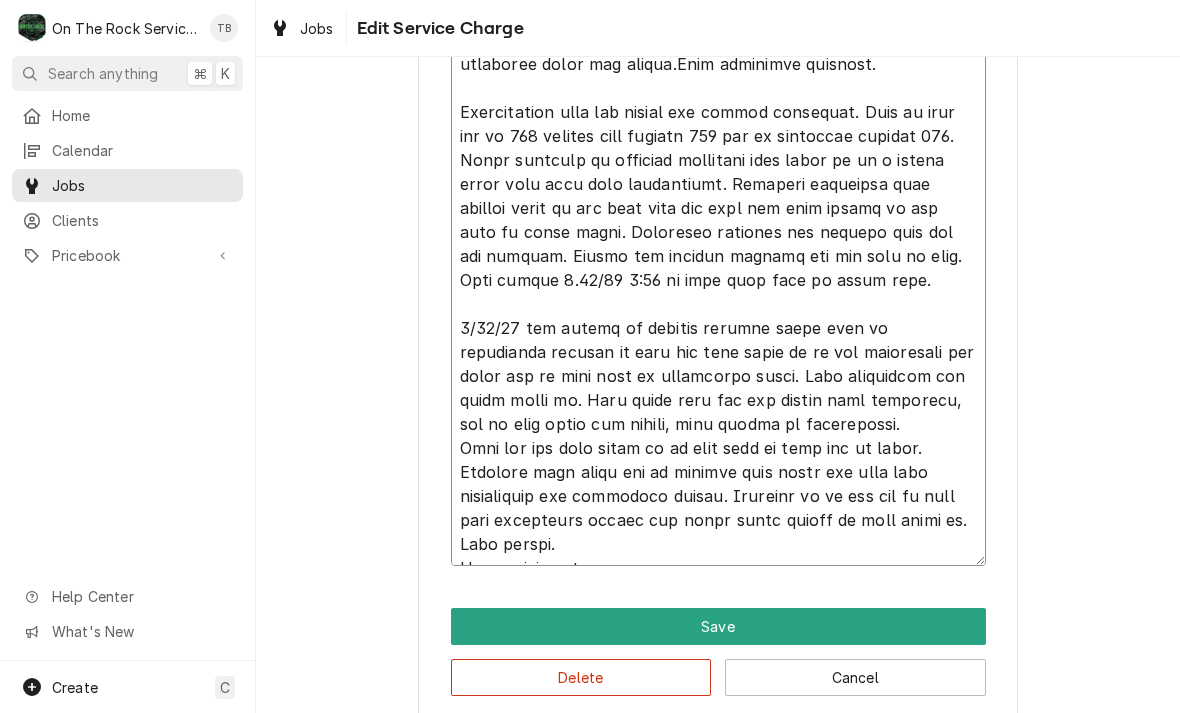 type on "x" 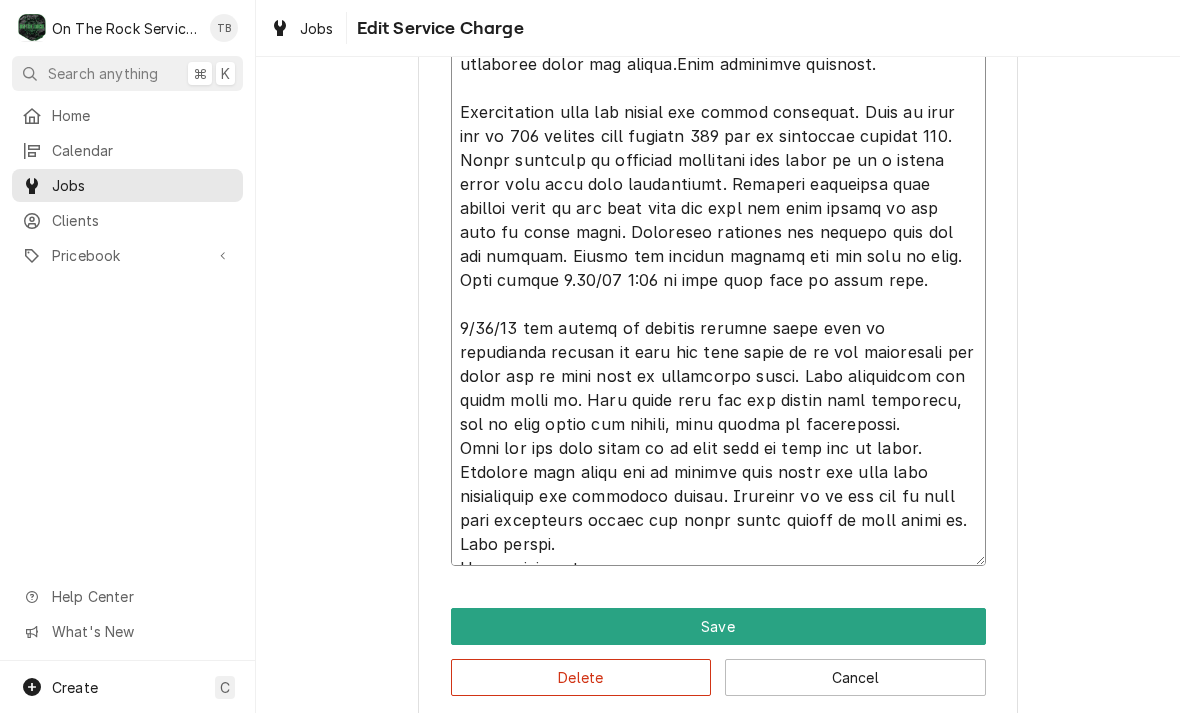 type on "x" 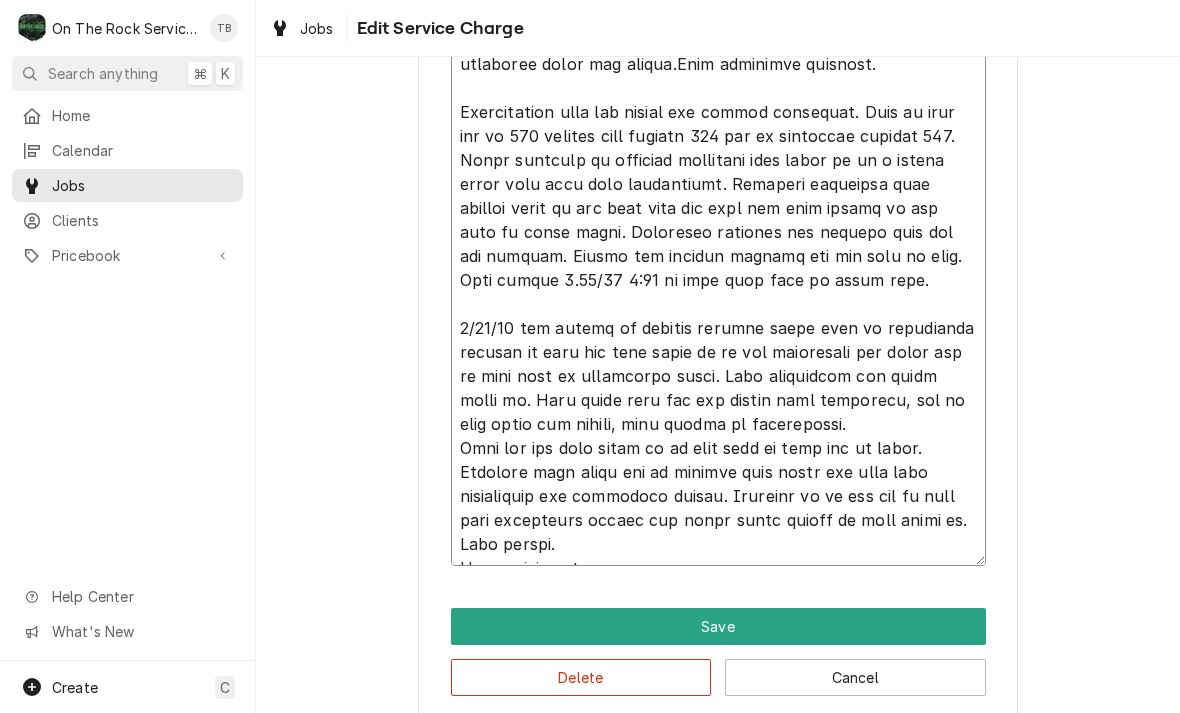 type on "5/10/25 RAO Provided labor and service. Found ice buildup up on the fan blades, fan guards, and evap housings of both evaps in the walk in freezer. Customer states this is a regular issue that they have had looked at several times. Looked into the cause and found it is most likely moisture intrusion caused by the suction line insulation running through the top of the box allowing outside air to enter the box and condense. Melted the ice build up from the fan guards, blades and frames to allow proper airflow and stop the excessive vibration. Advised customer of findings and that we will need to return with supplies that are not on the truck to repair this issue. Will get needed supplies and return ASAP.
5/14/25 TMB, returned removed existing spray fill foam from ceiling chase and removed insulation that was encased in foam. After removal, cut back insulation inside hole and resealed with foam sealant on both left and right evaporators. Re-insulated lines and tested.Unit operating properly.
Disassembled ove..." 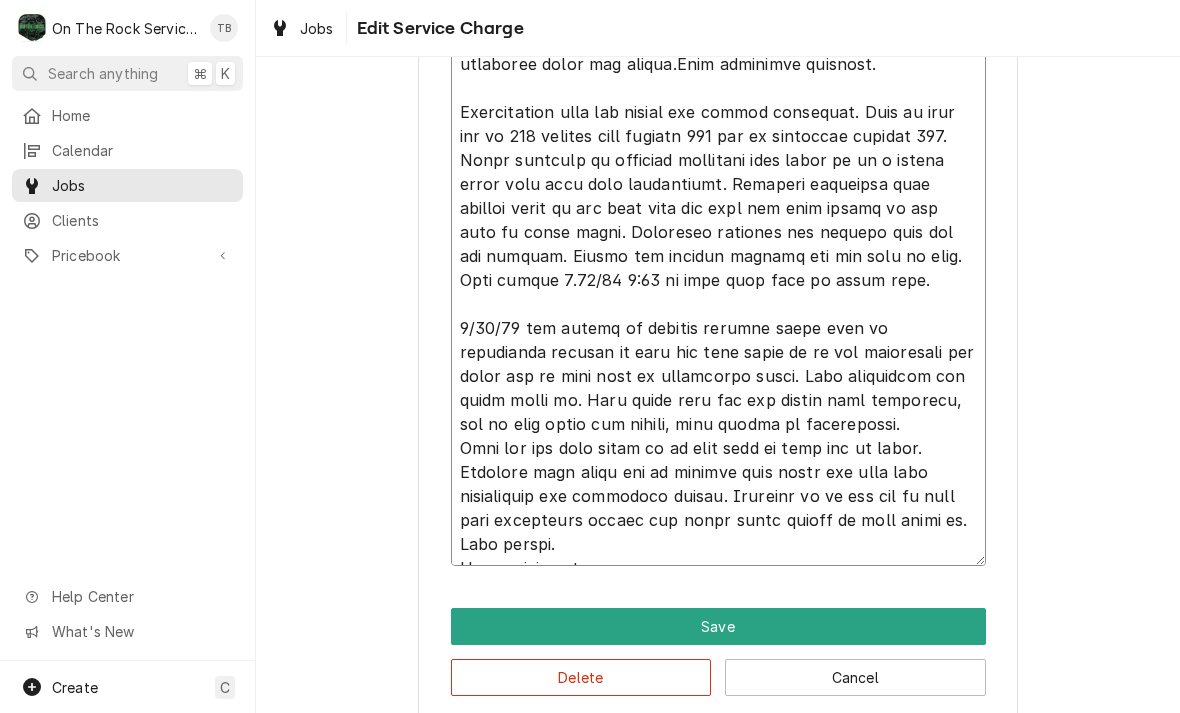 type on "x" 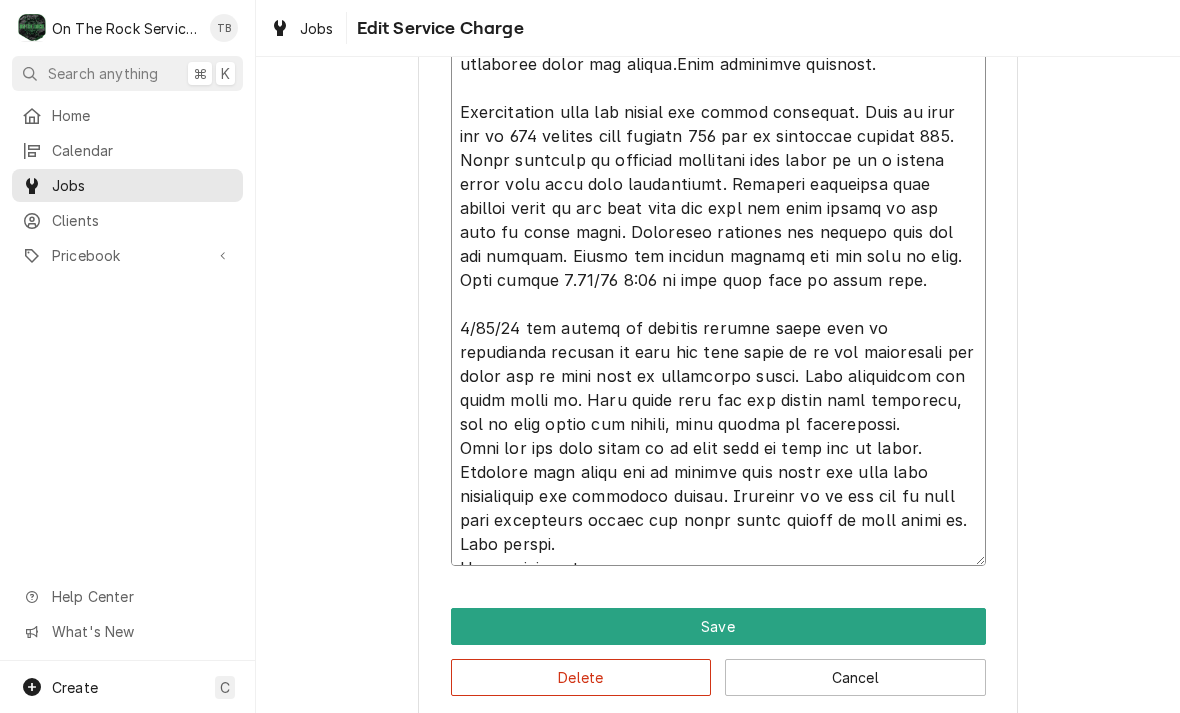 type on "x" 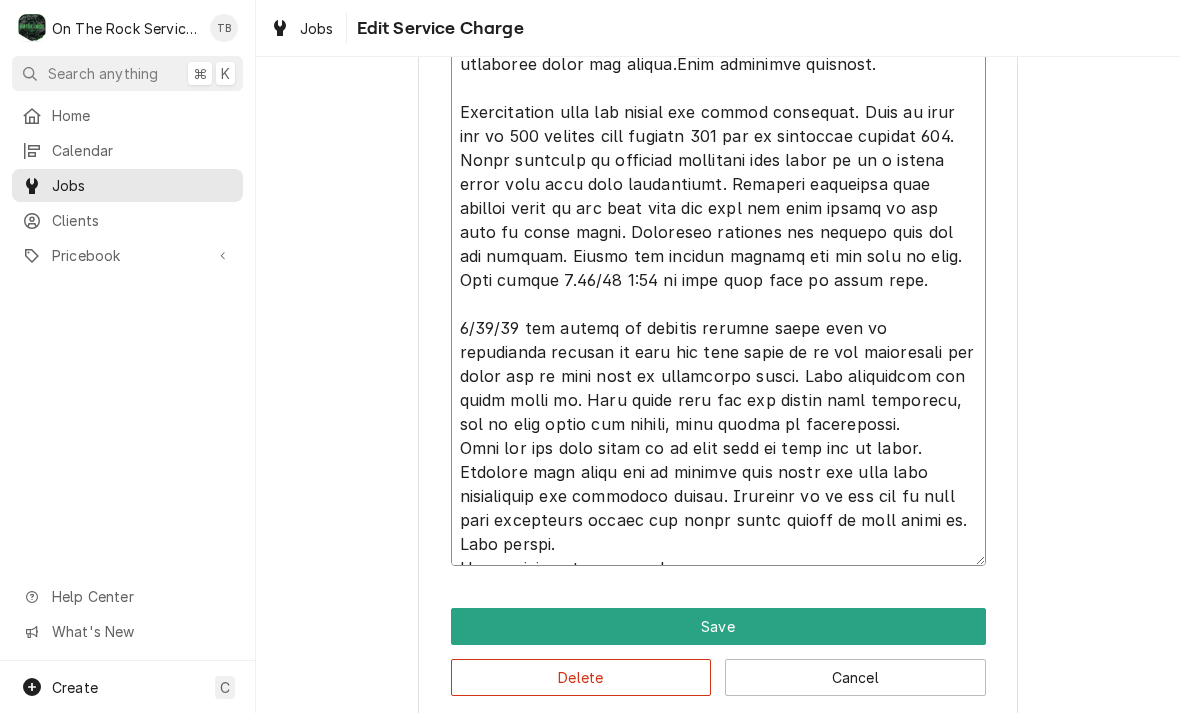 type on "x" 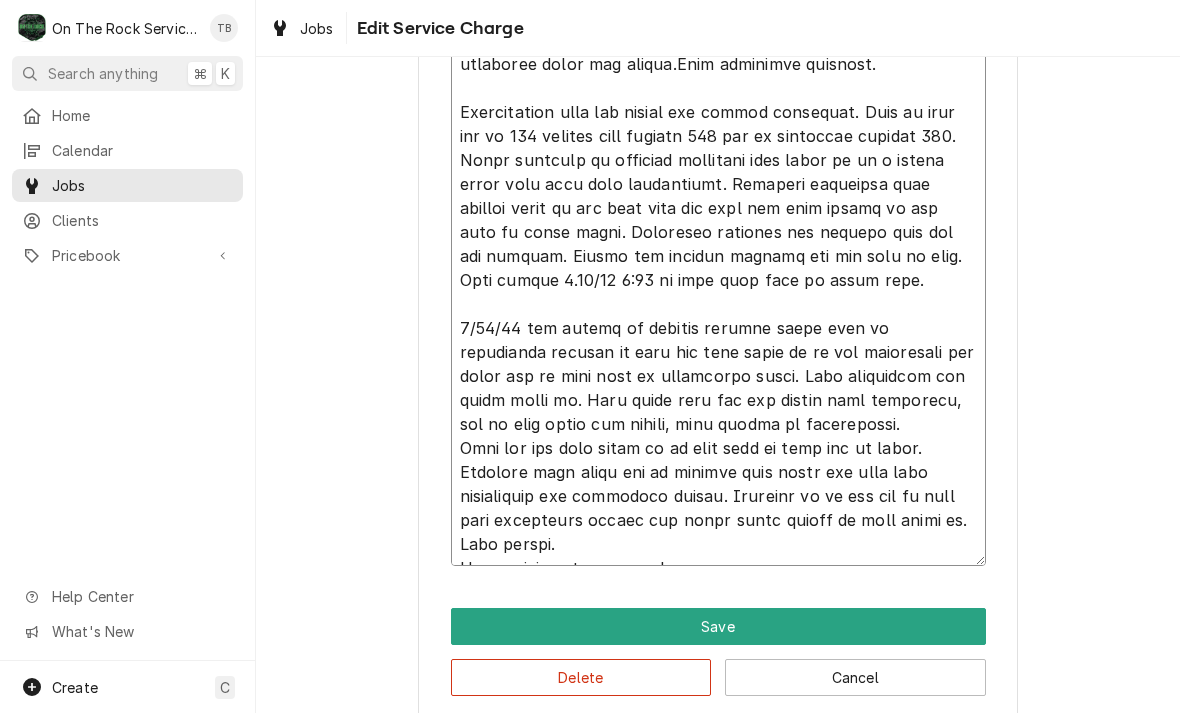 type on "x" 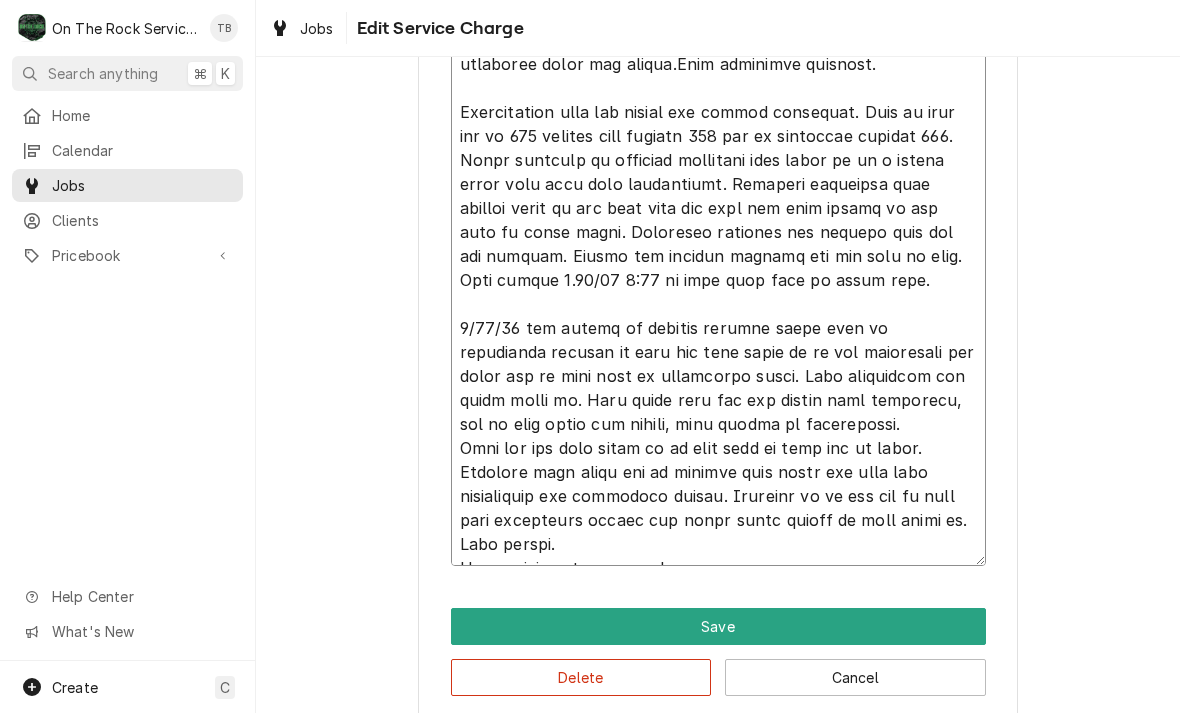 type on "x" 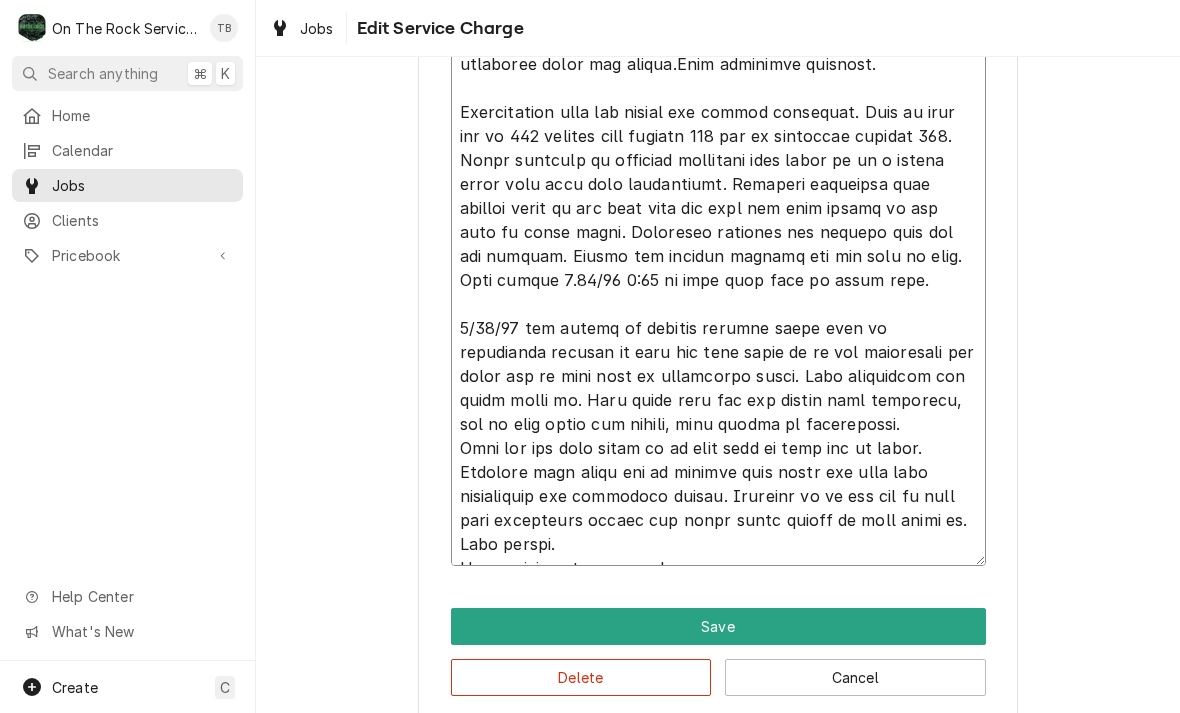 type on "5/10/25 RAO Provided labor and service. Found ice buildup up on the fan blades, fan guards, and evap housings of both evaps in the walk in freezer. Customer states this is a regular issue that they have had looked at several times. Looked into the cause and found it is most likely moisture intrusion caused by the suction line insulation running through the top of the box allowing outside air to enter the box and condense. Melted the ice build up from the fan guards, blades and frames to allow proper airflow and stop the excessive vibration. Advised customer of findings and that we will need to return with supplies that are not on the truck to repair this issue. Will get needed supplies and return ASAP.
5/14/25 TMB, returned removed existing spray fill foam from ceiling chase and removed insulation that was encased in foam. After removal, cut back insulation inside hole and resealed with foam sealant on both left and right evaporators. Re-insulated lines and tested.Unit operating properly.
Disassembled ove..." 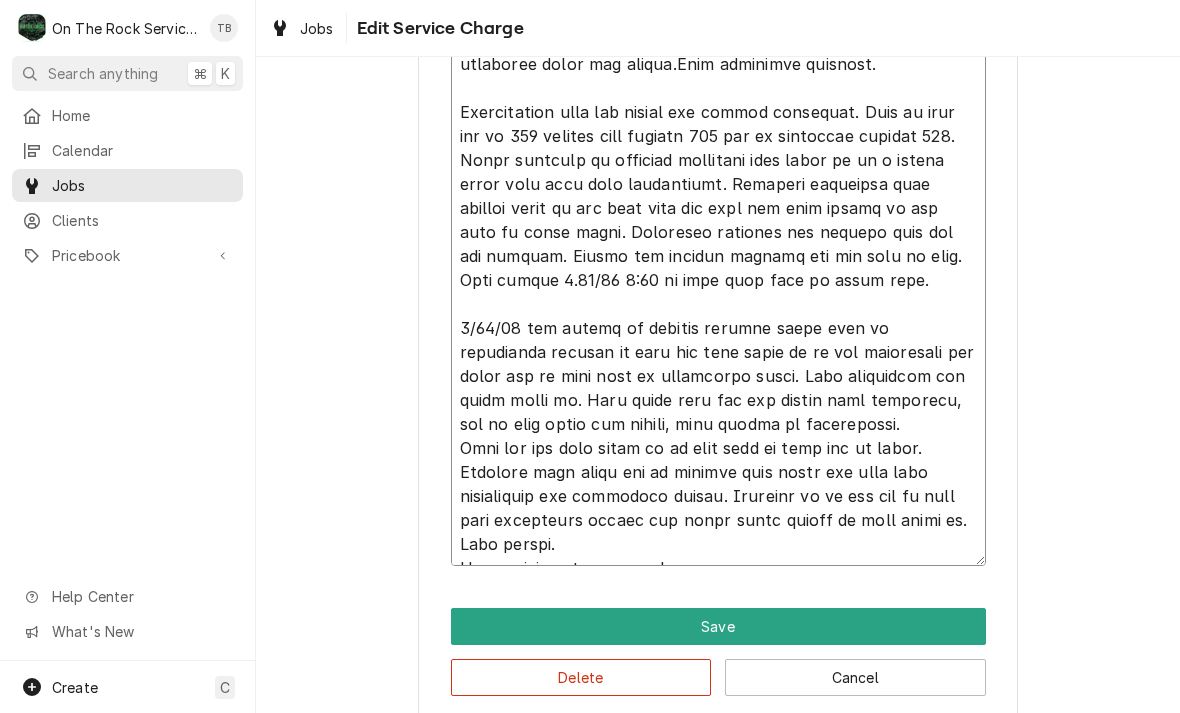 type on "x" 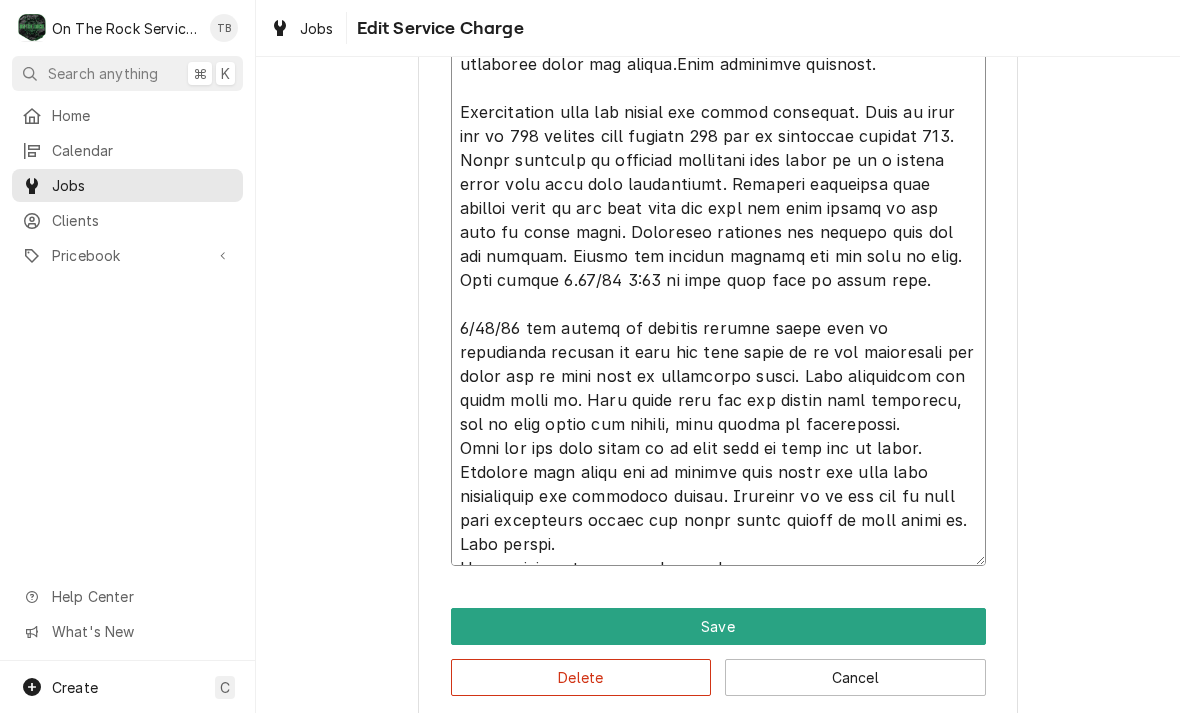 type on "x" 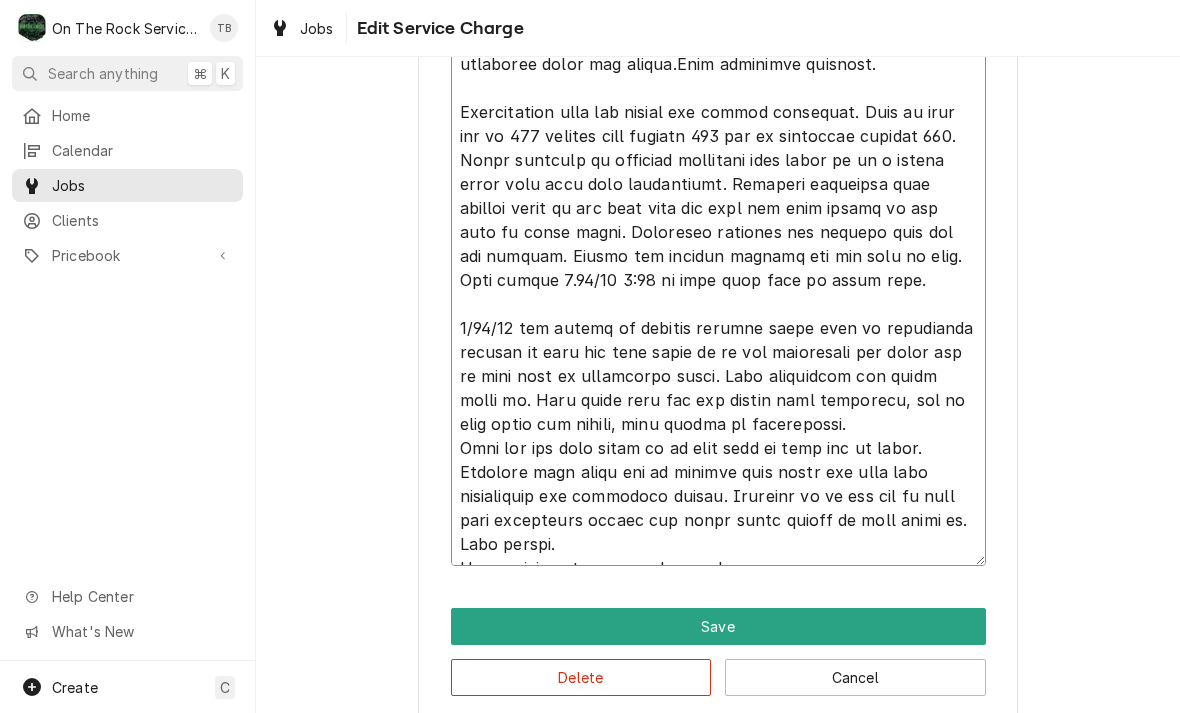 type on "x" 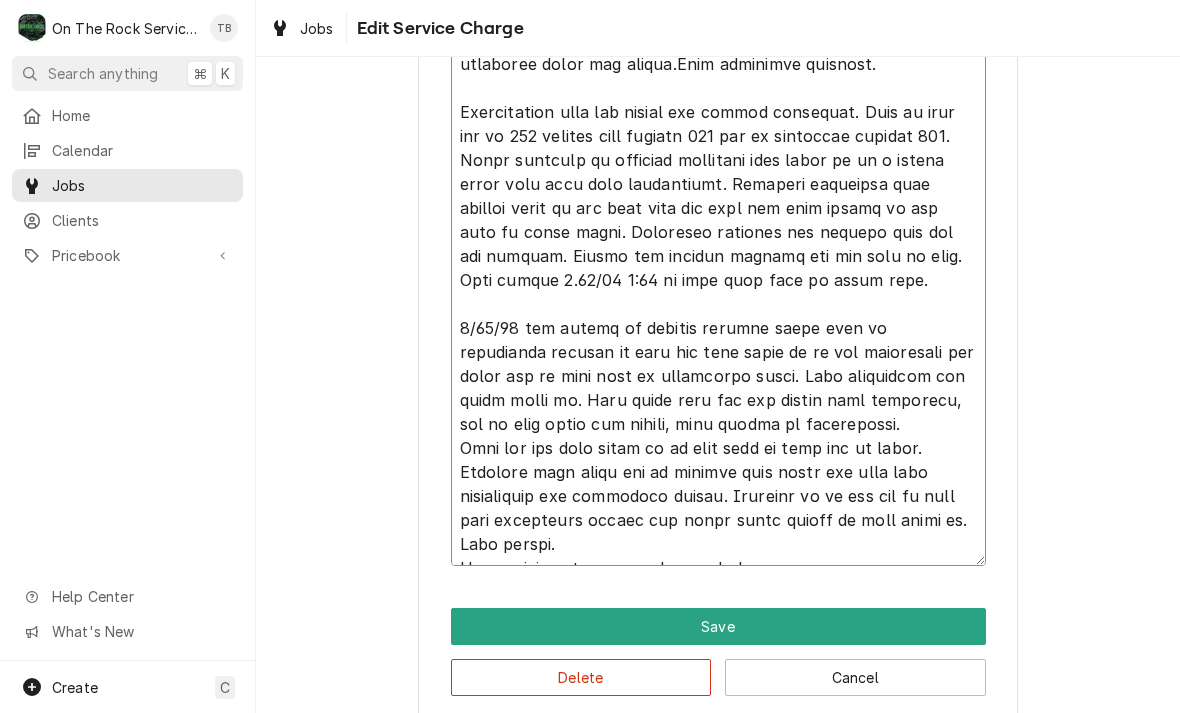 type on "x" 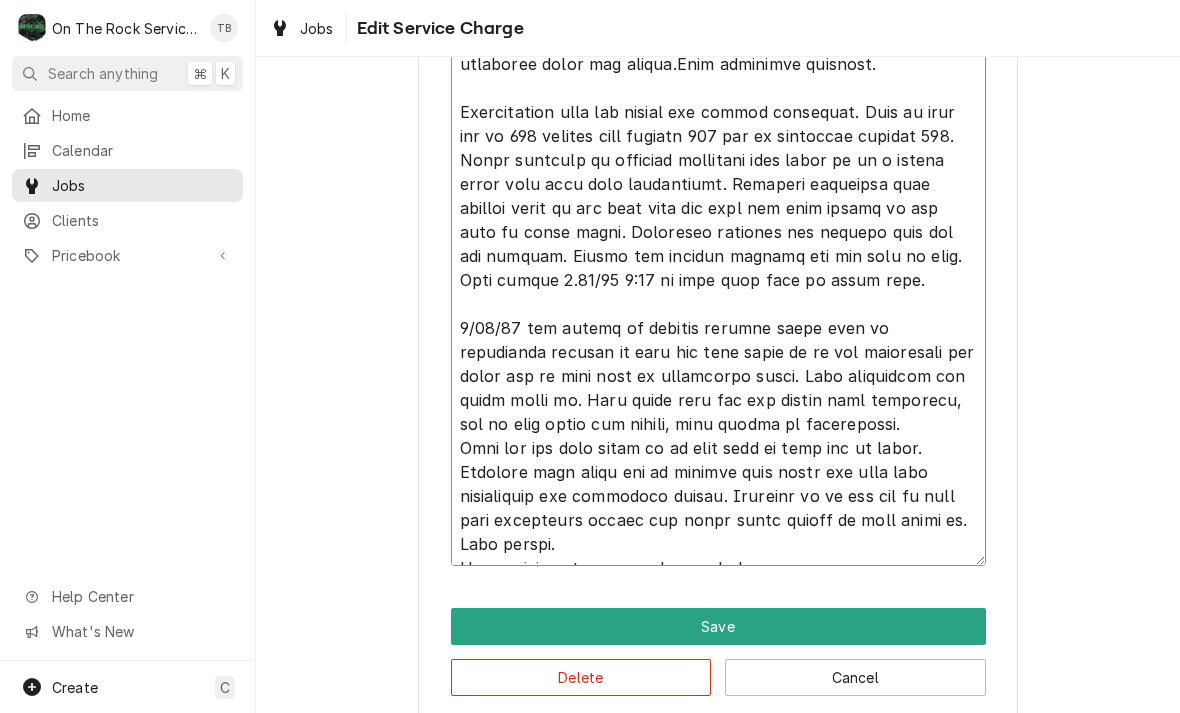 type on "x" 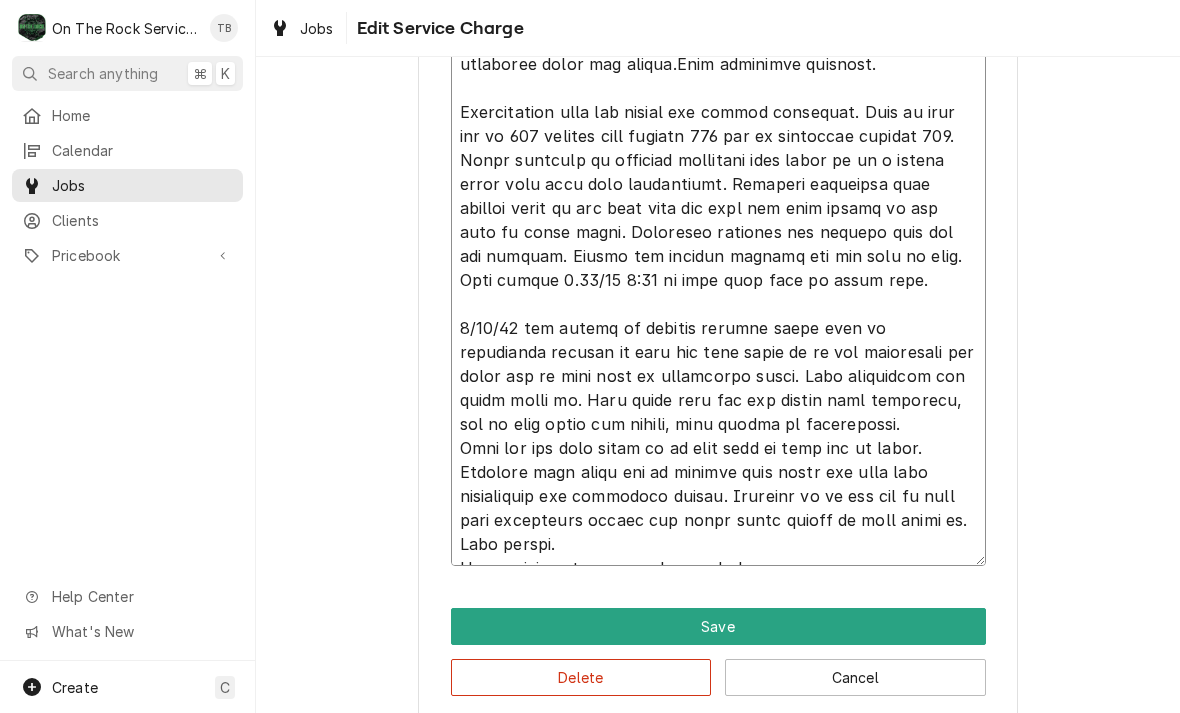 type on "x" 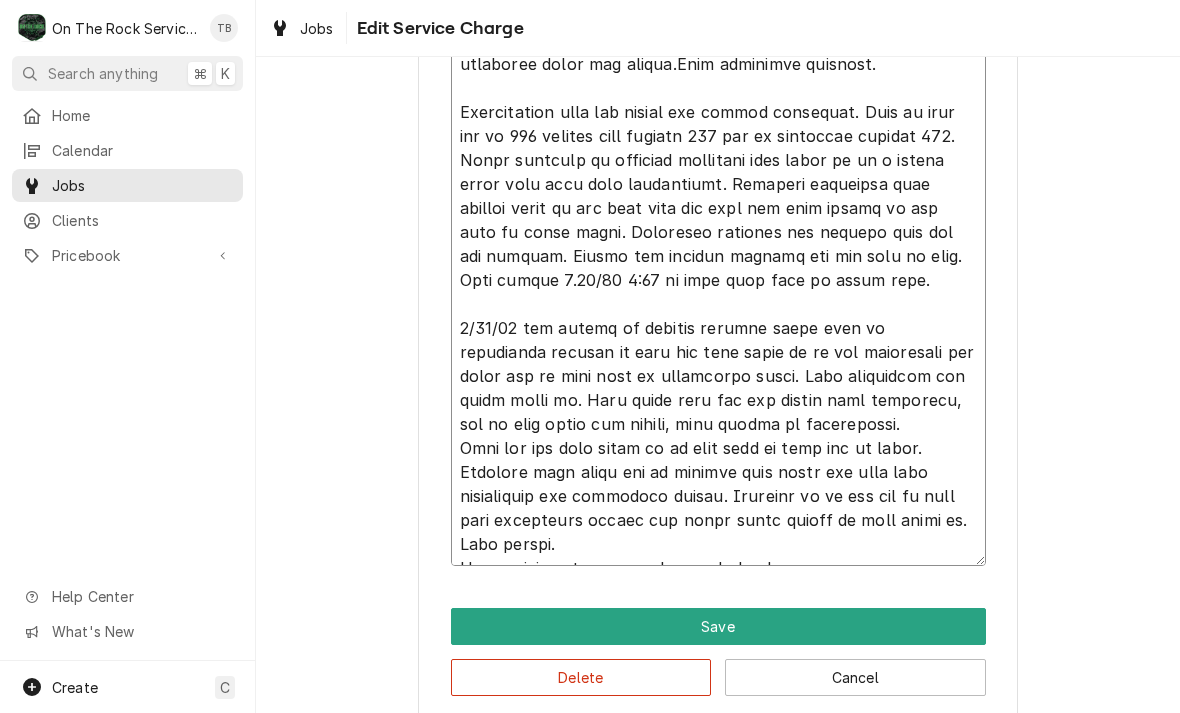 type on "x" 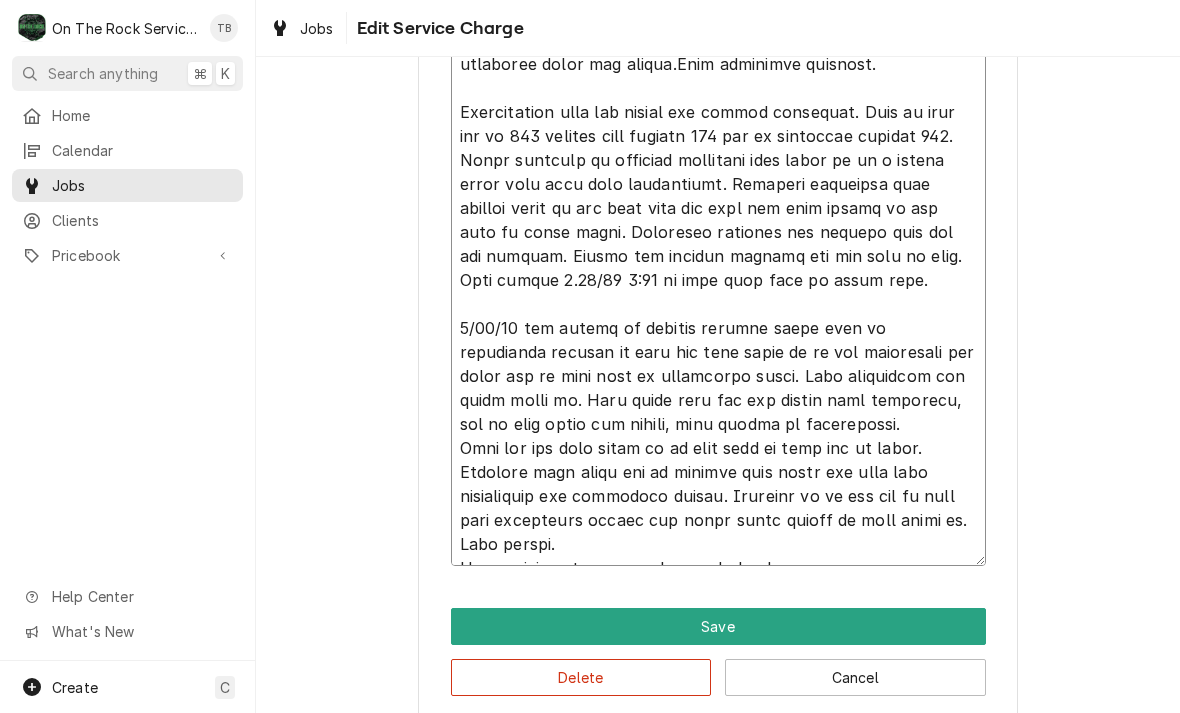 type on "5/10/25 RAO Provided labor and service. Found ice buildup up on the fan blades, fan guards, and evap housings of both evaps in the walk in freezer. Customer states this is a regular issue that they have had looked at several times. Looked into the cause and found it is most likely moisture intrusion caused by the suction line insulation running through the top of the box allowing outside air to enter the box and condense. Melted the ice build up from the fan guards, blades and frames to allow proper airflow and stop the excessive vibration. Advised customer of findings and that we will need to return with supplies that are not on the truck to repair this issue. Will get needed supplies and return ASAP.
5/14/25 TMB, returned removed existing spray fill foam from ceiling chase and removed insulation that was encased in foam. After removal, cut back insulation inside hole and resealed with foam sealant on both left and right evaporators. Re-insulated lines and tested.Unit operating properly.
Disassembled ove..." 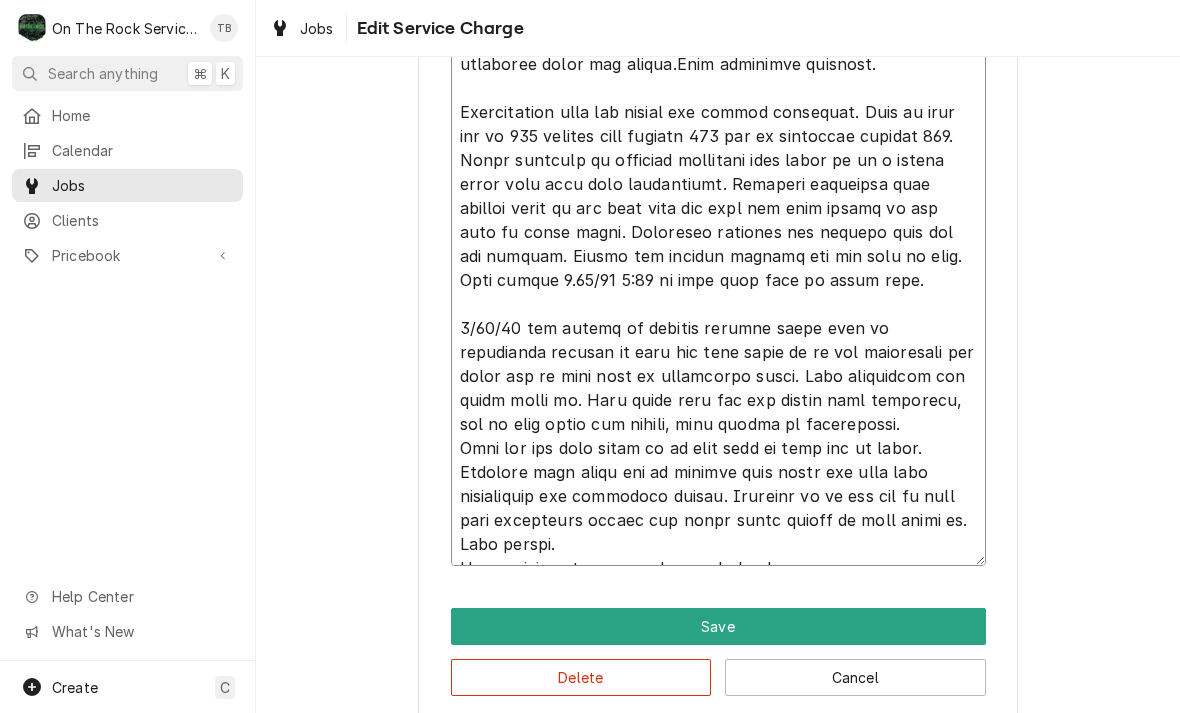 type on "x" 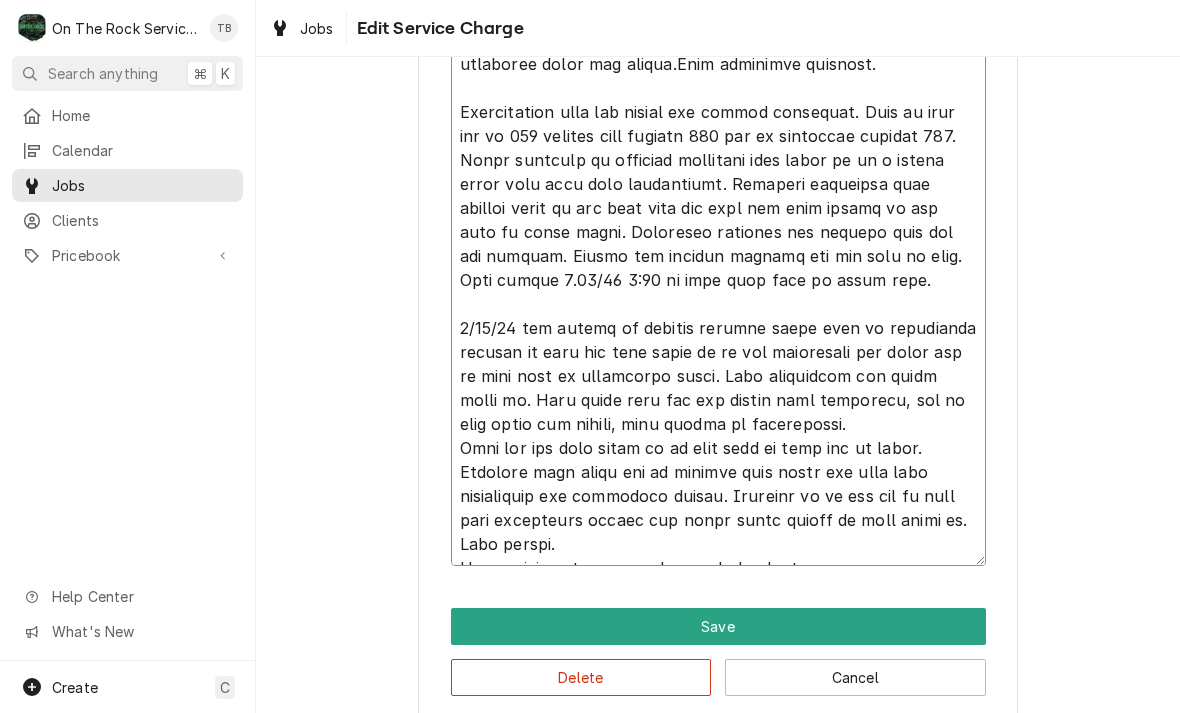 type on "x" 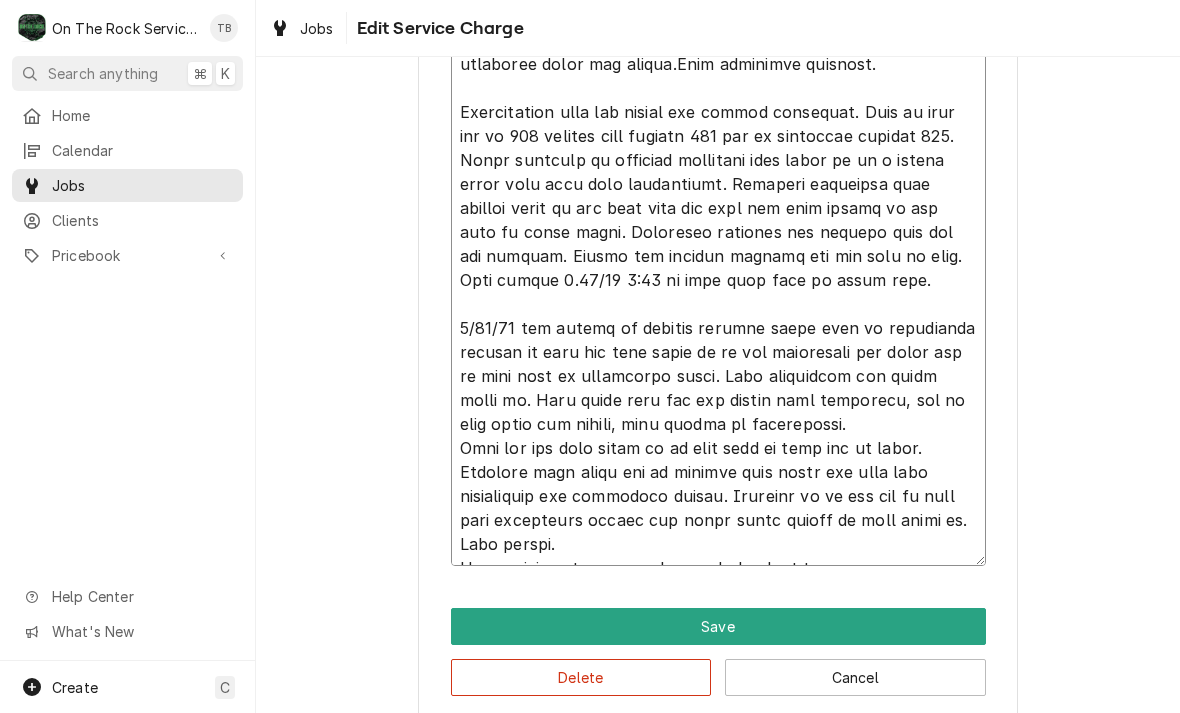 type on "x" 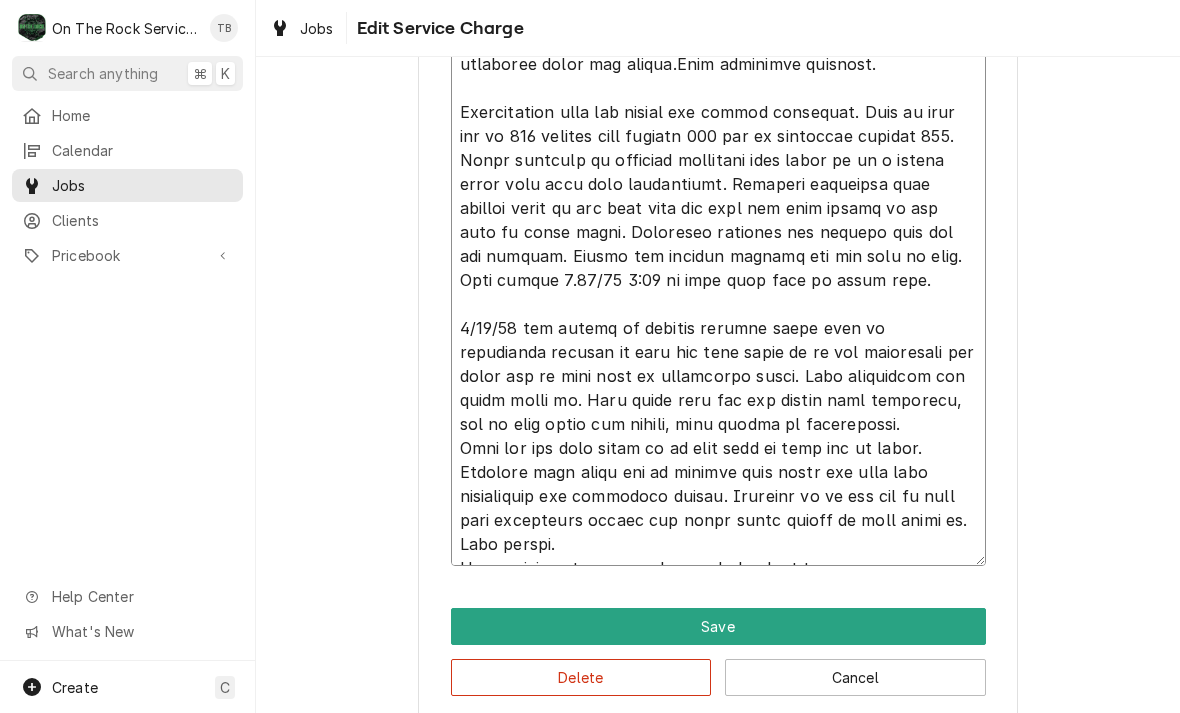type on "x" 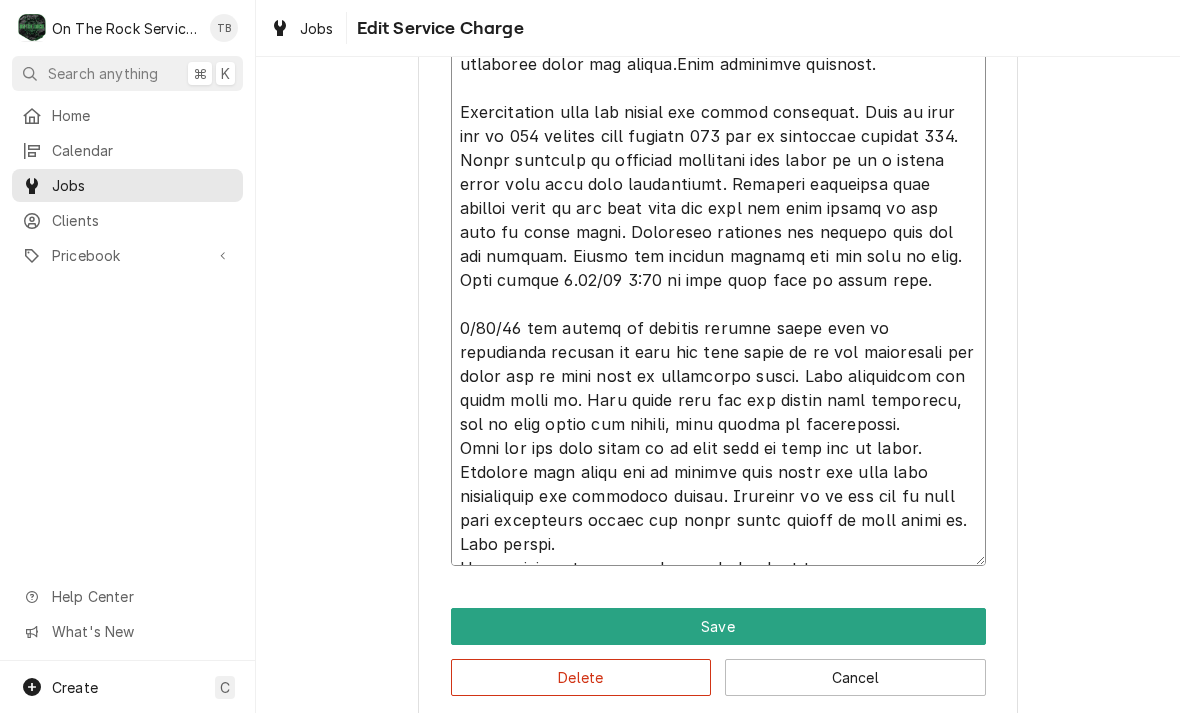 type on "x" 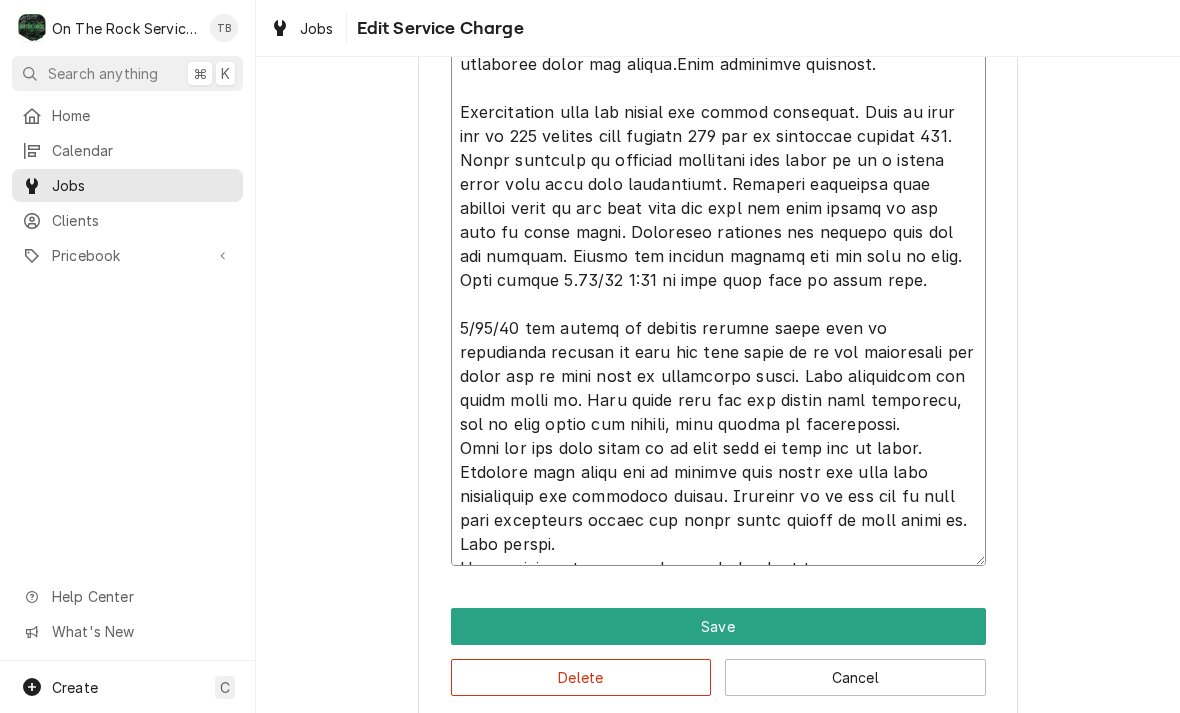 type on "5/10/25 RAO Provided labor and service. Found ice buildup up on the fan blades, fan guards, and evap housings of both evaps in the walk in freezer. Customer states this is a regular issue that they have had looked at several times. Looked into the cause and found it is most likely moisture intrusion caused by the suction line insulation running through the top of the box allowing outside air to enter the box and condense. Melted the ice build up from the fan guards, blades and frames to allow proper airflow and stop the excessive vibration. Advised customer of findings and that we will need to return with supplies that are not on the truck to repair this issue. Will get needed supplies and return ASAP.
5/14/25 TMB, returned removed existing spray fill foam from ceiling chase and removed insulation that was encased in foam. After removal, cut back insulation inside hole and resealed with foam sealant on both left and right evaporators. Re-insulated lines and tested.Unit operating properly.
Disassembled ove..." 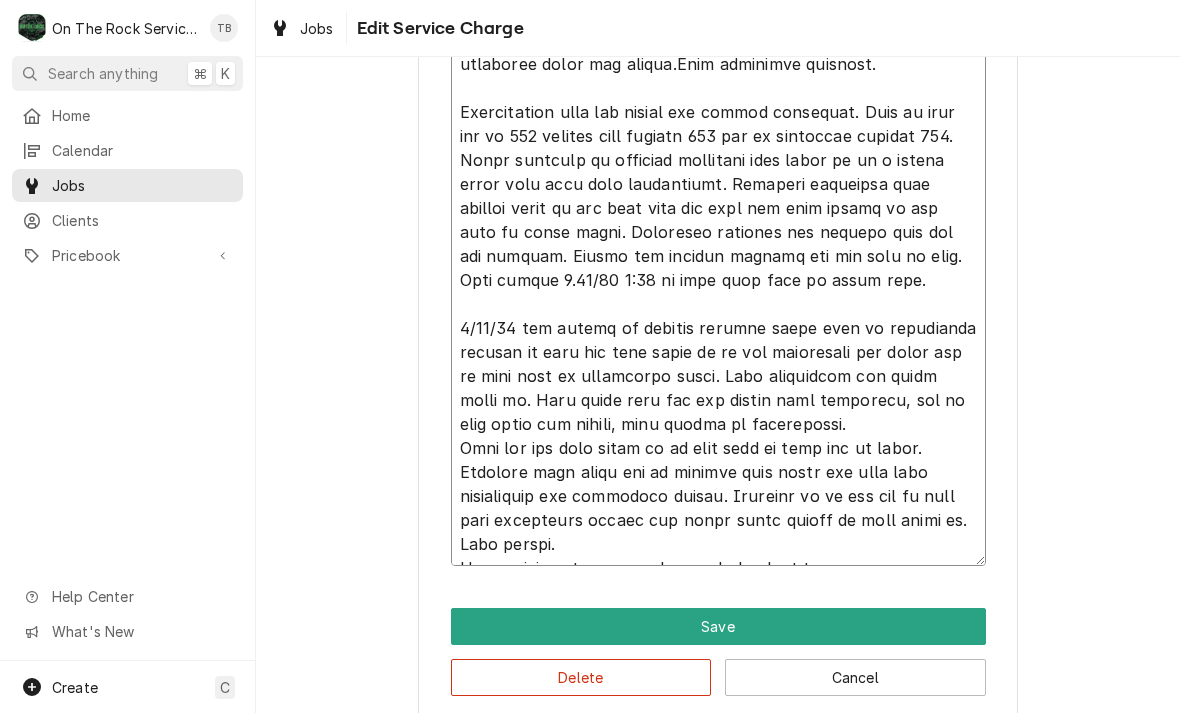 type on "x" 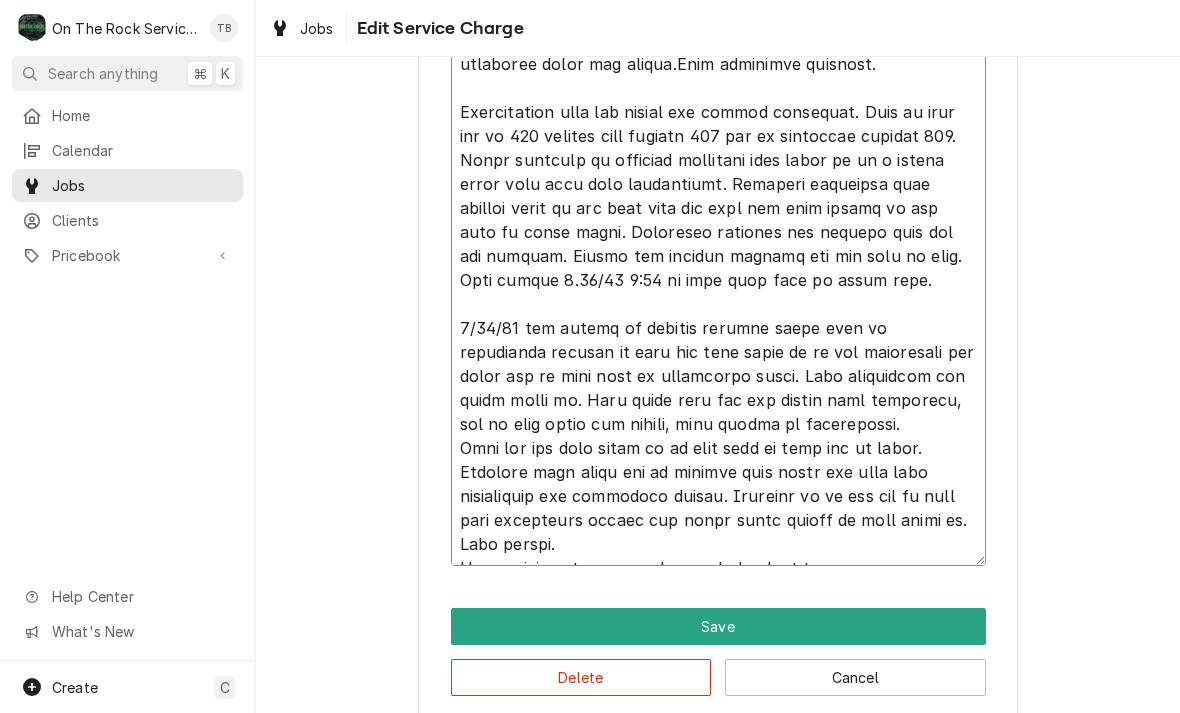 type on "x" 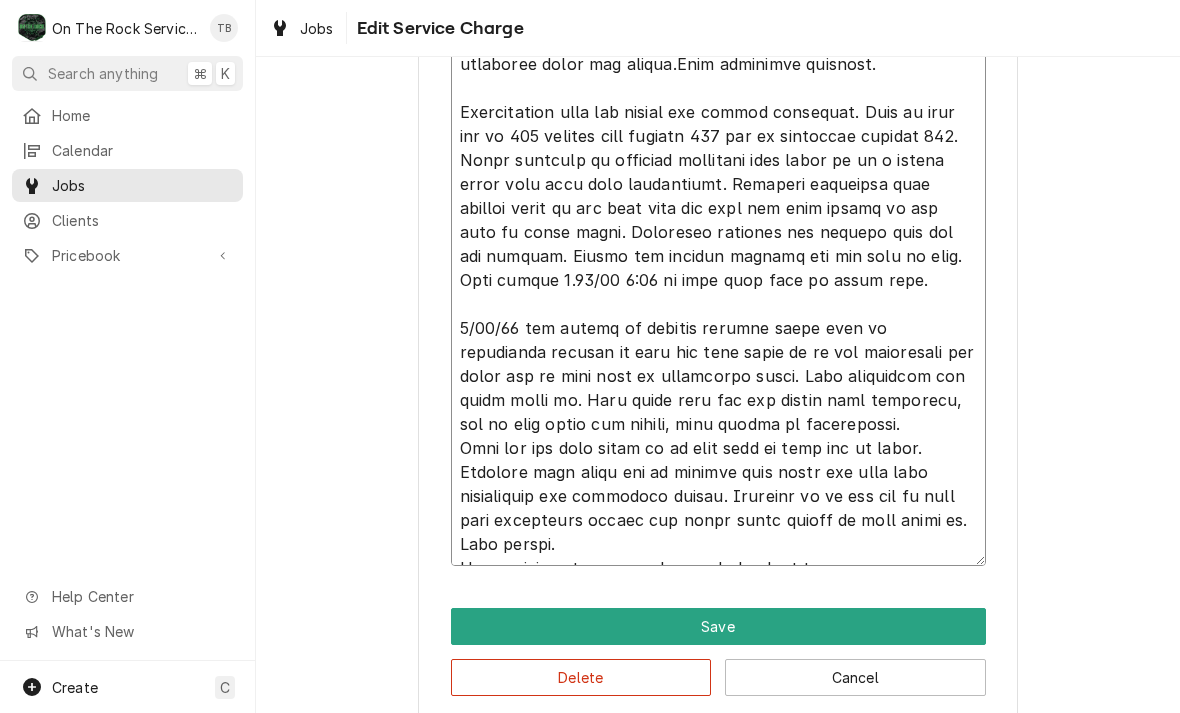 type on "x" 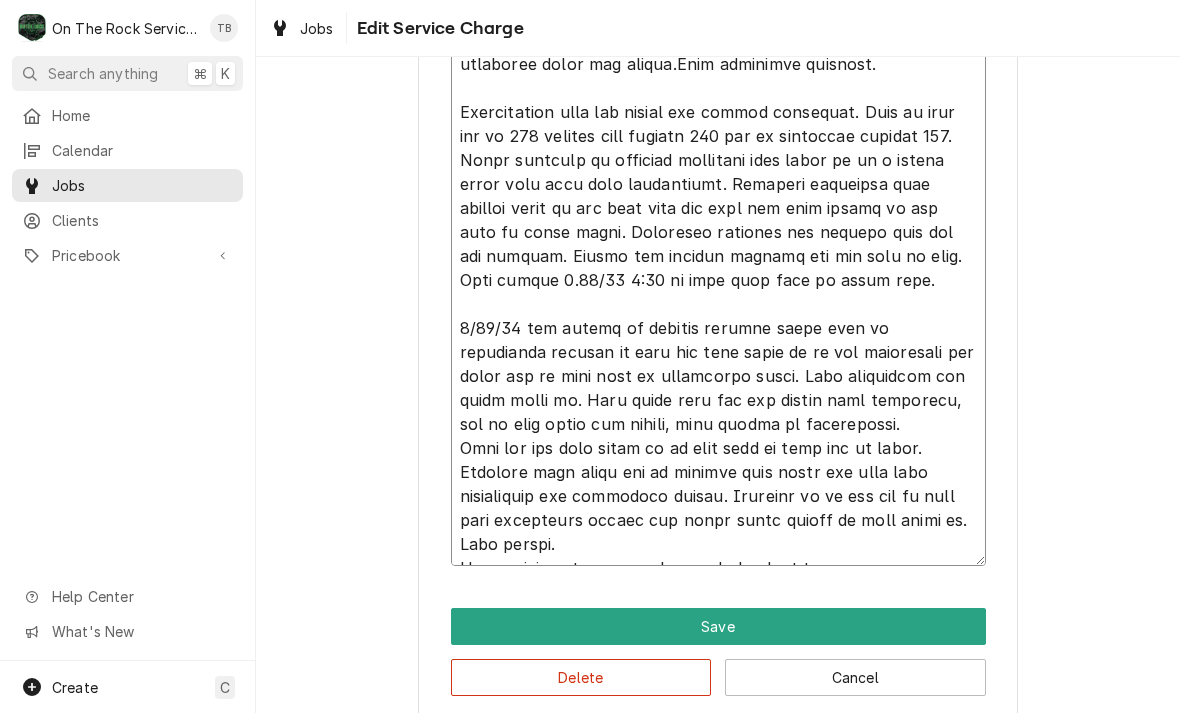 type on "x" 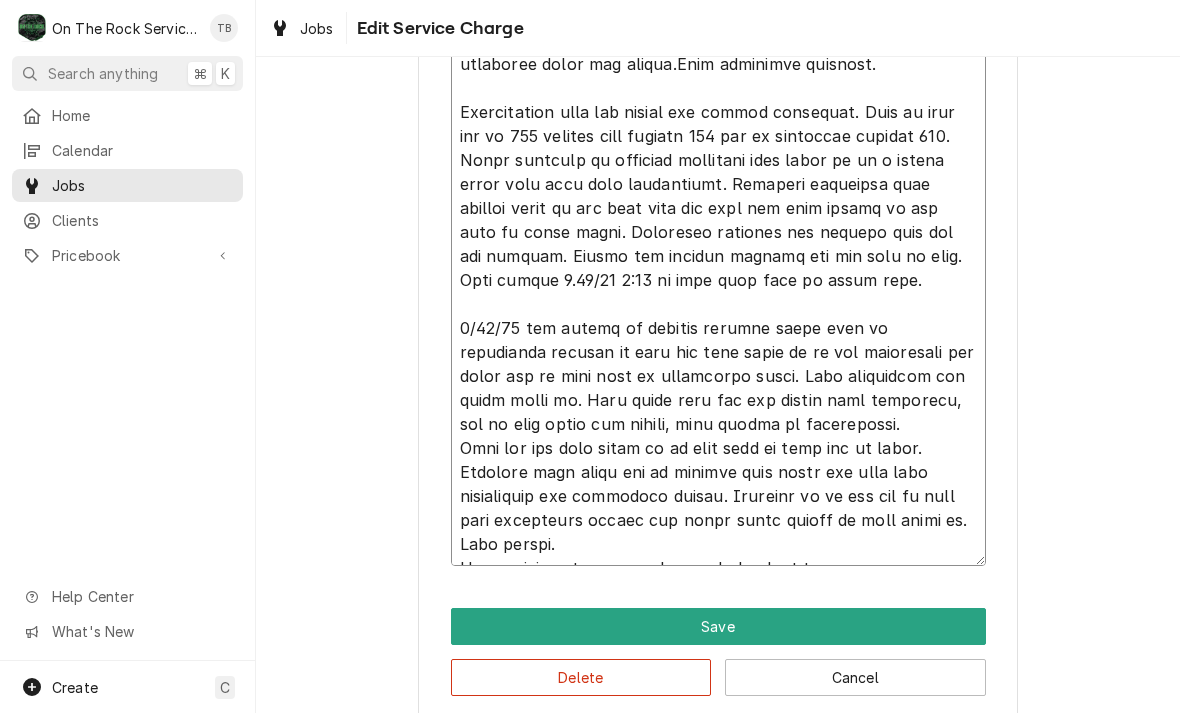 type on "x" 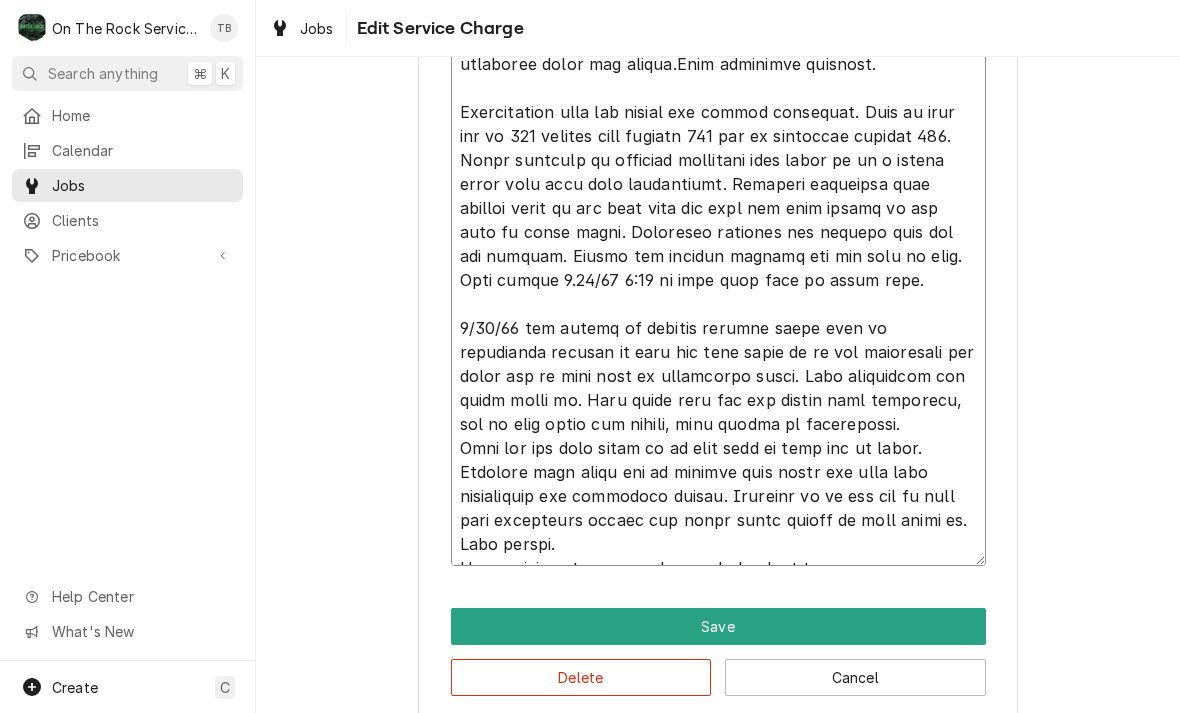 type on "x" 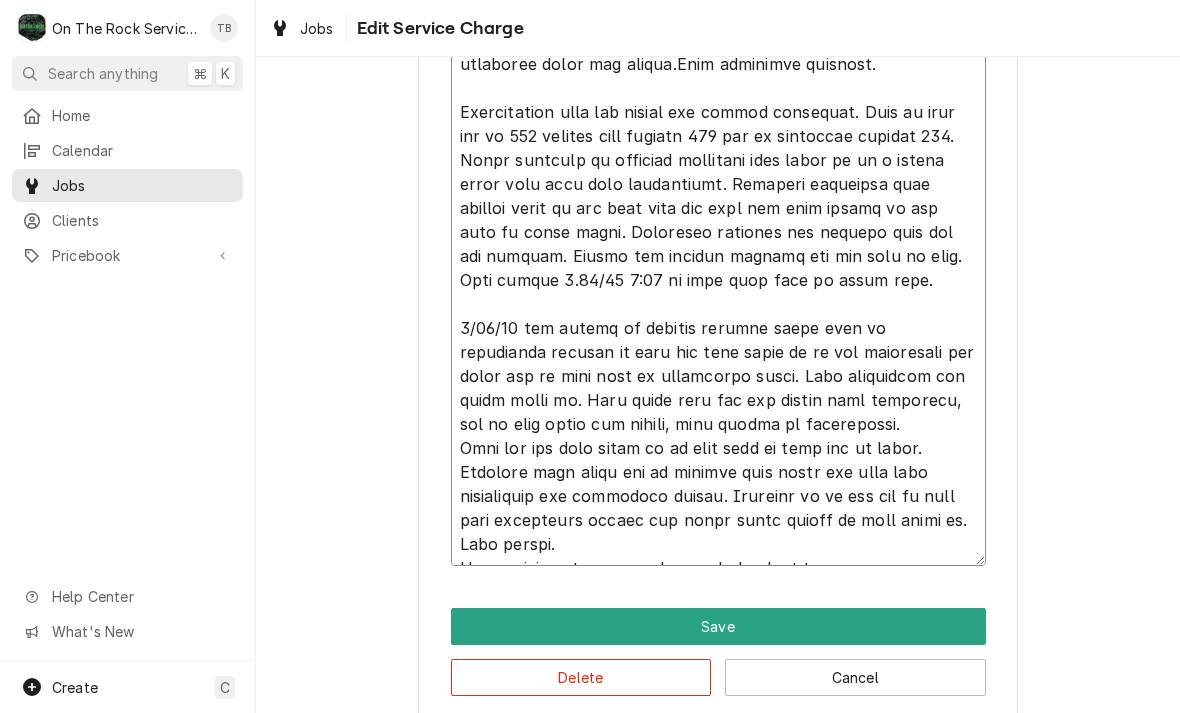 type on "5/10/25 RAO Provided labor and service. Found ice buildup up on the fan blades, fan guards, and evap housings of both evaps in the walk in freezer. Customer states this is a regular issue that they have had looked at several times. Looked into the cause and found it is most likely moisture intrusion caused by the suction line insulation running through the top of the box allowing outside air to enter the box and condense. Melted the ice build up from the fan guards, blades and frames to allow proper airflow and stop the excessive vibration. Advised customer of findings and that we will need to return with supplies that are not on the truck to repair this issue. Will get needed supplies and return ASAP.
5/14/25 TMB, returned removed existing spray fill foam from ceiling chase and removed insulation that was encased in foam. After removal, cut back insulation inside hole and resealed with foam sealant on both left and right evaporators. Re-insulated lines and tested.Unit operating properly.
Disassembled ove..." 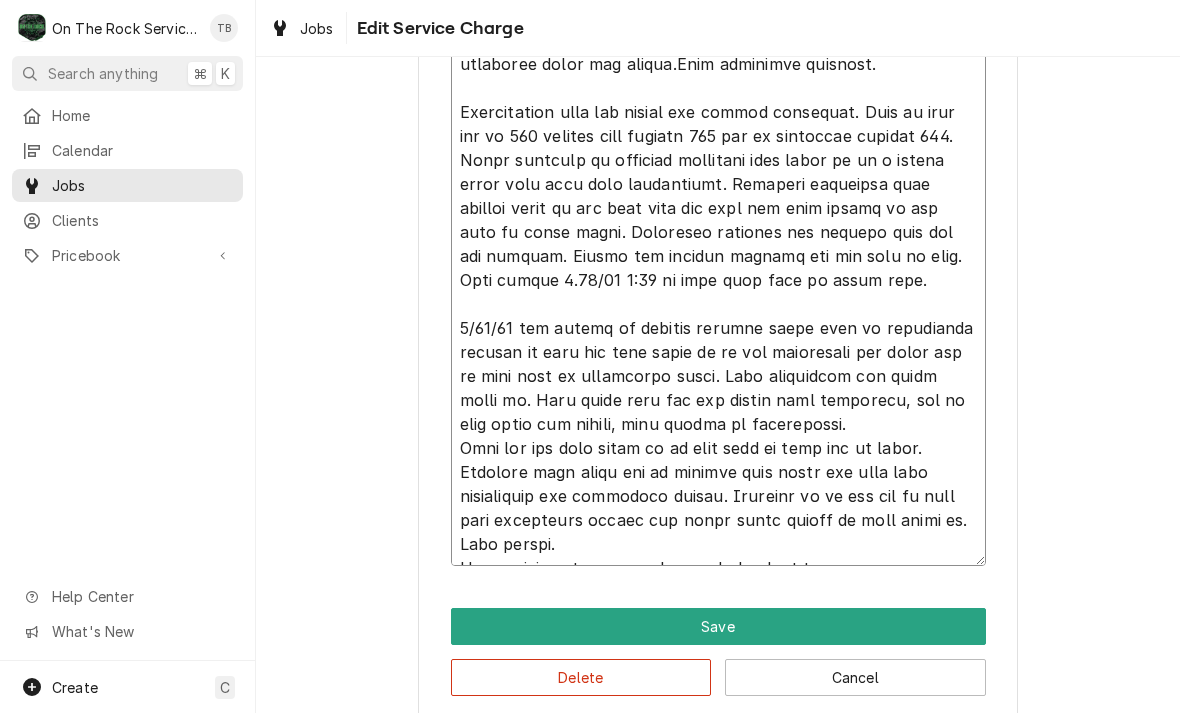 type on "x" 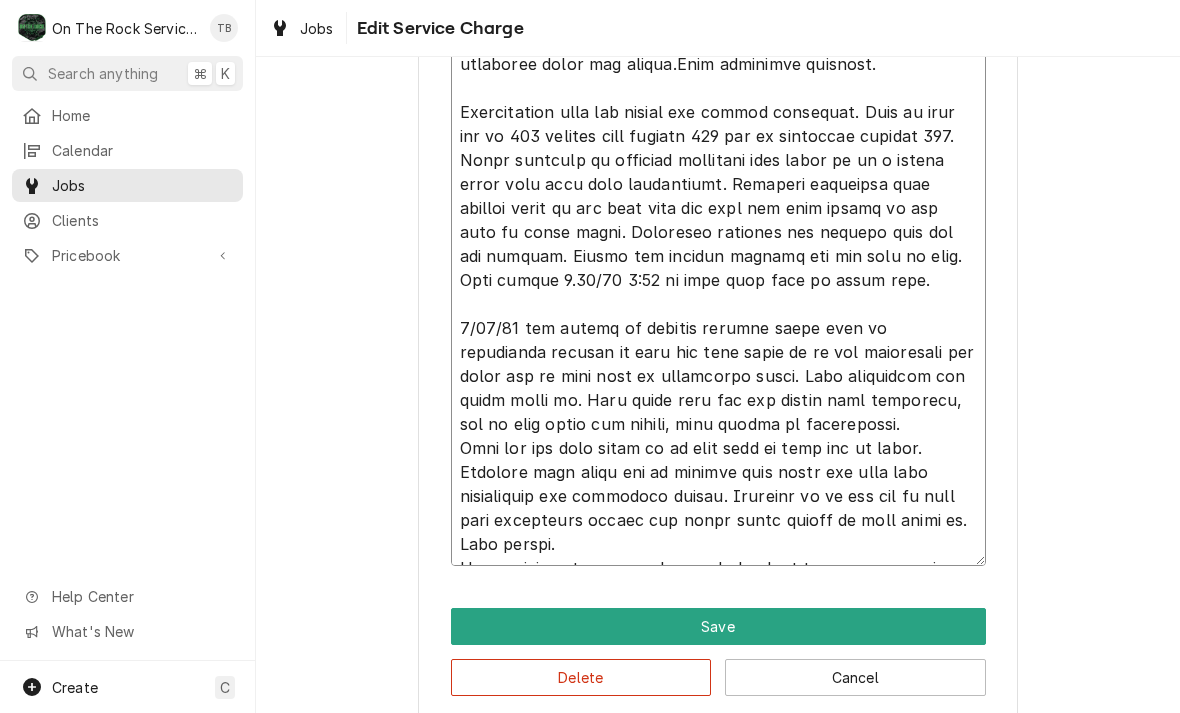 type on "x" 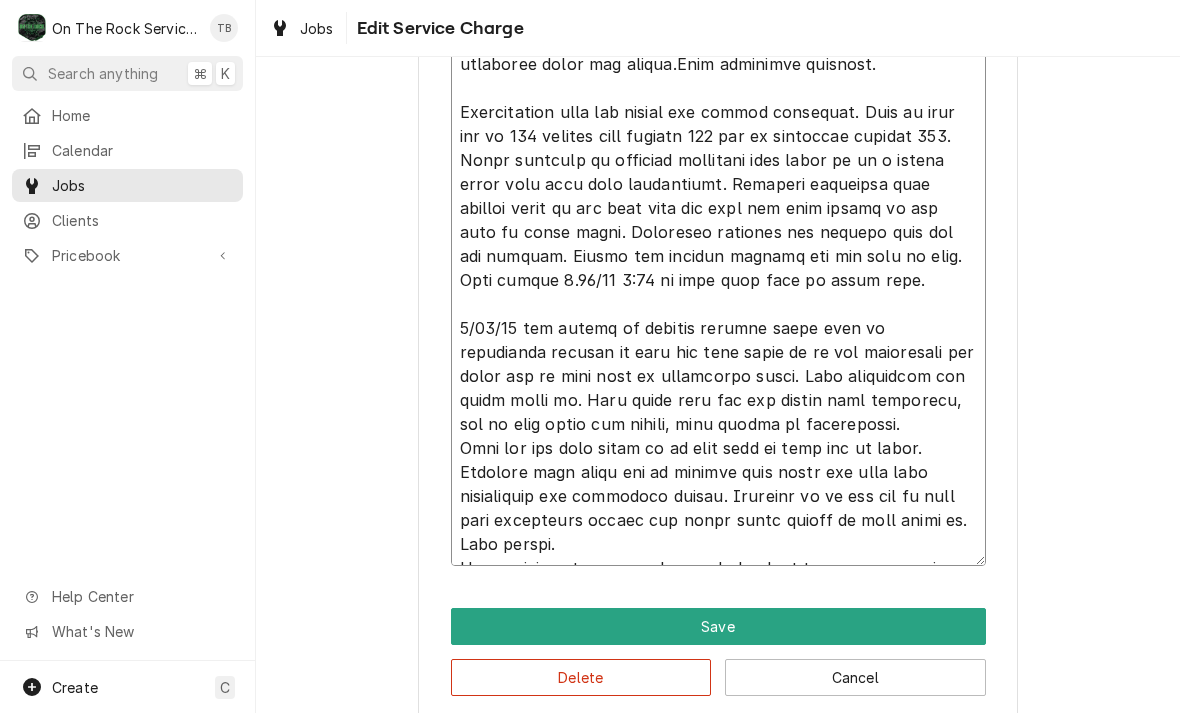 type on "x" 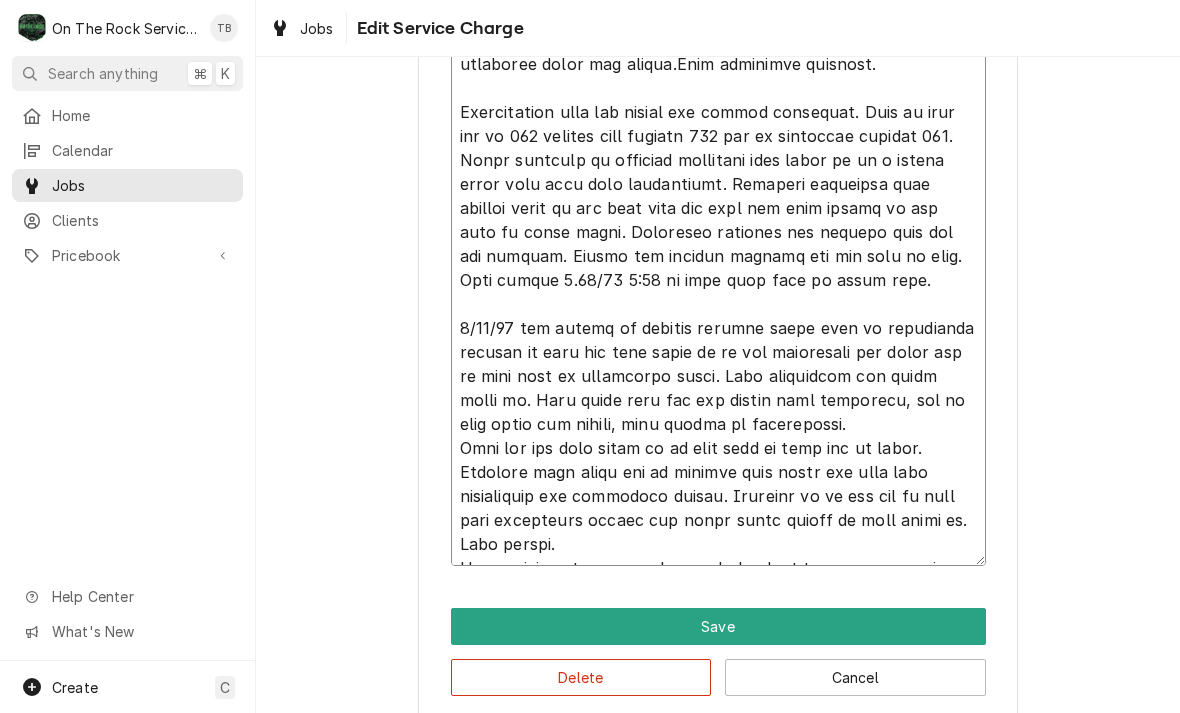 type on "5/10/25 RAO Provided labor and service. Found ice buildup up on the fan blades, fan guards, and evap housings of both evaps in the walk in freezer. Customer states this is a regular issue that they have had looked at several times. Looked into the cause and found it is most likely moisture intrusion caused by the suction line insulation running through the top of the box allowing outside air to enter the box and condense. Melted the ice build up from the fan guards, blades and frames to allow proper airflow and stop the excessive vibration. Advised customer of findings and that we will need to return with supplies that are not on the truck to repair this issue. Will get needed supplies and return ASAP.
5/14/25 TMB, returned removed existing spray fill foam from ceiling chase and removed insulation that was encased in foam. After removal, cut back insulation inside hole and resealed with foam sealant on both left and right evaporators. Re-insulated lines and tested.Unit operating properly.
Disassembled ove..." 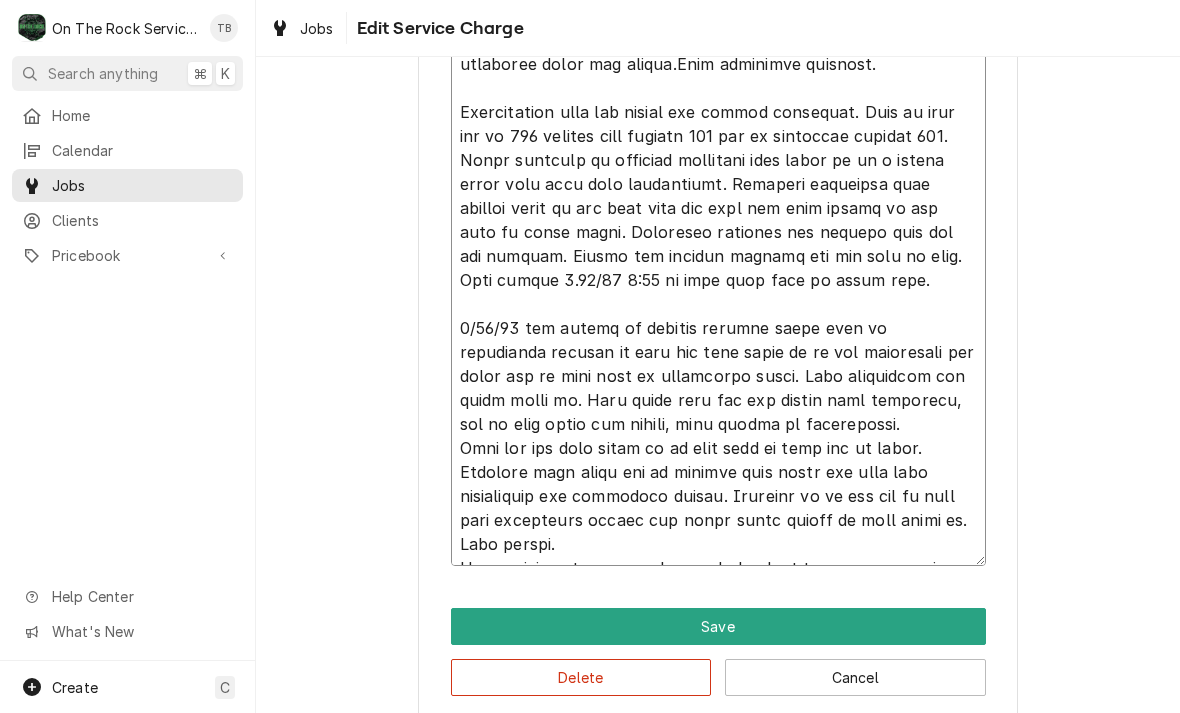 type on "x" 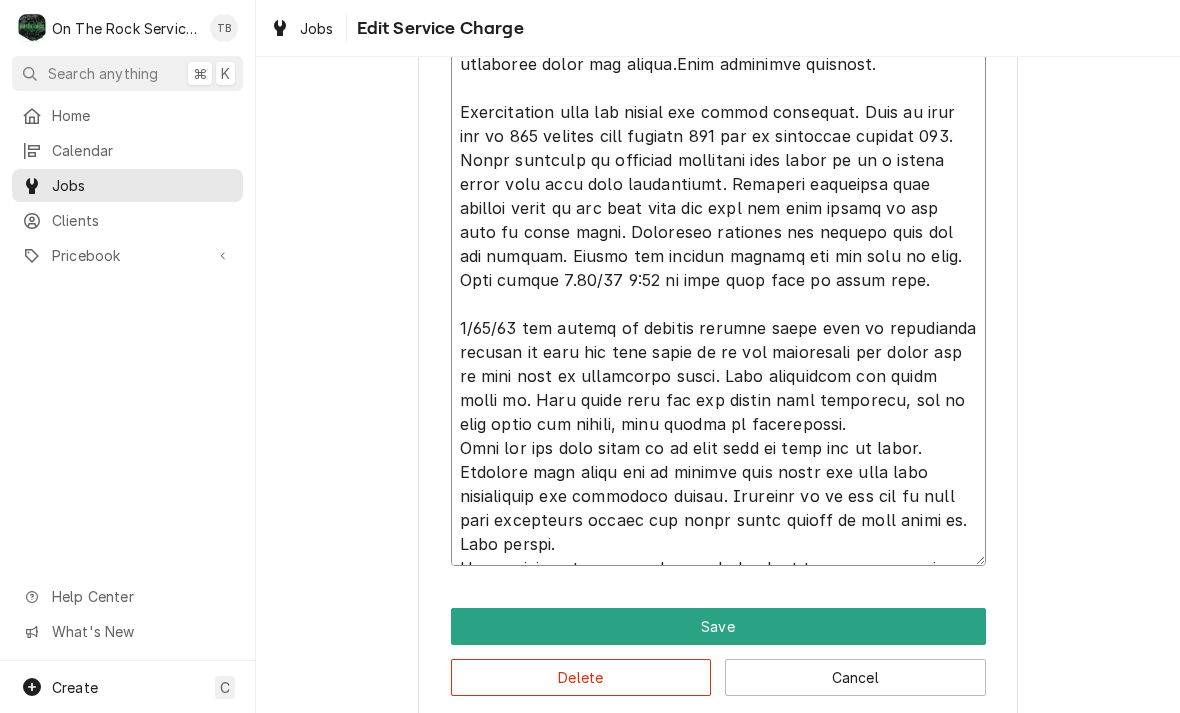 type on "x" 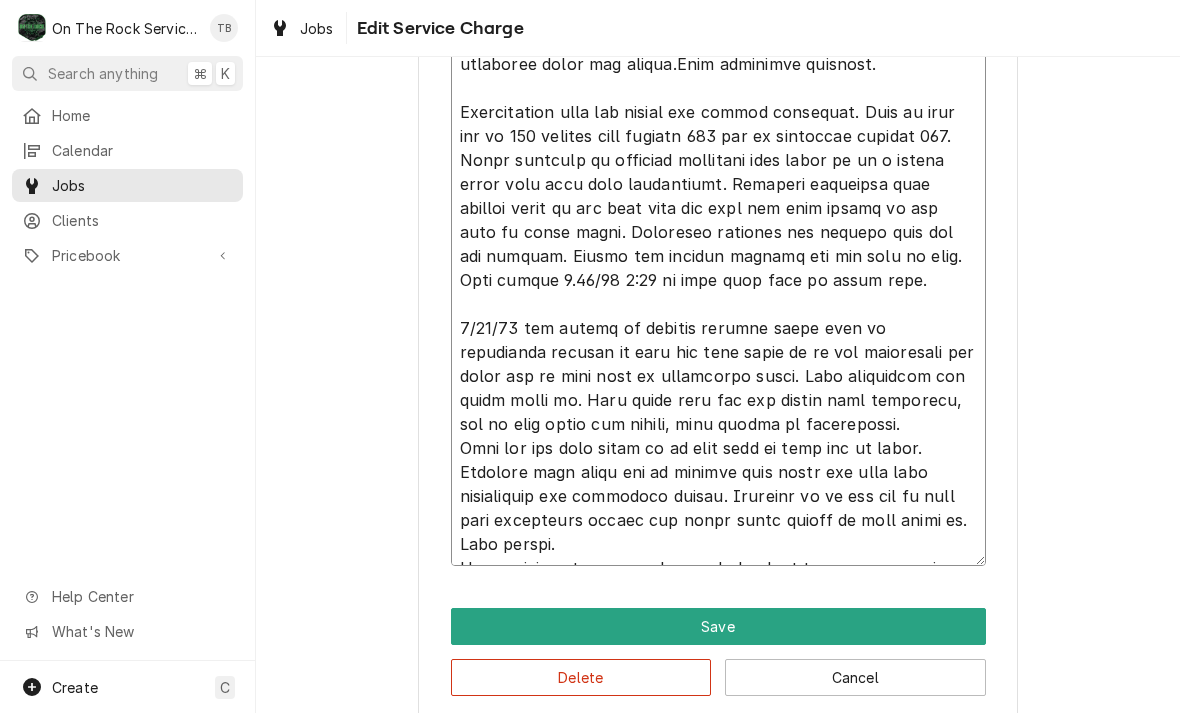 type on "x" 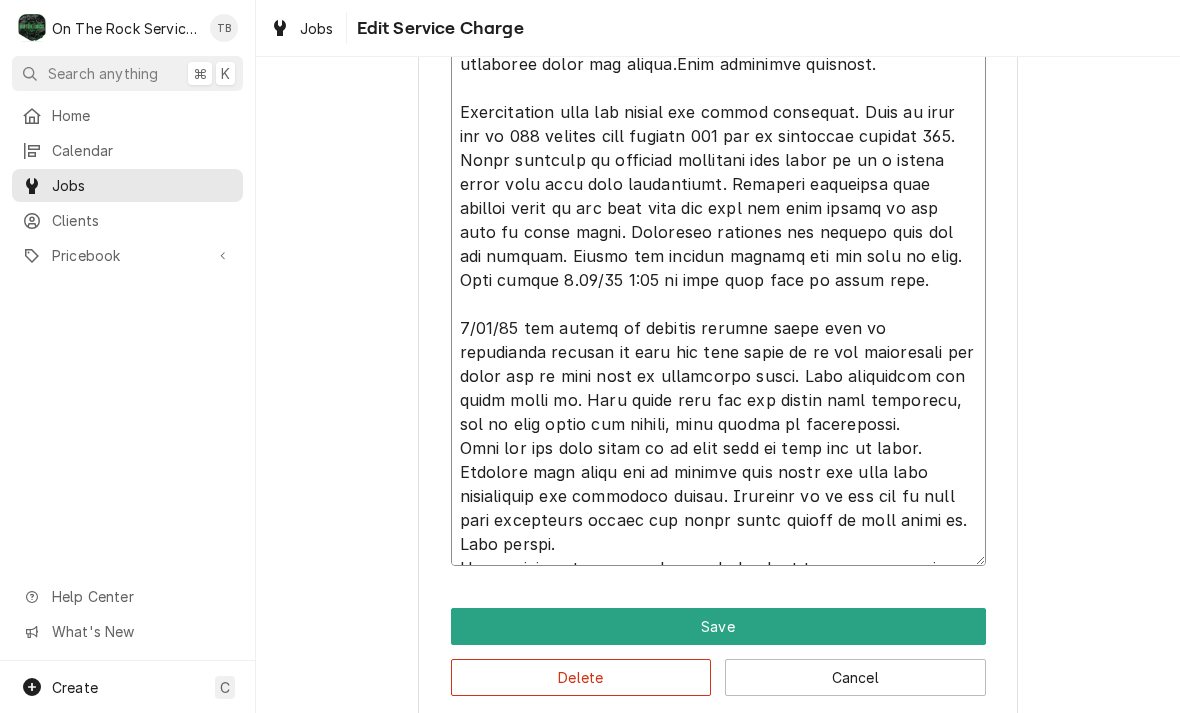 type on "5/10/25 RAO Provided labor and service. Found ice buildup up on the fan blades, fan guards, and evap housings of both evaps in the walk in freezer. Customer states this is a regular issue that they have had looked at several times. Looked into the cause and found it is most likely moisture intrusion caused by the suction line insulation running through the top of the box allowing outside air to enter the box and condense. Melted the ice build up from the fan guards, blades and frames to allow proper airflow and stop the excessive vibration. Advised customer of findings and that we will need to return with supplies that are not on the truck to repair this issue. Will get needed supplies and return ASAP.
5/14/25 TMB, returned removed existing spray fill foam from ceiling chase and removed insulation that was encased in foam. After removal, cut back insulation inside hole and resealed with foam sealant on both left and right evaporators. Re-insulated lines and tested.Unit operating properly.
Disassembled ove..." 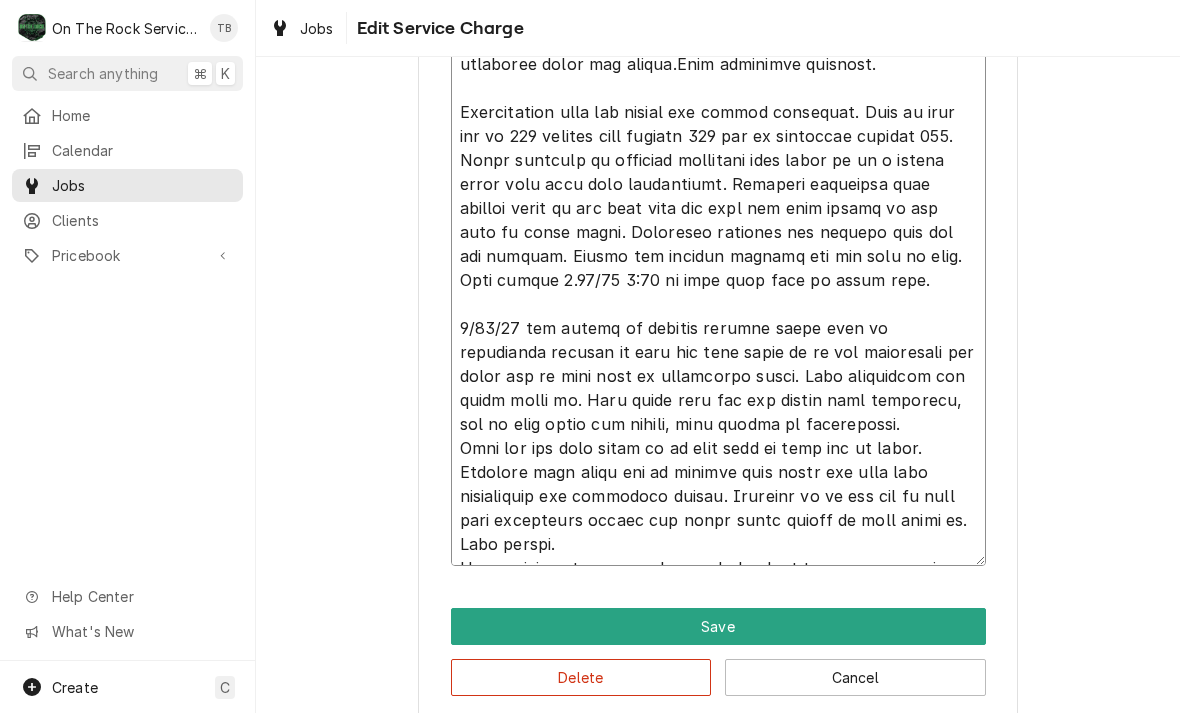 type on "x" 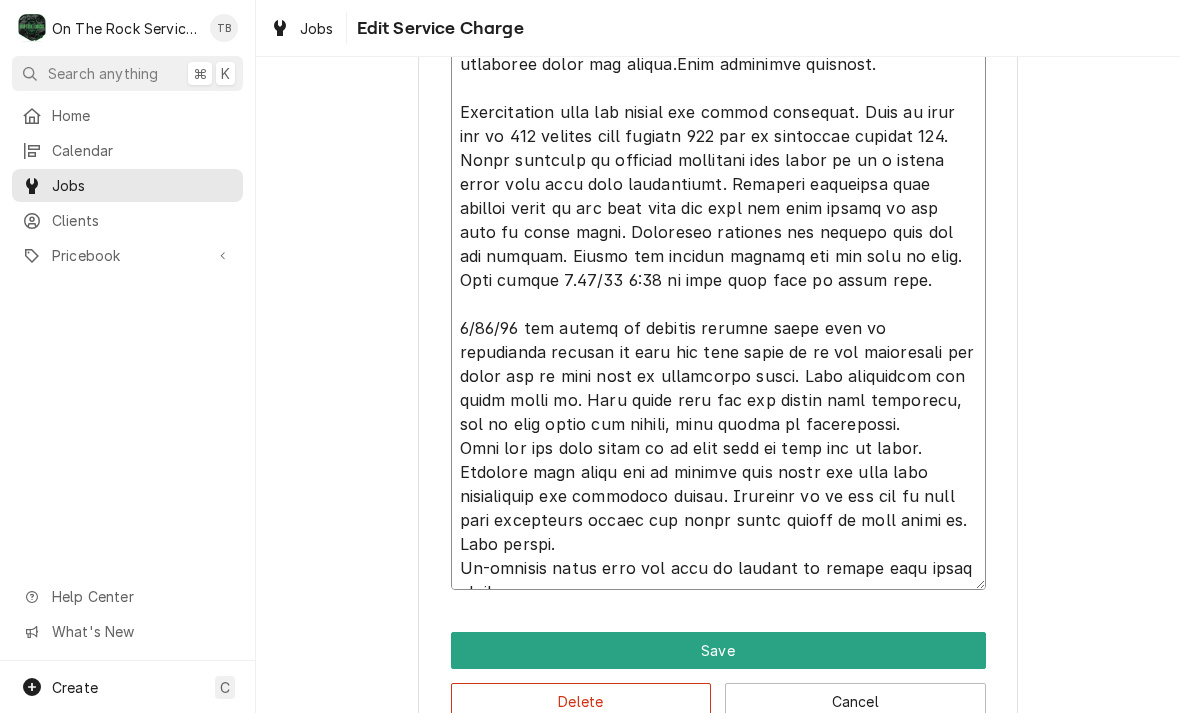type on "x" 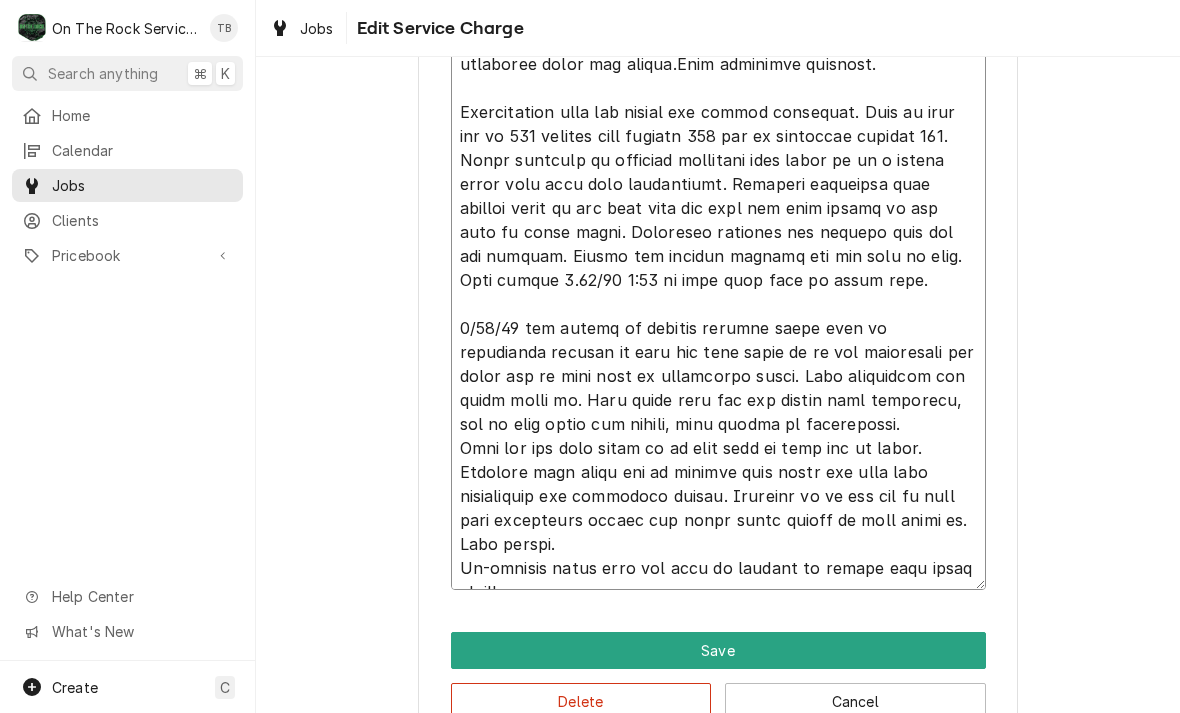 type on "x" 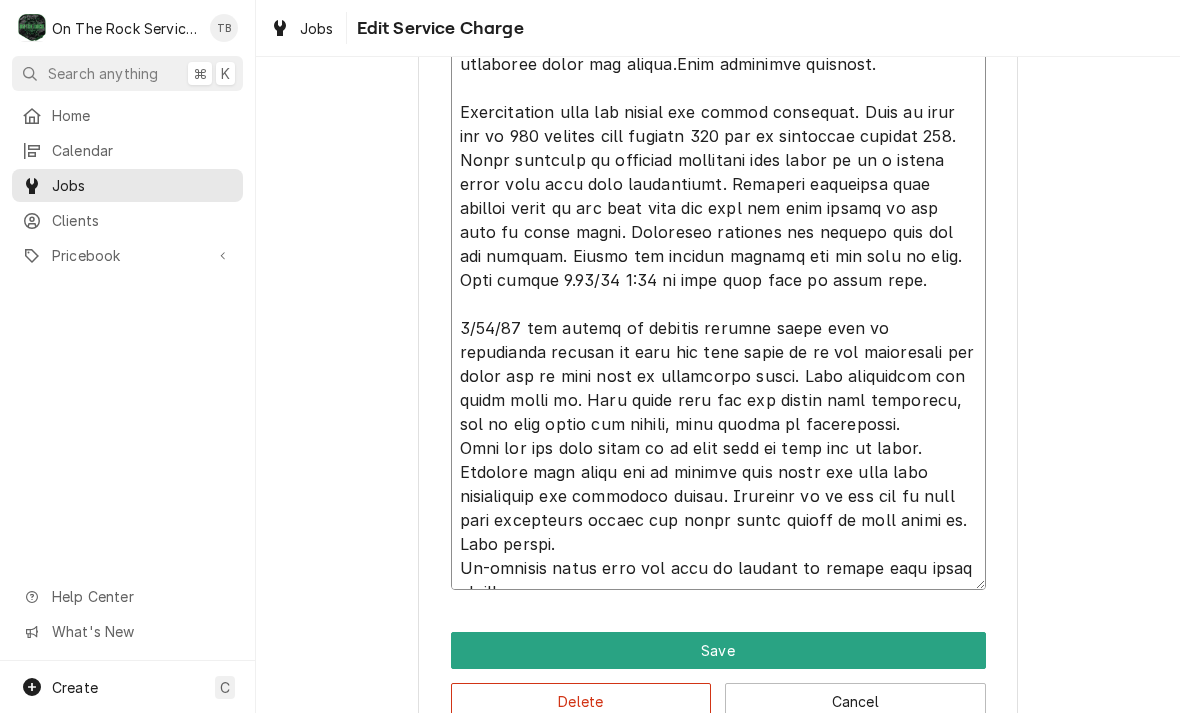 type on "x" 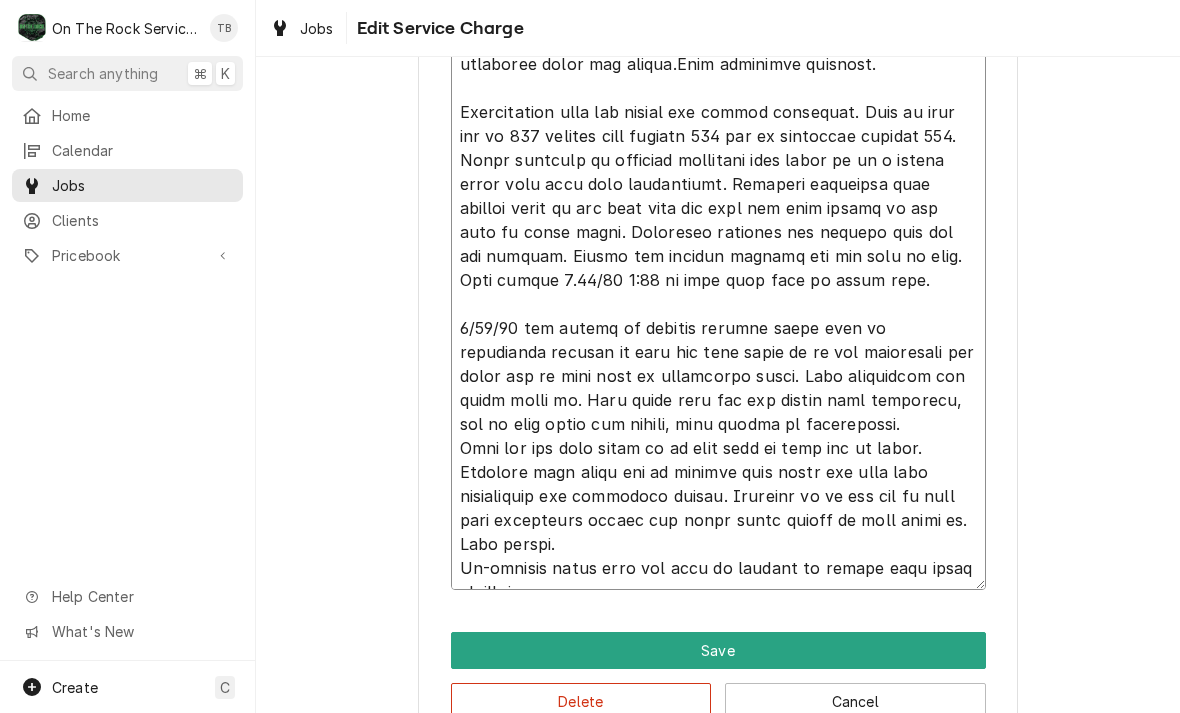 type on "x" 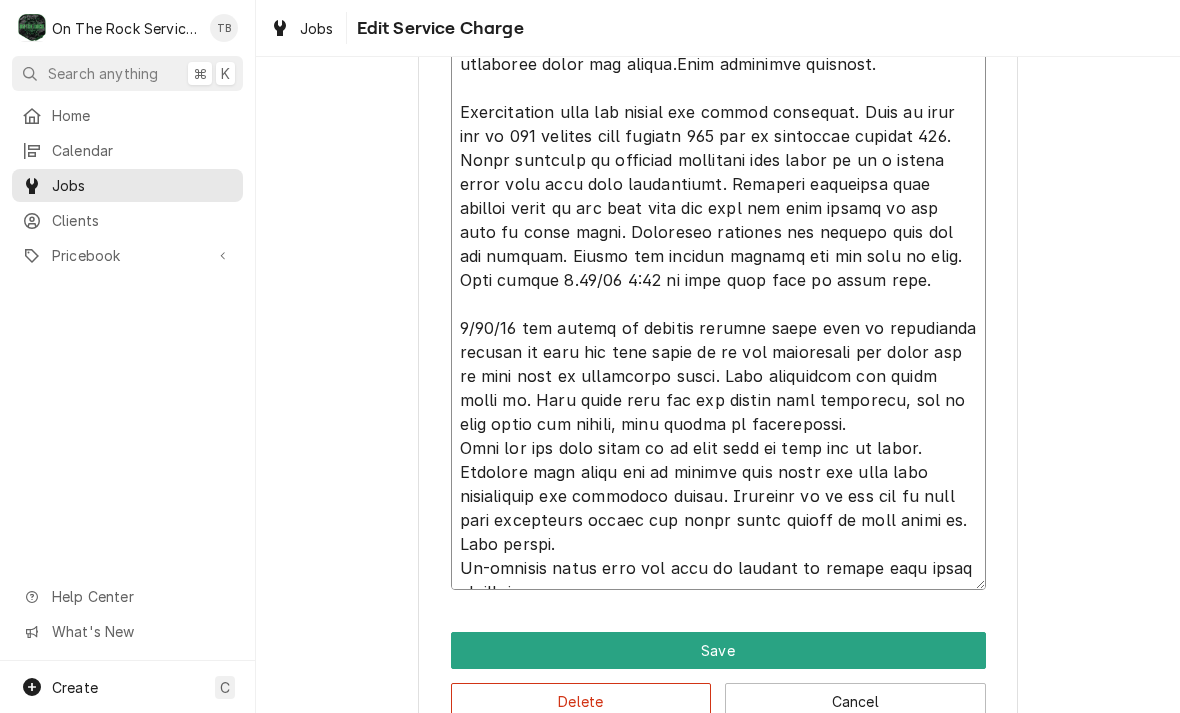 type on "x" 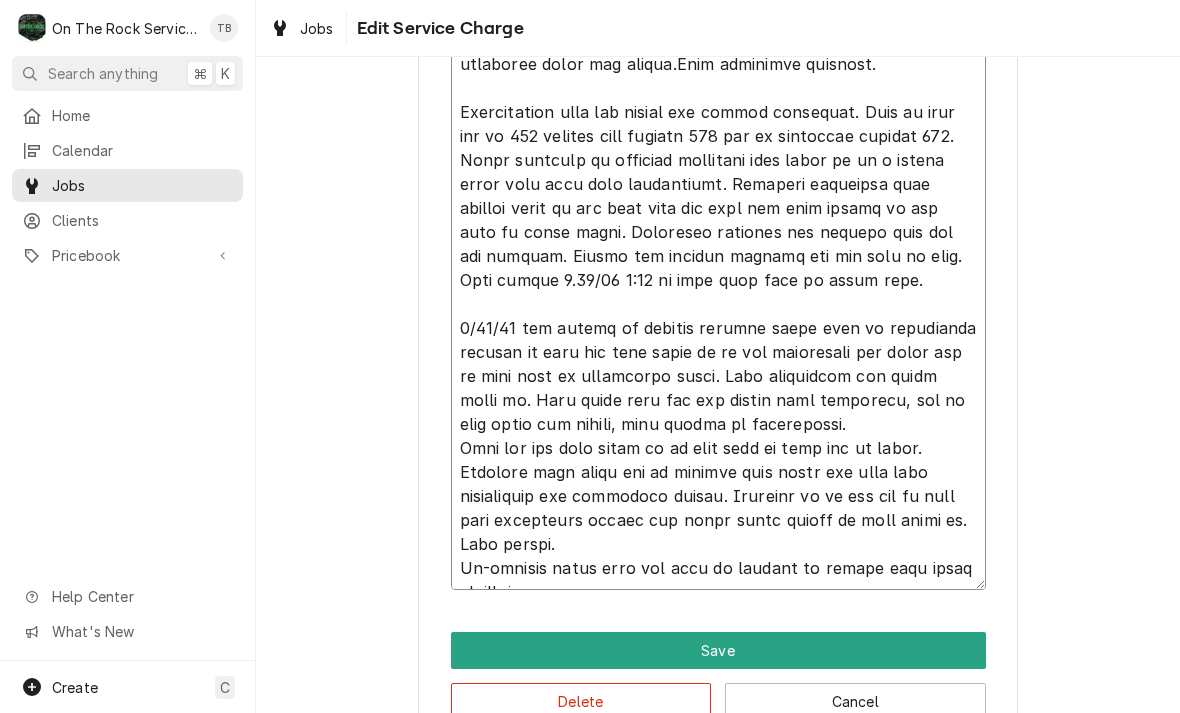 type on "x" 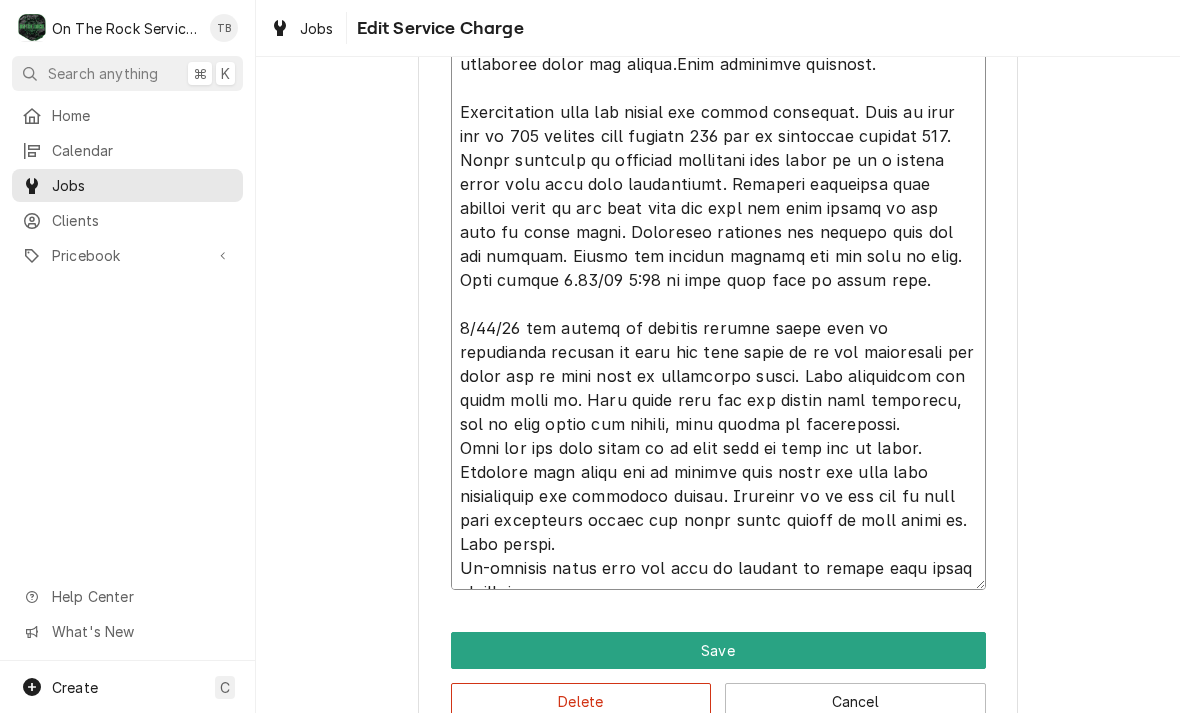 type on "x" 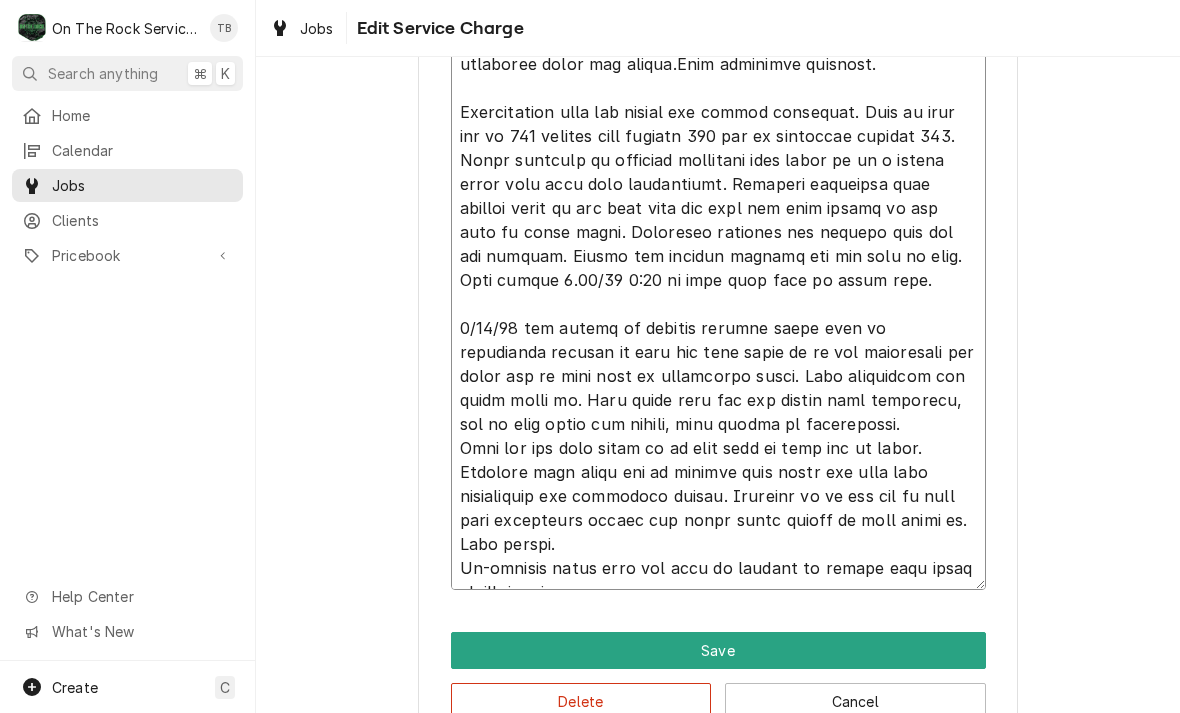 type on "5/10/25 RAO Provided labor and service. Found ice buildup up on the fan blades, fan guards, and evap housings of both evaps in the walk in freezer. Customer states this is a regular issue that they have had looked at several times. Looked into the cause and found it is most likely moisture intrusion caused by the suction line insulation running through the top of the box allowing outside air to enter the box and condense. Melted the ice build up from the fan guards, blades and frames to allow proper airflow and stop the excessive vibration. Advised customer of findings and that we will need to return with supplies that are not on the truck to repair this issue. Will get needed supplies and return ASAP.
5/14/25 TMB, returned removed existing spray fill foam from ceiling chase and removed insulation that was encased in foam. After removal, cut back insulation inside hole and resealed with foam sealant on both left and right evaporators. Re-insulated lines and tested.Unit operating properly.
Disassembled ove..." 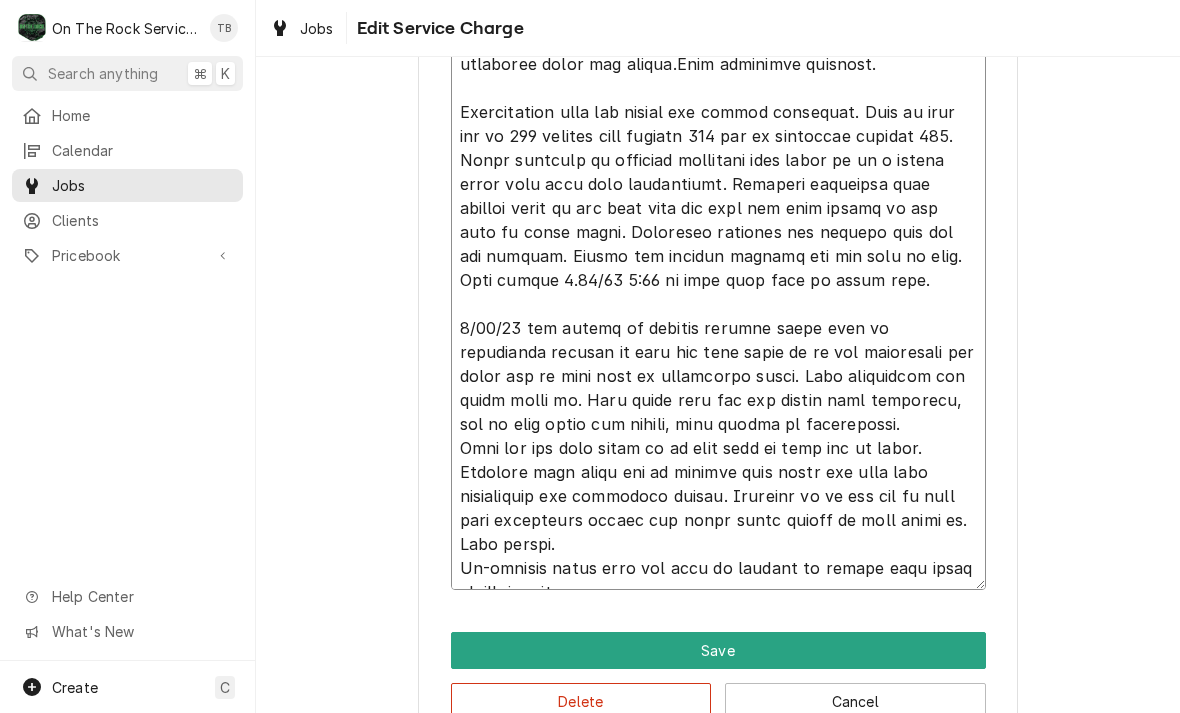type on "x" 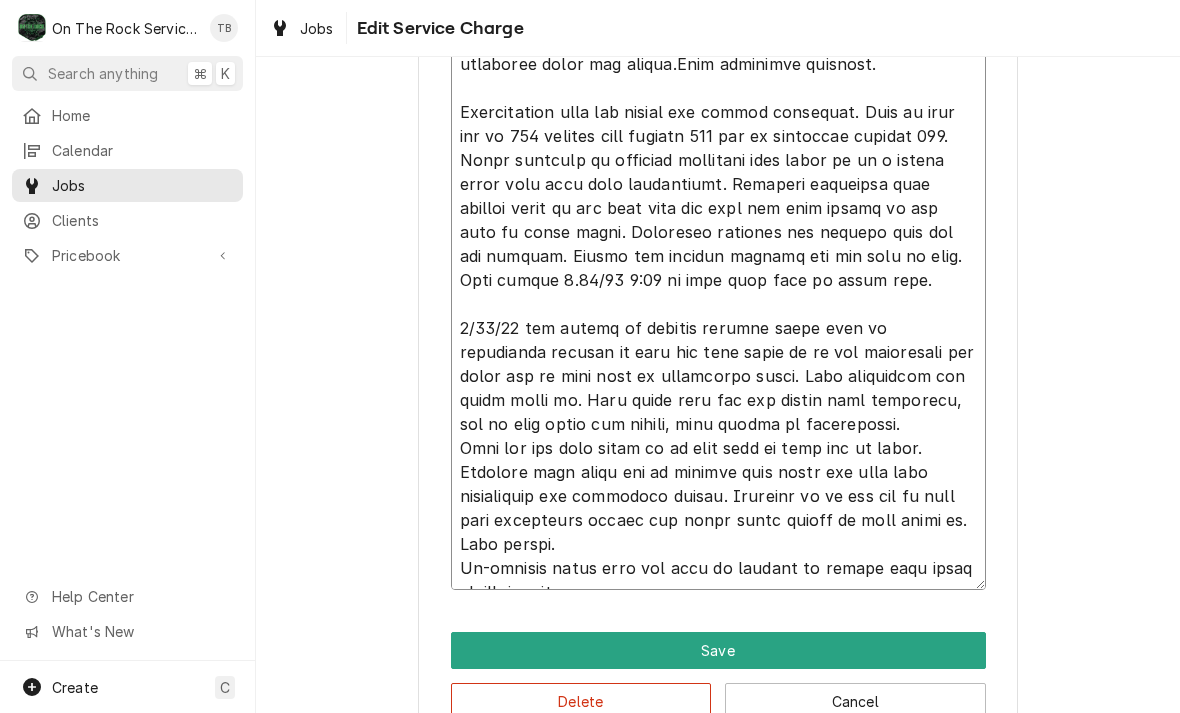 type on "x" 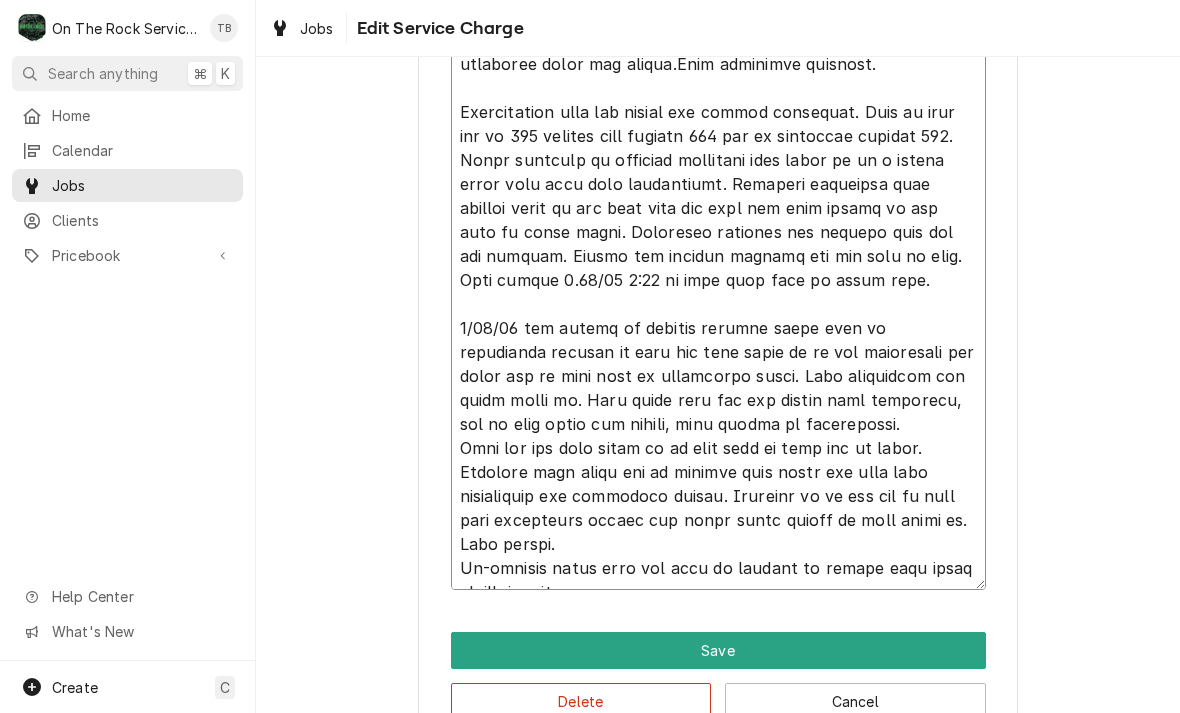 type on "x" 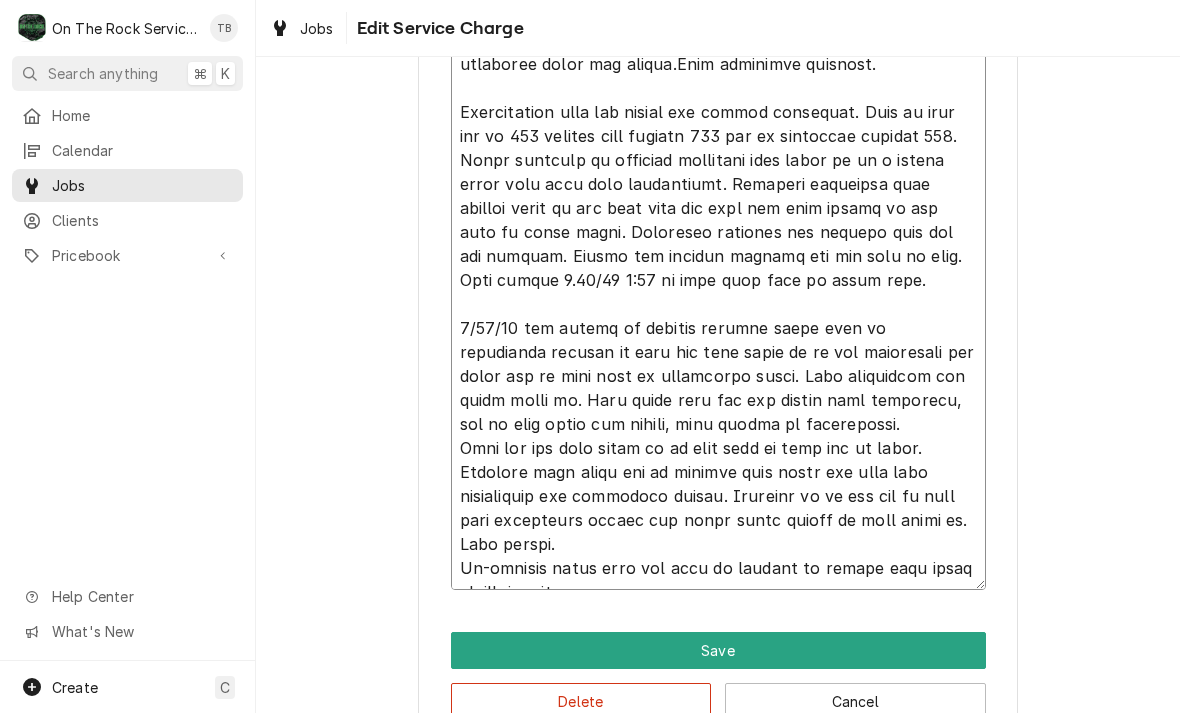 type on "5/10/25 RAO Provided labor and service. Found ice buildup up on the fan blades, fan guards, and evap housings of both evaps in the walk in freezer. Customer states this is a regular issue that they have had looked at several times. Looked into the cause and found it is most likely moisture intrusion caused by the suction line insulation running through the top of the box allowing outside air to enter the box and condense. Melted the ice build up from the fan guards, blades and frames to allow proper airflow and stop the excessive vibration. Advised customer of findings and that we will need to return with supplies that are not on the truck to repair this issue. Will get needed supplies and return ASAP.
5/14/25 TMB, returned removed existing spray fill foam from ceiling chase and removed insulation that was encased in foam. After removal, cut back insulation inside hole and resealed with foam sealant on both left and right evaporators. Re-insulated lines and tested.Unit operating properly.
Disassembled ove..." 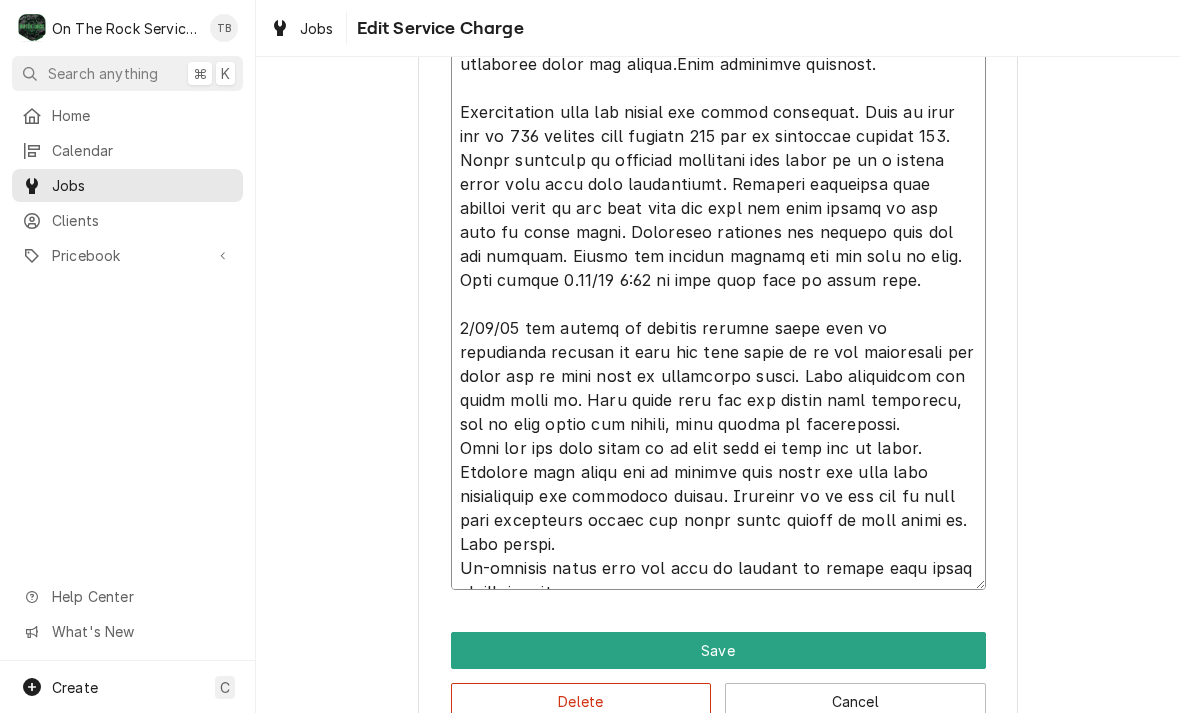 type on "5/10/25 RAO Provided labor and service. Found ice buildup up on the fan blades, fan guards, and evap housings of both evaps in the walk in freezer. Customer states this is a regular issue that they have had looked at several times. Looked into the cause and found it is most likely moisture intrusion caused by the suction line insulation running through the top of the box allowing outside air to enter the box and condense. Melted the ice build up from the fan guards, blades and frames to allow proper airflow and stop the excessive vibration. Advised customer of findings and that we will need to return with supplies that are not on the truck to repair this issue. Will get needed supplies and return ASAP.
5/14/25 TMB, returned removed existing spray fill foam from ceiling chase and removed insulation that was encased in foam. After removal, cut back insulation inside hole and resealed with foam sealant on both left and right evaporators. Re-insulated lines and tested.Unit operating properly.
Disassembled ove..." 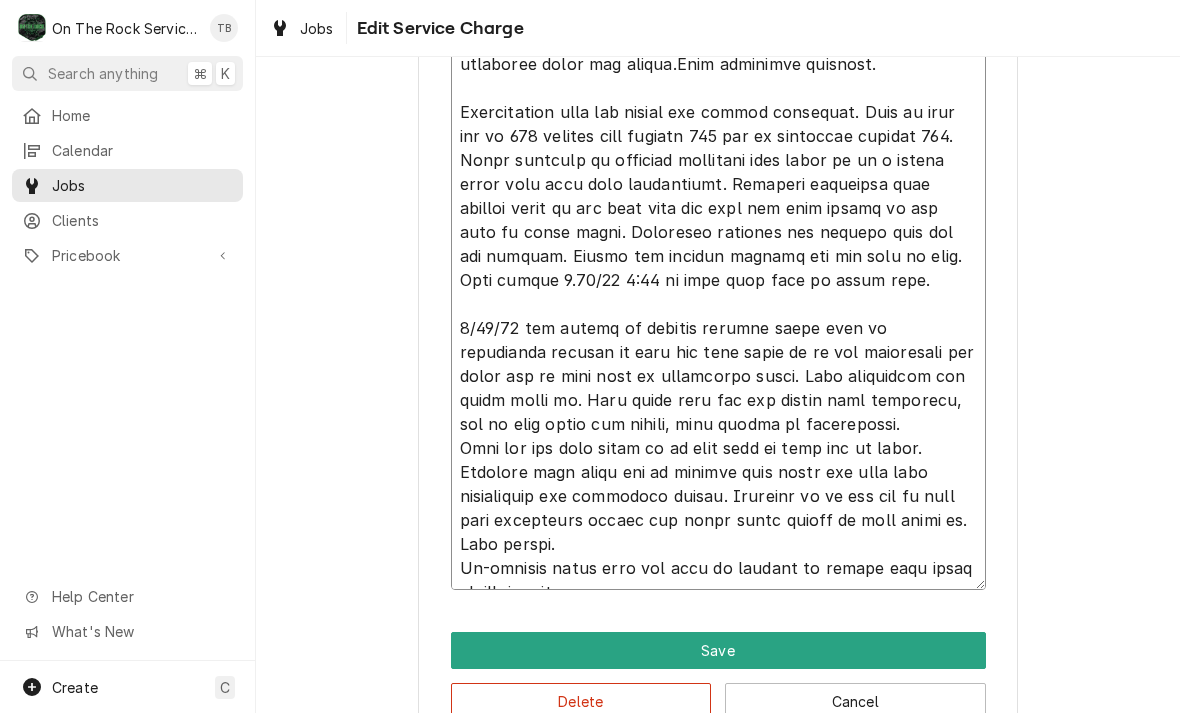 type on "x" 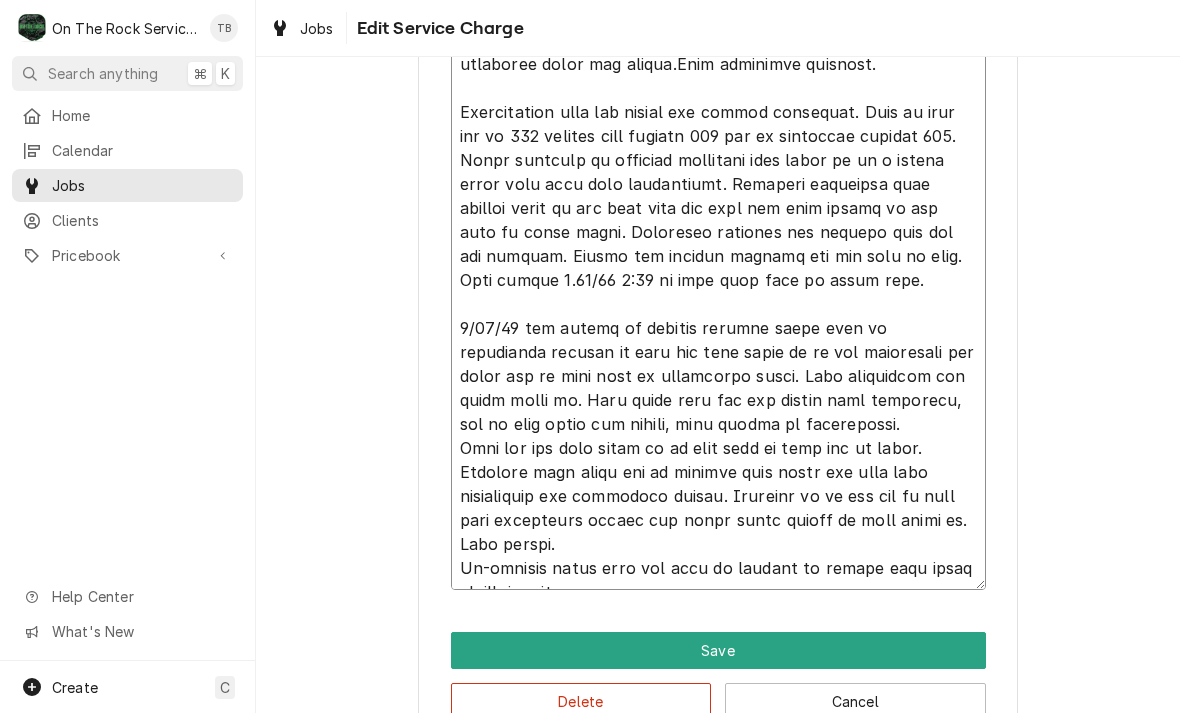 type on "x" 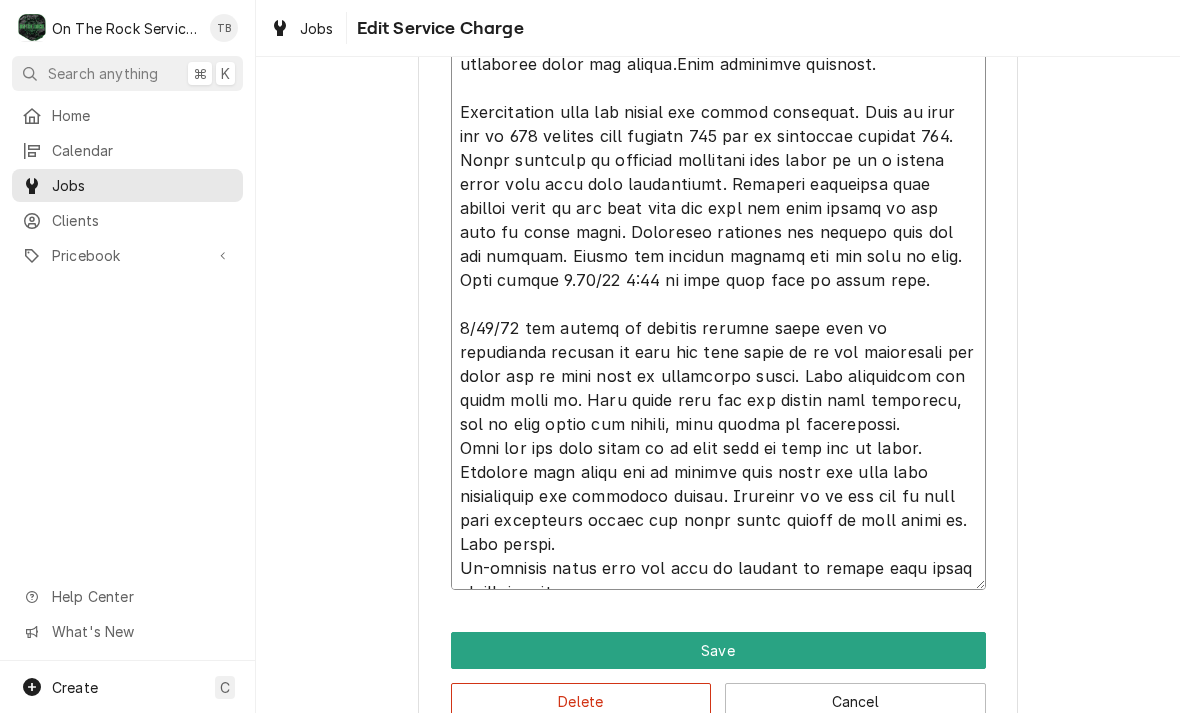 type on "x" 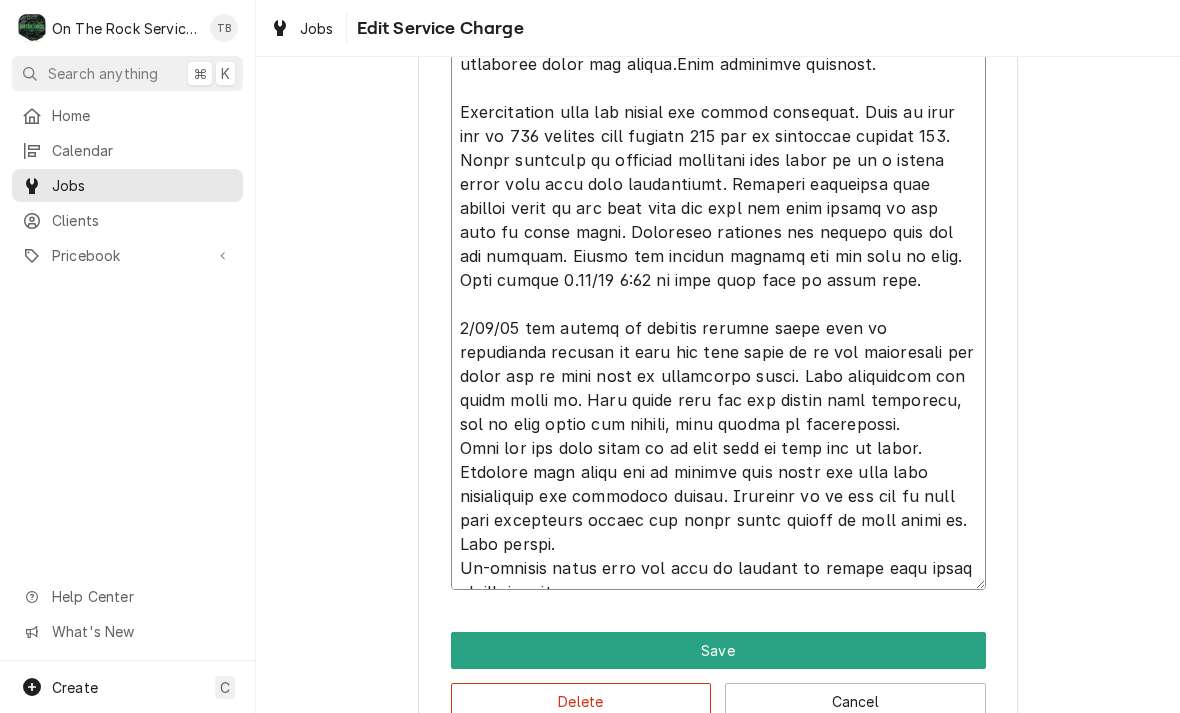 type on "x" 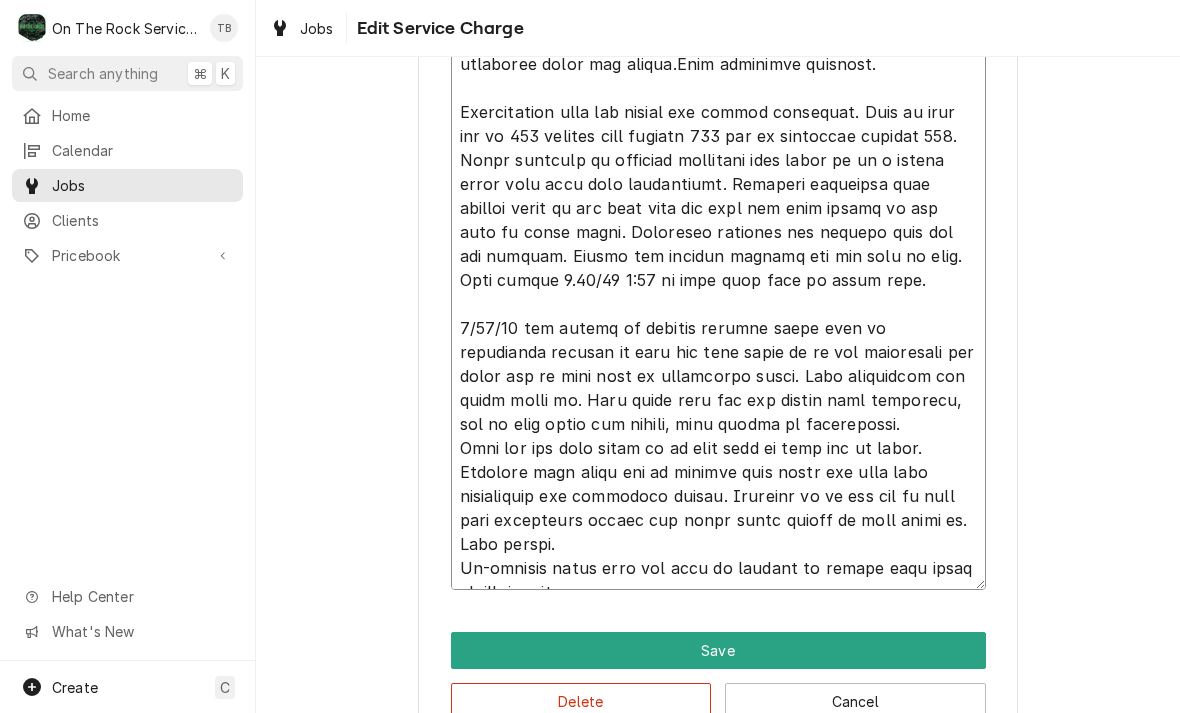 type on "x" 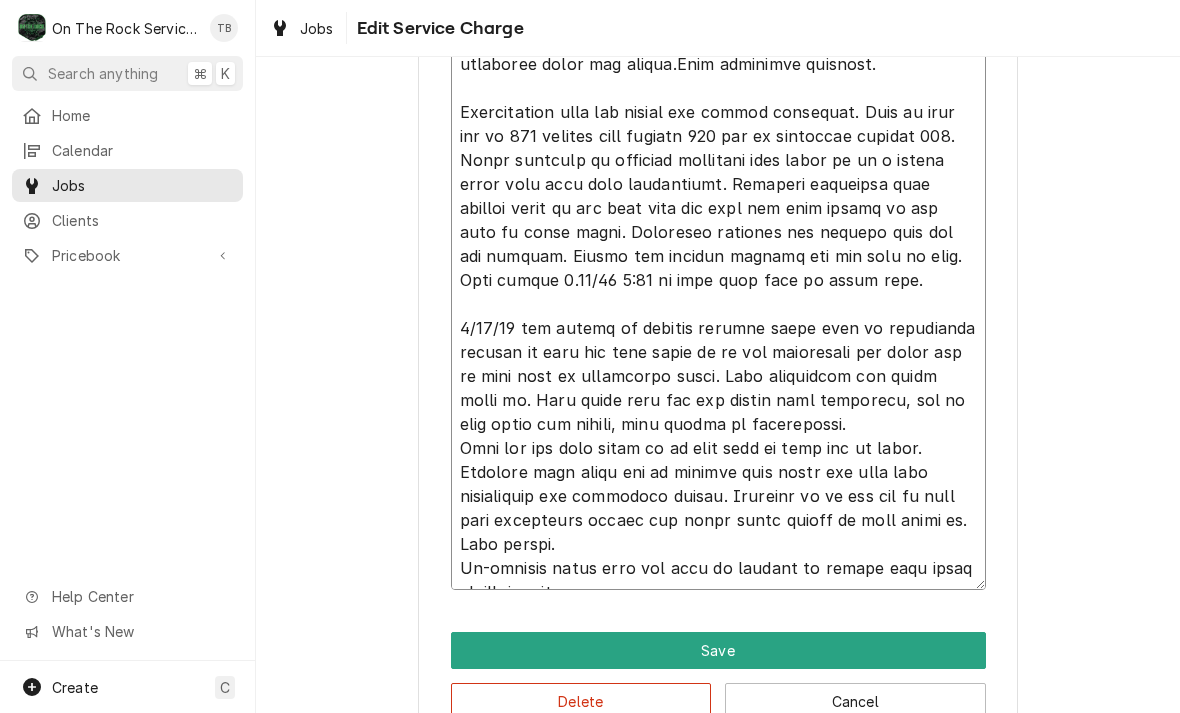 type on "x" 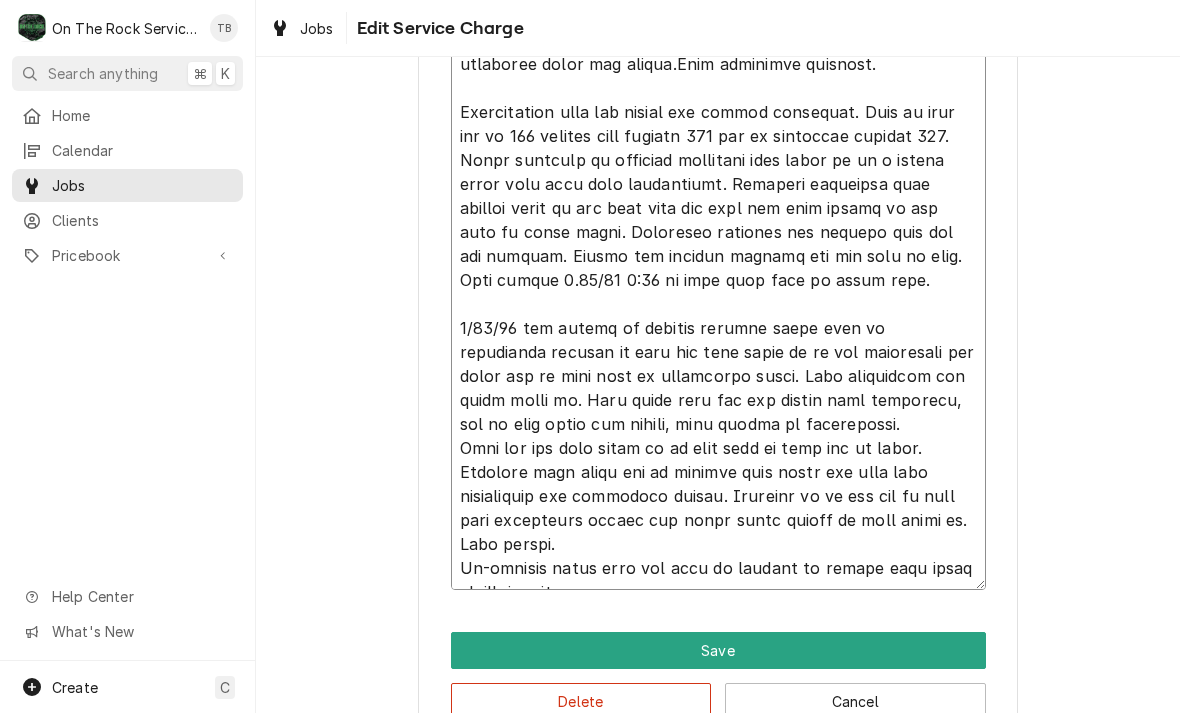 type on "x" 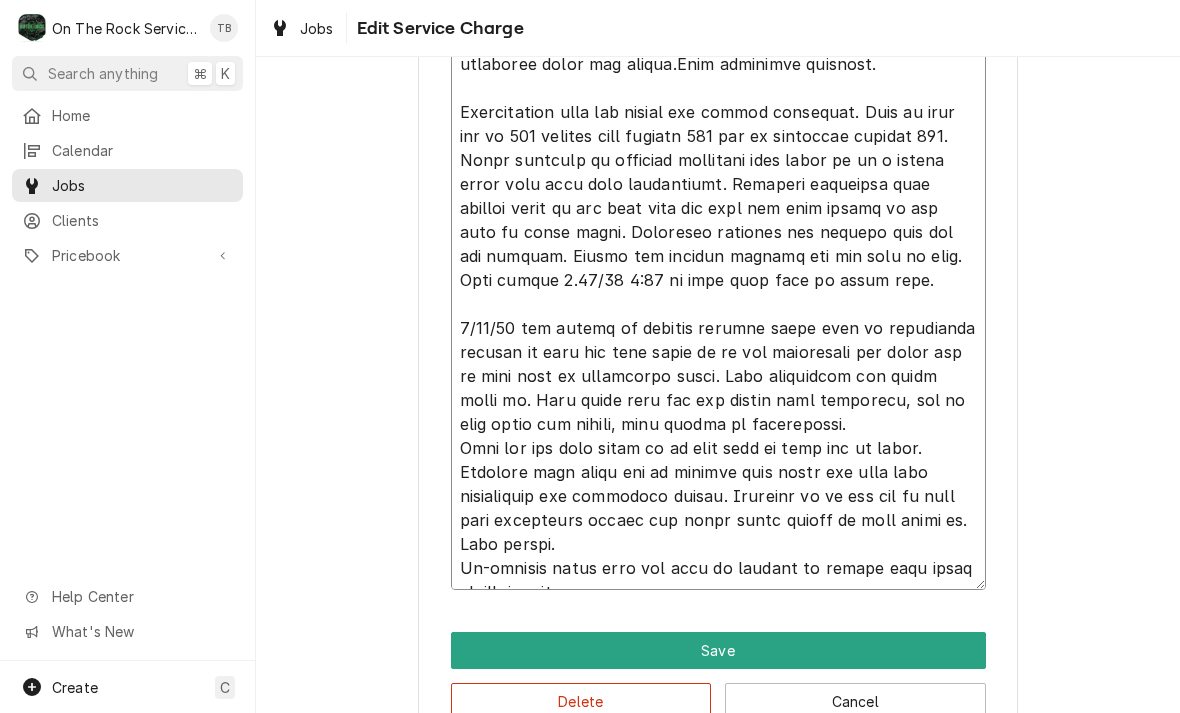 type on "x" 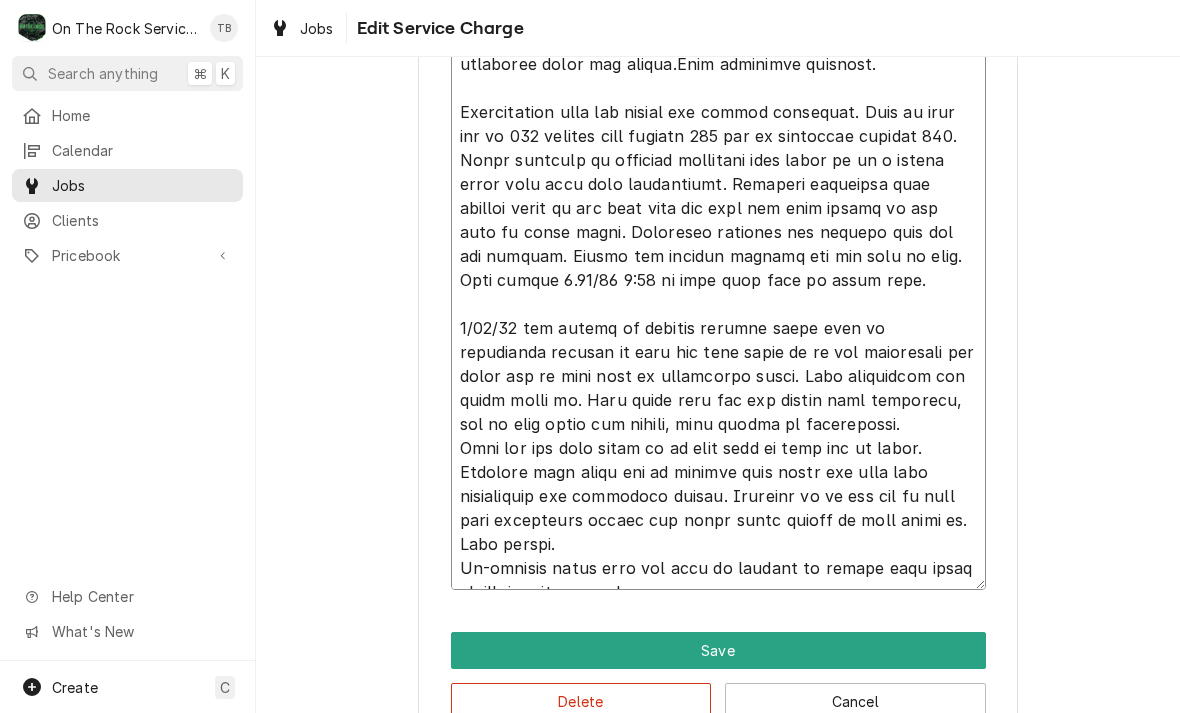 type on "x" 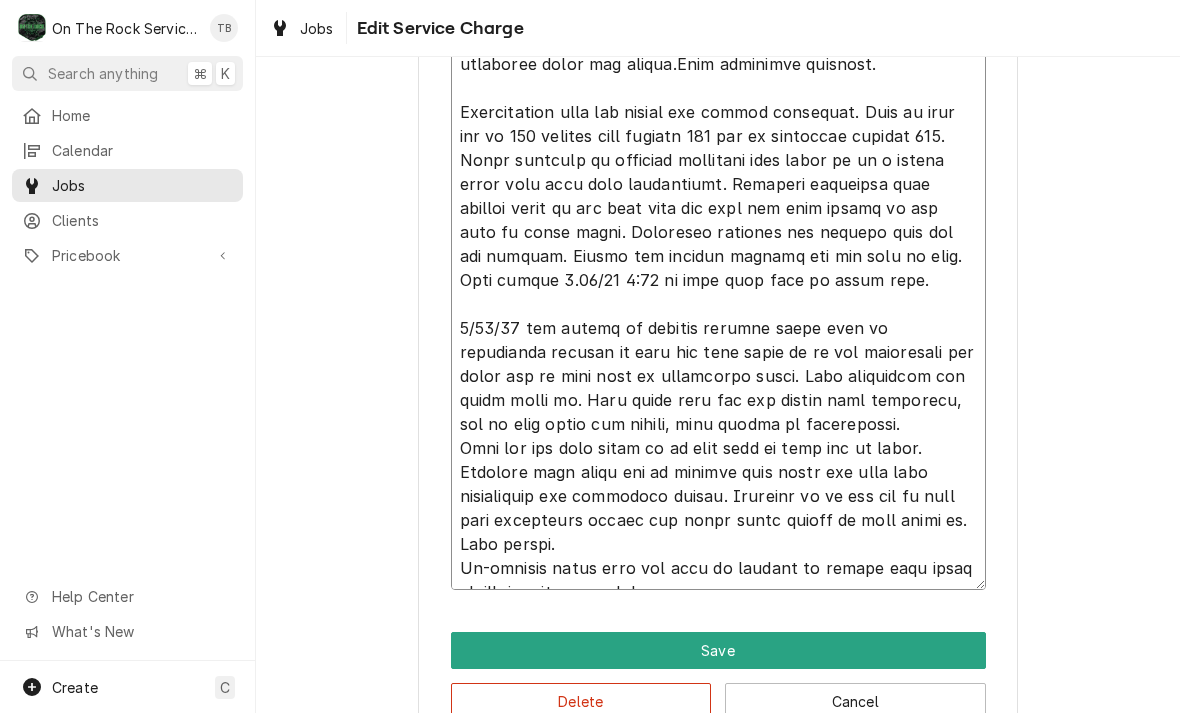 type on "x" 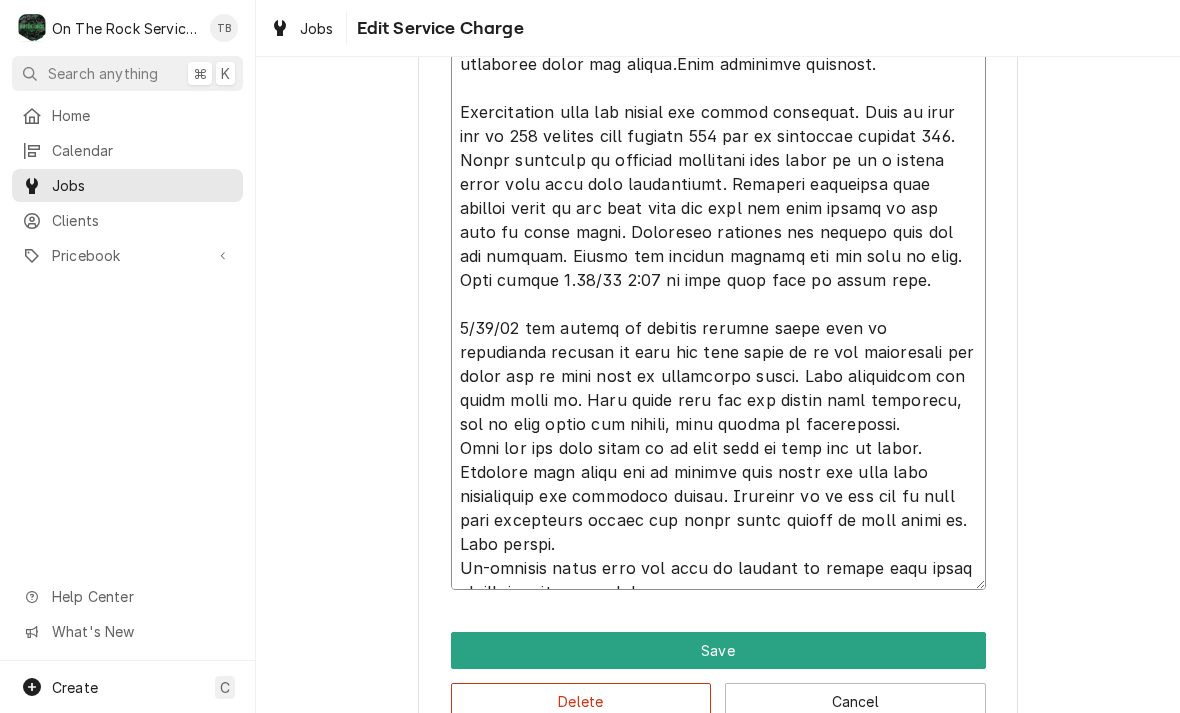 type on "x" 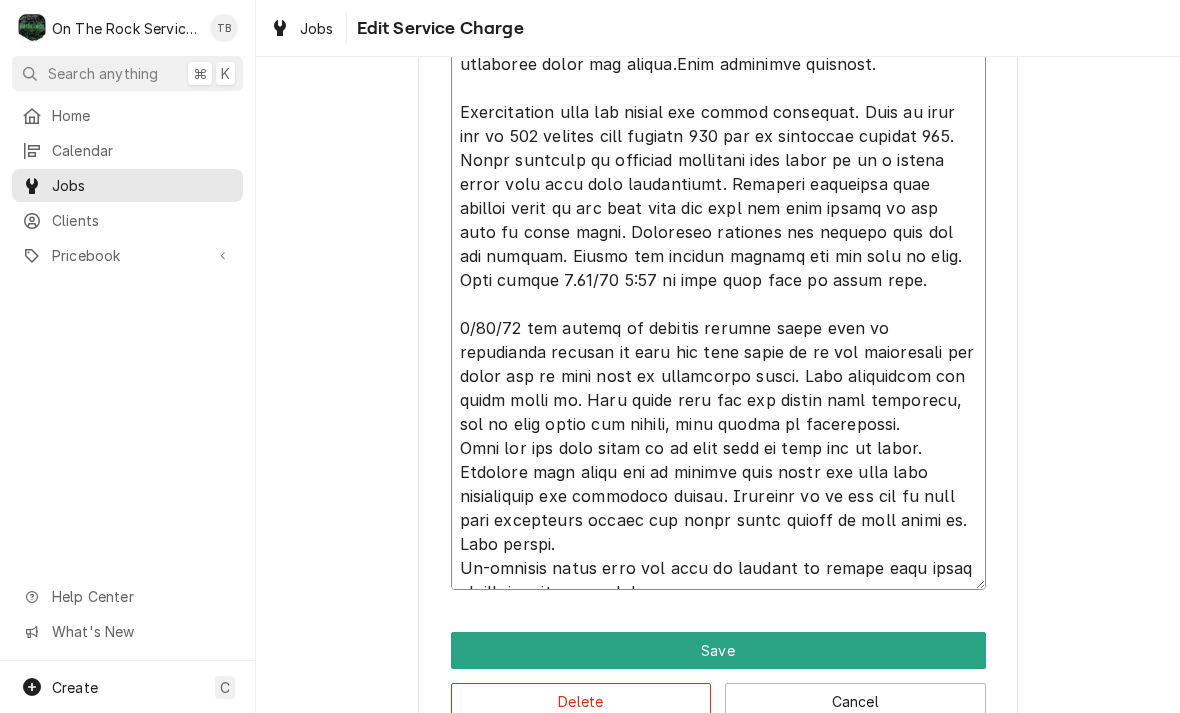 type on "x" 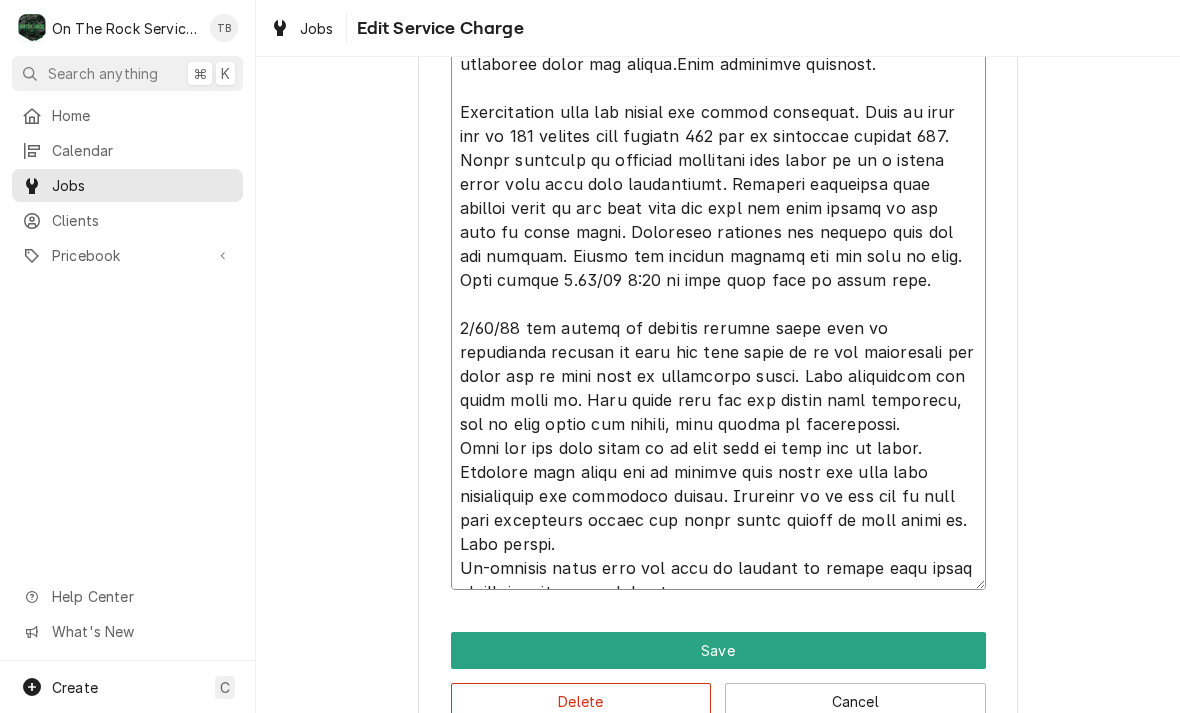 type on "x" 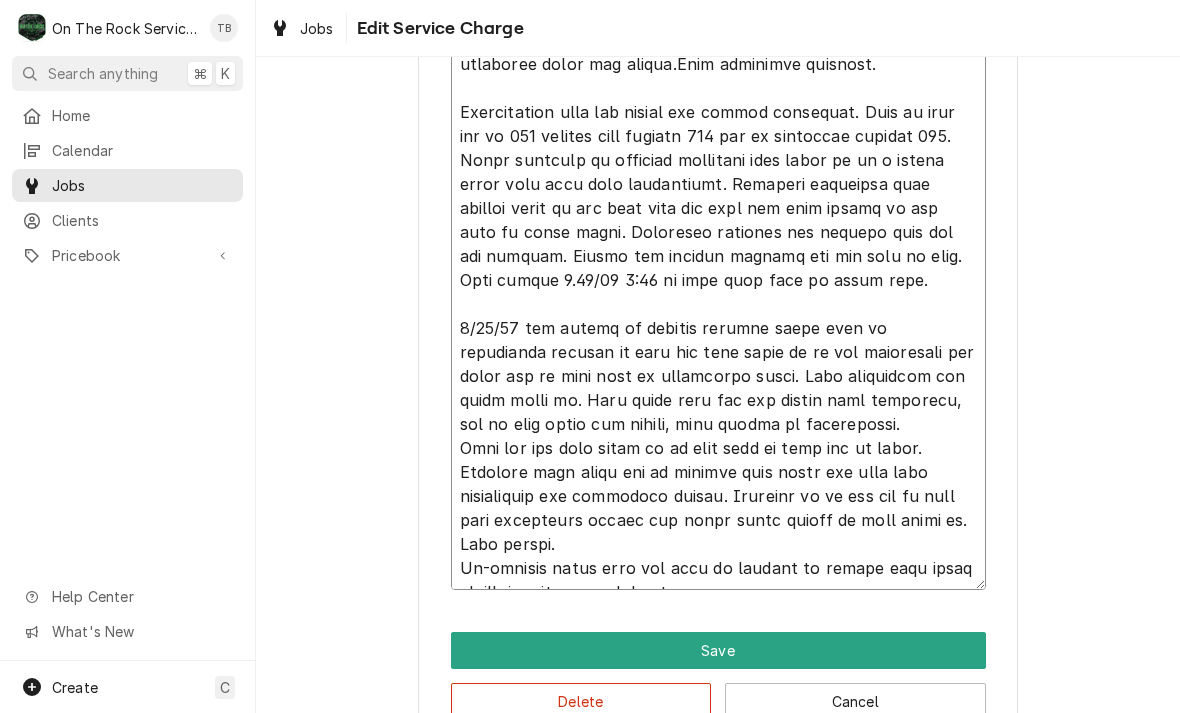type on "x" 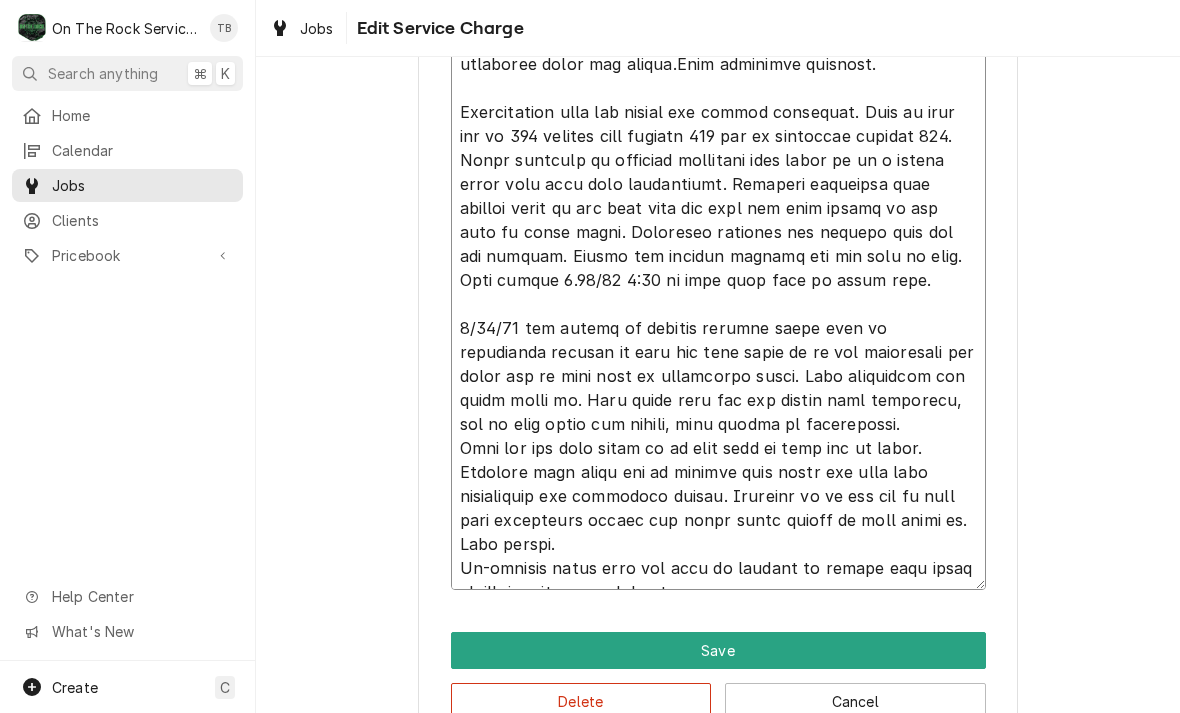 type on "x" 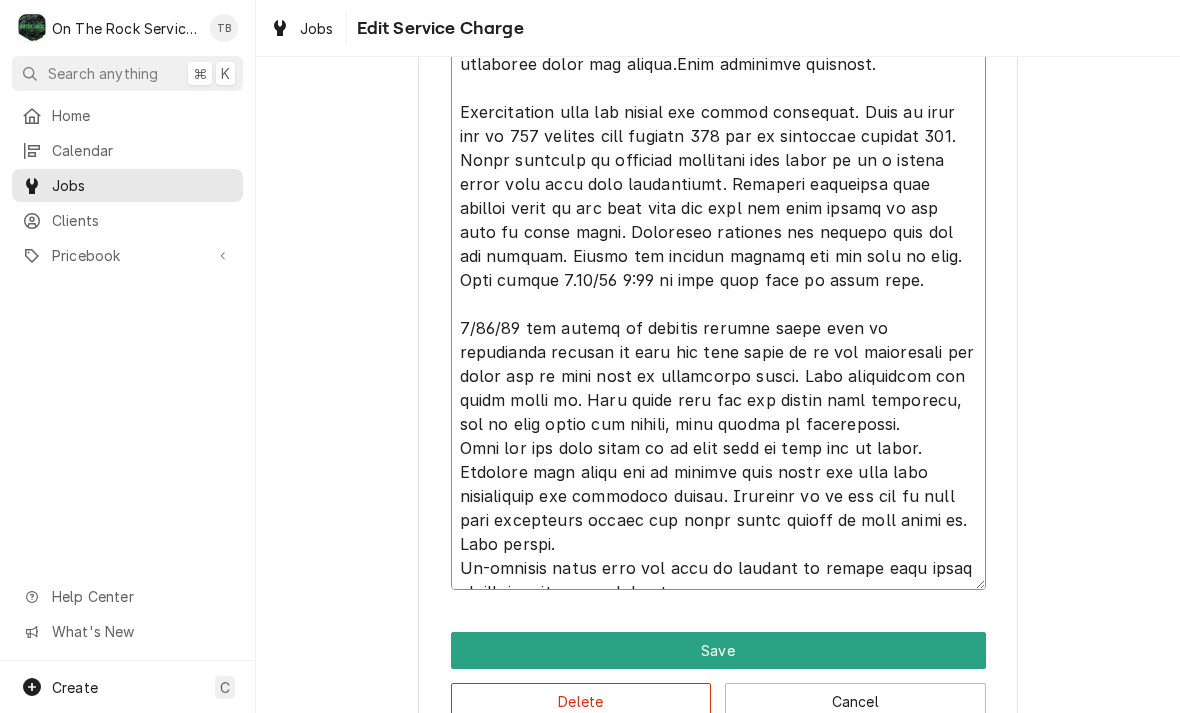 type on "x" 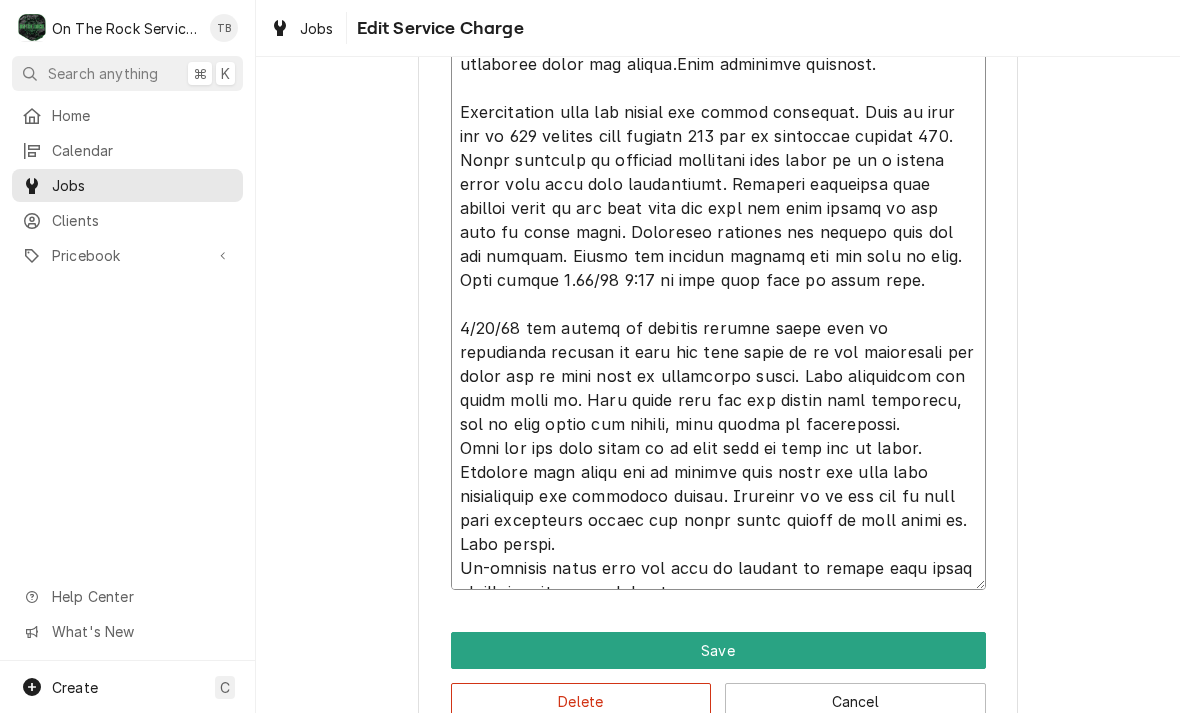 type on "x" 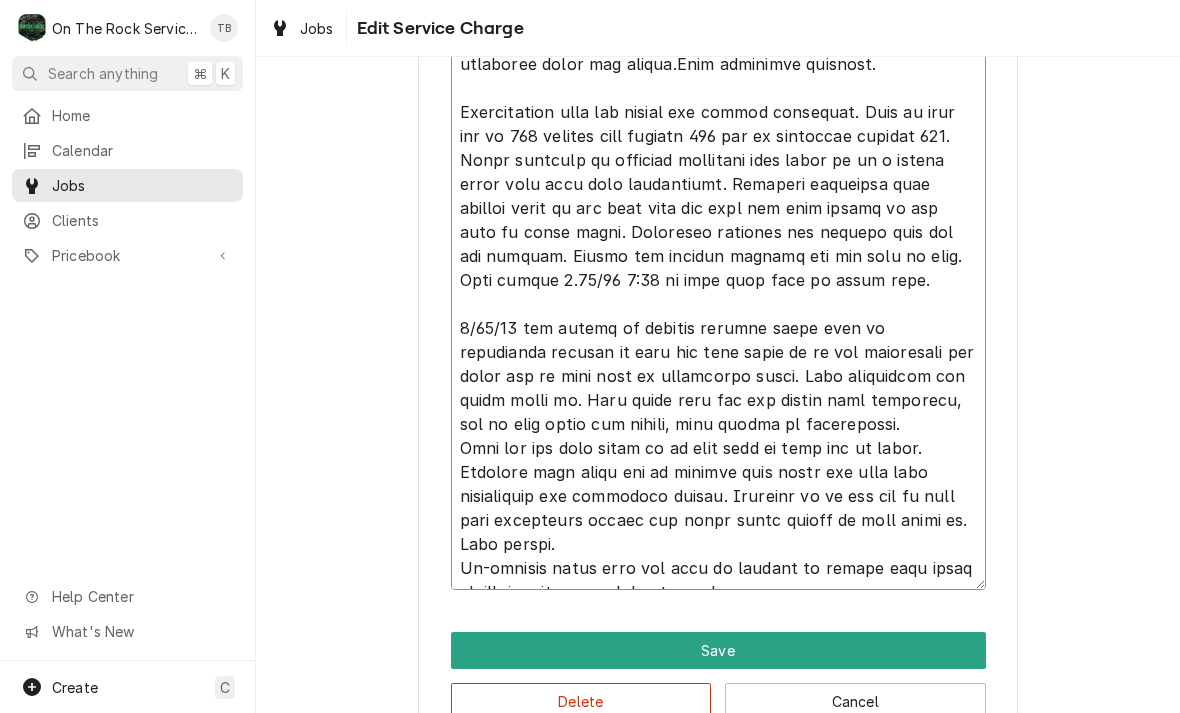 type on "x" 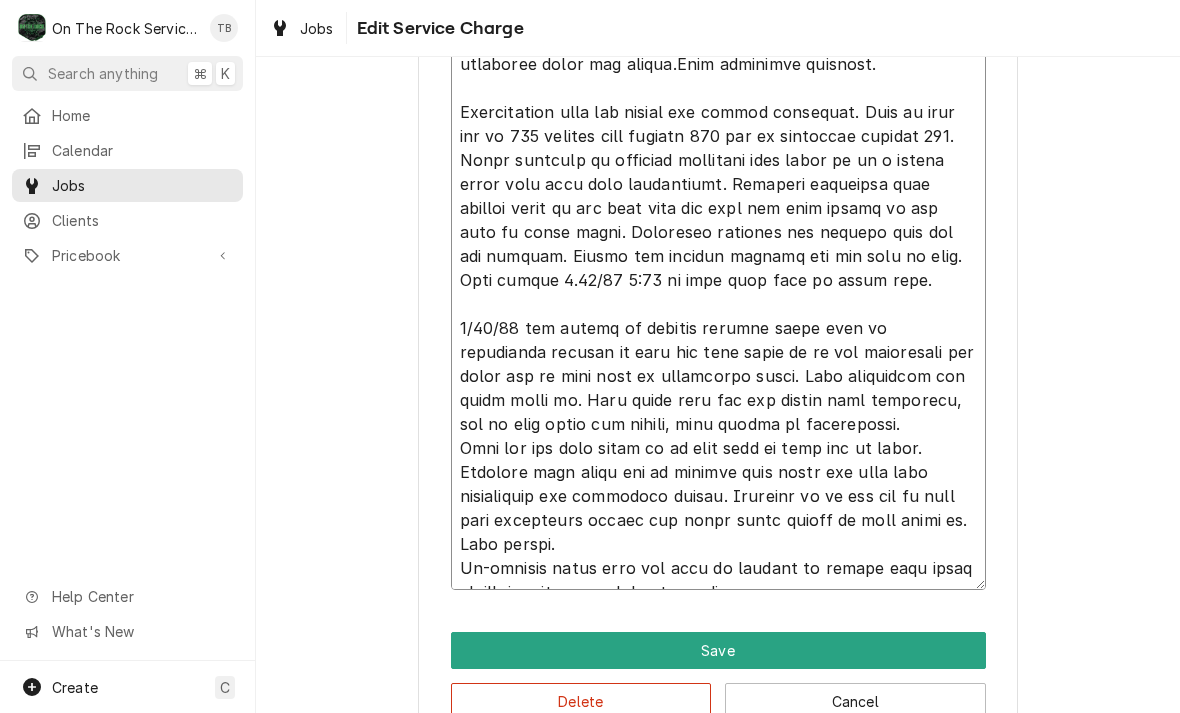 type 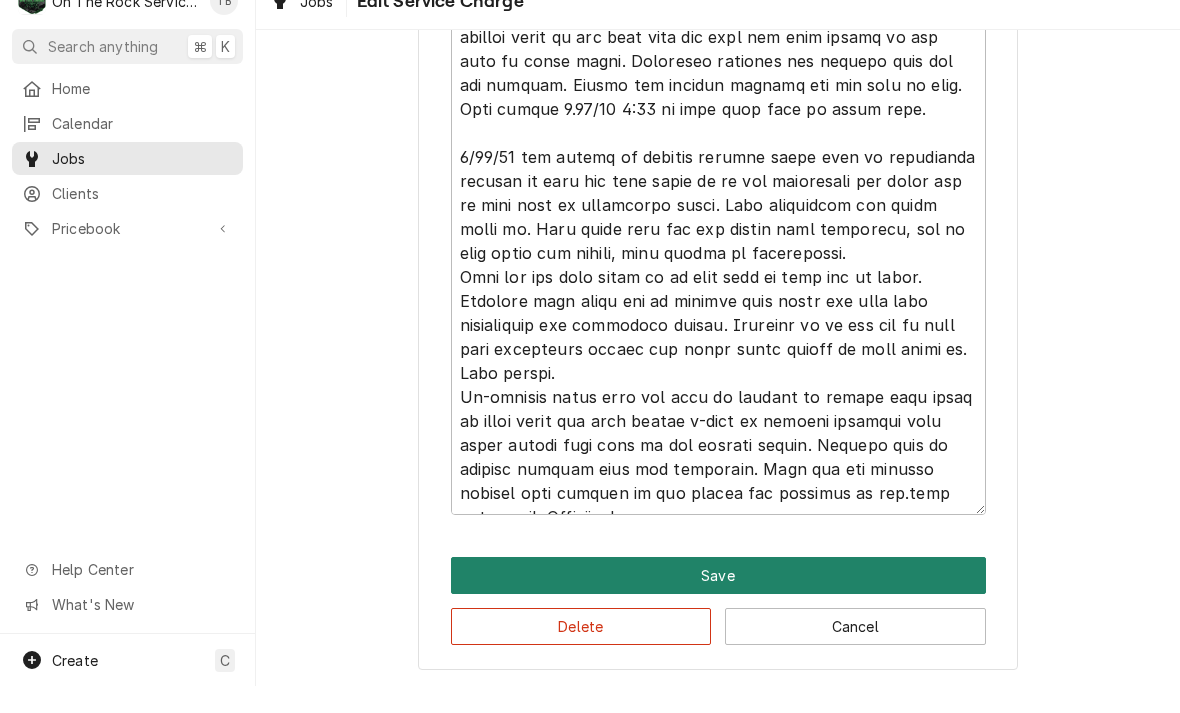 click on "Save" at bounding box center (718, 602) 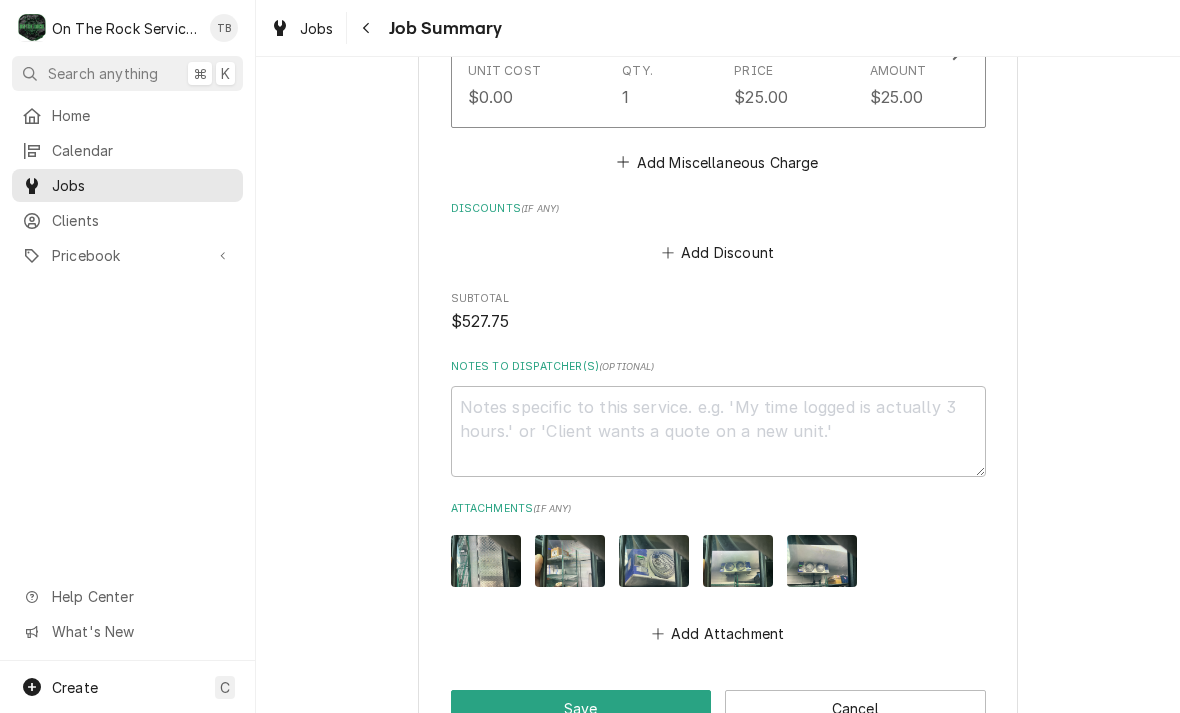 scroll, scrollTop: 2536, scrollLeft: 0, axis: vertical 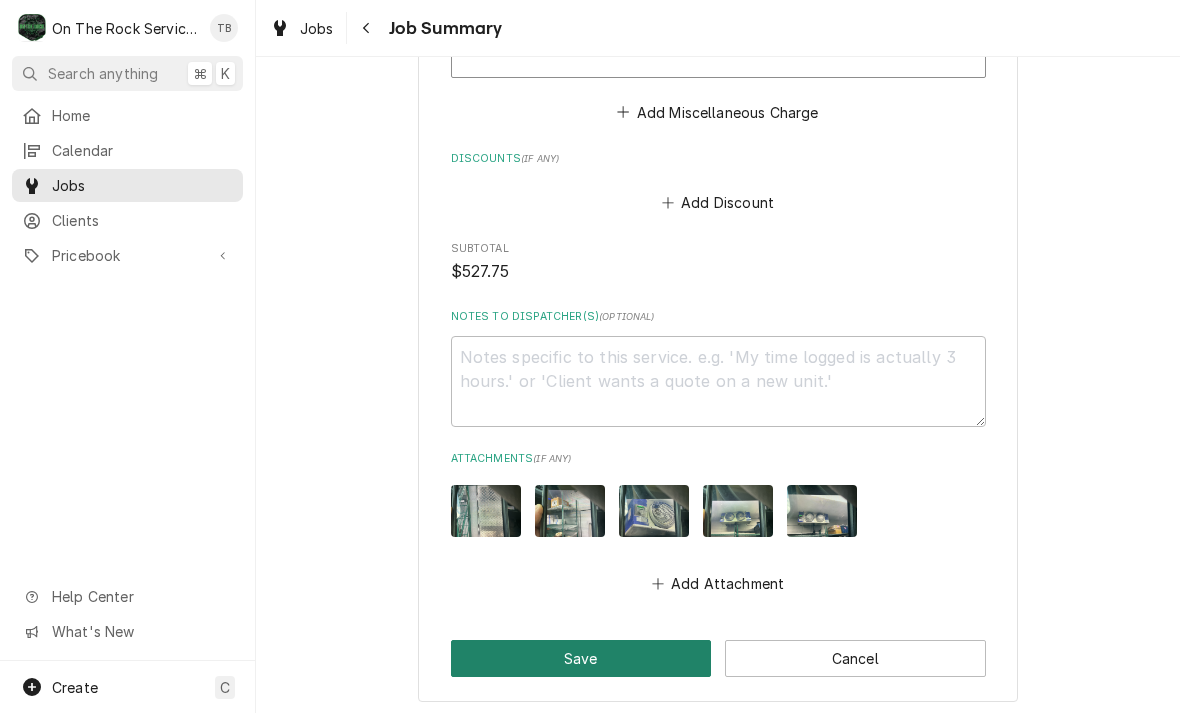 click on "Save" at bounding box center [581, 658] 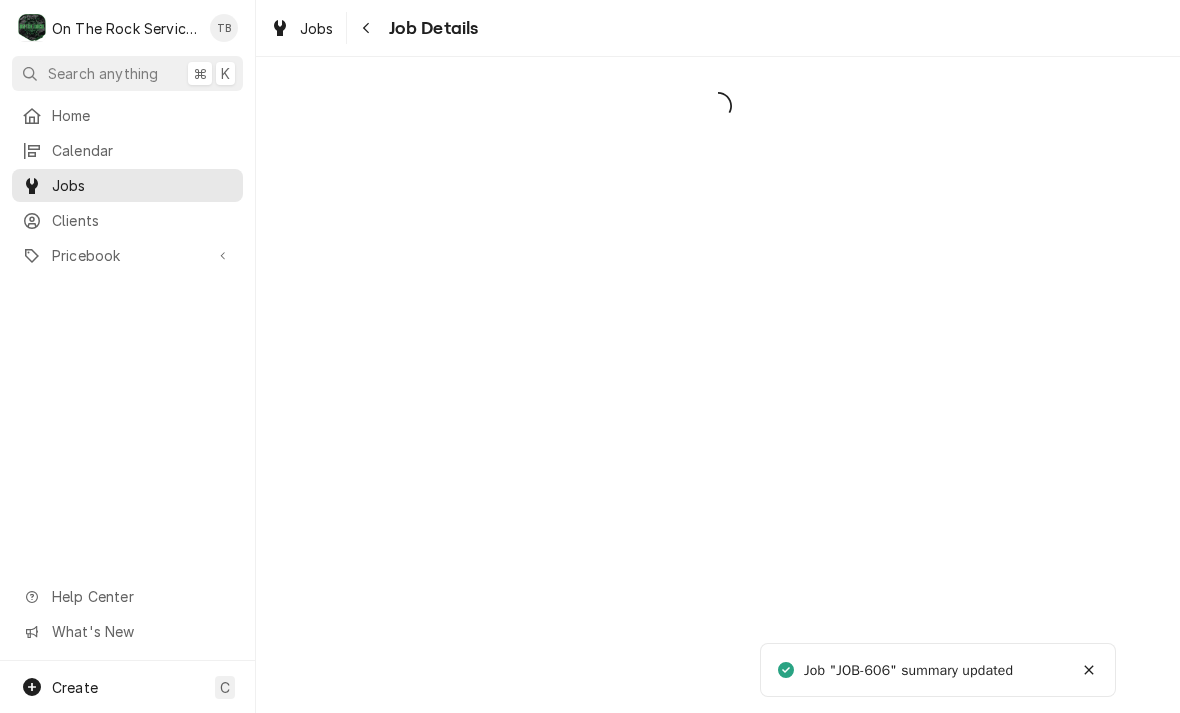 scroll, scrollTop: 0, scrollLeft: 0, axis: both 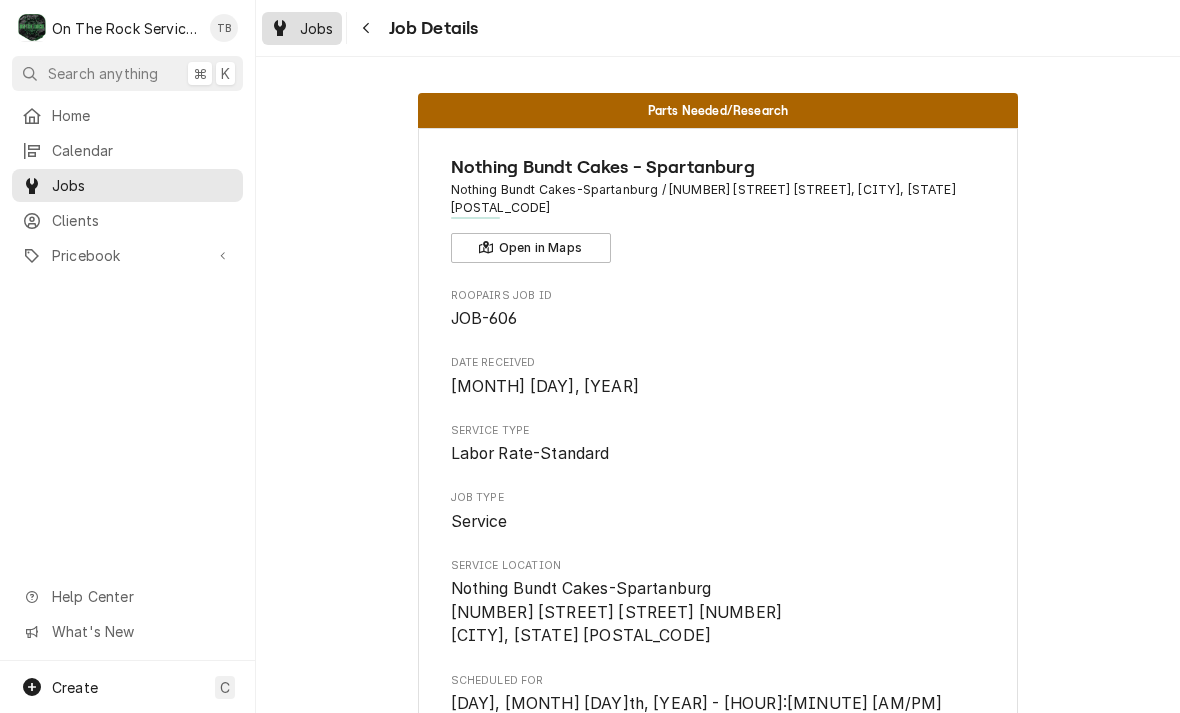 click on "Jobs" at bounding box center (302, 28) 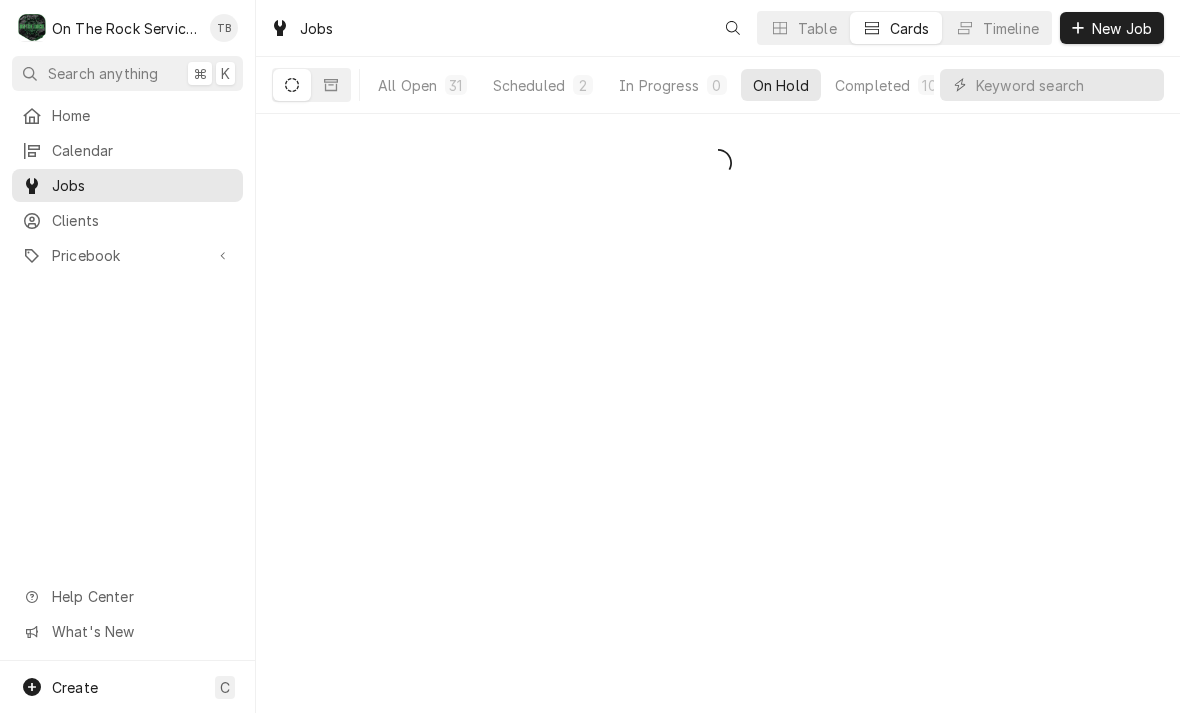 scroll, scrollTop: 0, scrollLeft: 0, axis: both 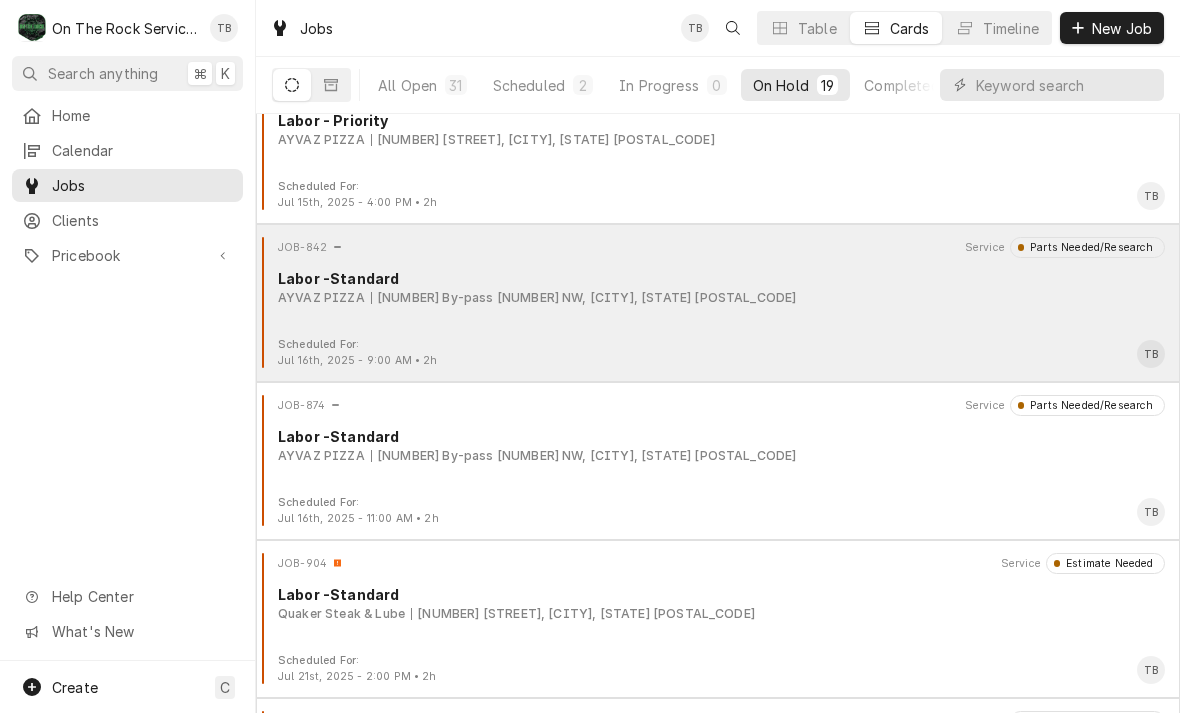 click on "JOB-842 Service Parts Needed/Research Labor -Standard AYVAZ PIZZA [NUMBER] By-pass [NUMBER] NW, [CITY], [STATE] [POSTAL_CODE]" at bounding box center [718, 287] 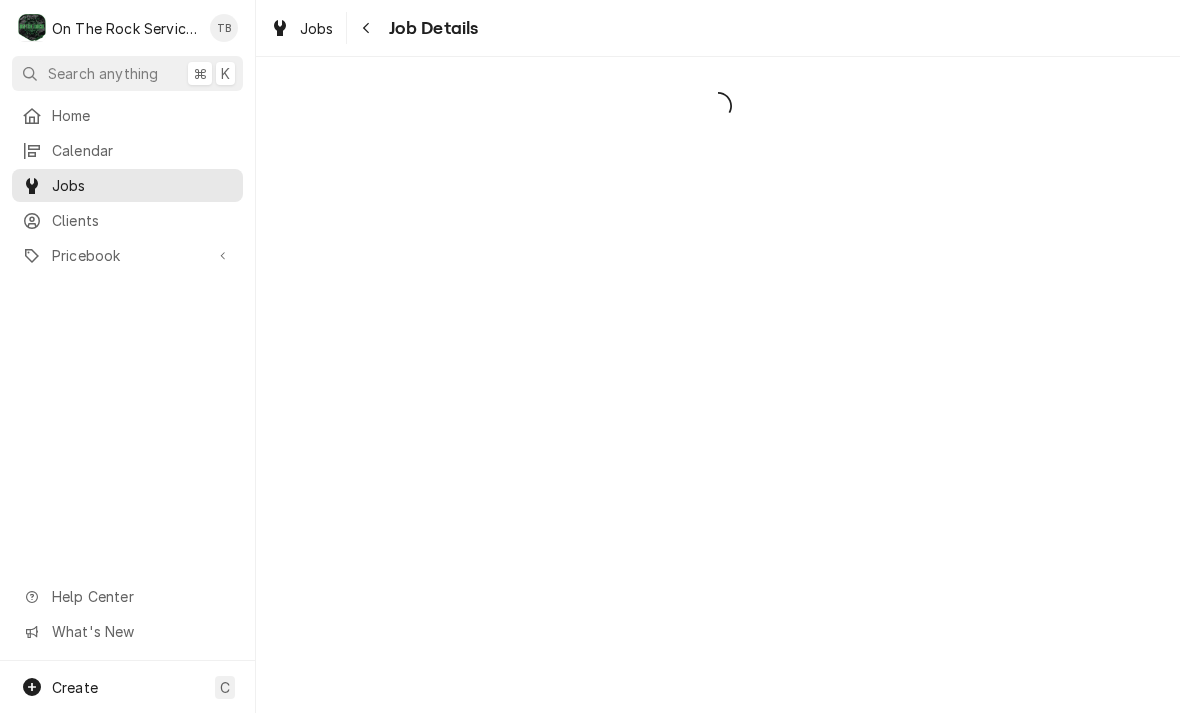 scroll, scrollTop: 0, scrollLeft: 0, axis: both 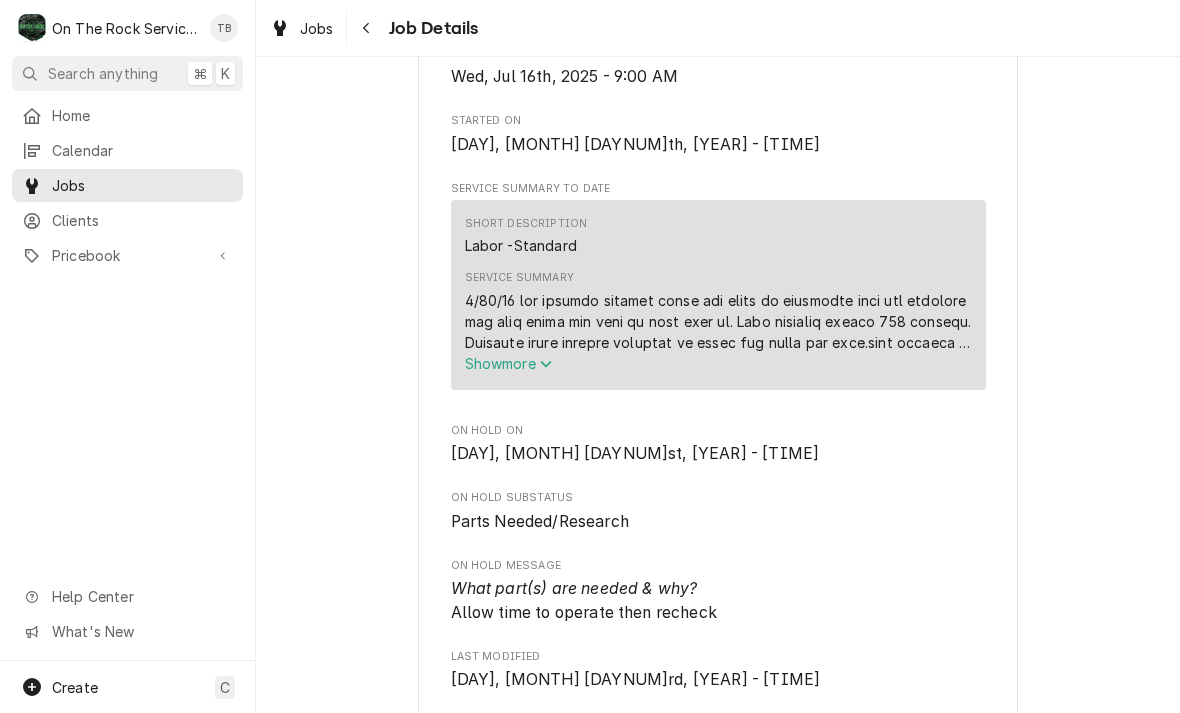 click 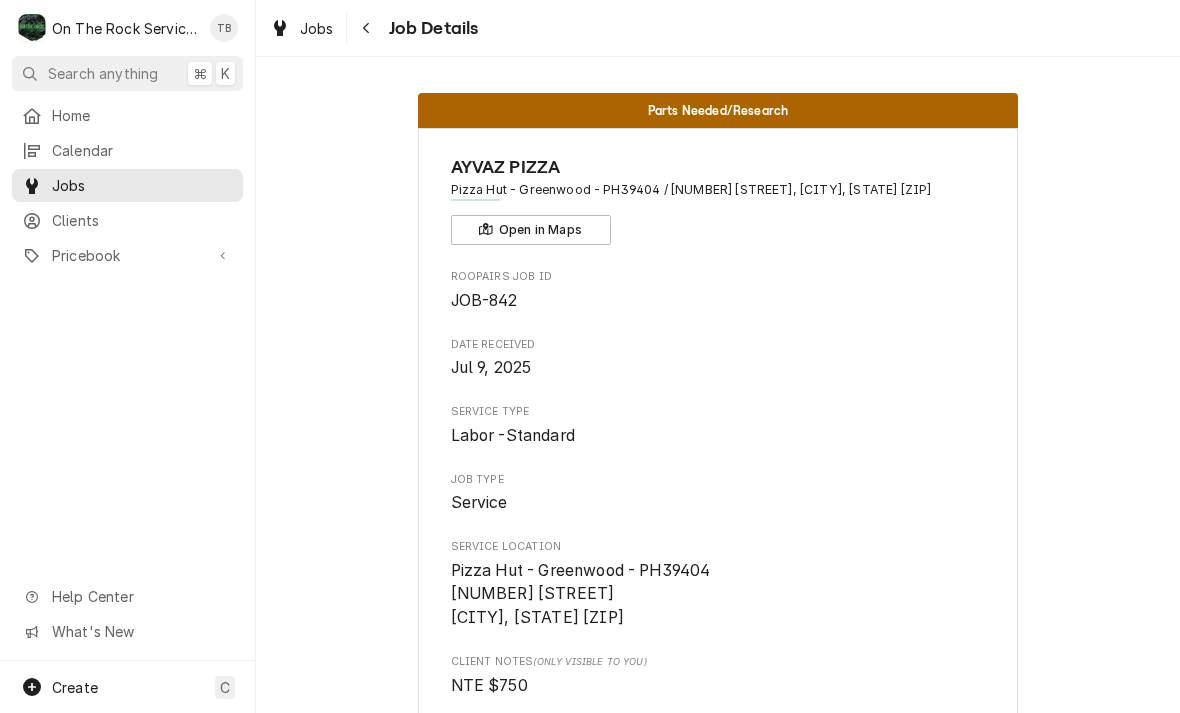 scroll, scrollTop: 0, scrollLeft: 0, axis: both 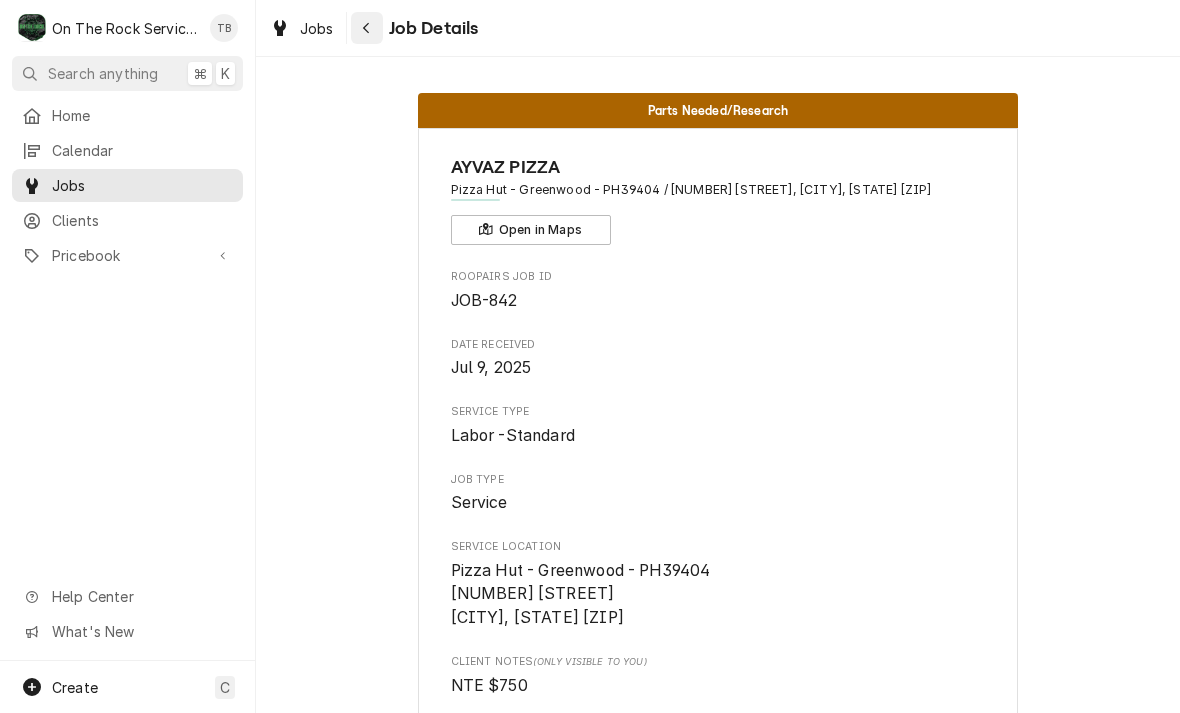 click at bounding box center [367, 28] 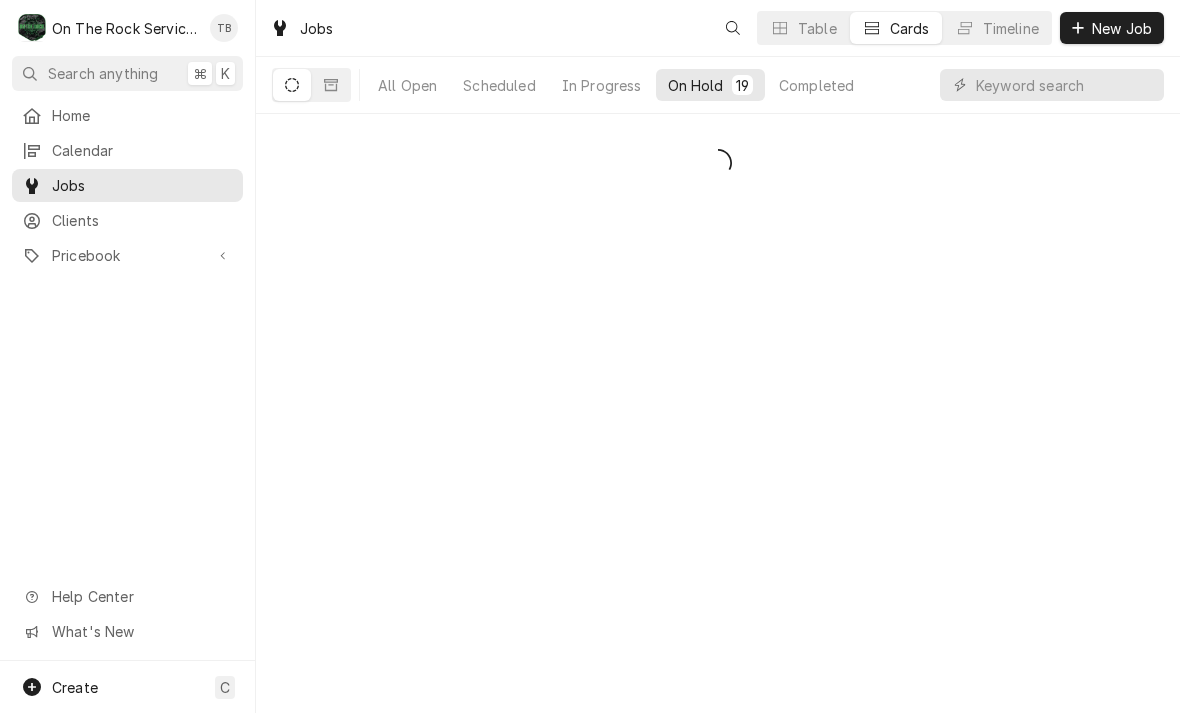 scroll, scrollTop: 0, scrollLeft: 0, axis: both 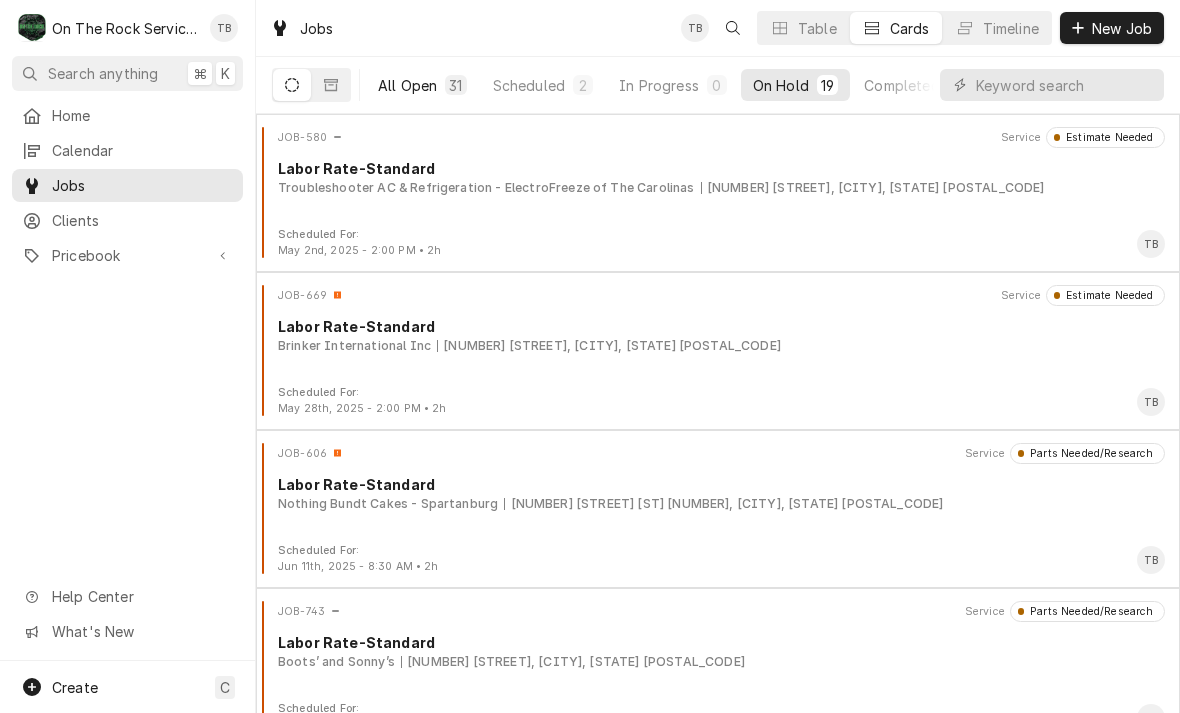 click on "All Open" at bounding box center (407, 85) 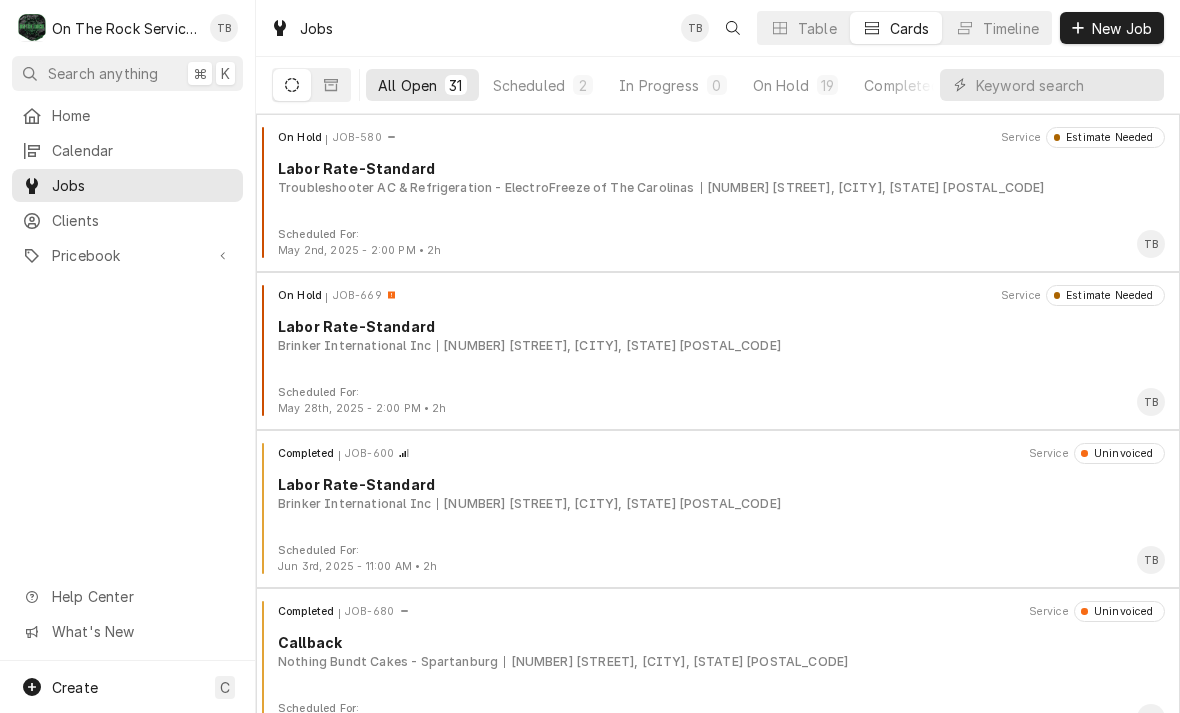 scroll, scrollTop: 0, scrollLeft: 0, axis: both 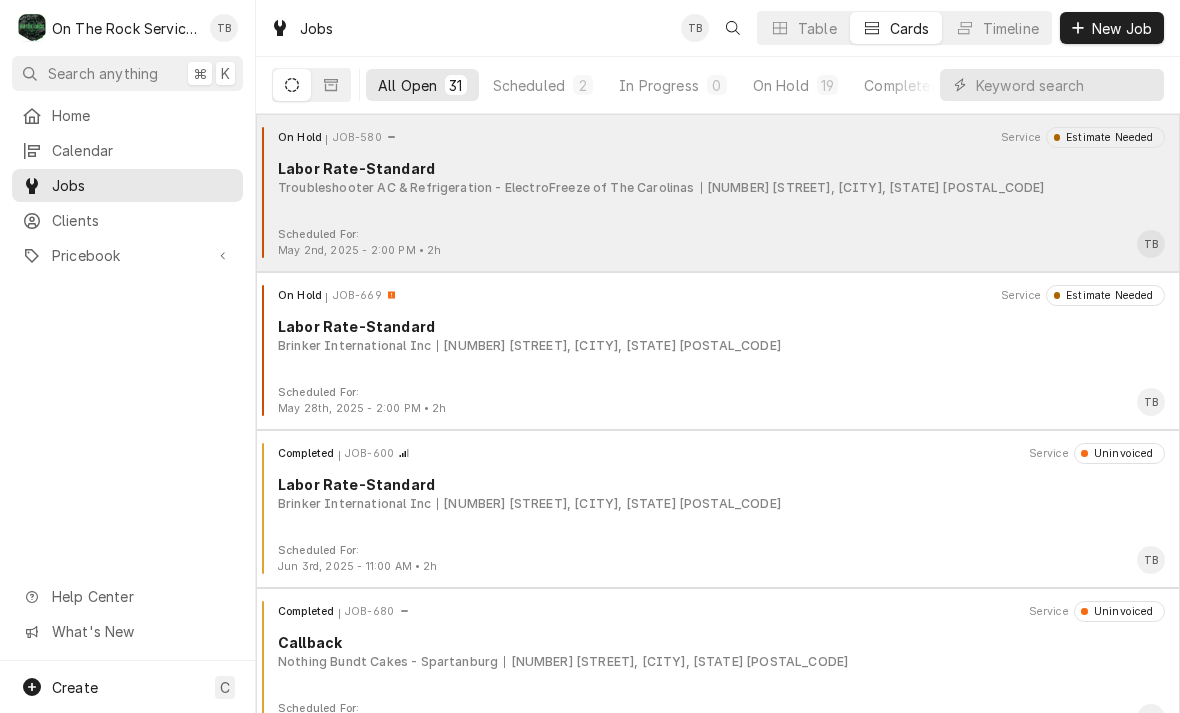 click on "Labor Rate-Standard" at bounding box center (721, 168) 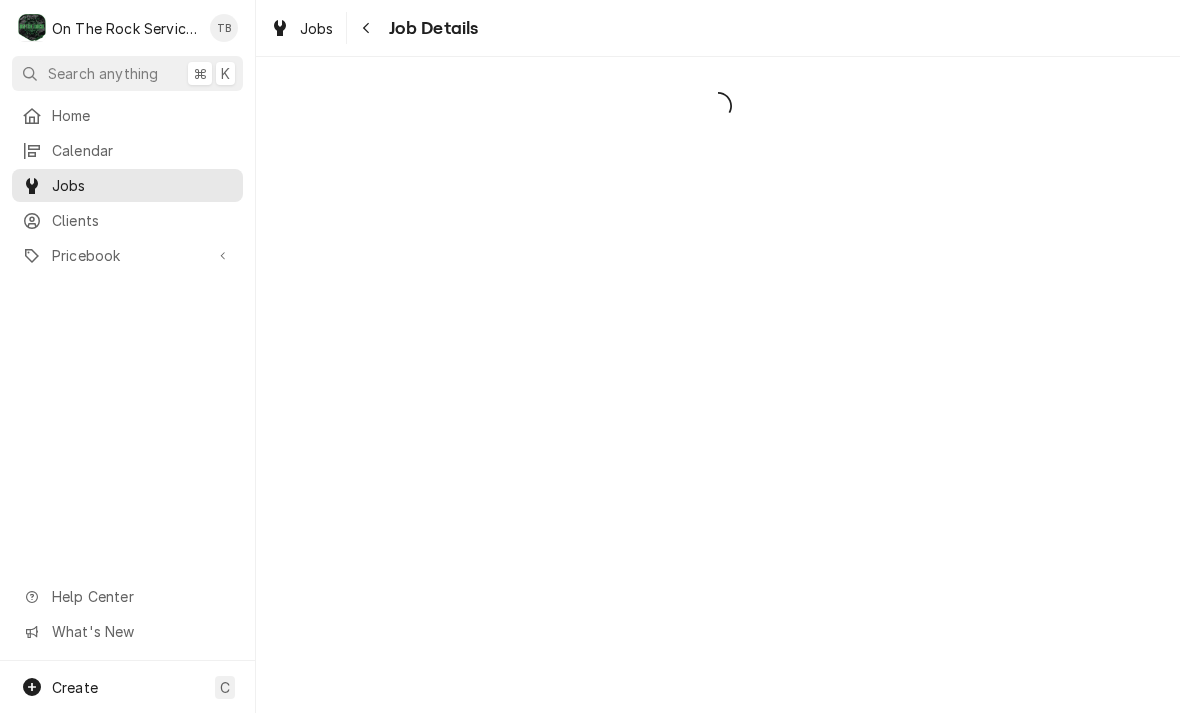 scroll, scrollTop: 0, scrollLeft: 0, axis: both 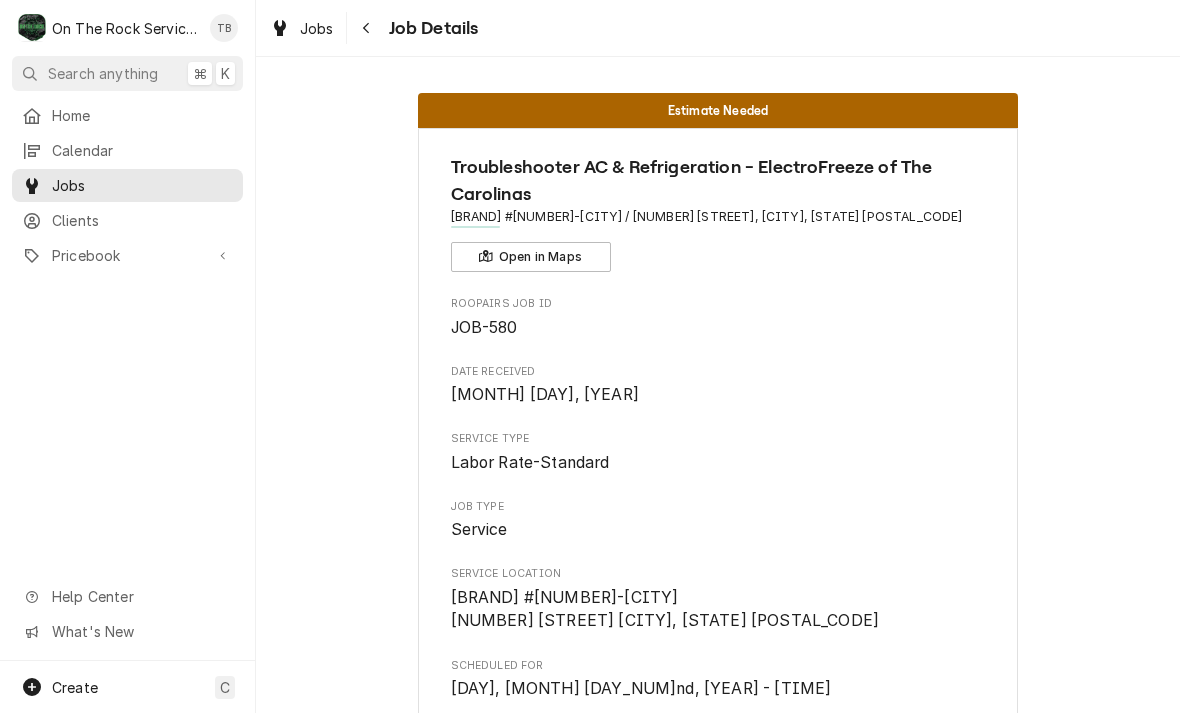 click on "Job Details" at bounding box center [431, 28] 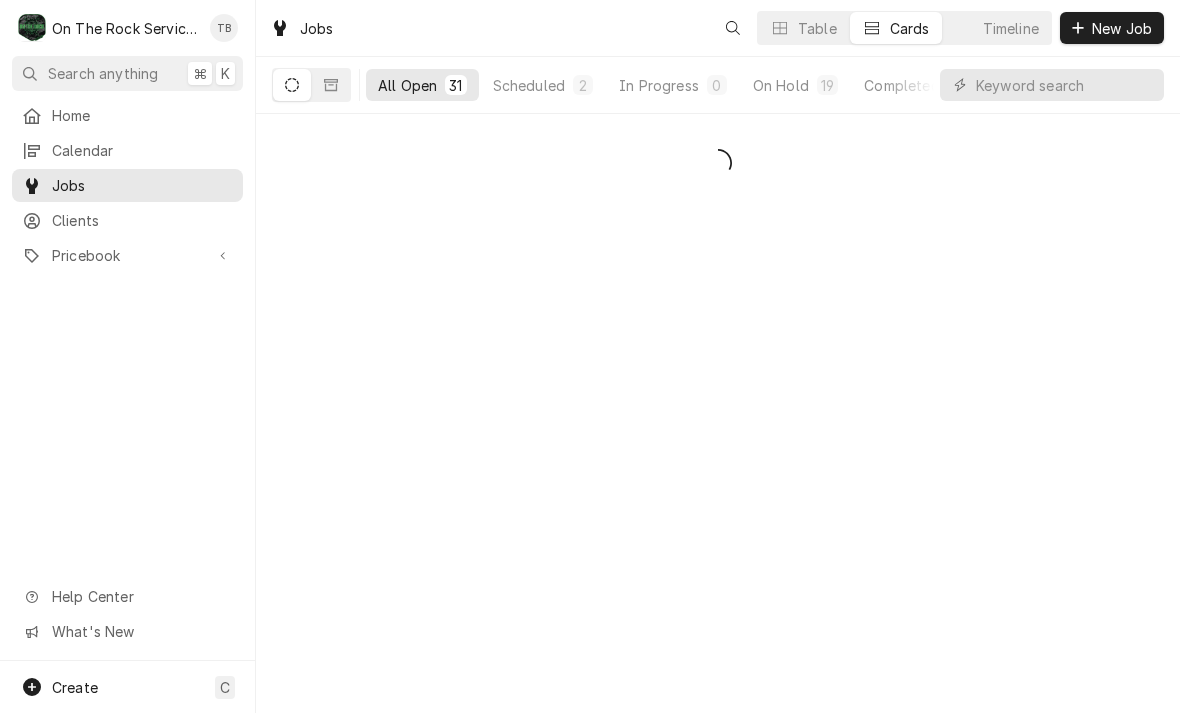 scroll, scrollTop: 0, scrollLeft: 0, axis: both 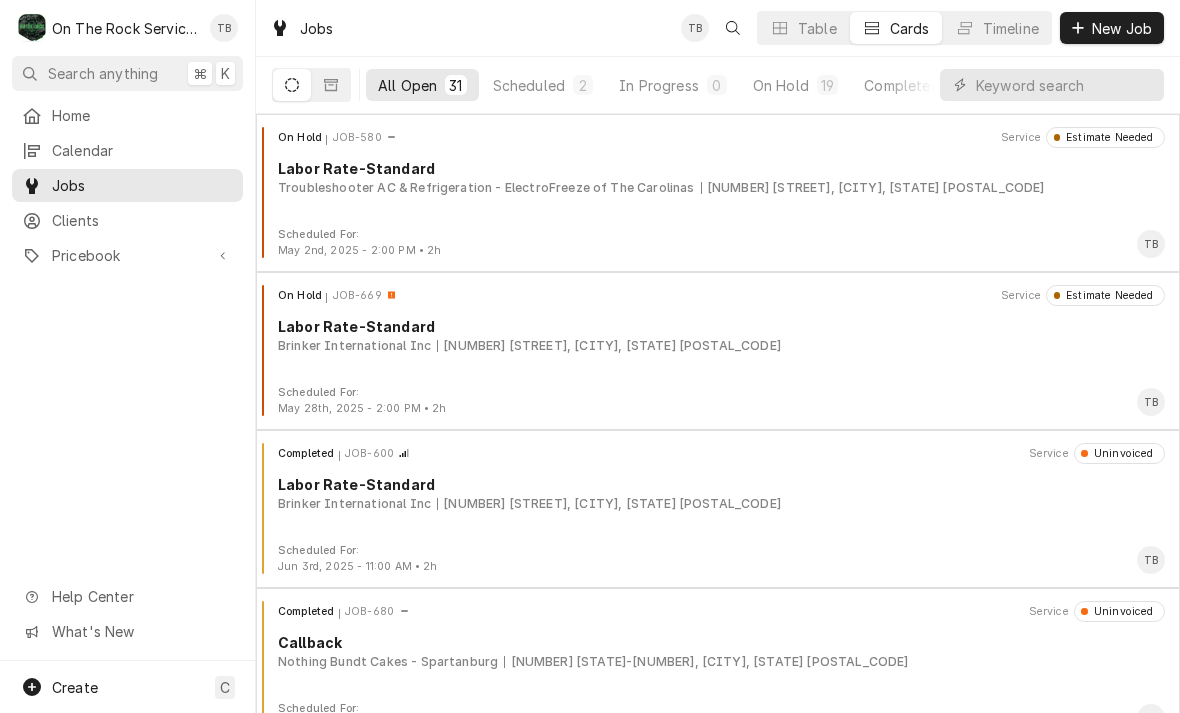 click on "Brinker International Inc" at bounding box center (354, 346) 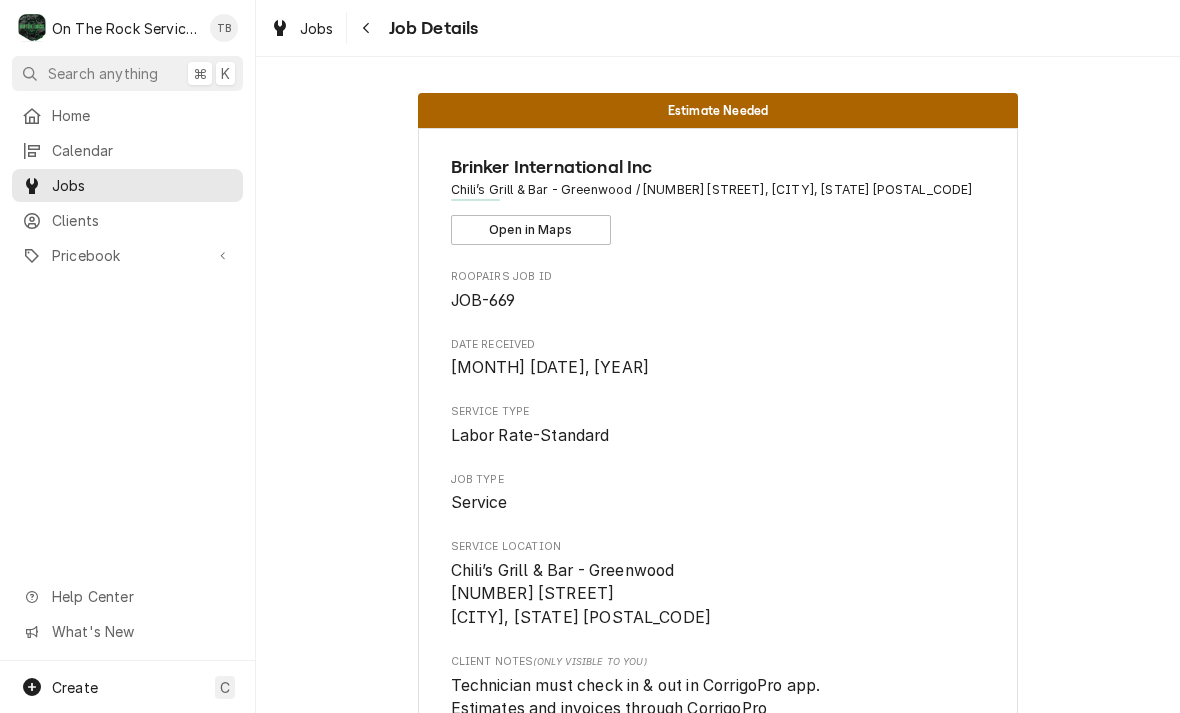 scroll, scrollTop: 0, scrollLeft: 0, axis: both 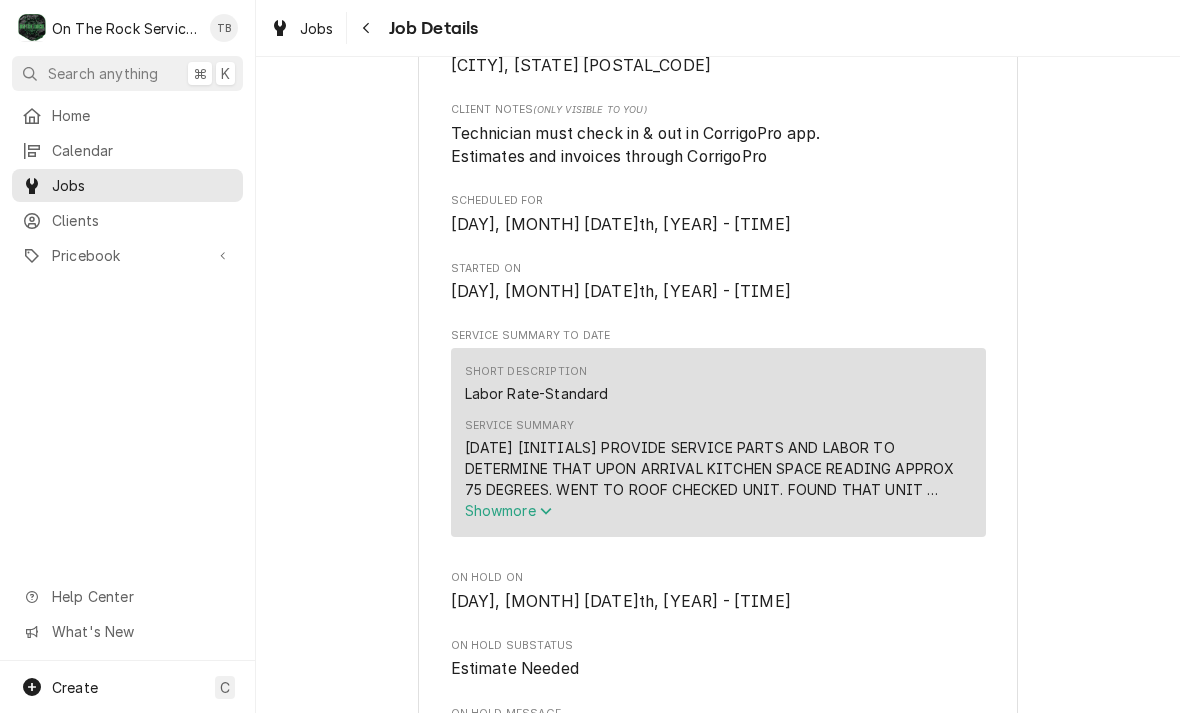 click on "Show  more" at bounding box center (509, 510) 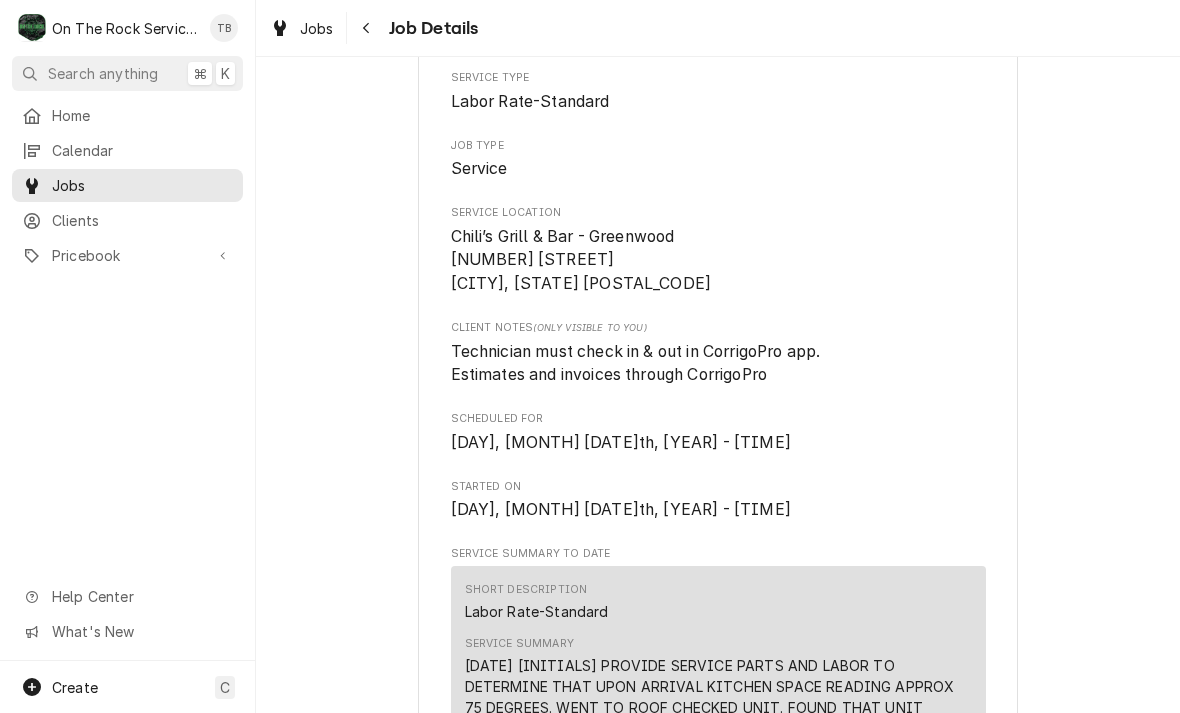 scroll, scrollTop: 325, scrollLeft: 0, axis: vertical 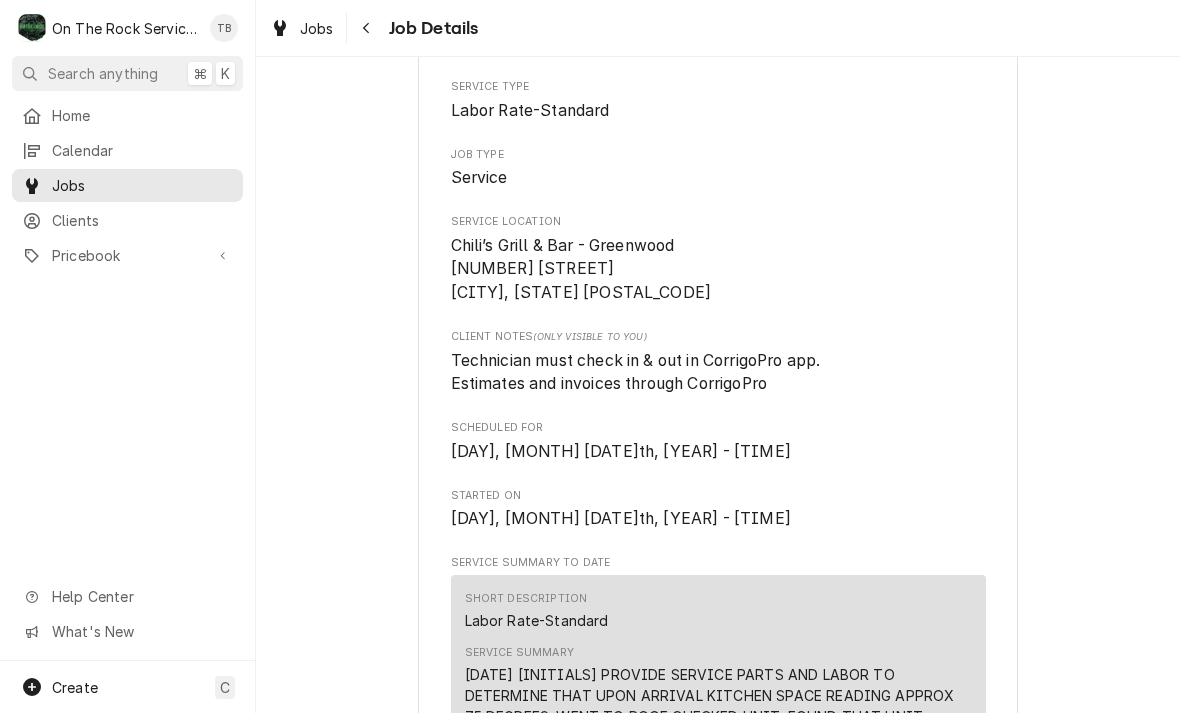 click on "Job Details" at bounding box center (431, 28) 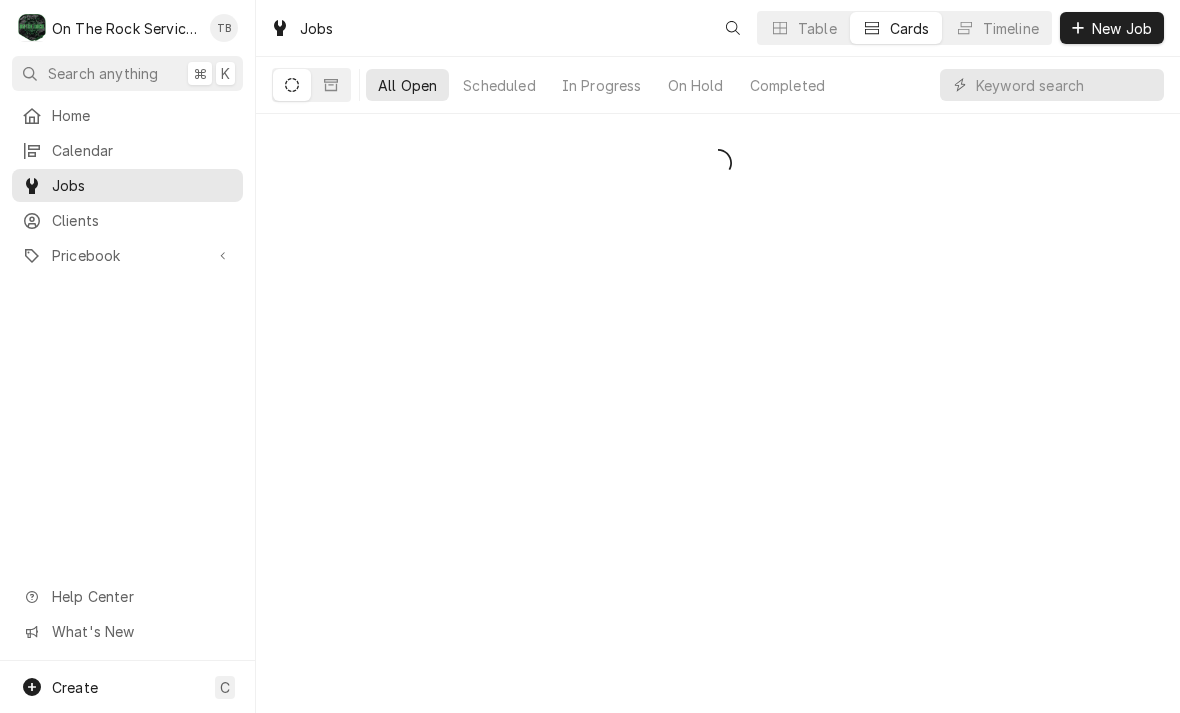 scroll, scrollTop: 0, scrollLeft: 0, axis: both 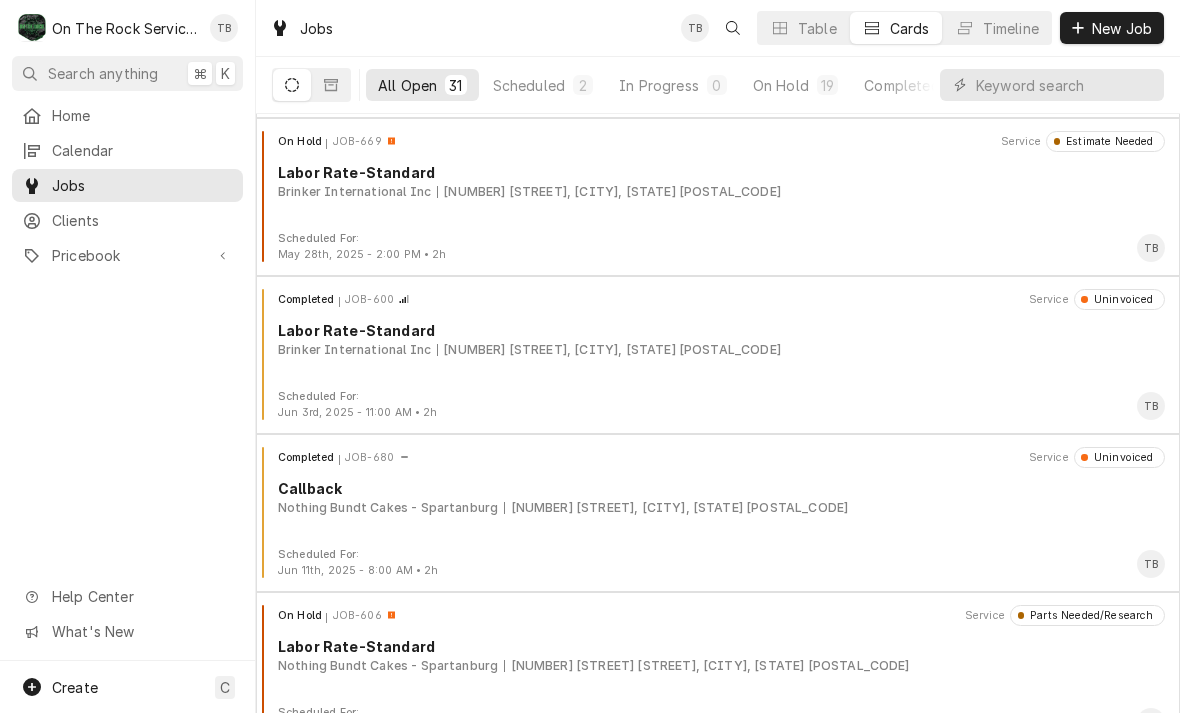 click on "Completed JOB-600 Service Uninvoiced Labor Rate-Standard Brinker International Inc [NUMBER] [STREET], [CITY], [STATE] [POSTAL_CODE]" at bounding box center [718, 339] 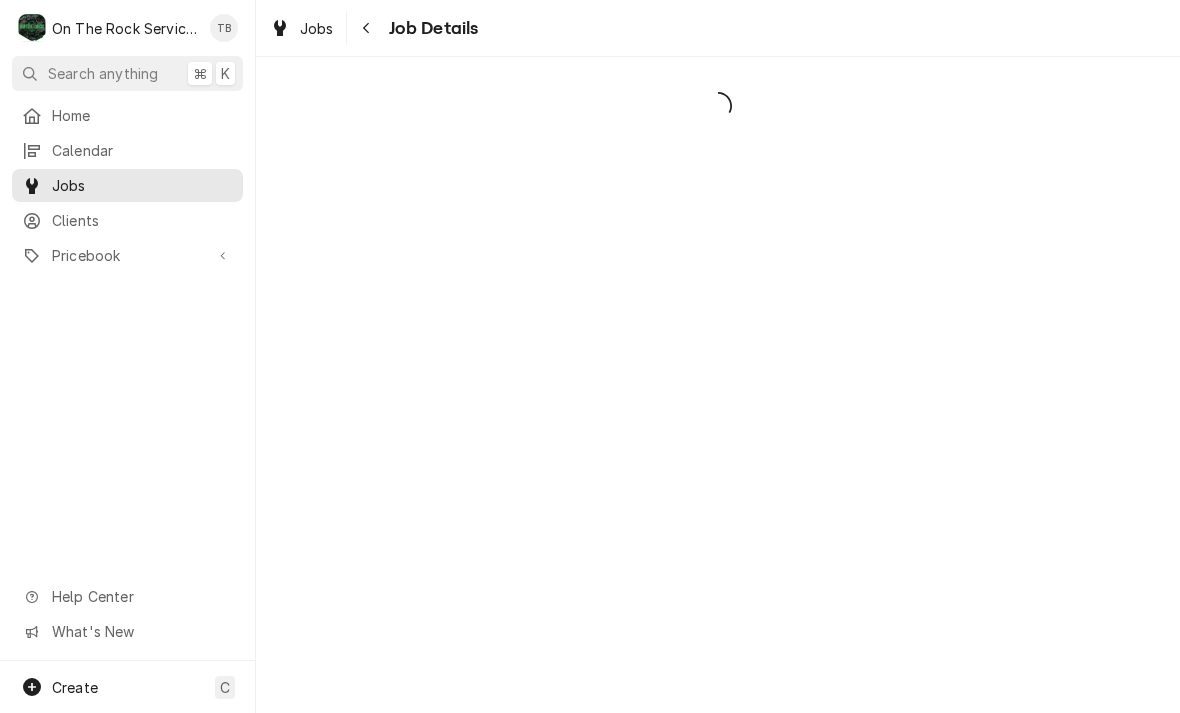 scroll, scrollTop: 0, scrollLeft: 0, axis: both 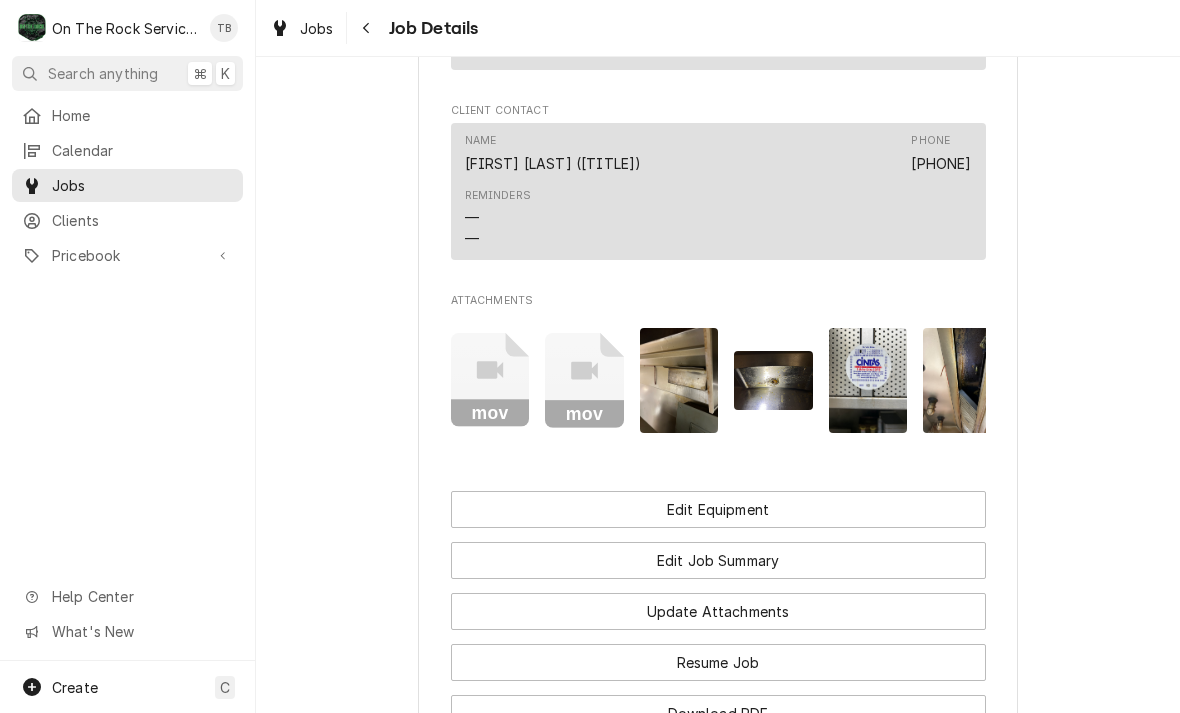 click 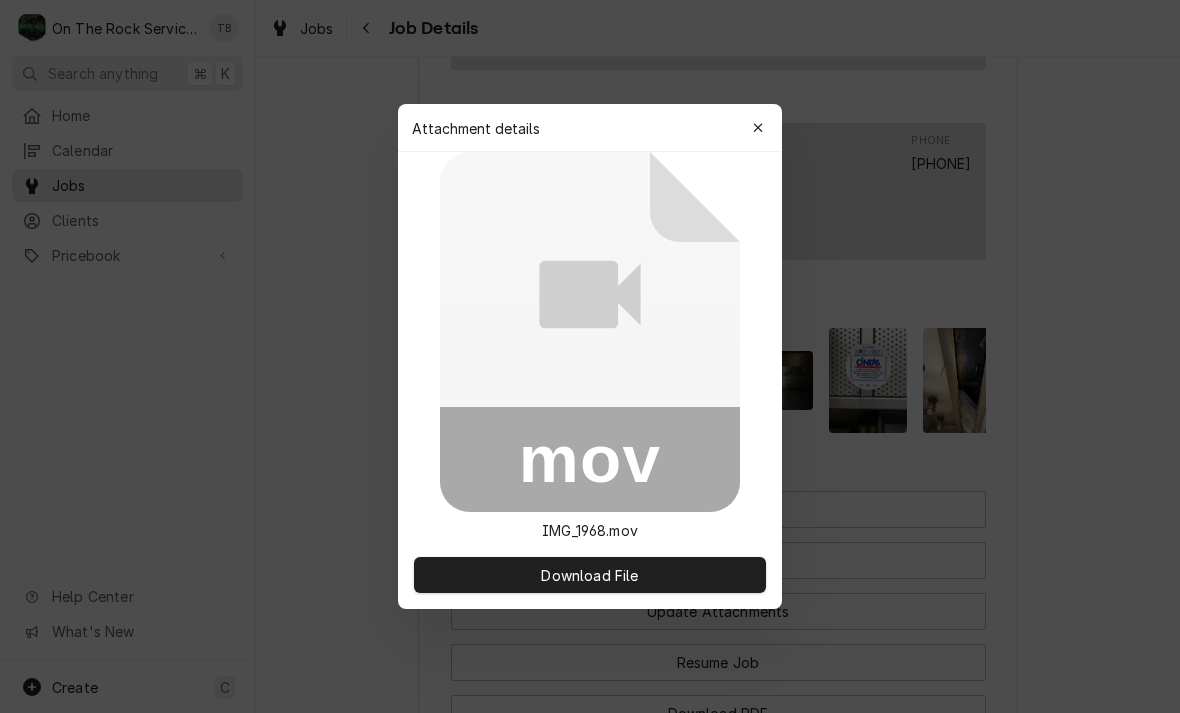 click at bounding box center (758, 128) 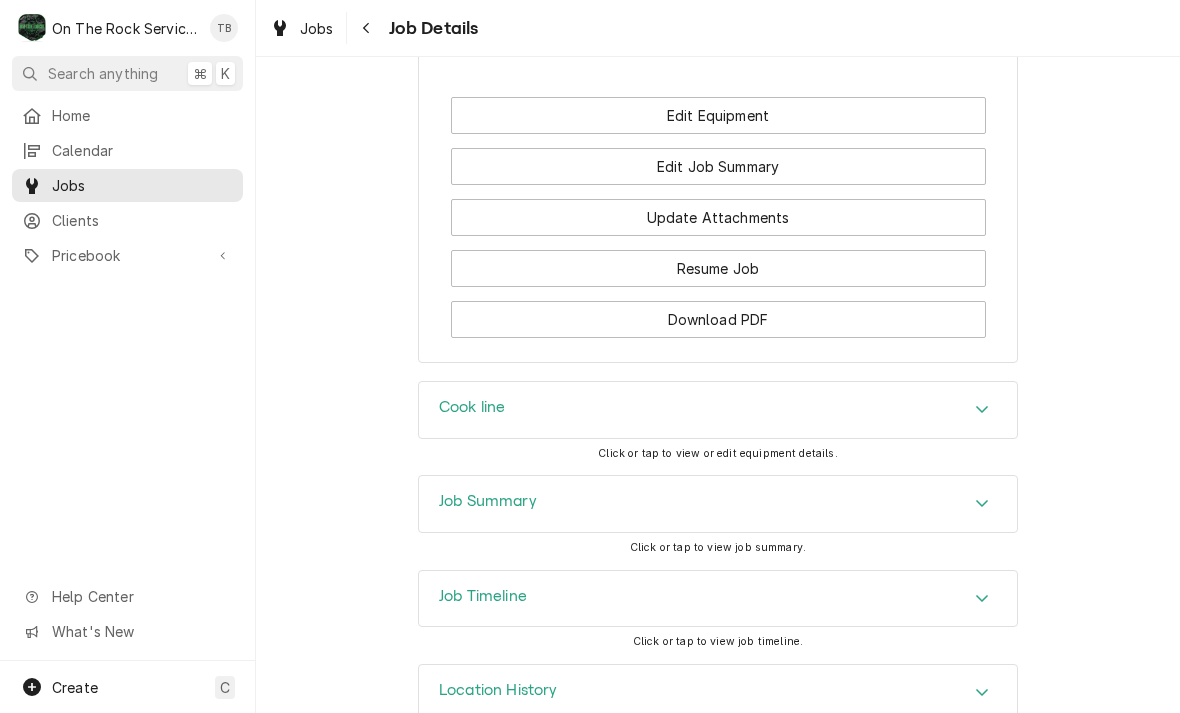 scroll, scrollTop: 2720, scrollLeft: 0, axis: vertical 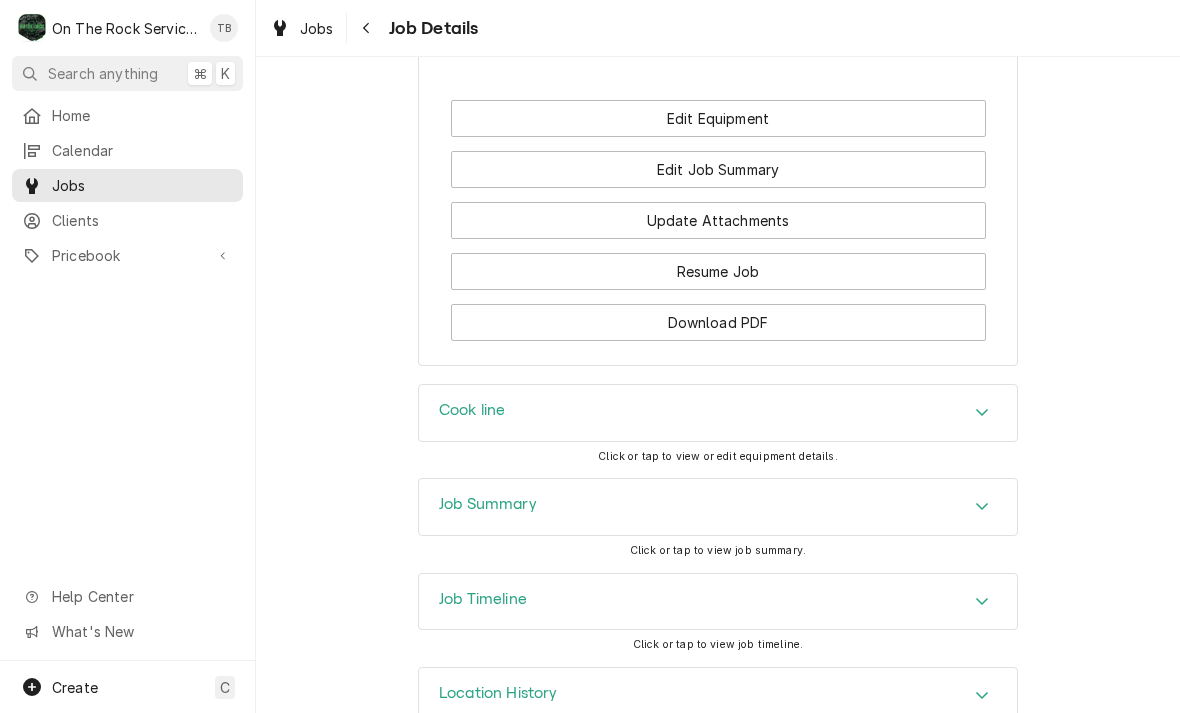 click on "Cook line" at bounding box center (718, 413) 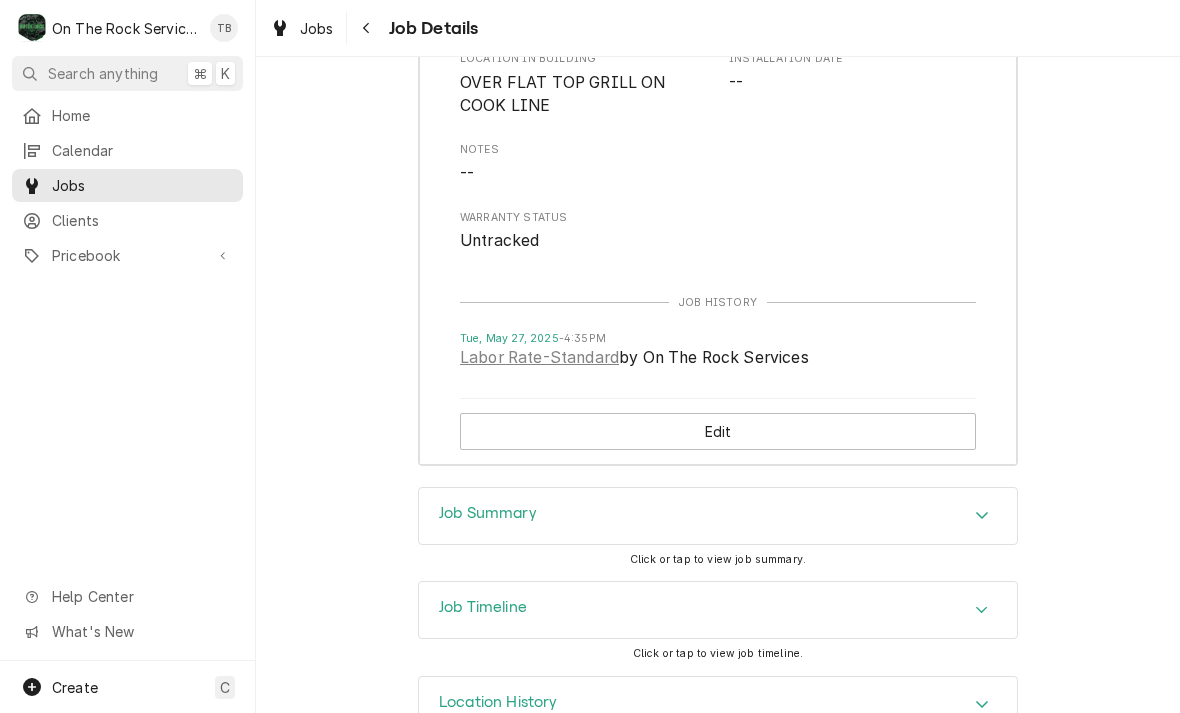 scroll, scrollTop: 3333, scrollLeft: 0, axis: vertical 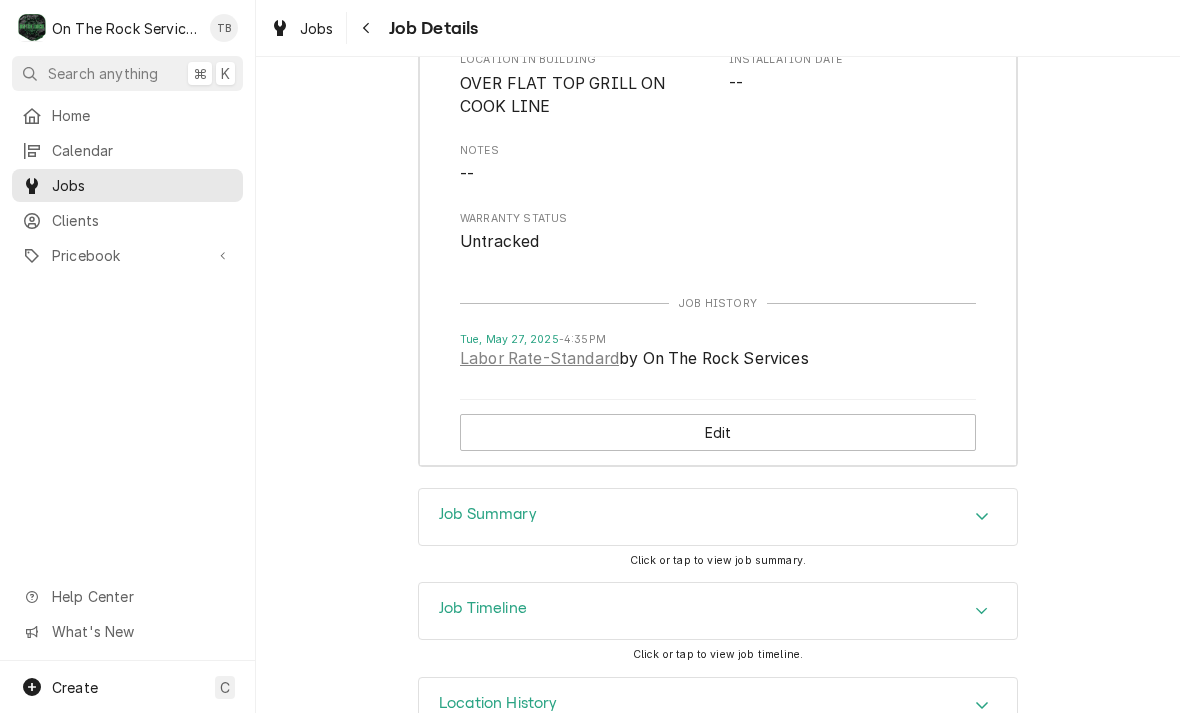 click on "Labor Rate-Standard" at bounding box center (539, 359) 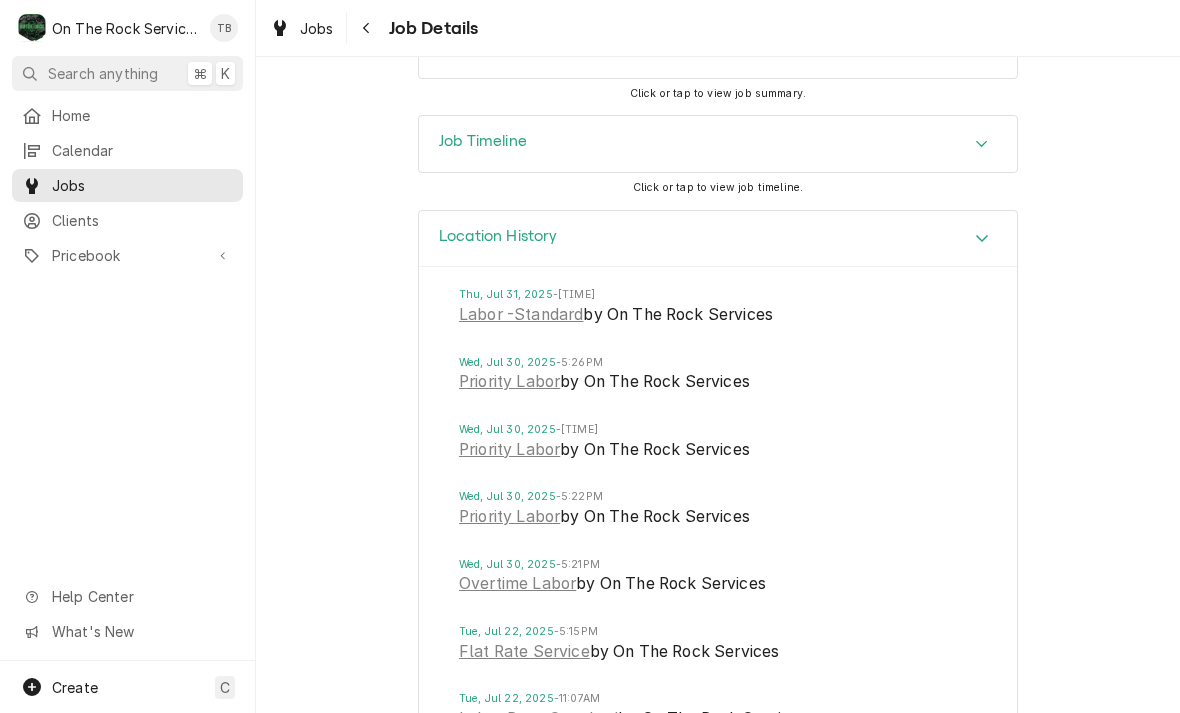 scroll, scrollTop: 3801, scrollLeft: 0, axis: vertical 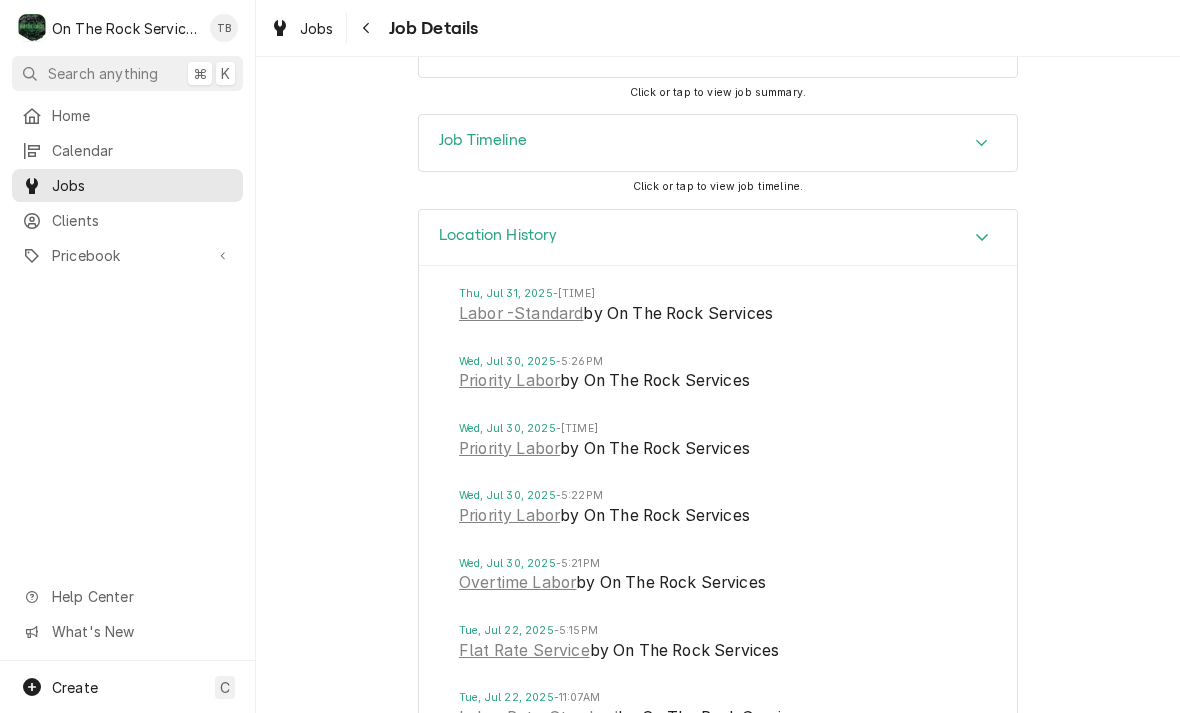 click on "Priority Labor" at bounding box center (509, 381) 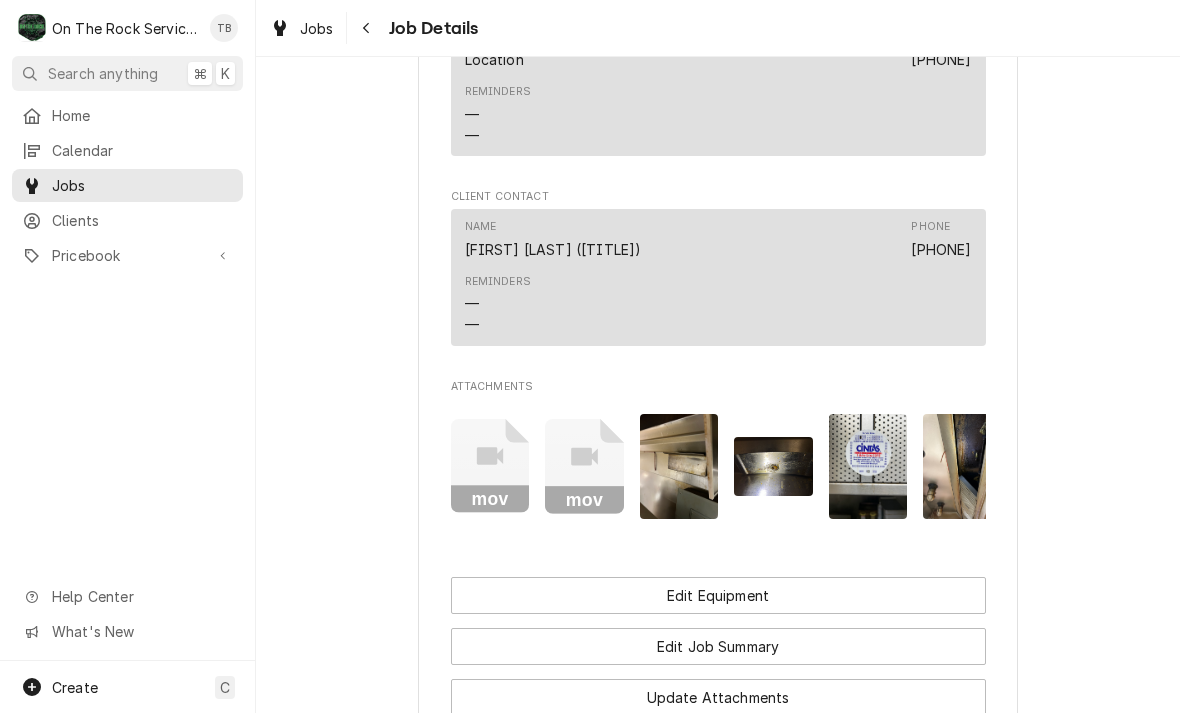 scroll, scrollTop: 2239, scrollLeft: 0, axis: vertical 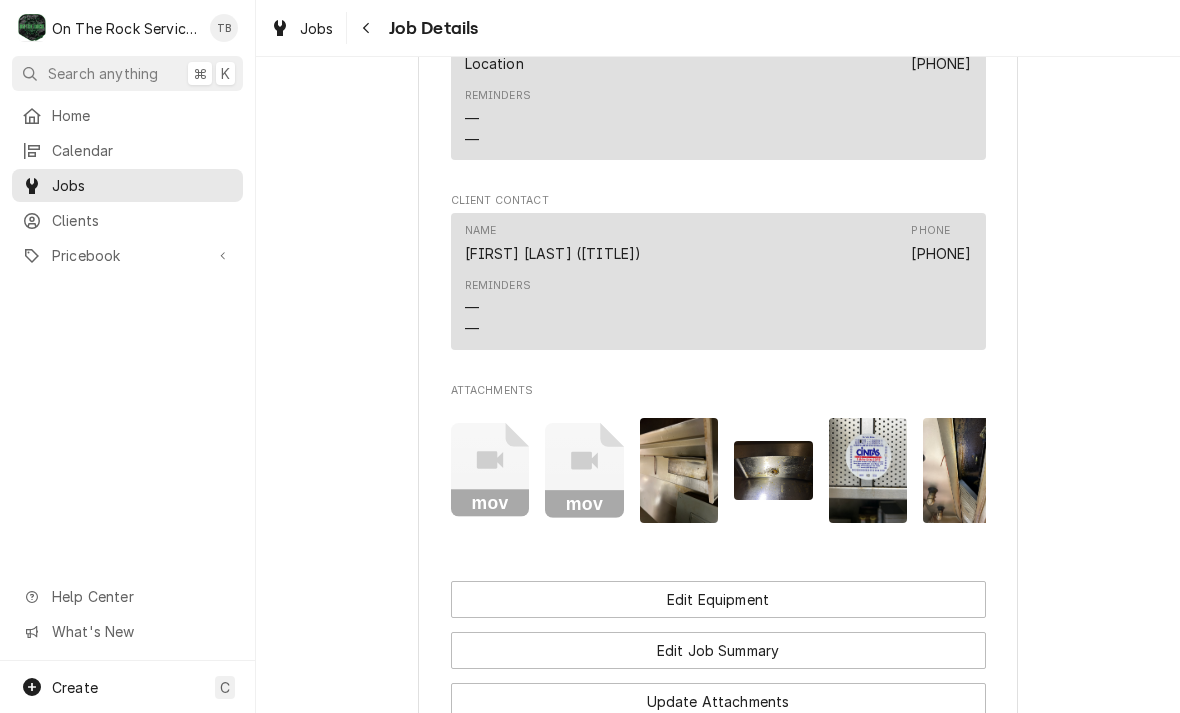 click on "Attachments mov mov" at bounding box center [718, 461] 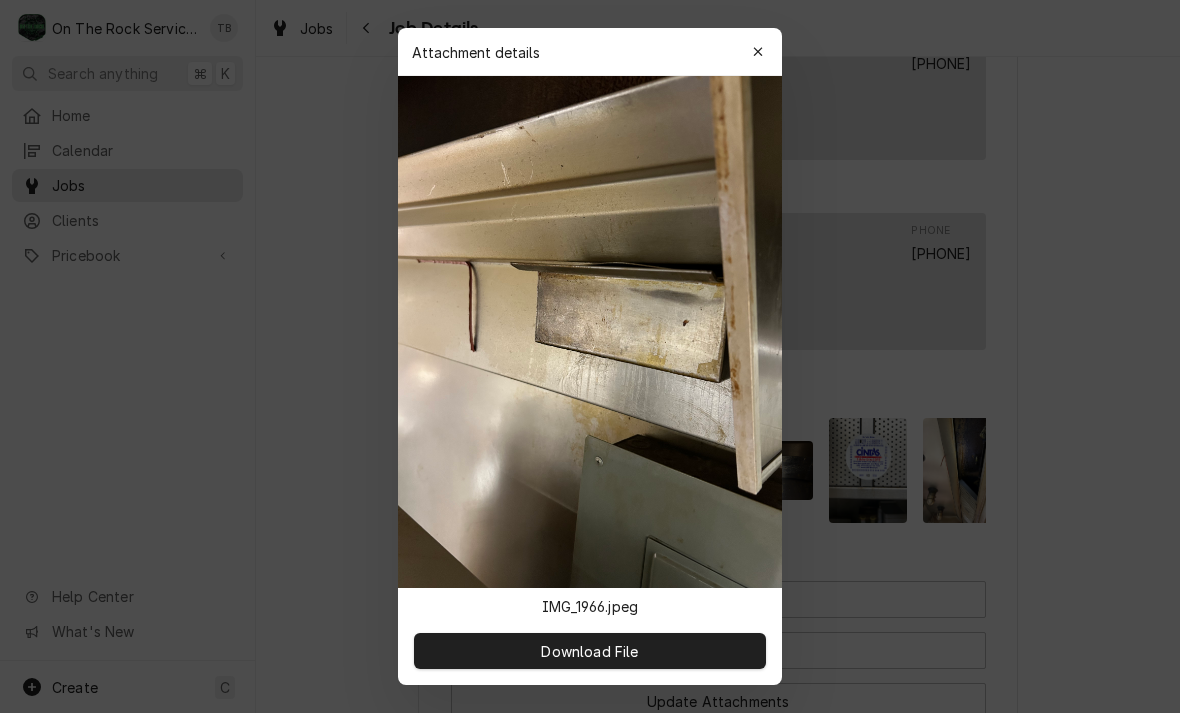 click at bounding box center (758, 52) 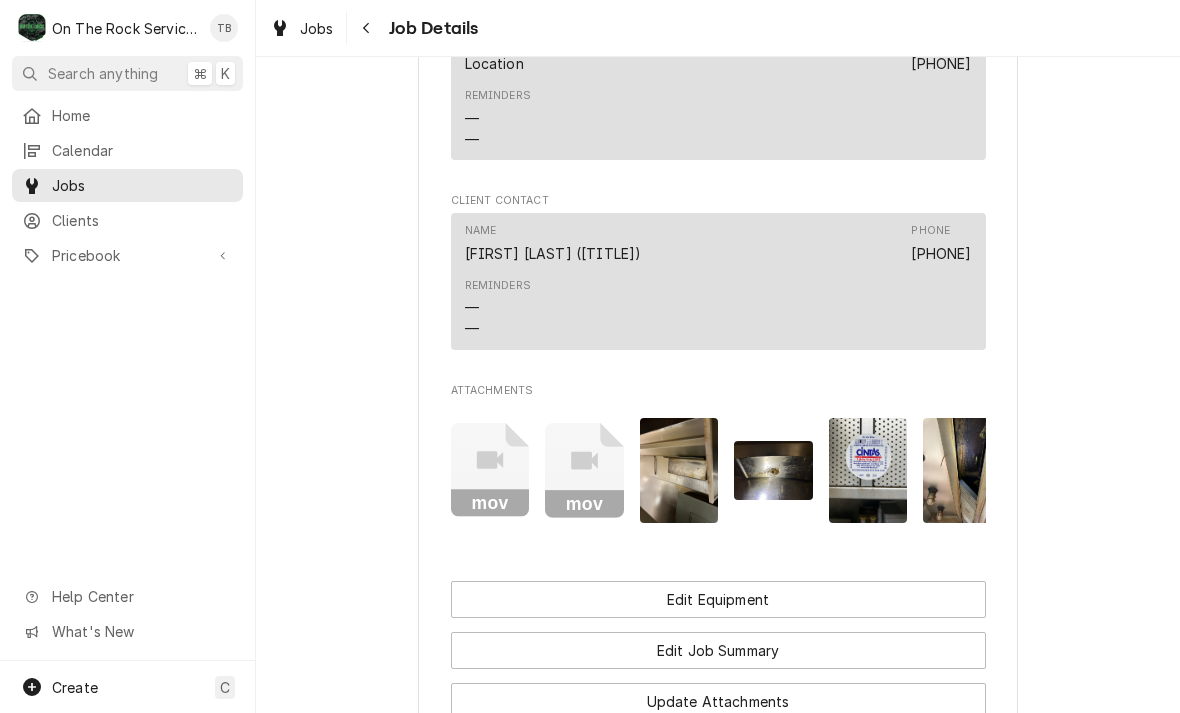 click at bounding box center (773, 470) 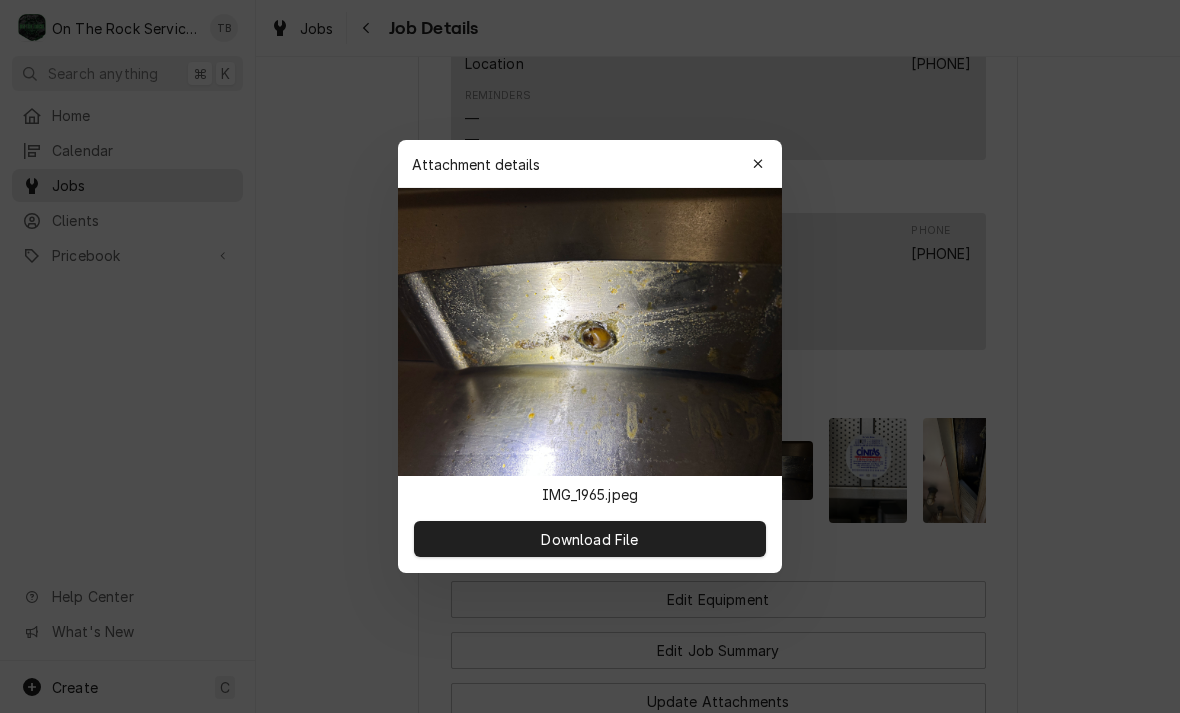 click at bounding box center [758, 164] 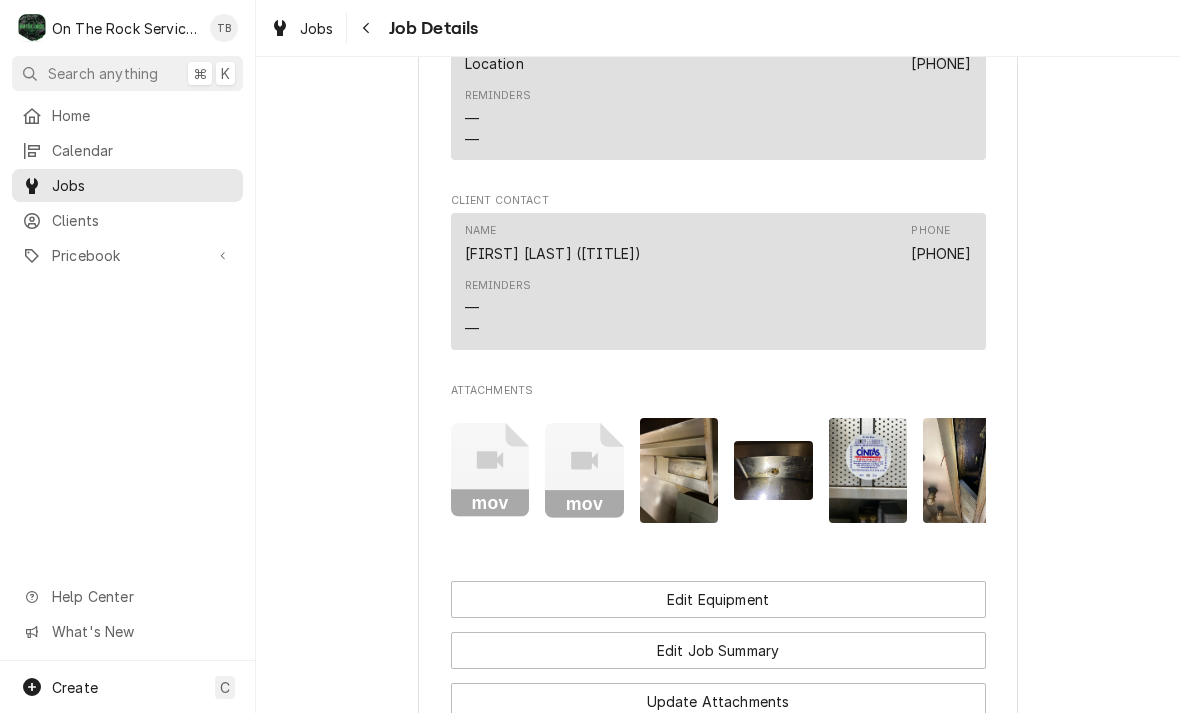 click at bounding box center (773, 470) 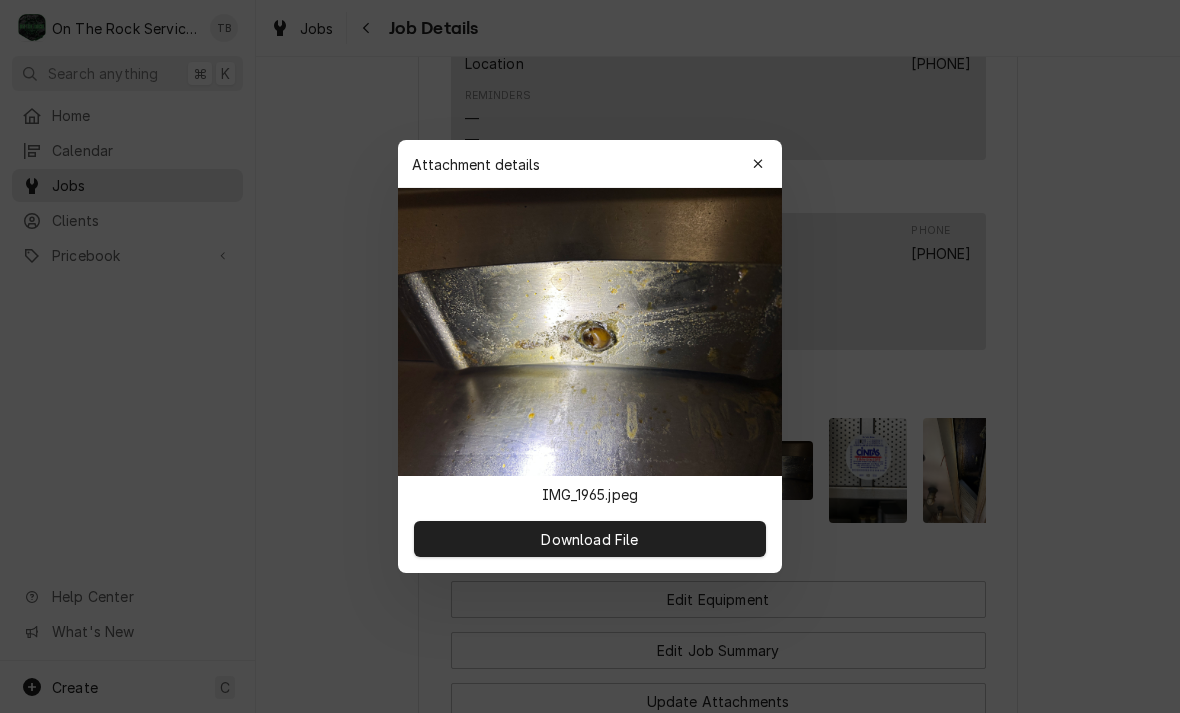 click at bounding box center (758, 164) 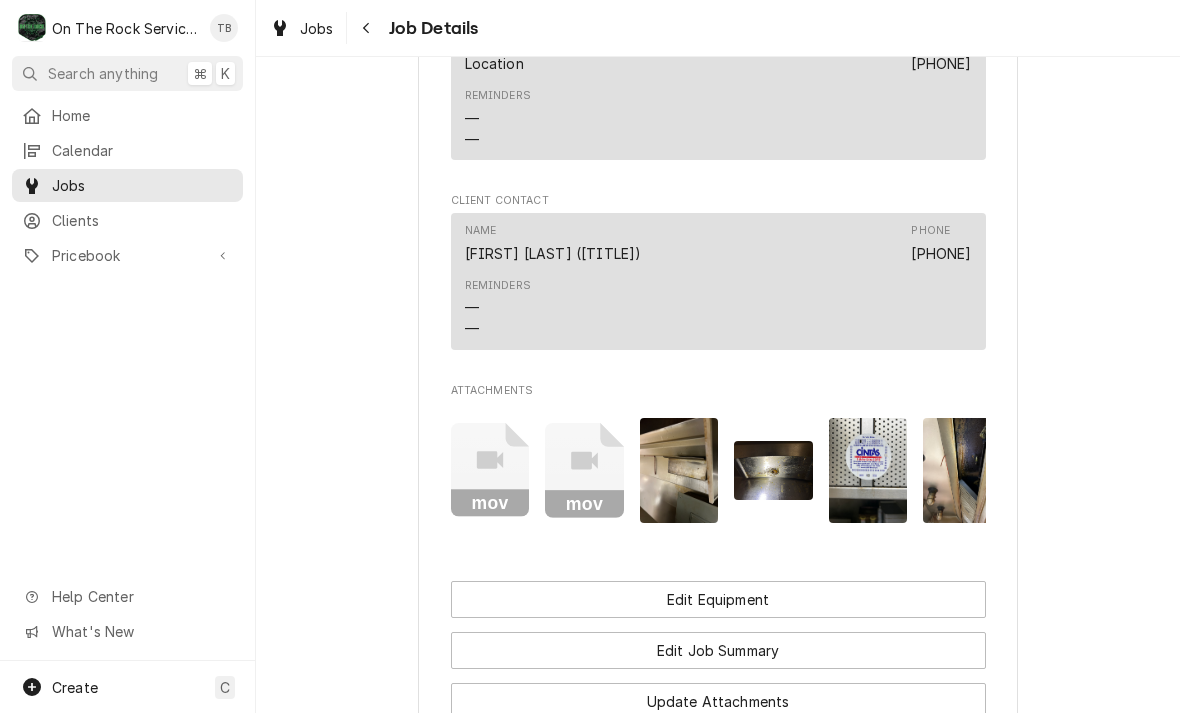 click at bounding box center [962, 470] 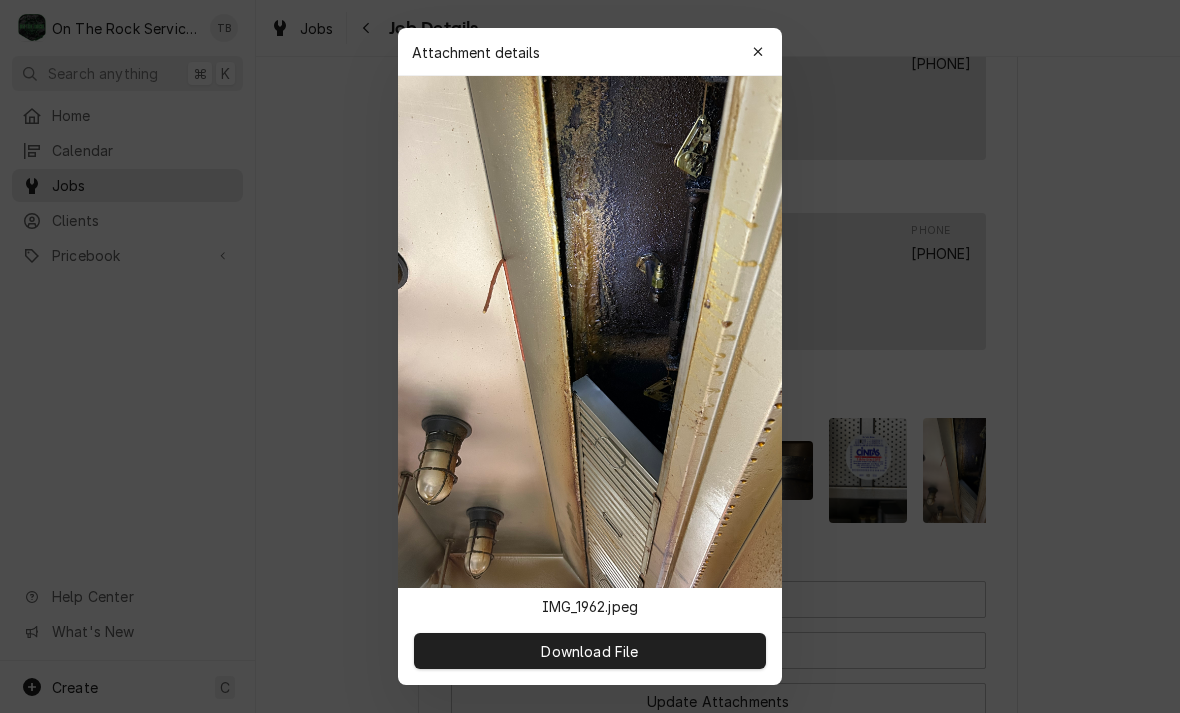 click at bounding box center [758, 52] 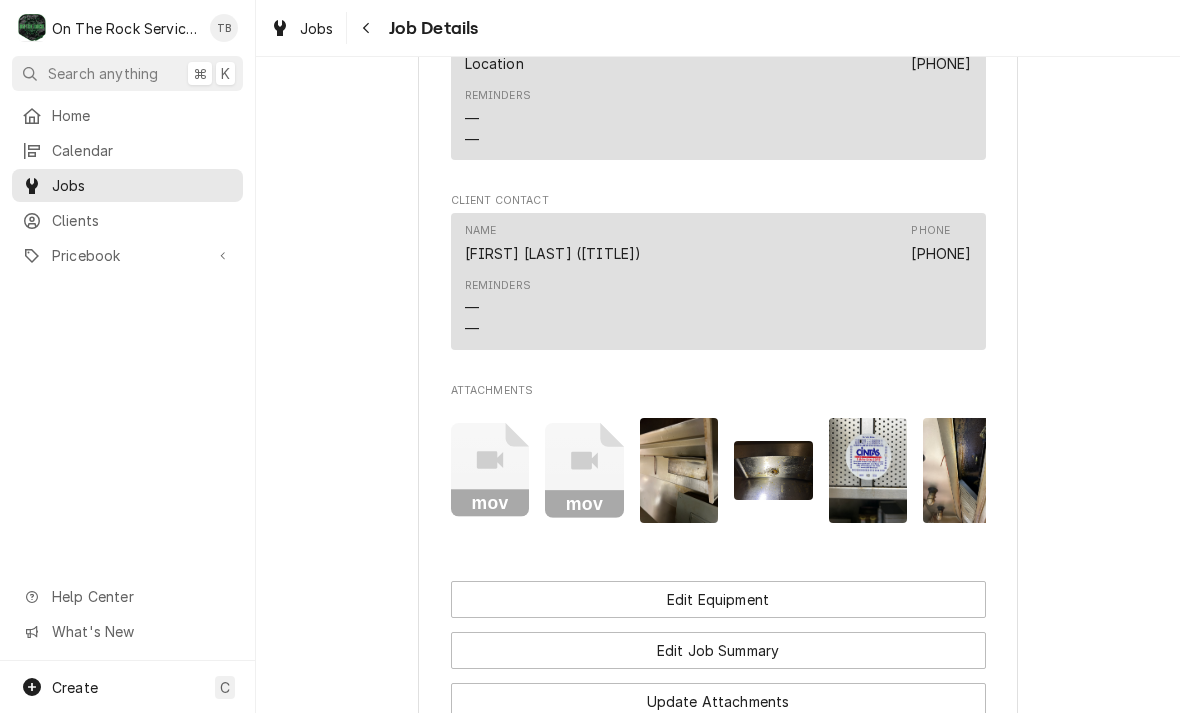 click 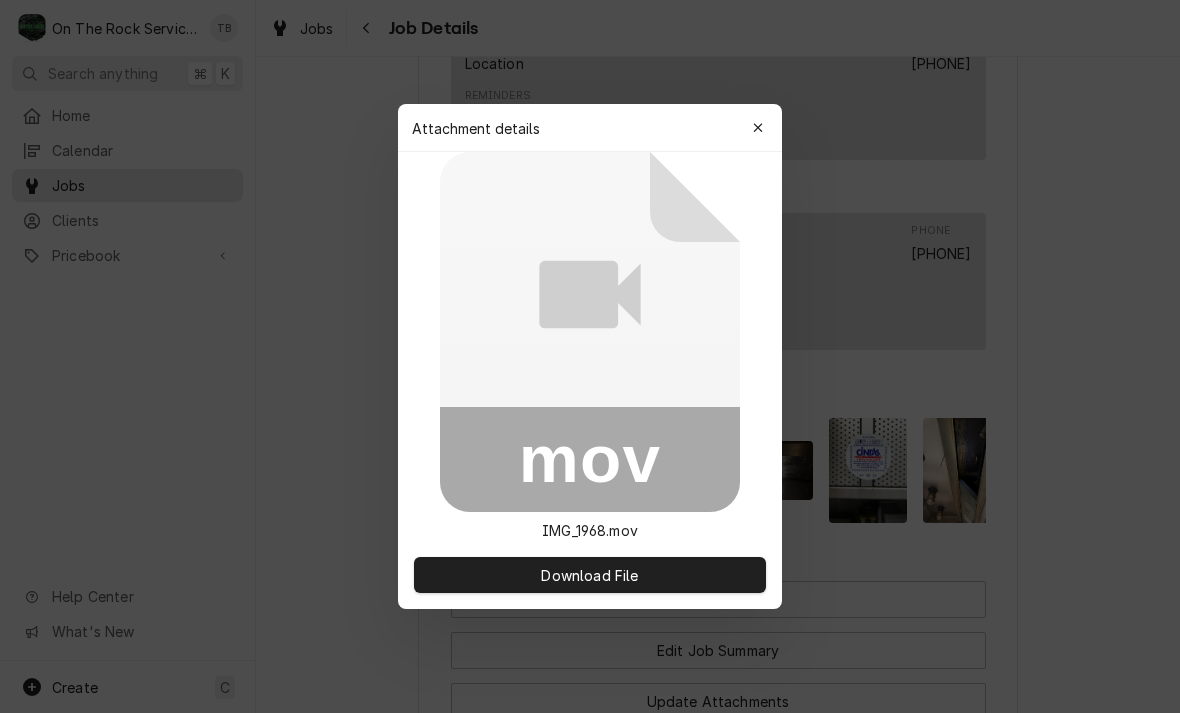 click on "Download File" at bounding box center [589, 575] 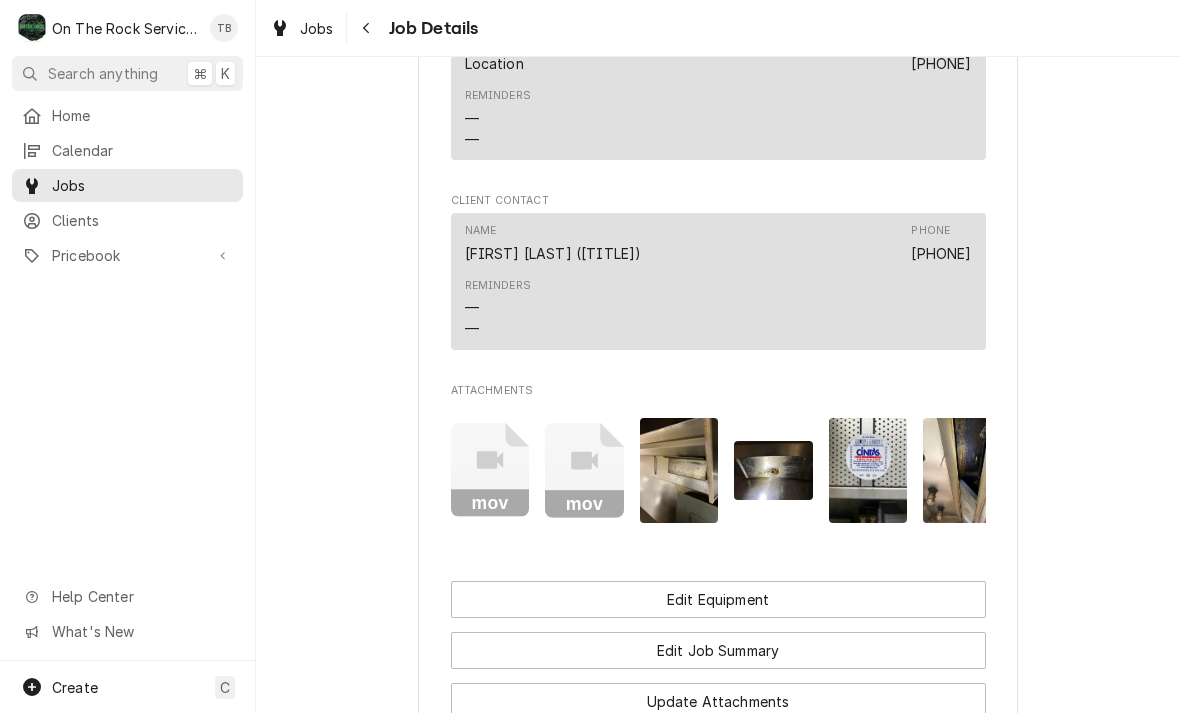 click 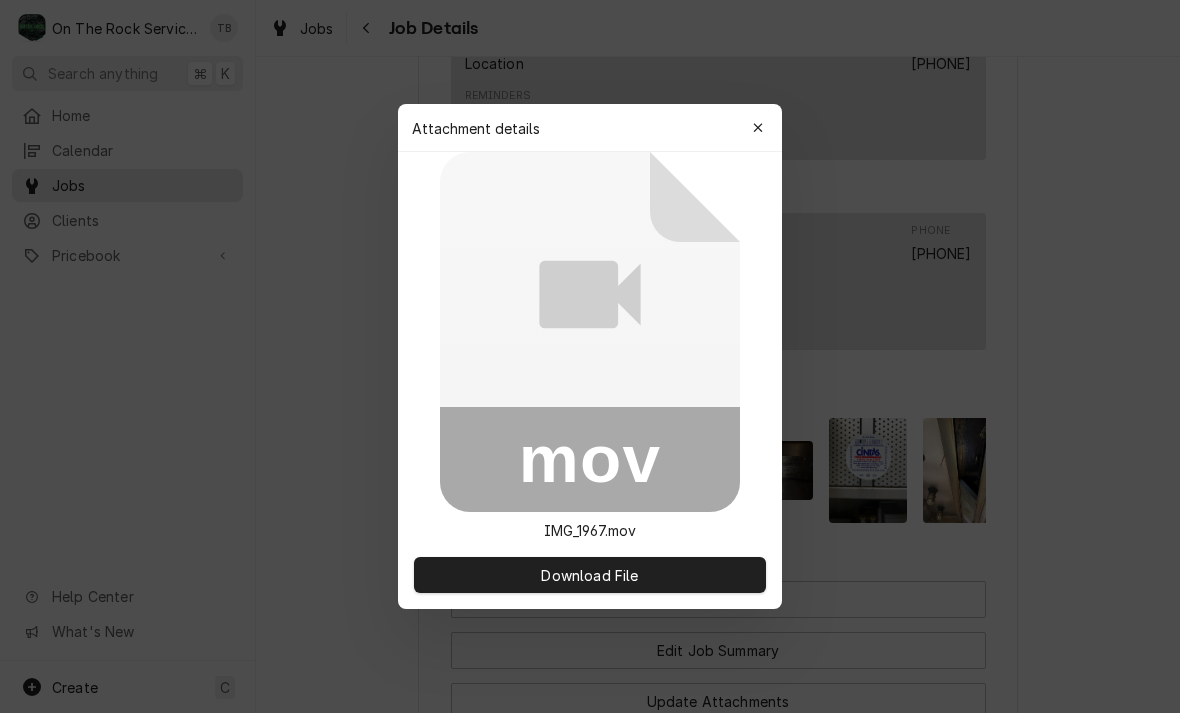 click on "Download File" at bounding box center [590, 575] 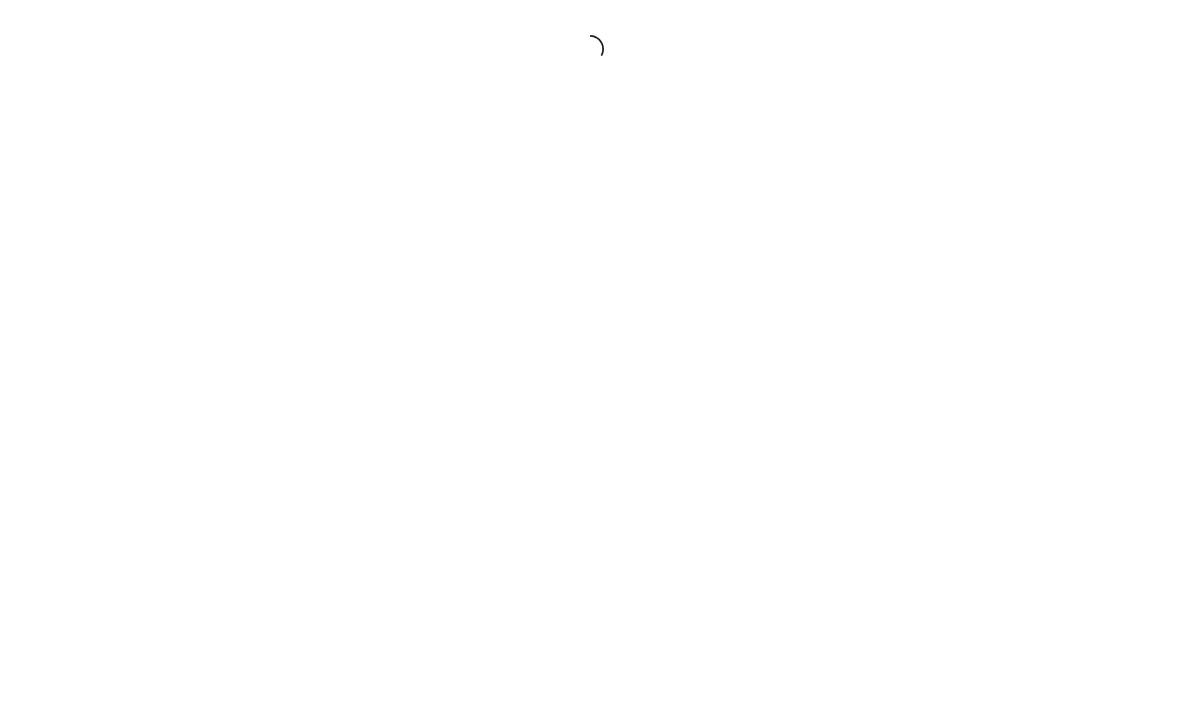 scroll, scrollTop: 0, scrollLeft: 0, axis: both 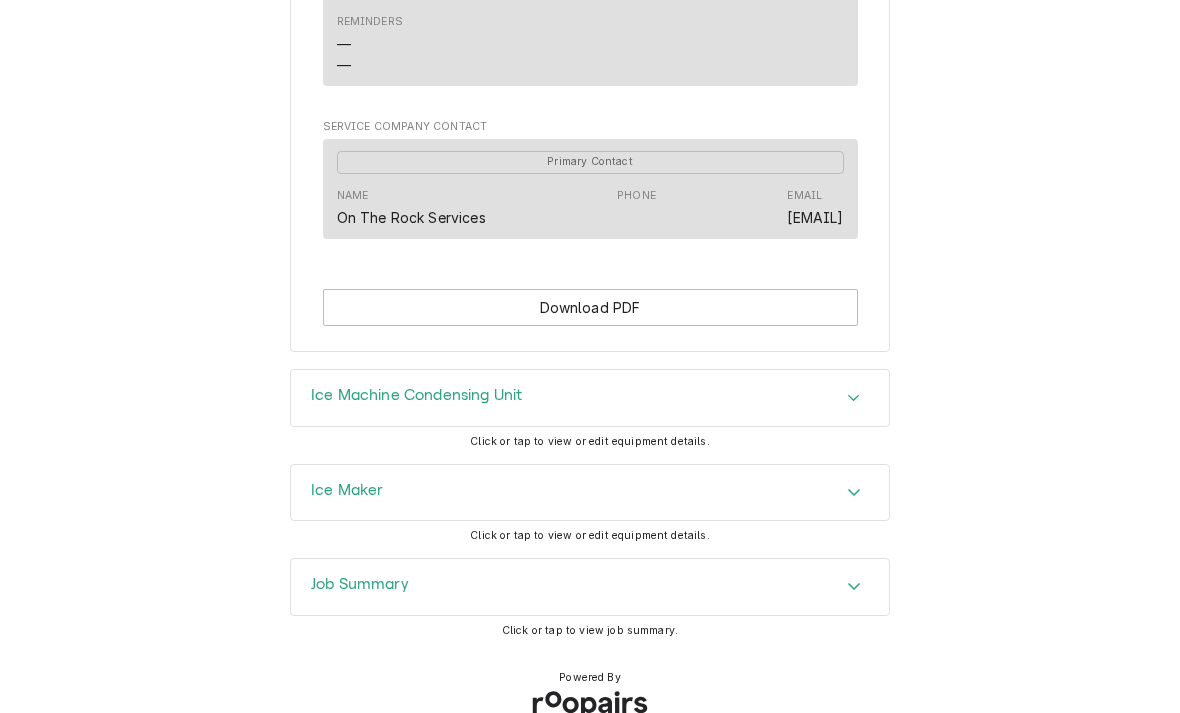 click on "Download PDF" at bounding box center [590, 307] 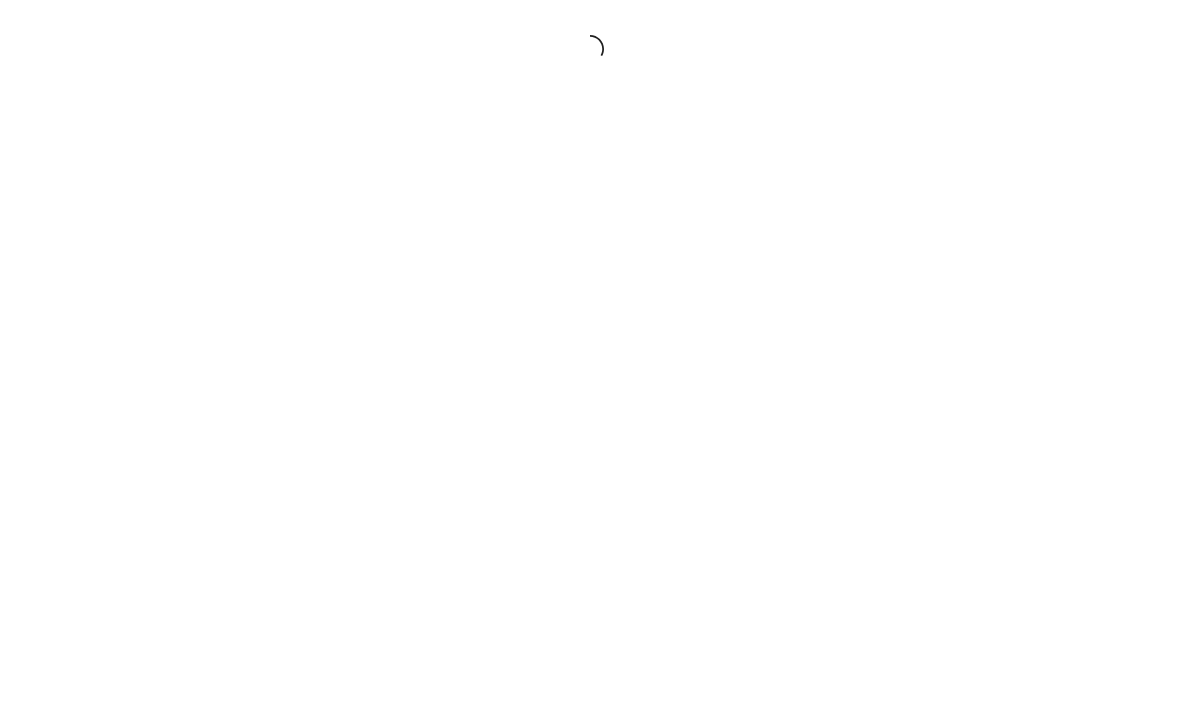 scroll, scrollTop: 0, scrollLeft: 0, axis: both 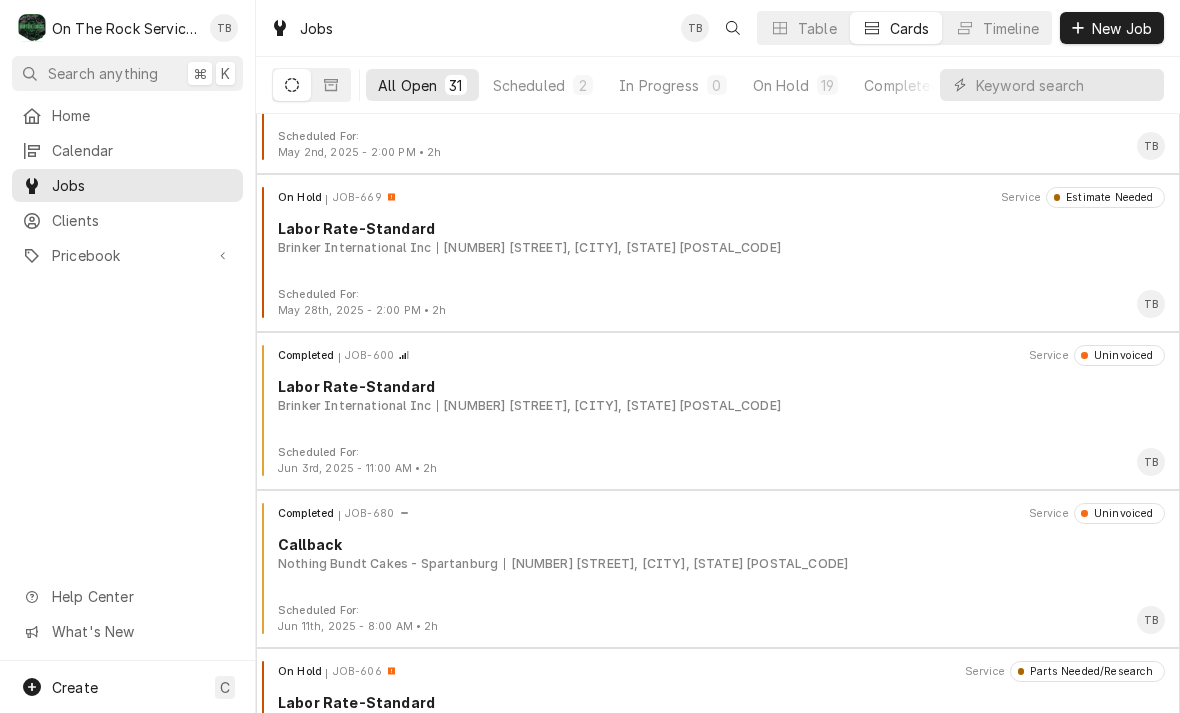 click on "Completed JOB-600 Service Uninvoiced Labor Rate-Standard Brinker International Inc [NUMBER] [STREET], [CITY], [STATE] [POSTAL_CODE]" at bounding box center [718, 395] 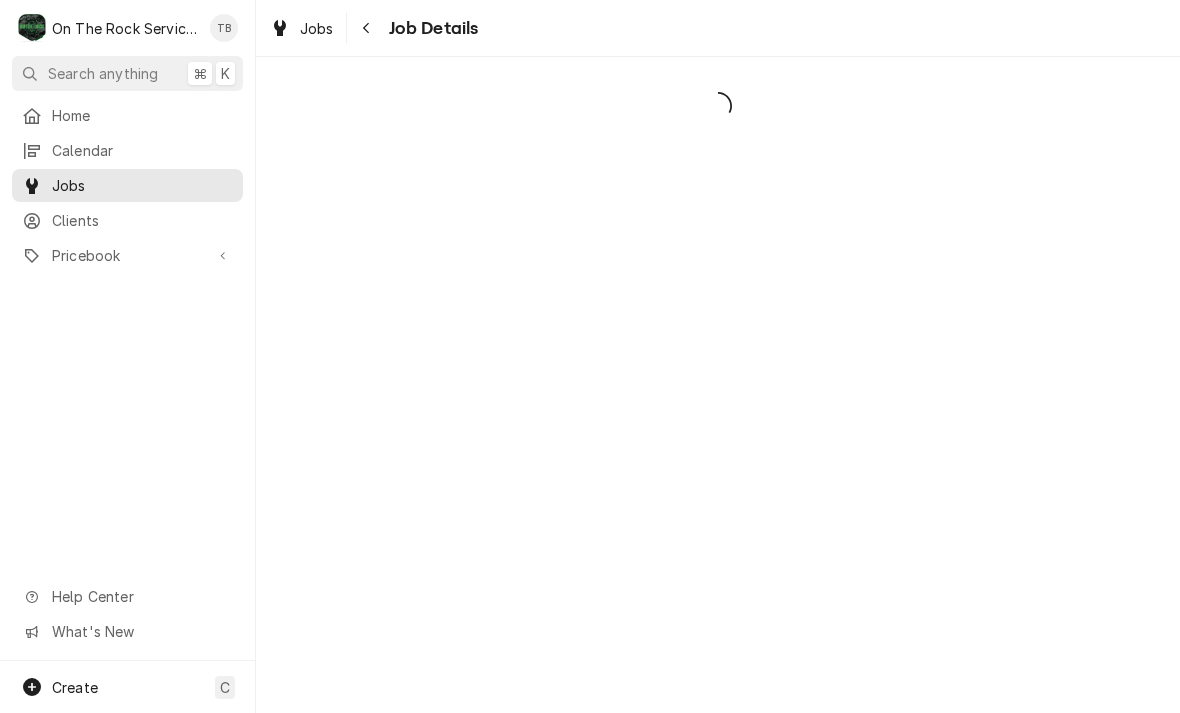 scroll, scrollTop: 0, scrollLeft: 0, axis: both 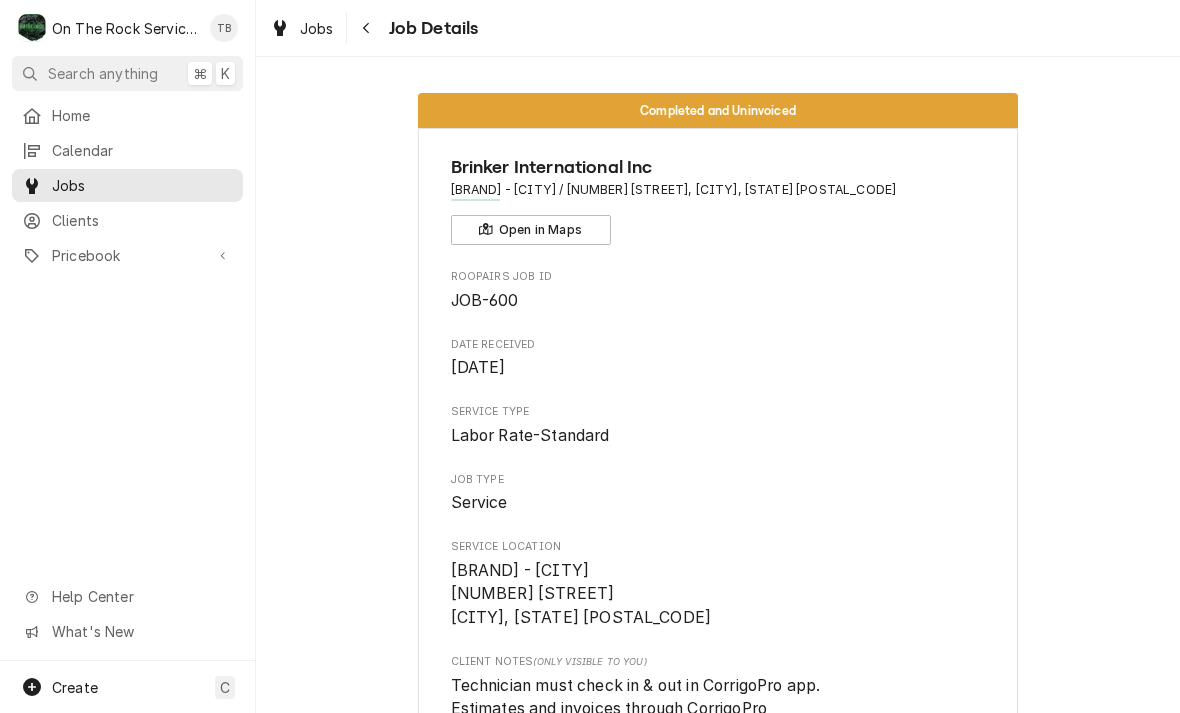 click on "Job Details" at bounding box center [415, 28] 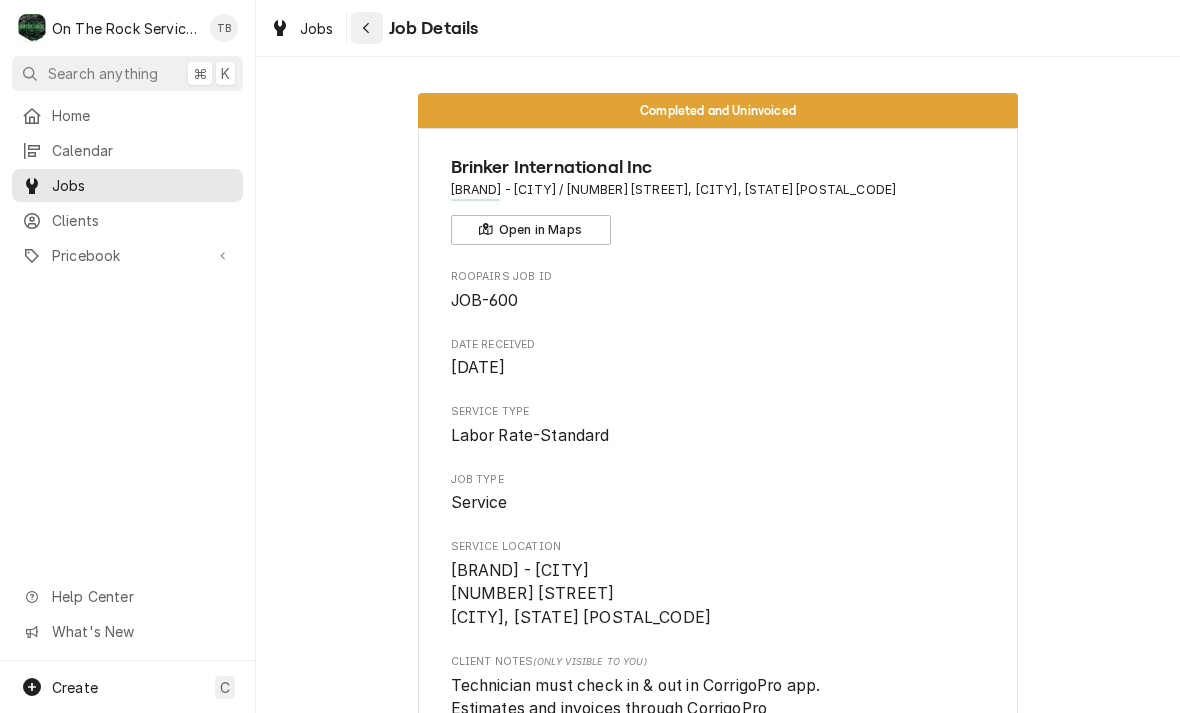 click at bounding box center [367, 28] 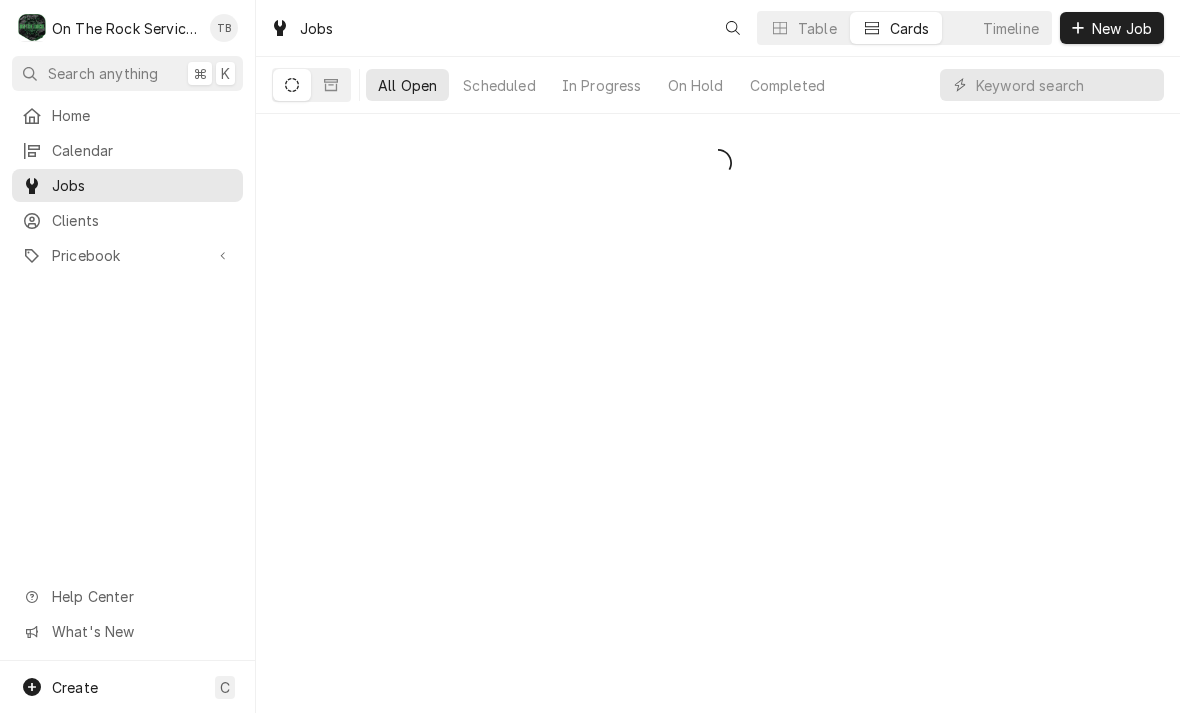 scroll, scrollTop: 0, scrollLeft: 0, axis: both 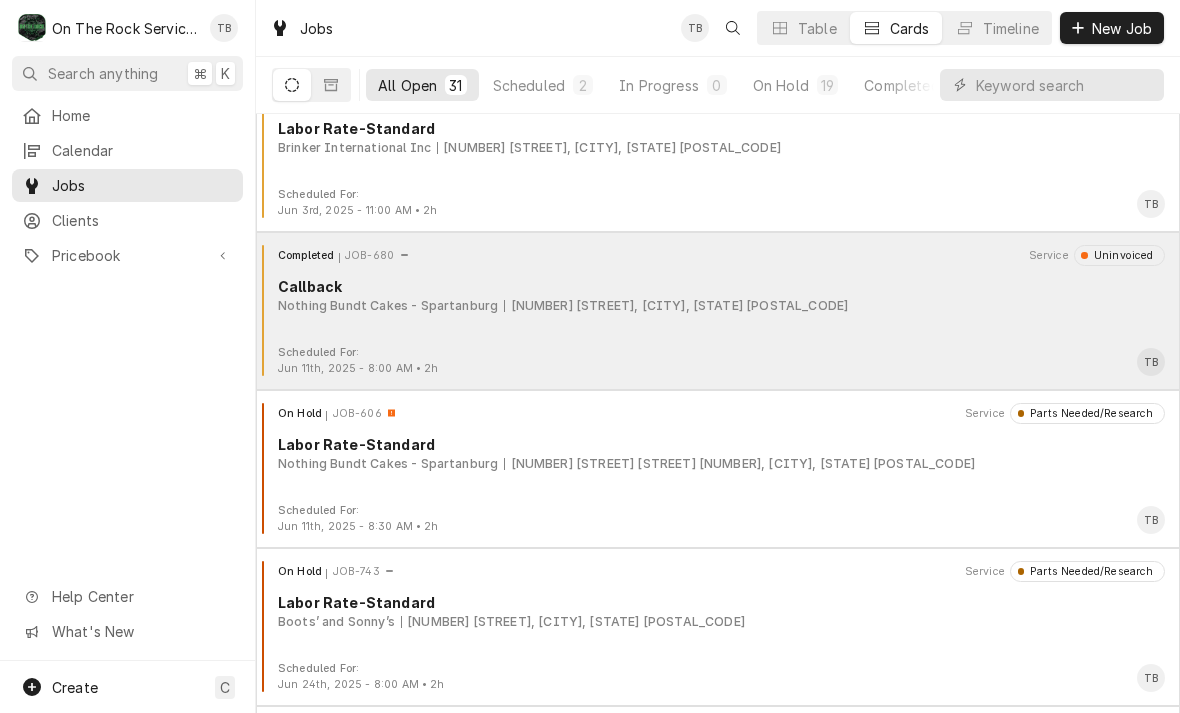 click on "Completed JOB-680 Service Uninvoiced Callback Nothing Bundt Cakes - Spartanburg 4406 SC-9, Boiling Springs, SC 29316" at bounding box center [718, 295] 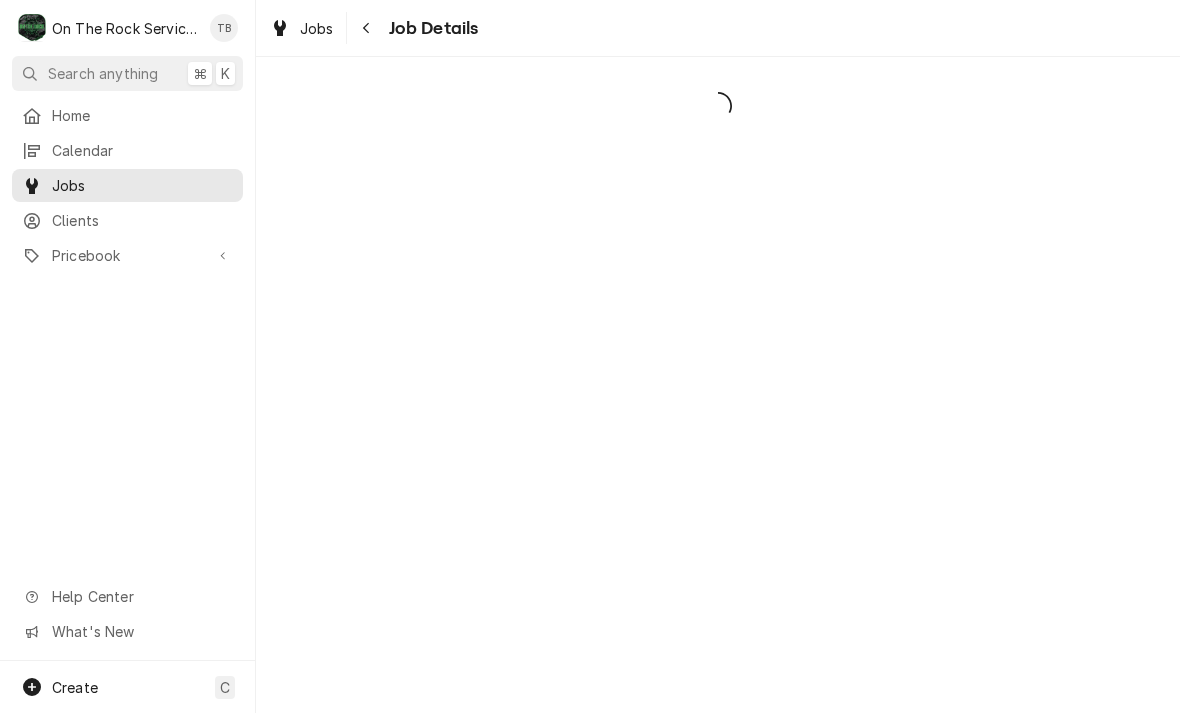 click at bounding box center (718, 385) 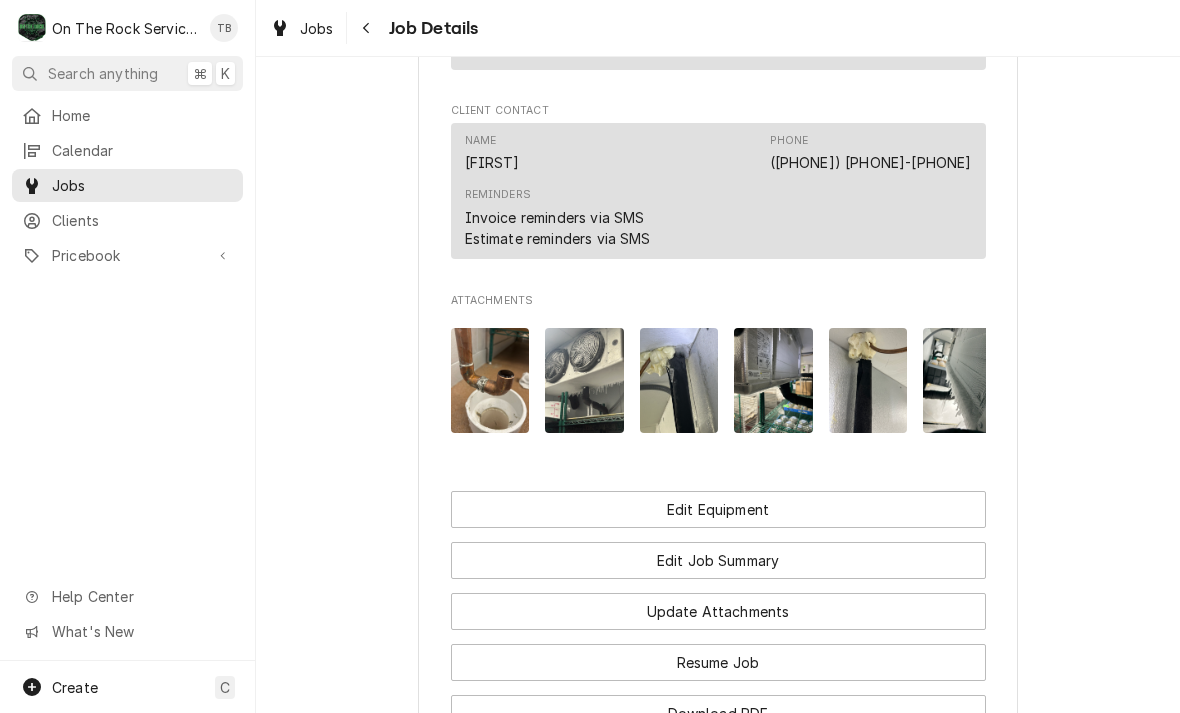 scroll, scrollTop: 1595, scrollLeft: 0, axis: vertical 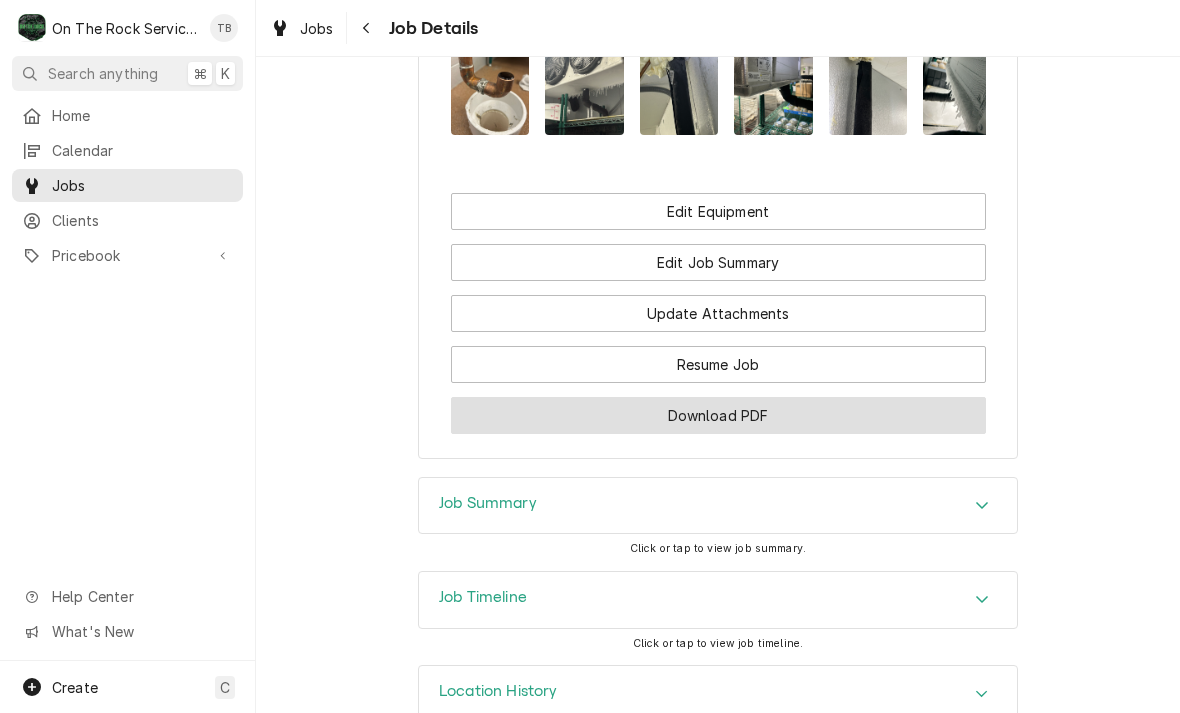 click on "Download PDF" at bounding box center (718, 415) 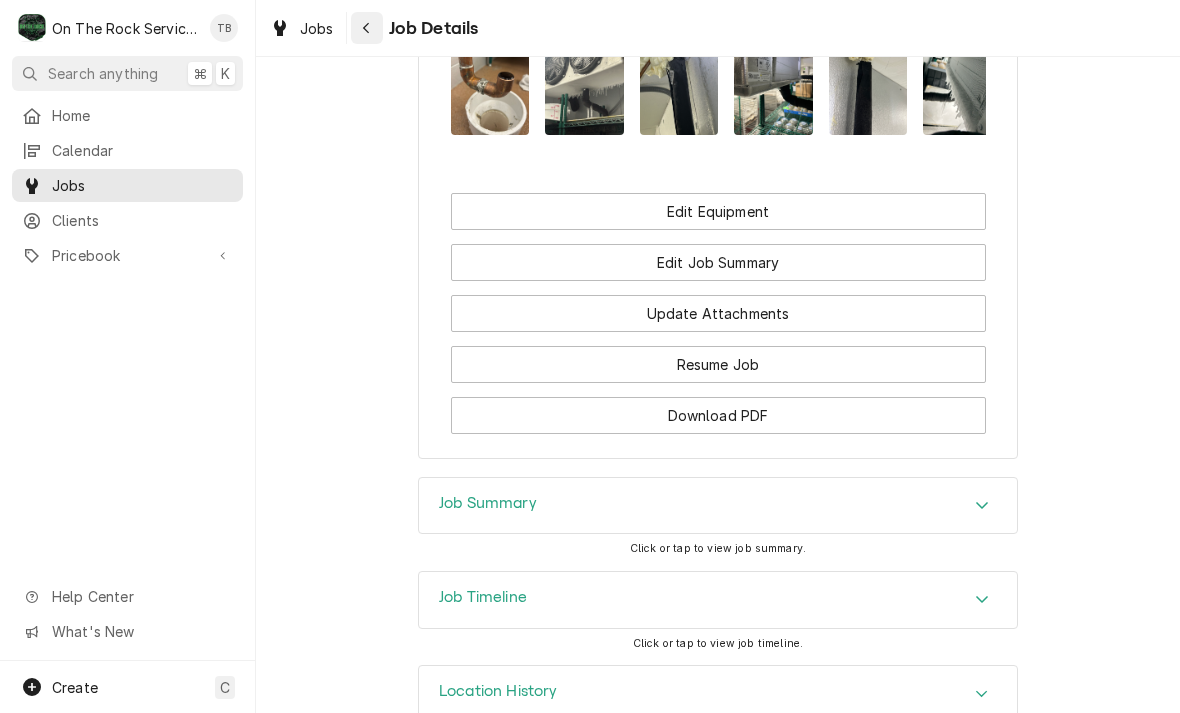 click at bounding box center (367, 28) 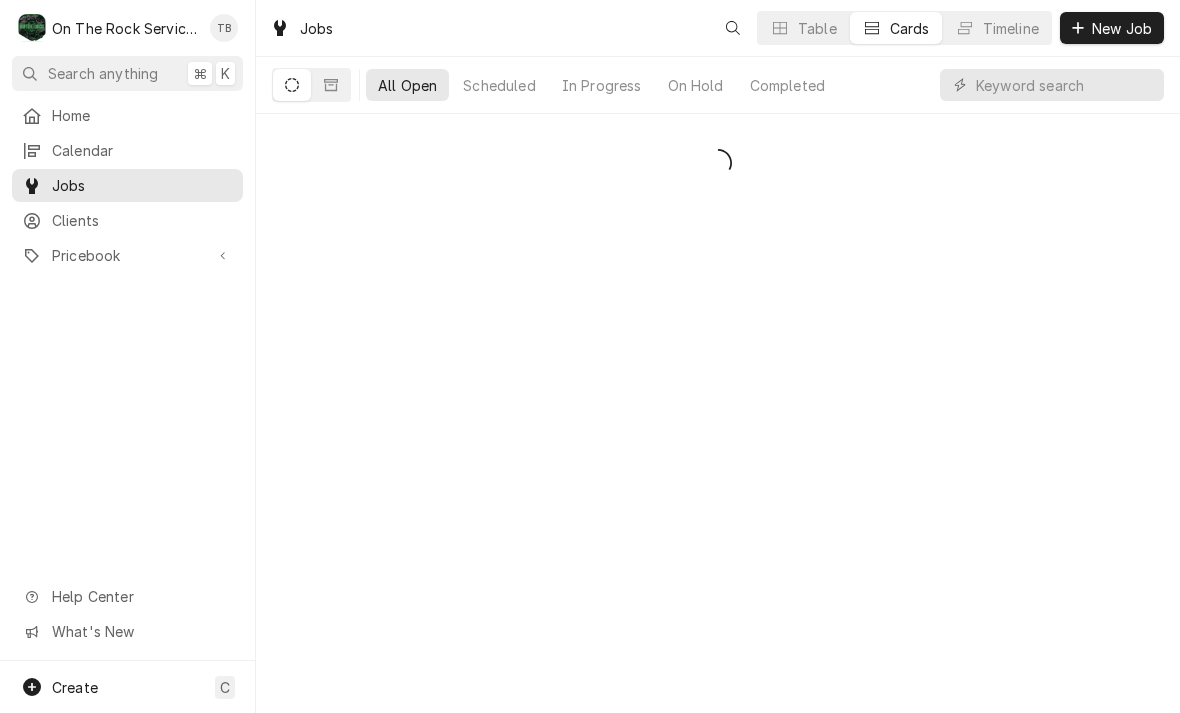 scroll, scrollTop: 0, scrollLeft: 0, axis: both 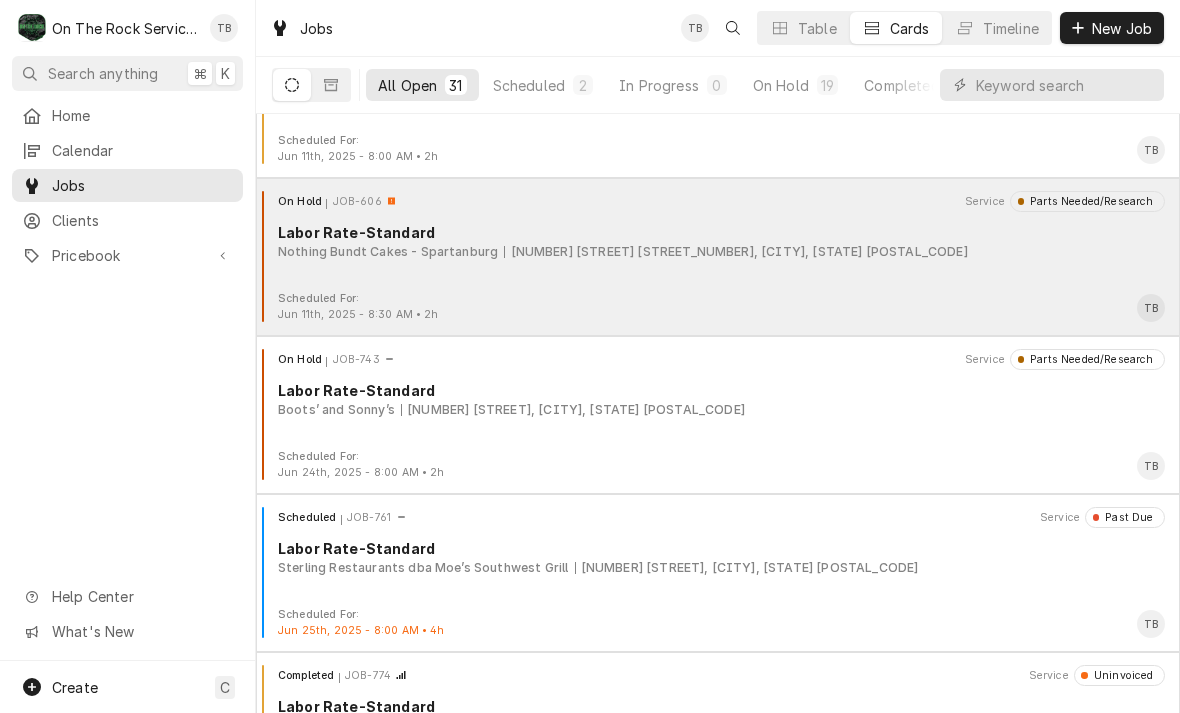 click on "On Hold JOB-606 Service Parts Needed/Research Labor Rate-Standard Nothing Bundt Cakes - Spartanburg 1915 E Main St St 1, Spartanburg, SC 29307" at bounding box center (718, 241) 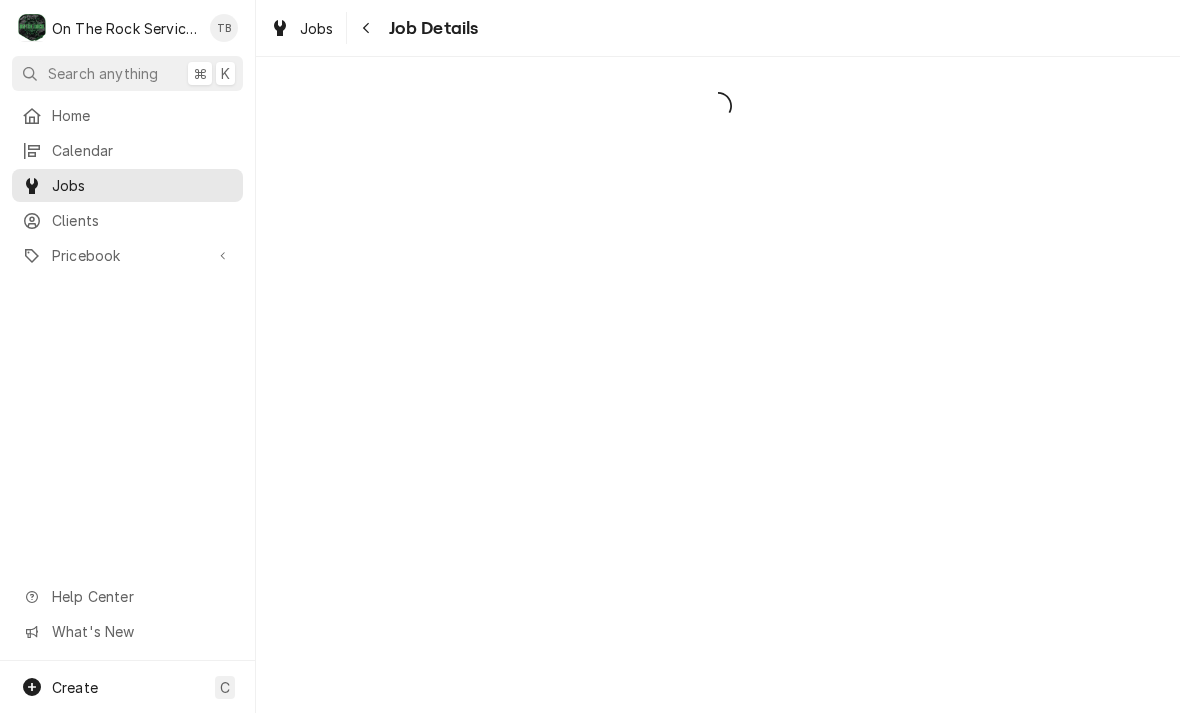scroll, scrollTop: 0, scrollLeft: 0, axis: both 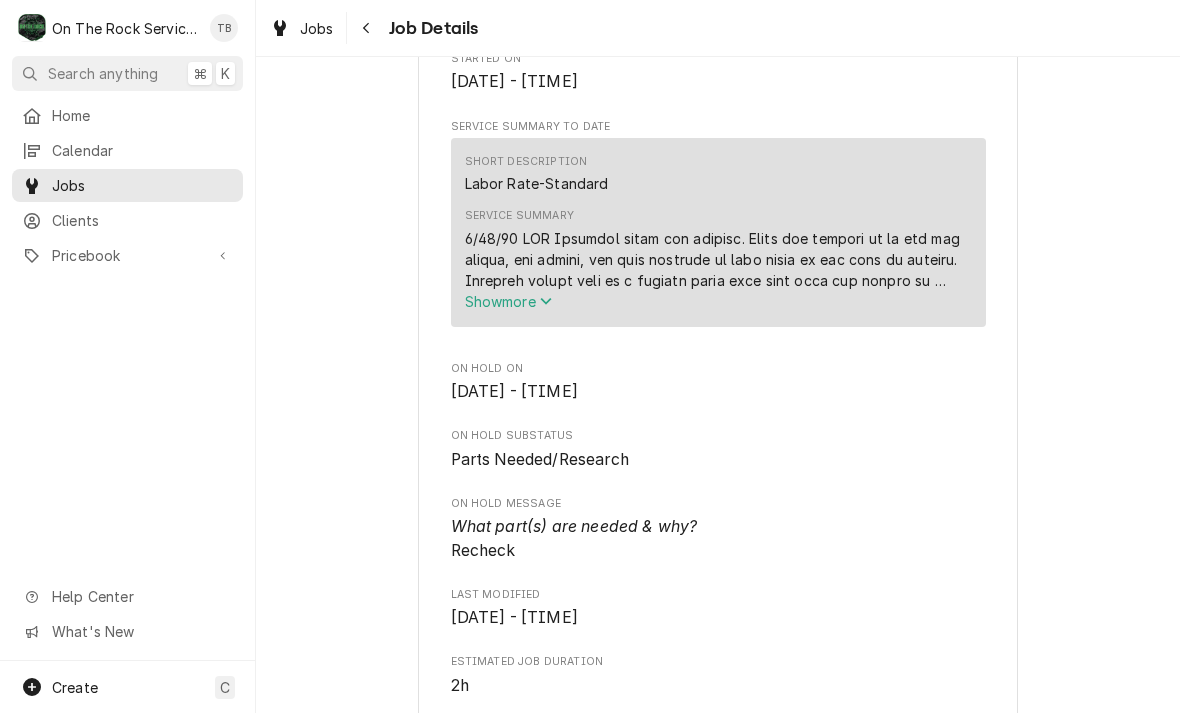 click 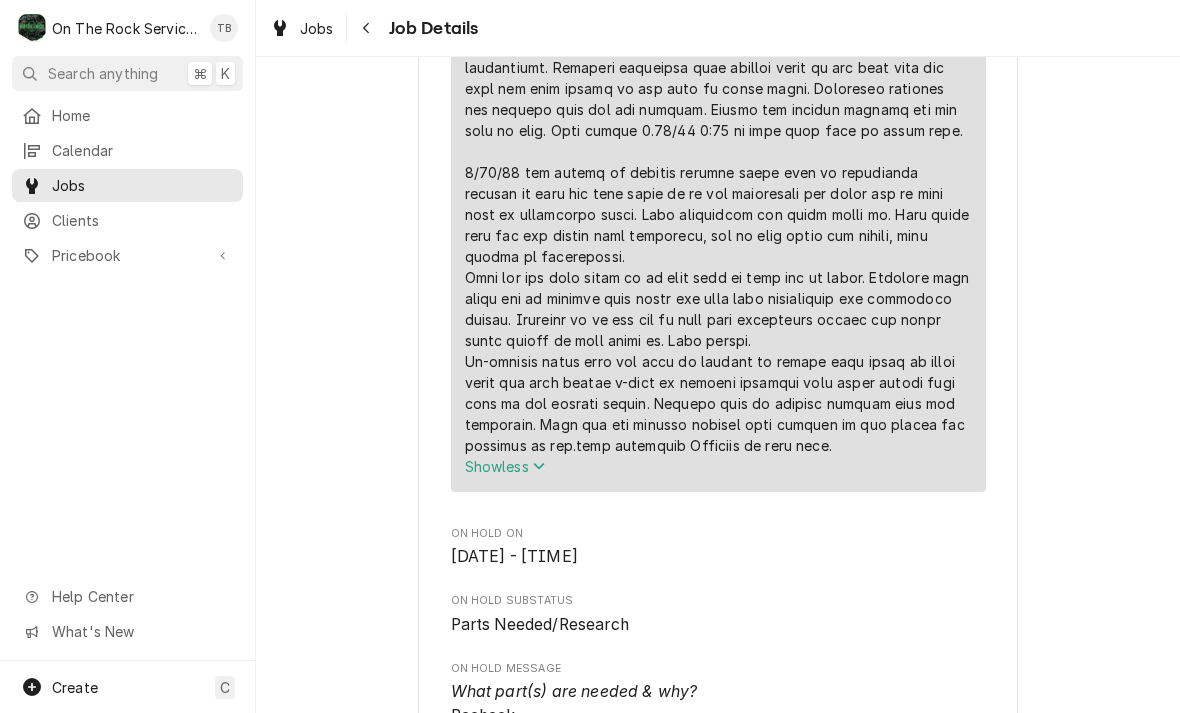 scroll, scrollTop: 1260, scrollLeft: 0, axis: vertical 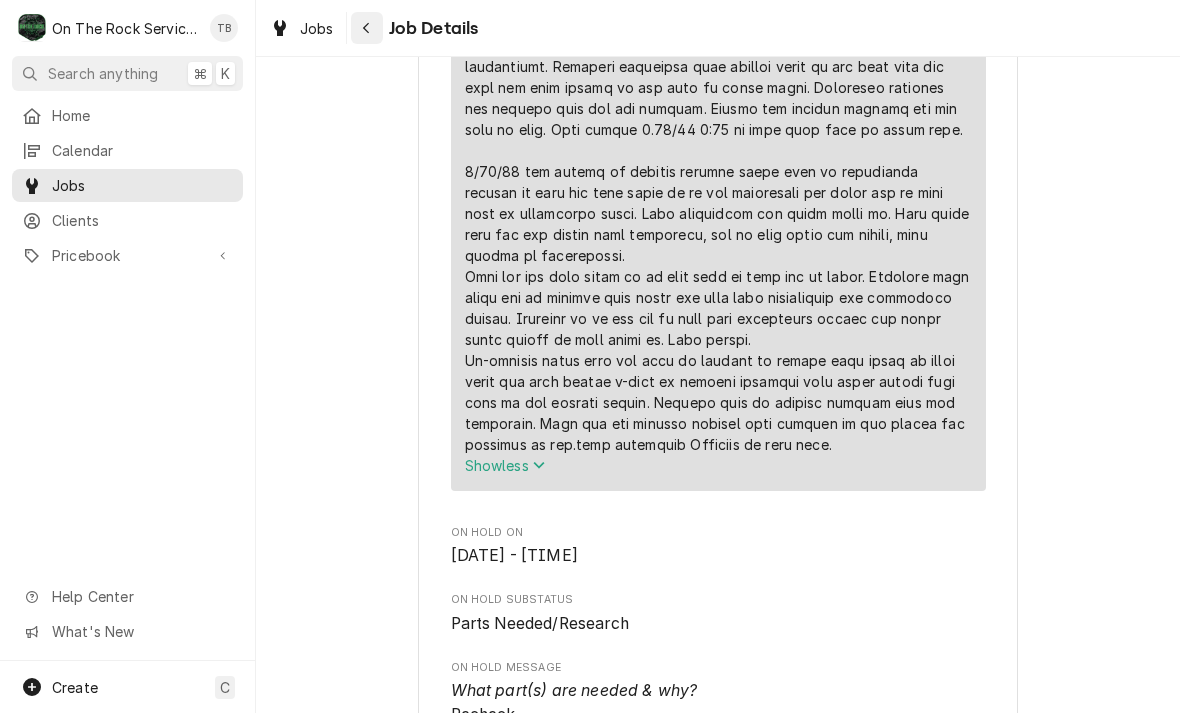 click at bounding box center [367, 28] 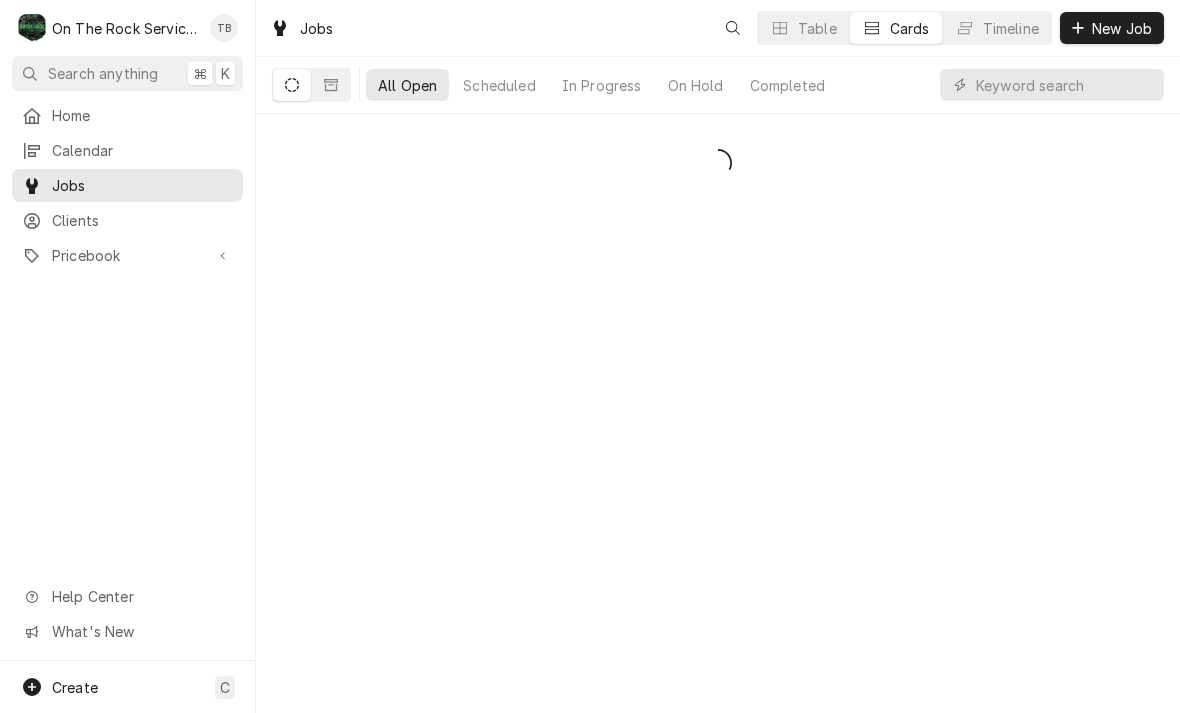 scroll, scrollTop: 0, scrollLeft: 0, axis: both 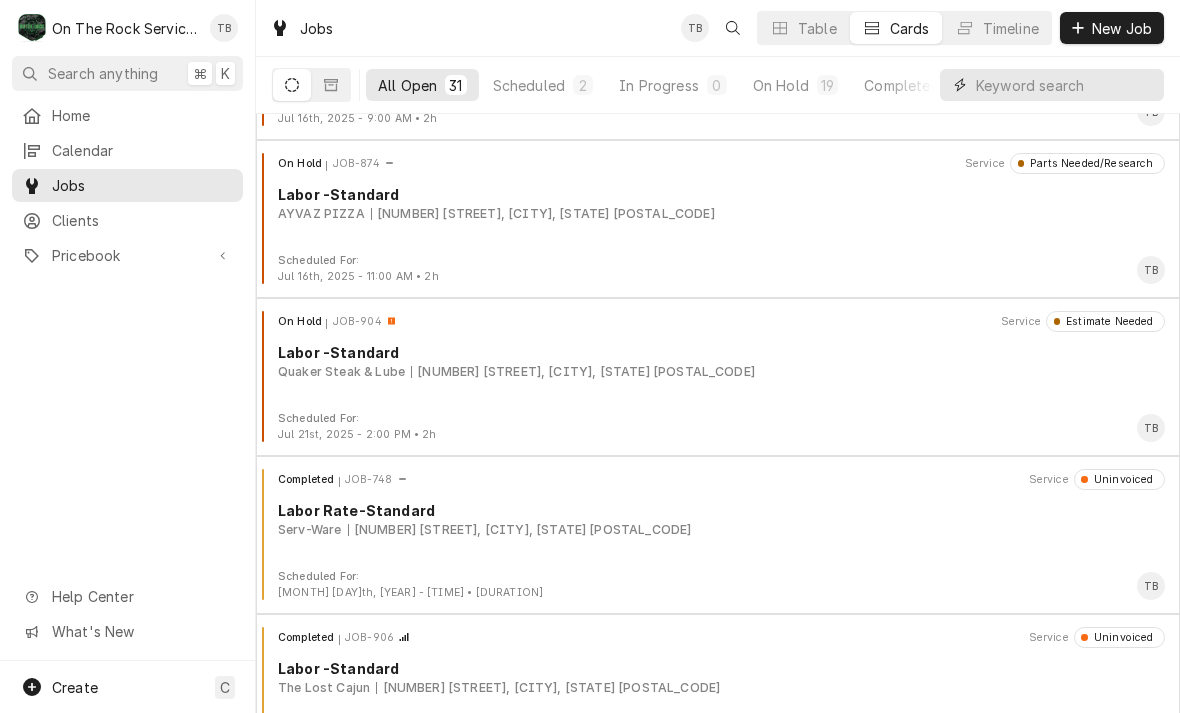 click at bounding box center (1065, 85) 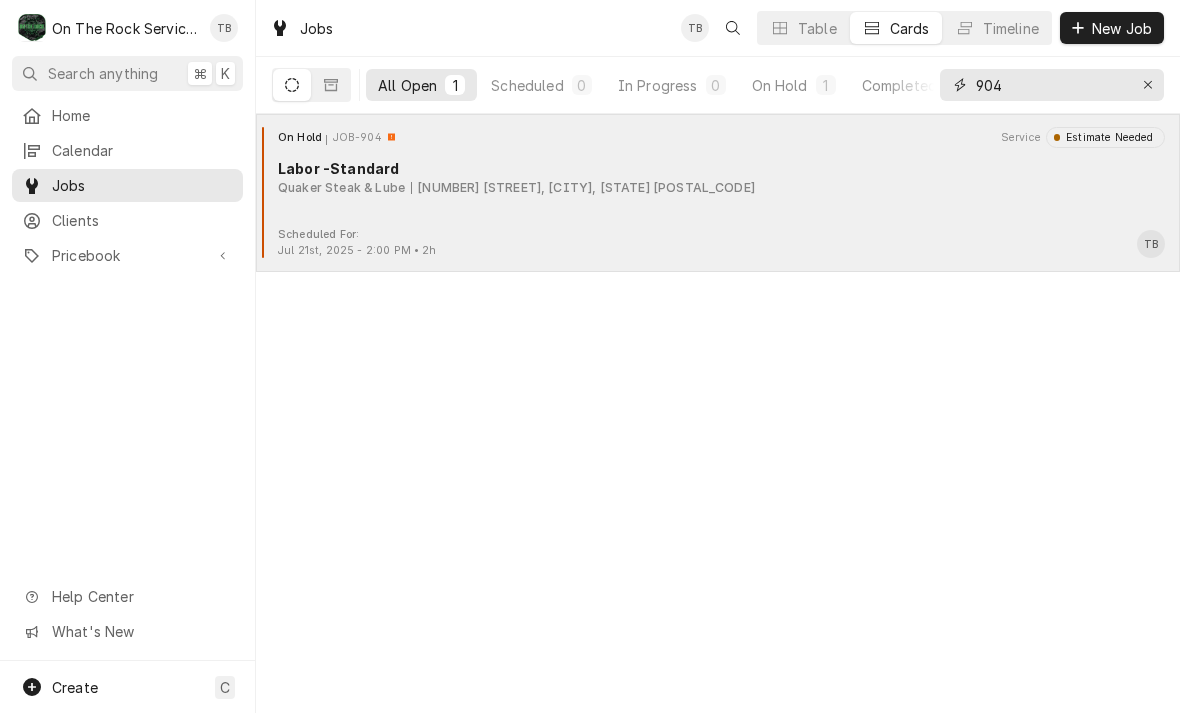 type on "904" 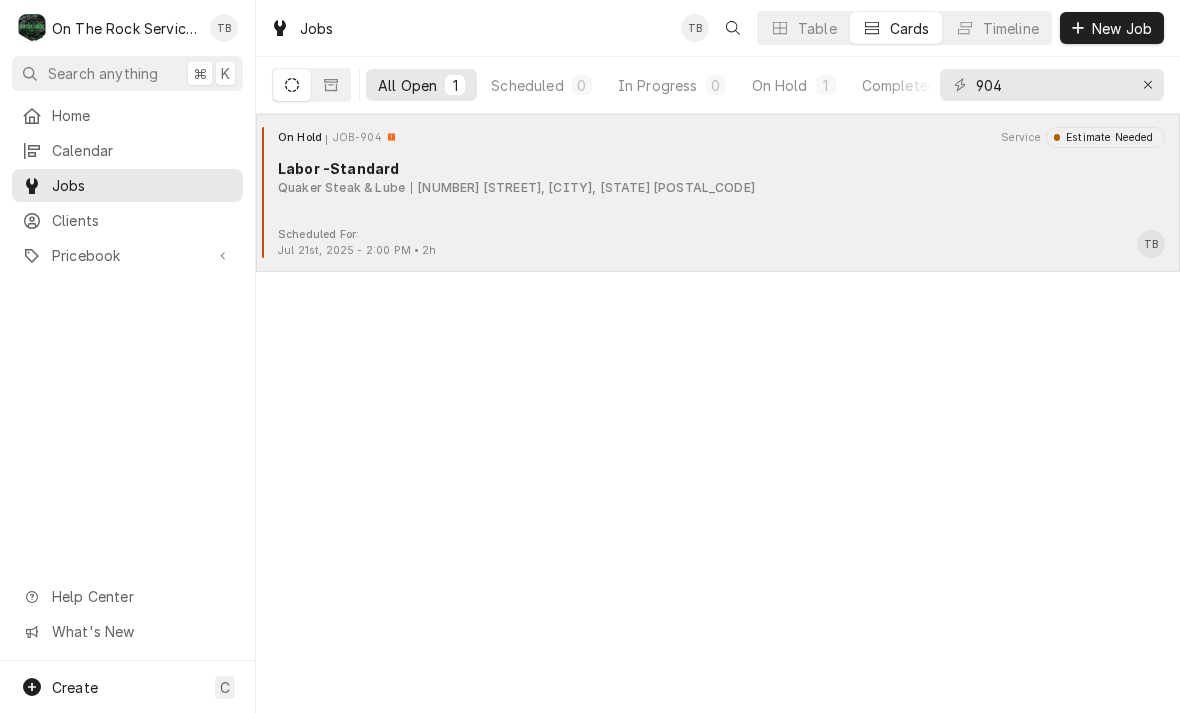 click on "10 Chrome Dr, Greenville, SC 29615" at bounding box center (583, 188) 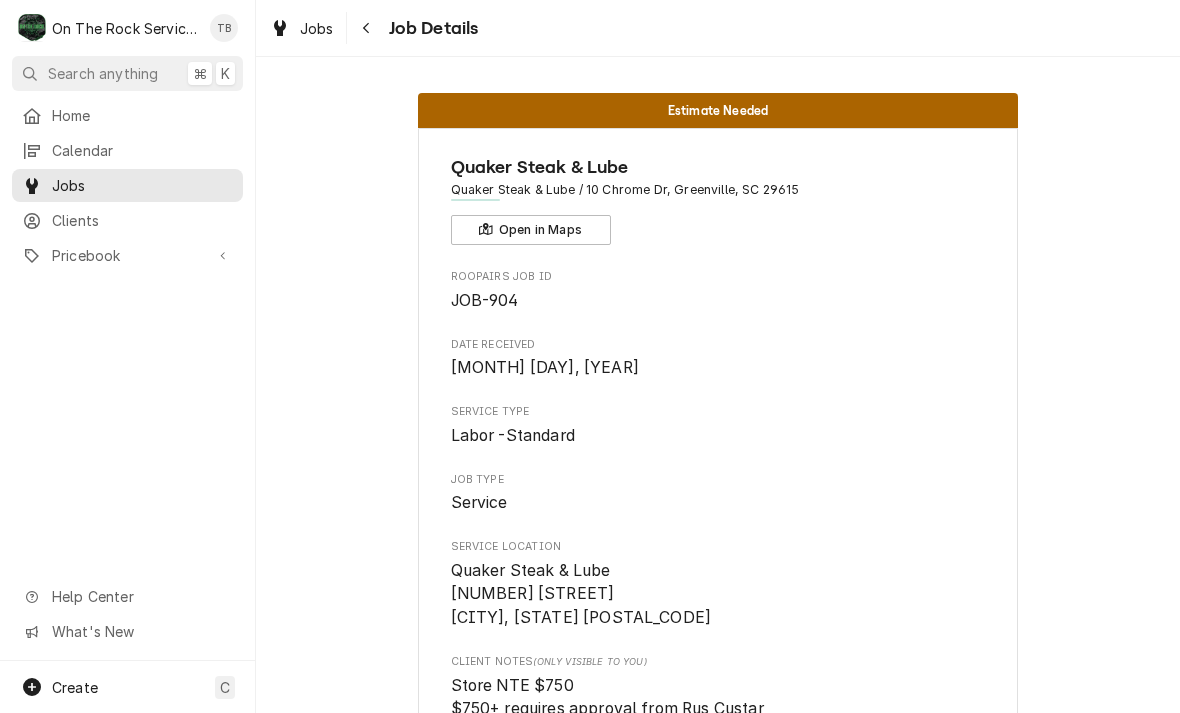 scroll, scrollTop: 0, scrollLeft: 0, axis: both 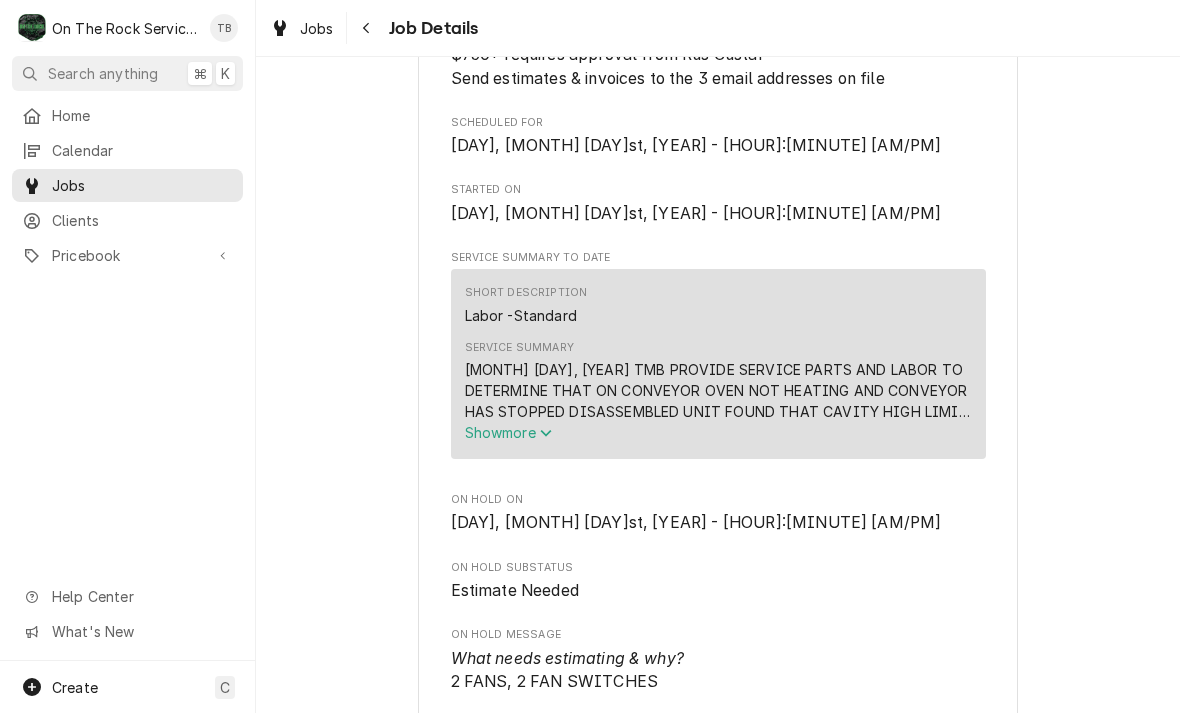 click on "Show  more" at bounding box center [509, 432] 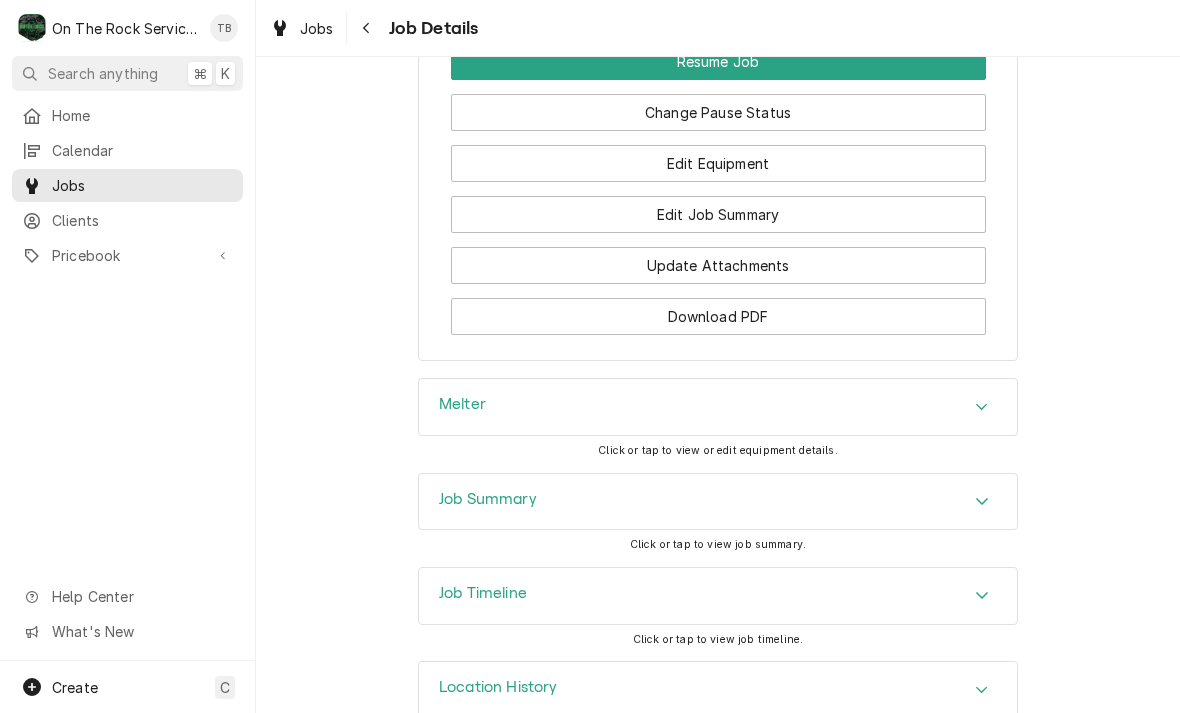 scroll, scrollTop: 2492, scrollLeft: 0, axis: vertical 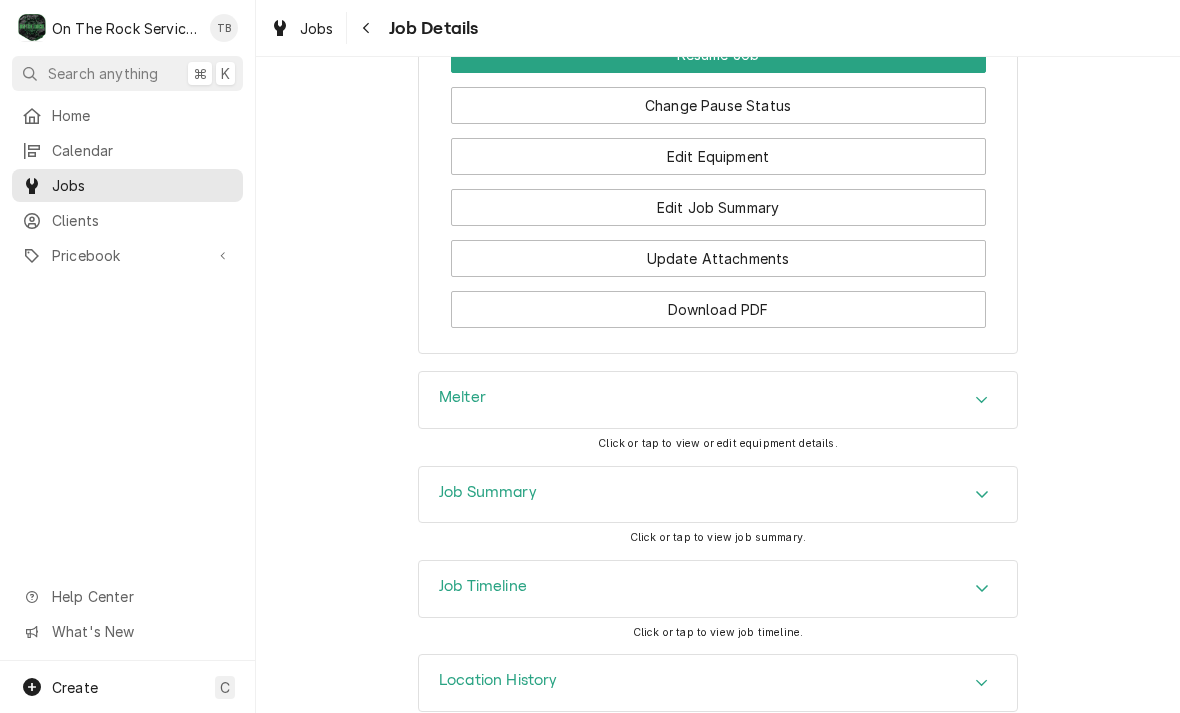 click on "Melter" at bounding box center [718, 400] 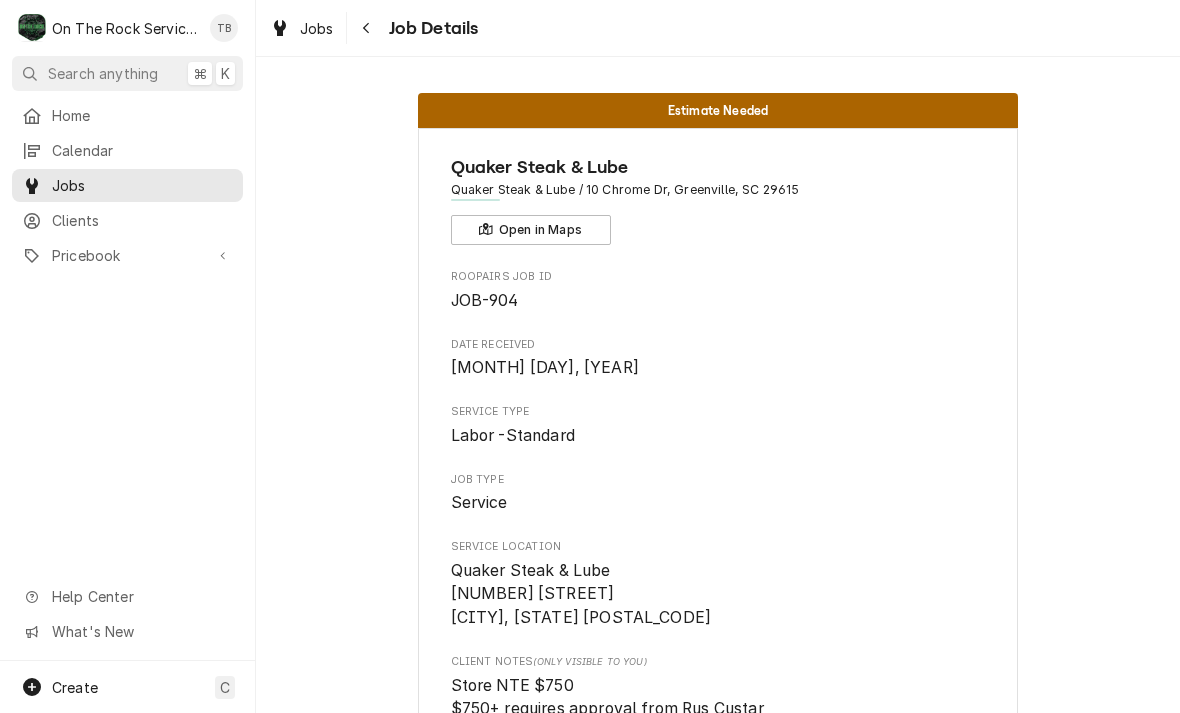 scroll, scrollTop: 0, scrollLeft: 0, axis: both 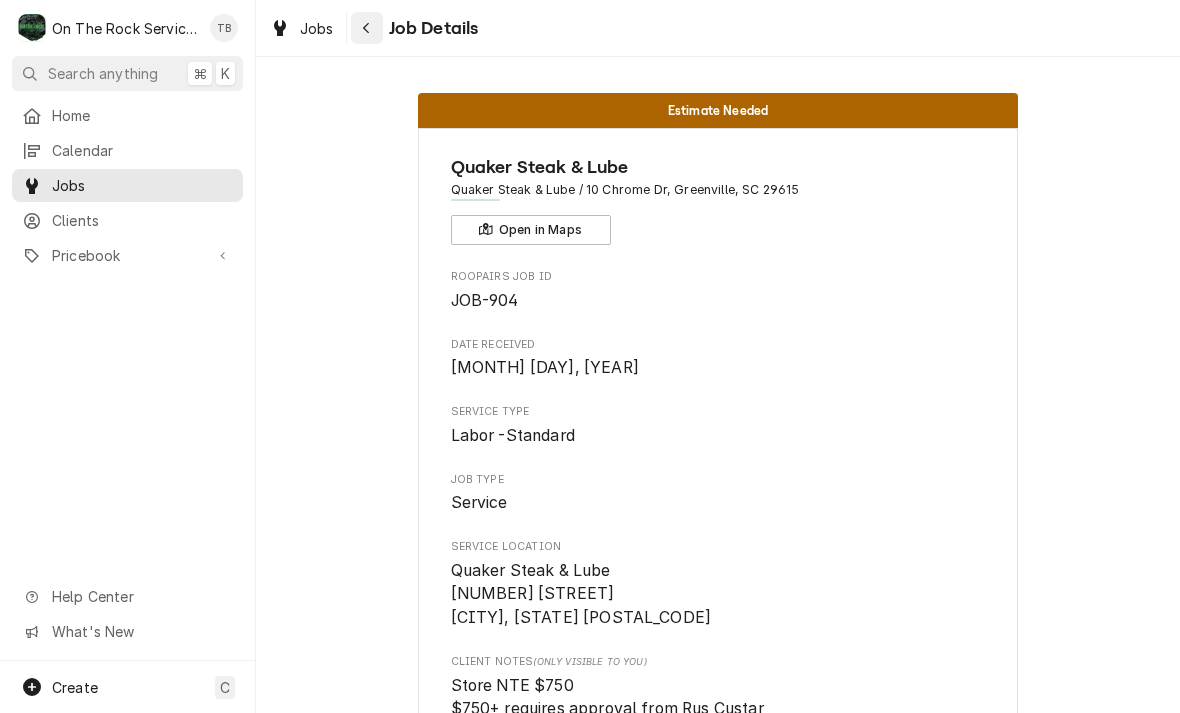 click at bounding box center [367, 28] 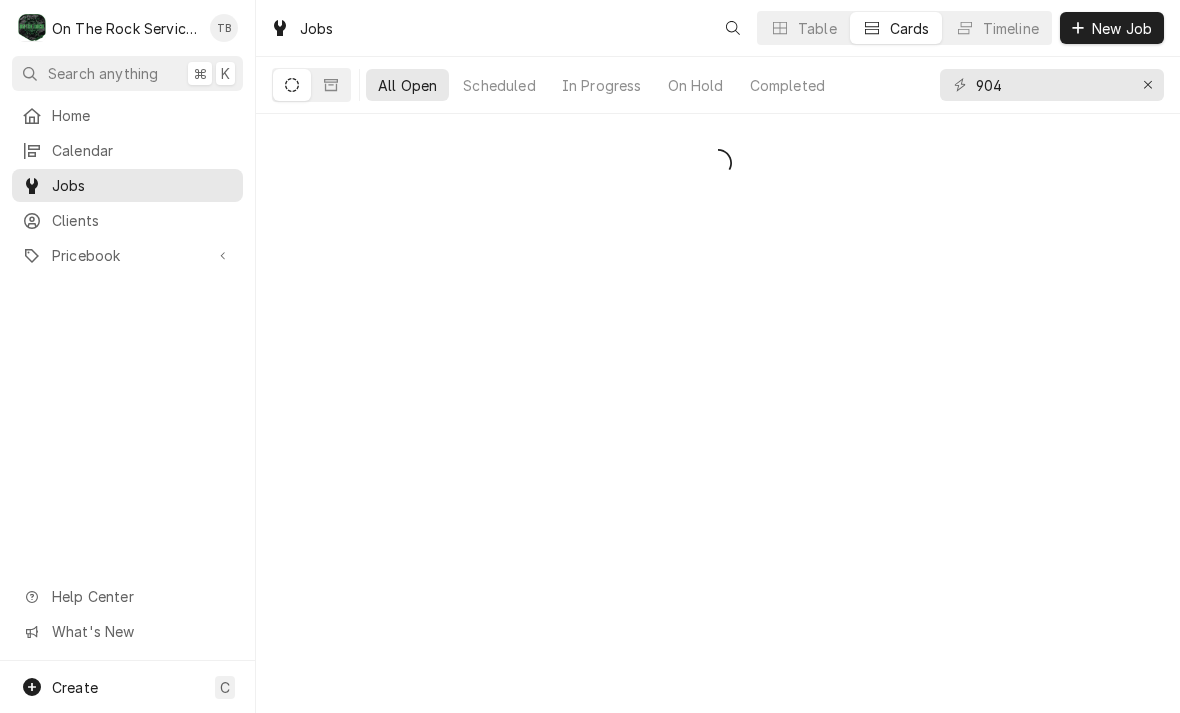 scroll, scrollTop: 0, scrollLeft: 0, axis: both 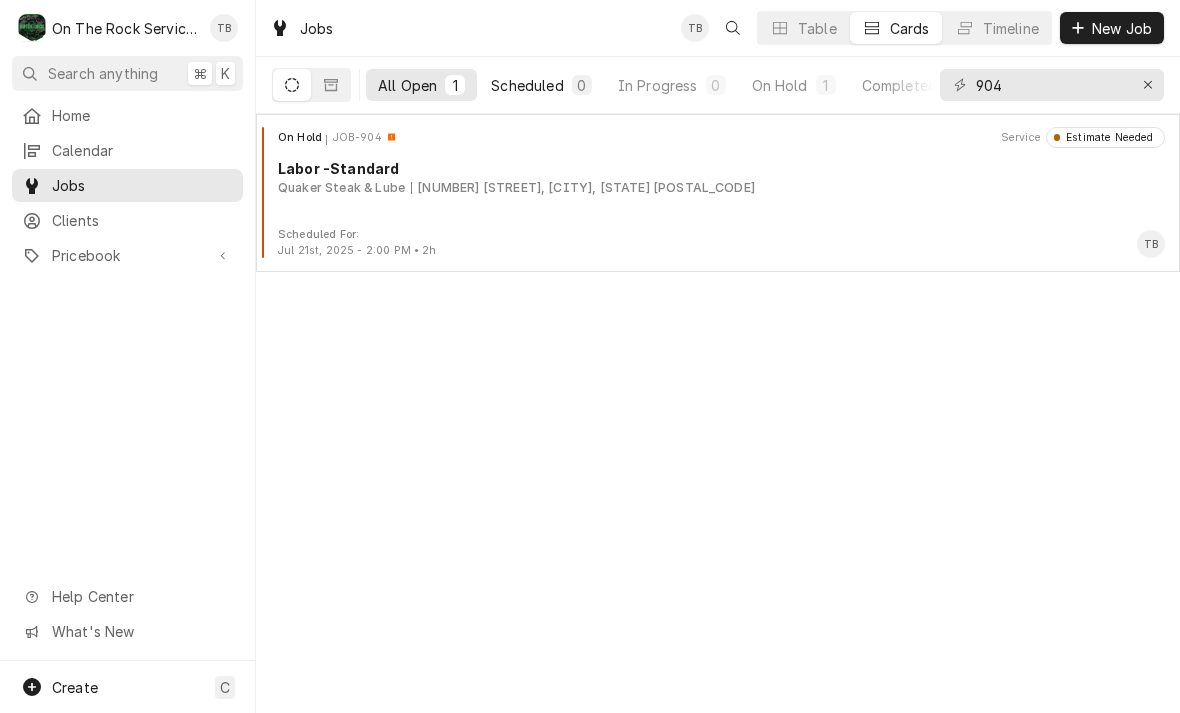click on "Scheduled 0" at bounding box center (541, 85) 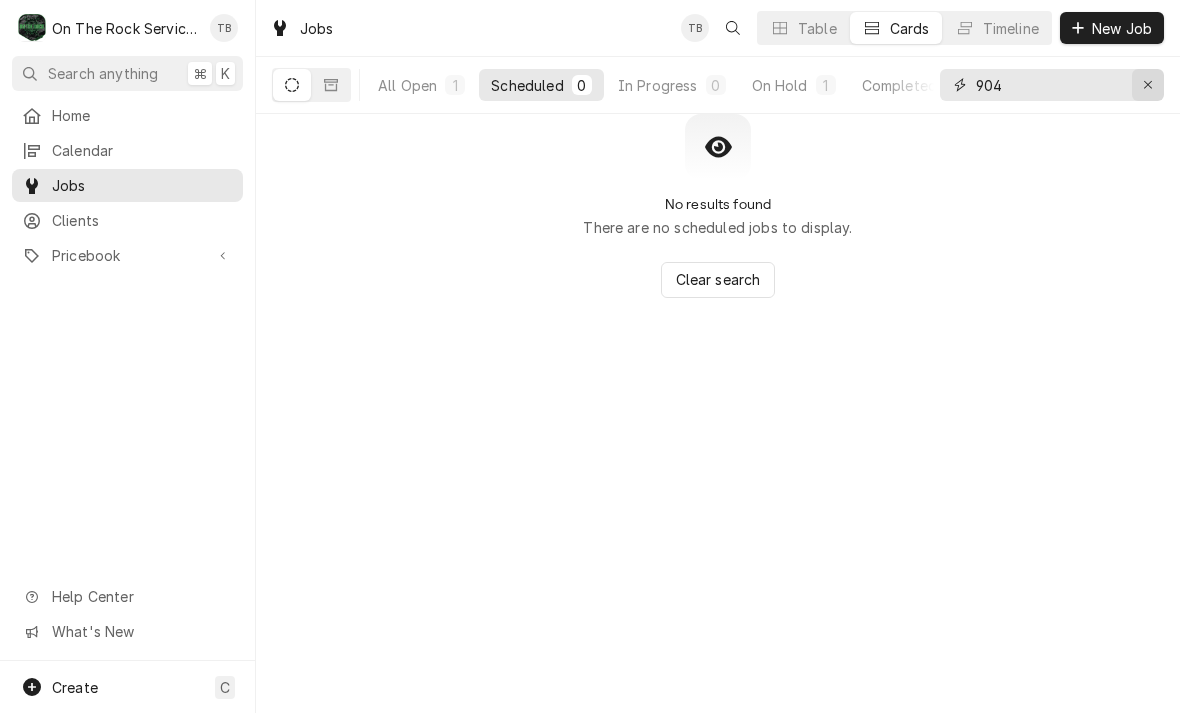 click at bounding box center [1148, 85] 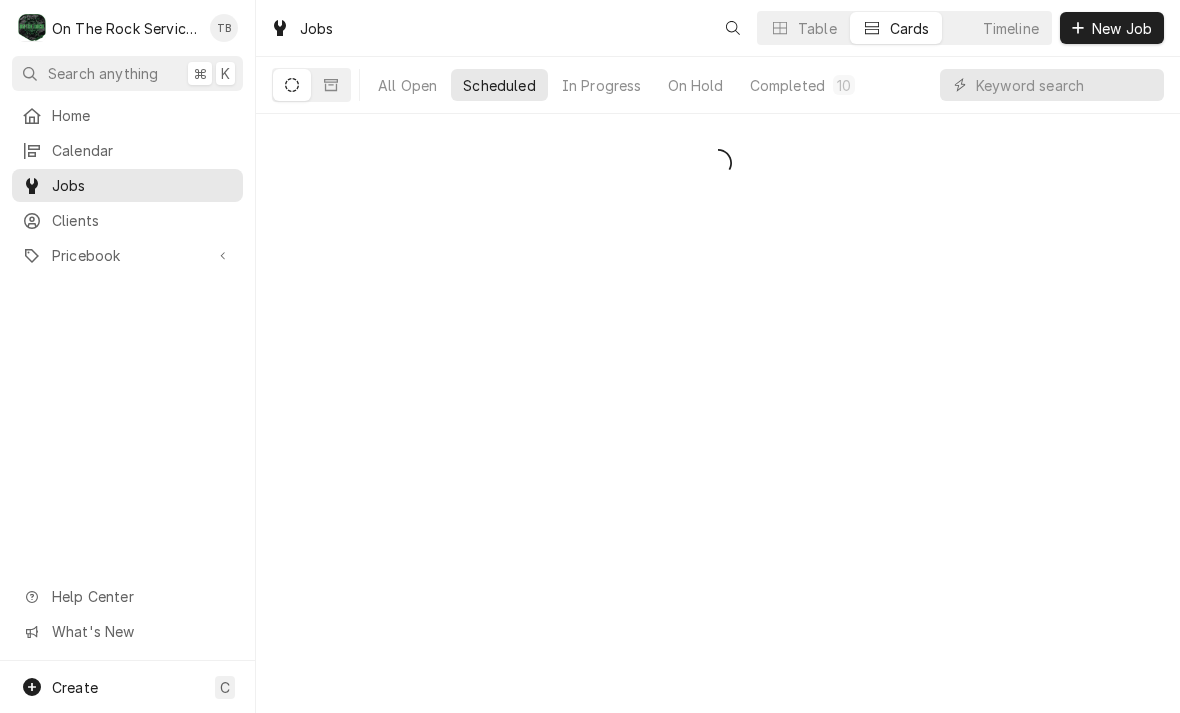 scroll, scrollTop: 0, scrollLeft: 0, axis: both 